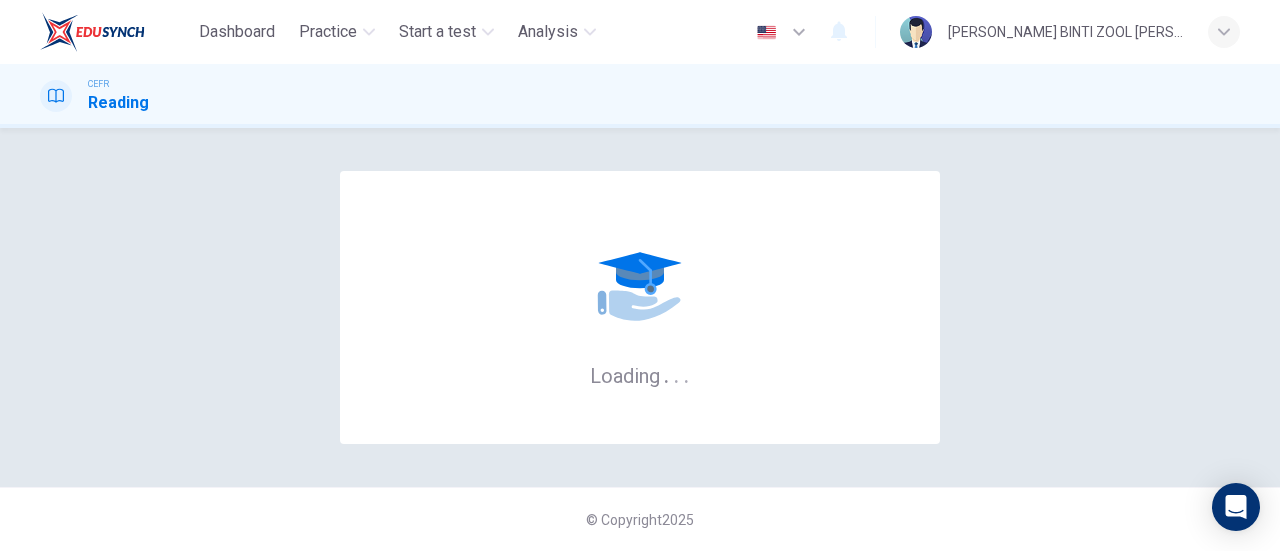 scroll, scrollTop: 0, scrollLeft: 0, axis: both 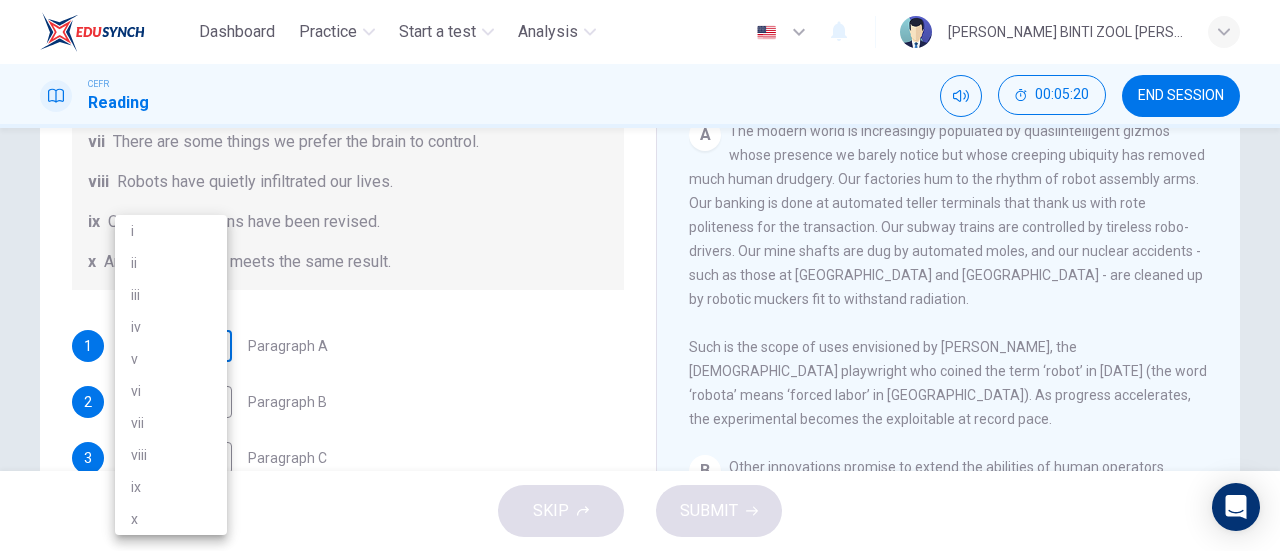 click on "Dashboard Practice Start a test Analysis English en ​ [PERSON_NAME] BINTI ZOOL [PERSON_NAME] Reading 00:05:20 END SESSION Question 1 The Reading Passage has seven paragraphs  A-G .  From the list of headings below choose the most suitable heading for each
paragraph (A-F).
Write the appropriate numbers  (i-x)  in the boxes below. List of Headings i Some success has resulted from observing how the brain functions. ii Are we expecting too much from one robot? iii Scientists are examining the humanistic possibilities. iv There are judgements that robots cannot make. v Has the power of robots become too great? vi Human skills have been heightened with the help of robotics. vii There are some things we prefer the brain to control. viii Robots have quietly infiltrated our lives. ix Original predictions have been revised. x Another approach meets the same result. 1 ​ ​ Paragraph A 2 ​ ​ Paragraph B 3 ​ ​ Paragraph C 4 ​ ​ Paragraph D 5 ​ ​ Paragraph E 6 ​ ​ Paragraph F Robots CLICK TO ZOOM 1 A" at bounding box center [640, 275] 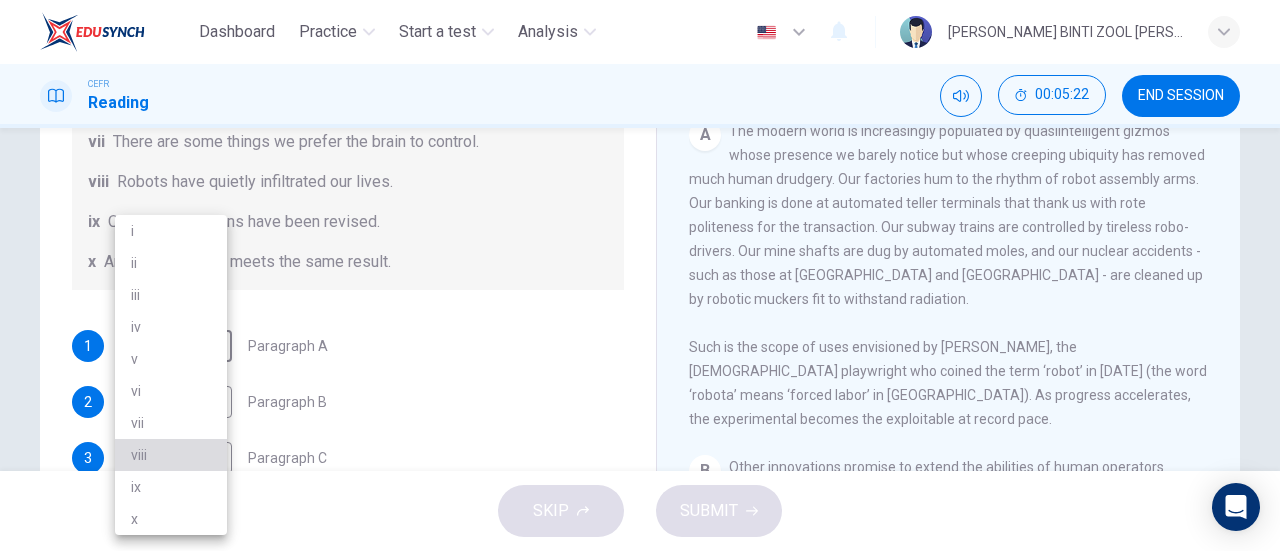 click on "viii" at bounding box center [171, 455] 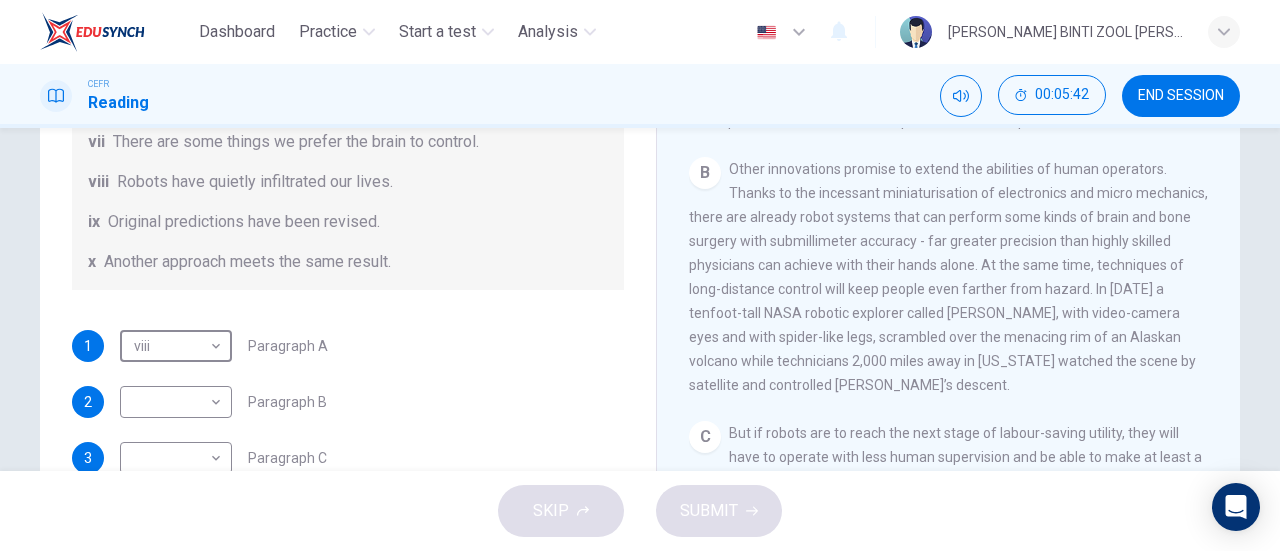 scroll, scrollTop: 699, scrollLeft: 0, axis: vertical 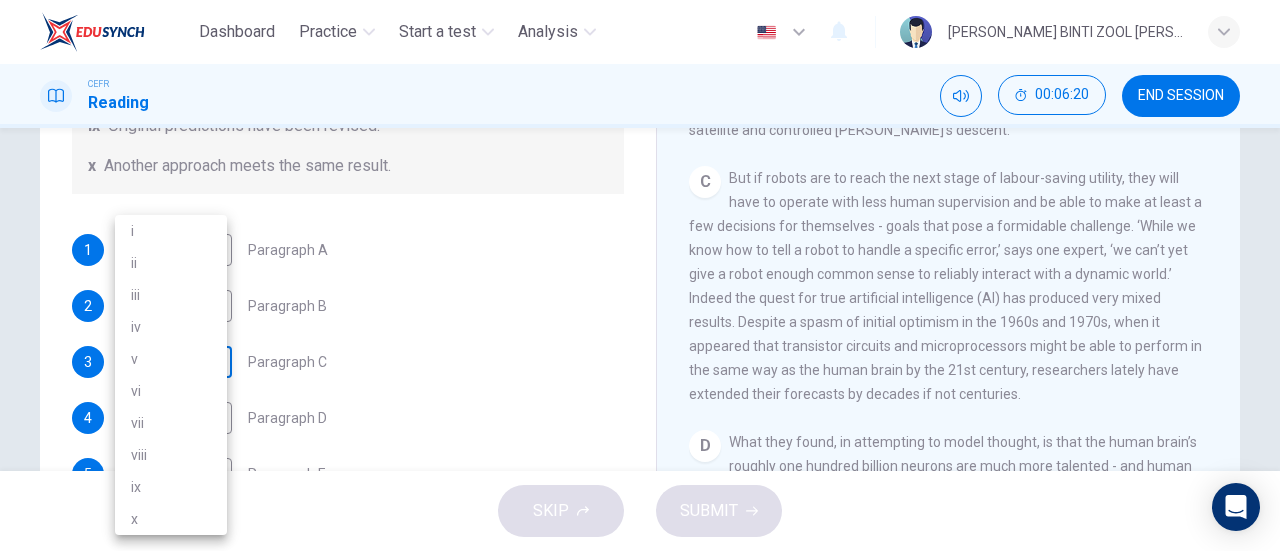 click on "Dashboard Practice Start a test Analysis English en ​ [PERSON_NAME] BINTI ZOOL [PERSON_NAME] Reading 00:06:20 END SESSION Question 1 The Reading Passage has seven paragraphs  A-G .  From the list of headings below choose the most suitable heading for each
paragraph (A-F).
Write the appropriate numbers  (i-x)  in the boxes below. List of Headings i Some success has resulted from observing how the brain functions. ii Are we expecting too much from one robot? iii Scientists are examining the humanistic possibilities. iv There are judgements that robots cannot make. v Has the power of robots become too great? vi Human skills have been heightened with the help of robotics. vii There are some things we prefer the brain to control. viii Robots have quietly infiltrated our lives. ix Original predictions have been revised. x Another approach meets the same result. 1 viii viii ​ Paragraph A 2 ​ ​ Paragraph B 3 ​ ​ Paragraph C 4 ​ ​ Paragraph D 5 ​ ​ Paragraph E 6 ​ ​ Paragraph F Robots 1 A B C D E" at bounding box center (640, 275) 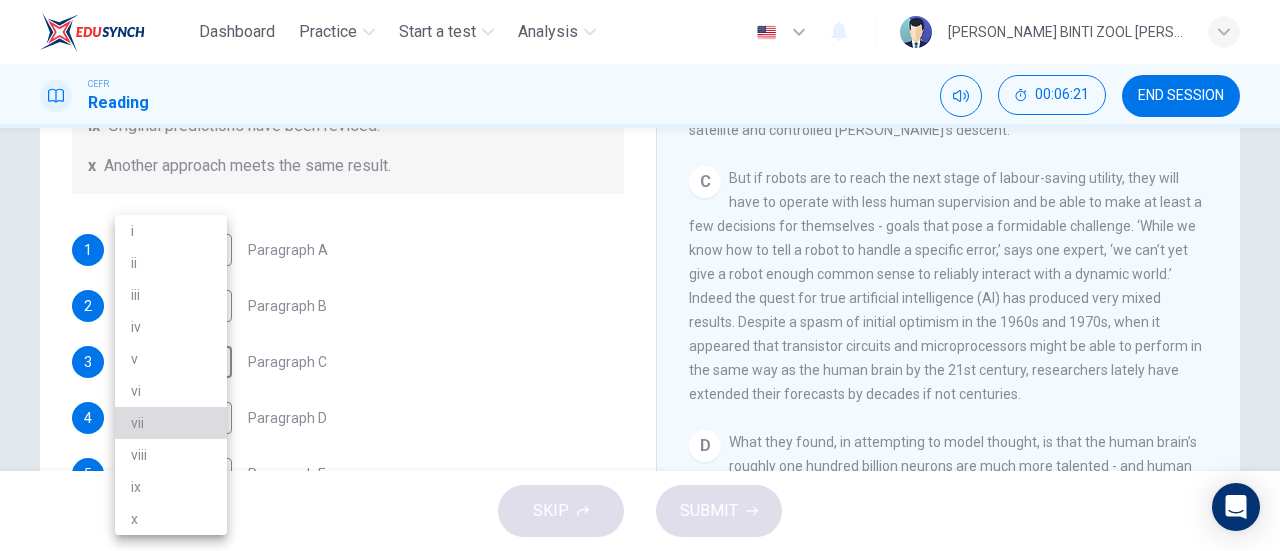 click on "vii" at bounding box center [171, 423] 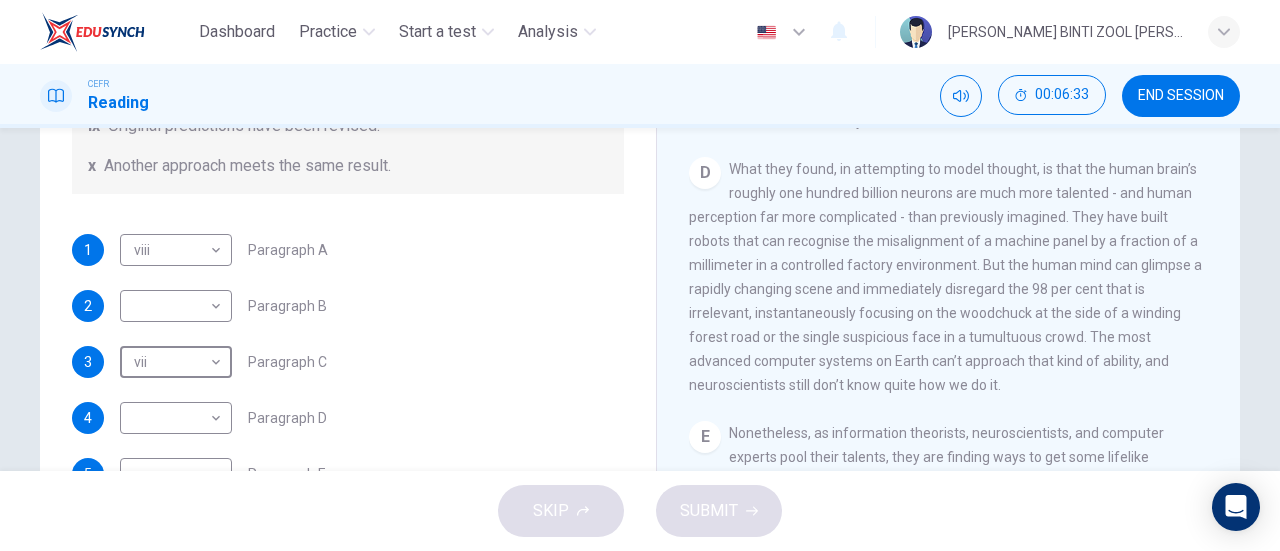 scroll, scrollTop: 1227, scrollLeft: 0, axis: vertical 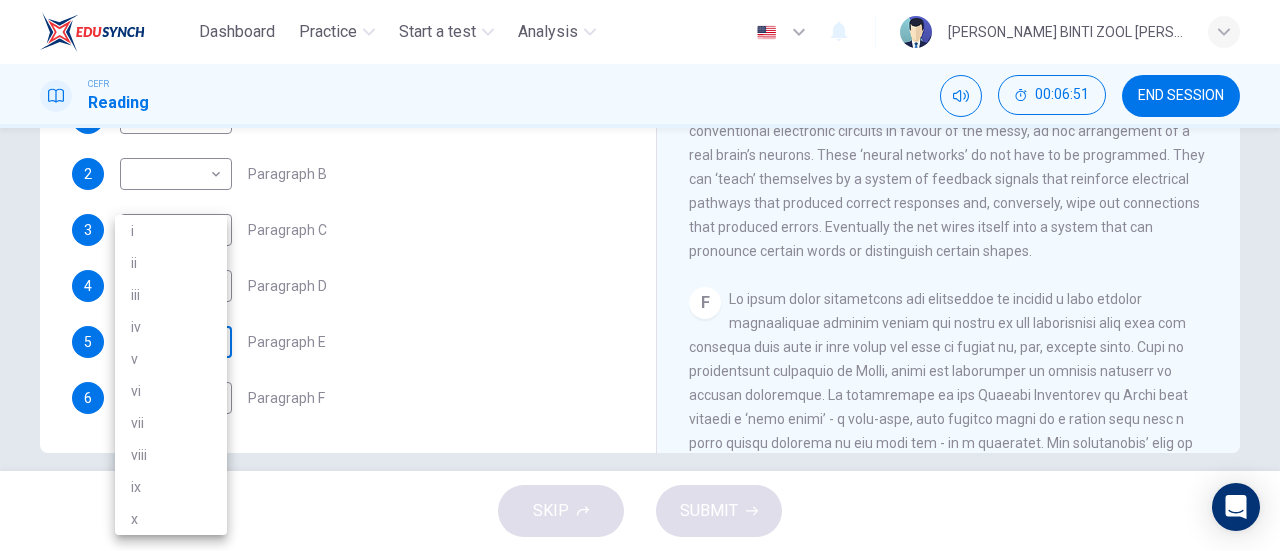 click on "Dashboard Practice Start a test Analysis English en ​ [PERSON_NAME] BINTI ZOOL [PERSON_NAME] Reading 00:06:51 END SESSION Question 1 The Reading Passage has seven paragraphs  A-G .  From the list of headings below choose the most suitable heading for each
paragraph (A-F).
Write the appropriate numbers  (i-x)  in the boxes below. List of Headings i Some success has resulted from observing how the brain functions. ii Are we expecting too much from one robot? iii Scientists are examining the humanistic possibilities. iv There are judgements that robots cannot make. v Has the power of robots become too great? vi Human skills have been heightened with the help of robotics. vii There are some things we prefer the brain to control. viii Robots have quietly infiltrated our lives. ix Original predictions have been revised. x Another approach meets the same result. 1 viii viii ​ Paragraph A 2 ​ ​ Paragraph B 3 vii vii ​ Paragraph C 4 ​ ​ Paragraph D 5 ​ ​ Paragraph E 6 ​ ​ Paragraph F Robots 1 A B C" at bounding box center (640, 275) 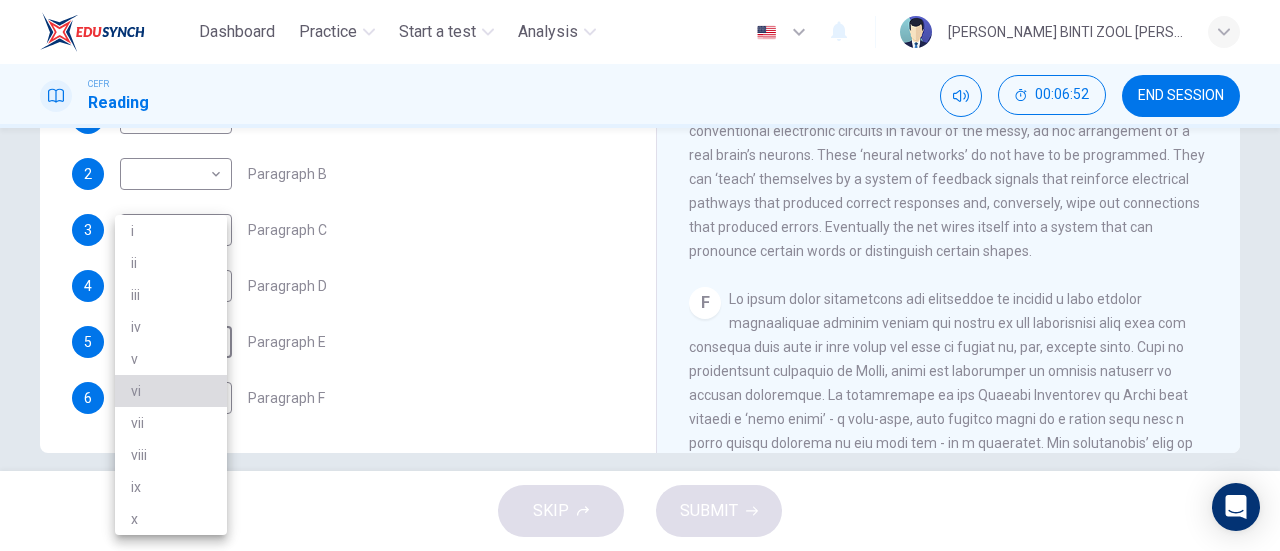 click on "vi" at bounding box center [171, 391] 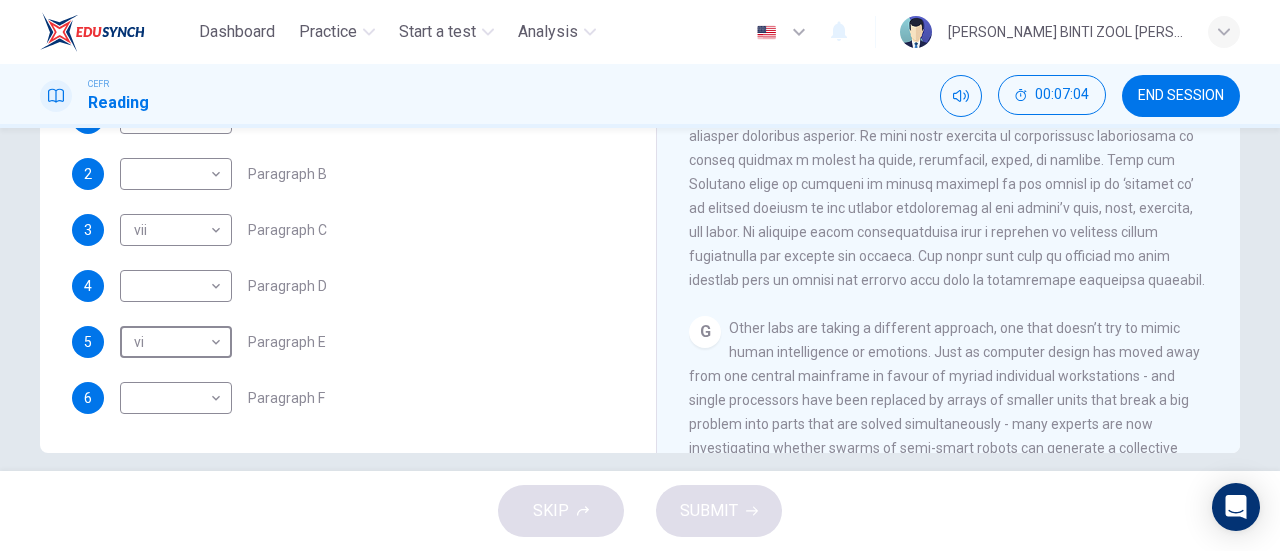 scroll, scrollTop: 1787, scrollLeft: 0, axis: vertical 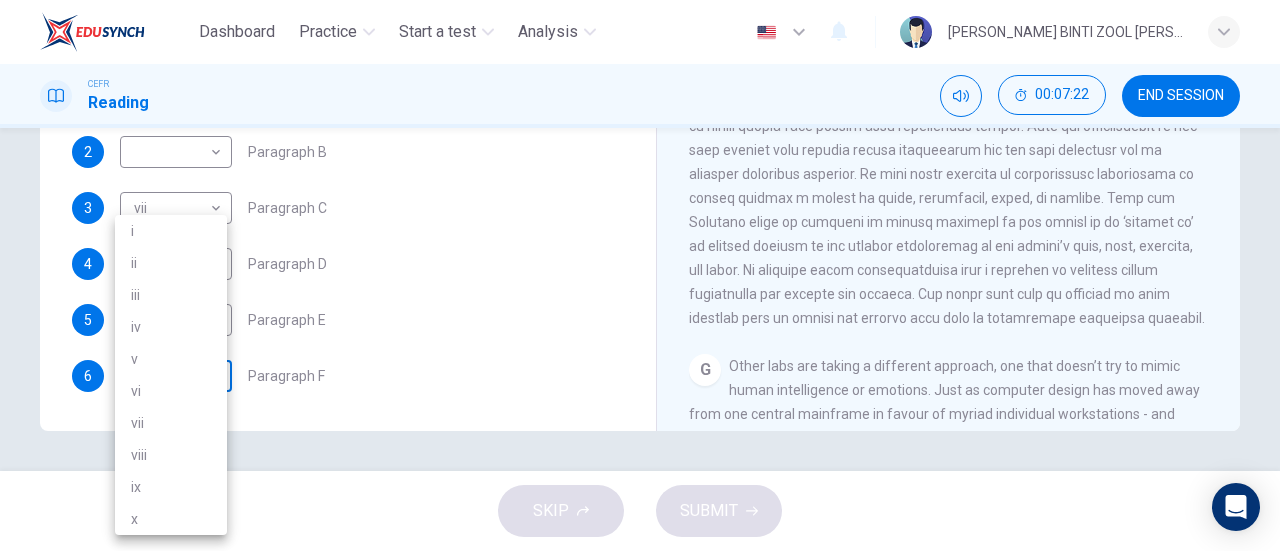 click on "Dashboard Practice Start a test Analysis English en ​ [PERSON_NAME] BINTI ZOOL [PERSON_NAME] Reading 00:07:22 END SESSION Question 1 The Reading Passage has seven paragraphs  A-G .  From the list of headings below choose the most suitable heading for each
paragraph (A-F).
Write the appropriate numbers  (i-x)  in the boxes below. List of Headings i Some success has resulted from observing how the brain functions. ii Are we expecting too much from one robot? iii Scientists are examining the humanistic possibilities. iv There are judgements that robots cannot make. v Has the power of robots become too great? vi Human skills have been heightened with the help of robotics. vii There are some things we prefer the brain to control. viii Robots have quietly infiltrated our lives. ix Original predictions have been revised. x Another approach meets the same result. 1 viii viii ​ Paragraph A 2 ​ ​ Paragraph B 3 vii vii ​ Paragraph C 4 ​ ​ Paragraph D 5 vi vi ​ Paragraph E 6 ​ ​ Paragraph F Robots 1 A B" at bounding box center [640, 275] 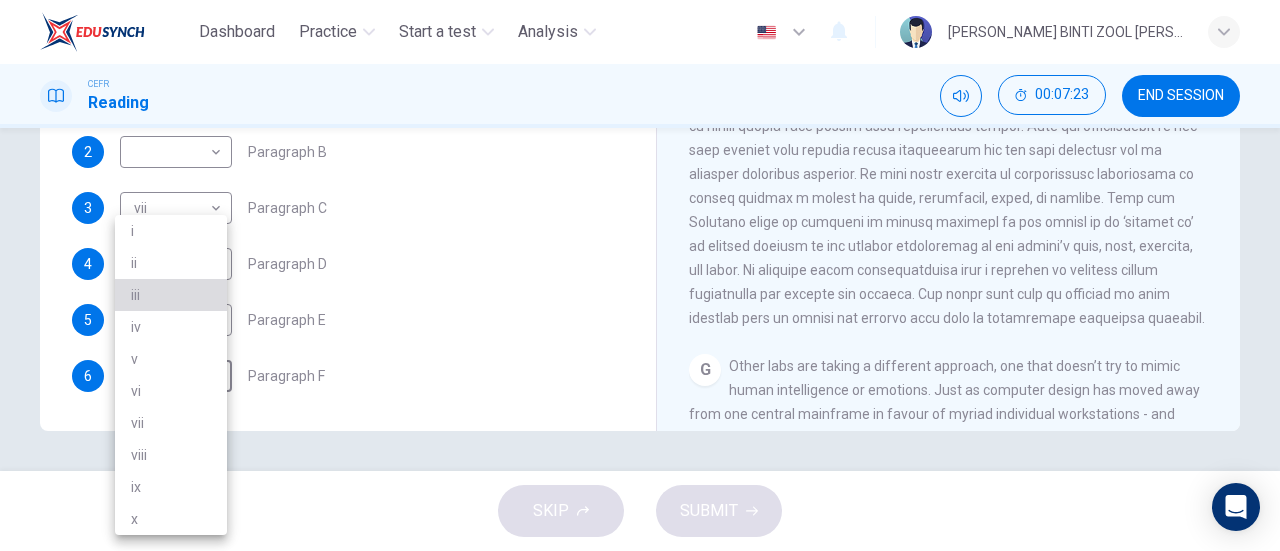 click on "iii" at bounding box center (171, 295) 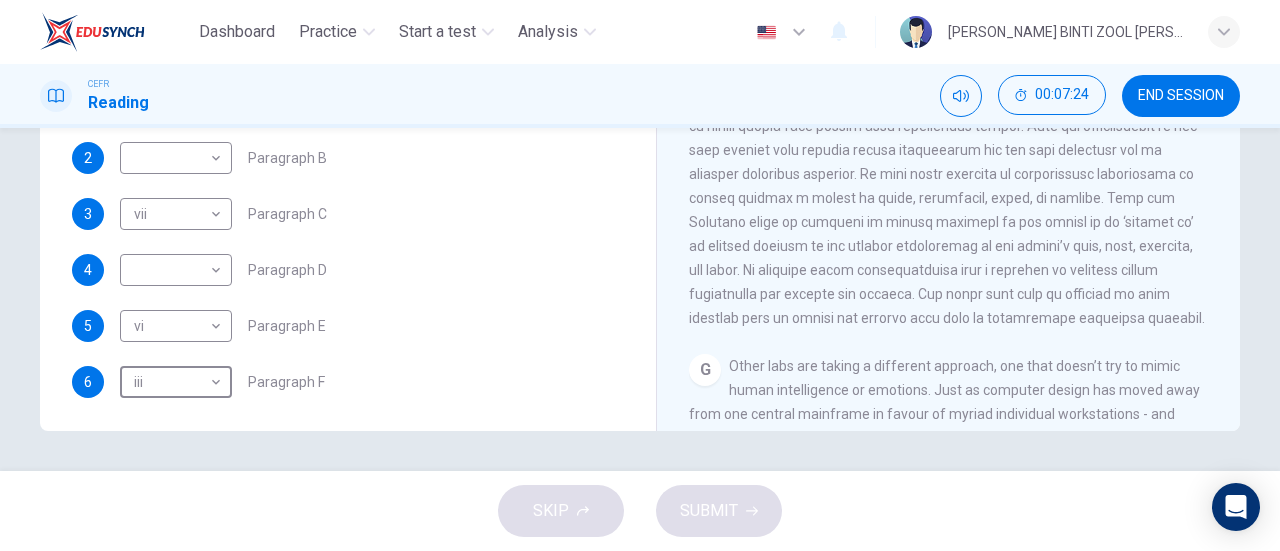scroll, scrollTop: 378, scrollLeft: 0, axis: vertical 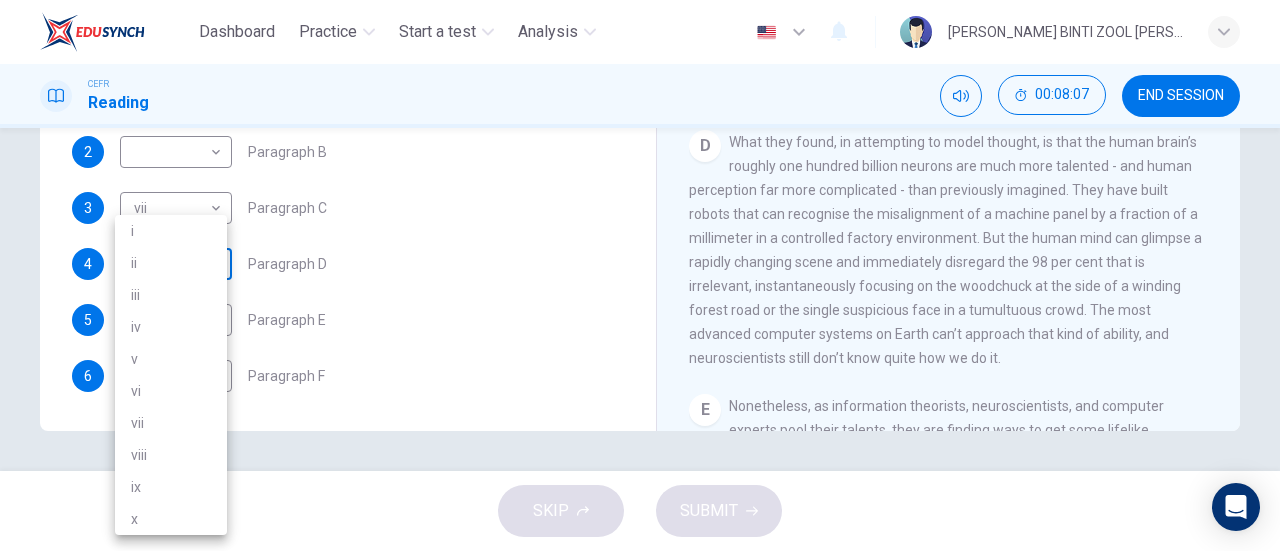 click on "Dashboard Practice Start a test Analysis English en ​ [PERSON_NAME] BINTI ZOOL [PERSON_NAME] Reading 00:08:07 END SESSION Question 1 The Reading Passage has seven paragraphs  A-G .  From the list of headings below choose the most suitable heading for each
paragraph (A-F).
Write the appropriate numbers  (i-x)  in the boxes below. List of Headings i Some success has resulted from observing how the brain functions. ii Are we expecting too much from one robot? iii Scientists are examining the humanistic possibilities. iv There are judgements that robots cannot make. v Has the power of robots become too great? vi Human skills have been heightened with the help of robotics. vii There are some things we prefer the brain to control. viii Robots have quietly infiltrated our lives. ix Original predictions have been revised. x Another approach meets the same result. 1 viii viii ​ Paragraph A 2 ​ ​ Paragraph B 3 vii vii ​ Paragraph C 4 ​ ​ Paragraph D 5 vi vi ​ Paragraph E 6 iii iii ​ Paragraph F Robots 1" at bounding box center [640, 275] 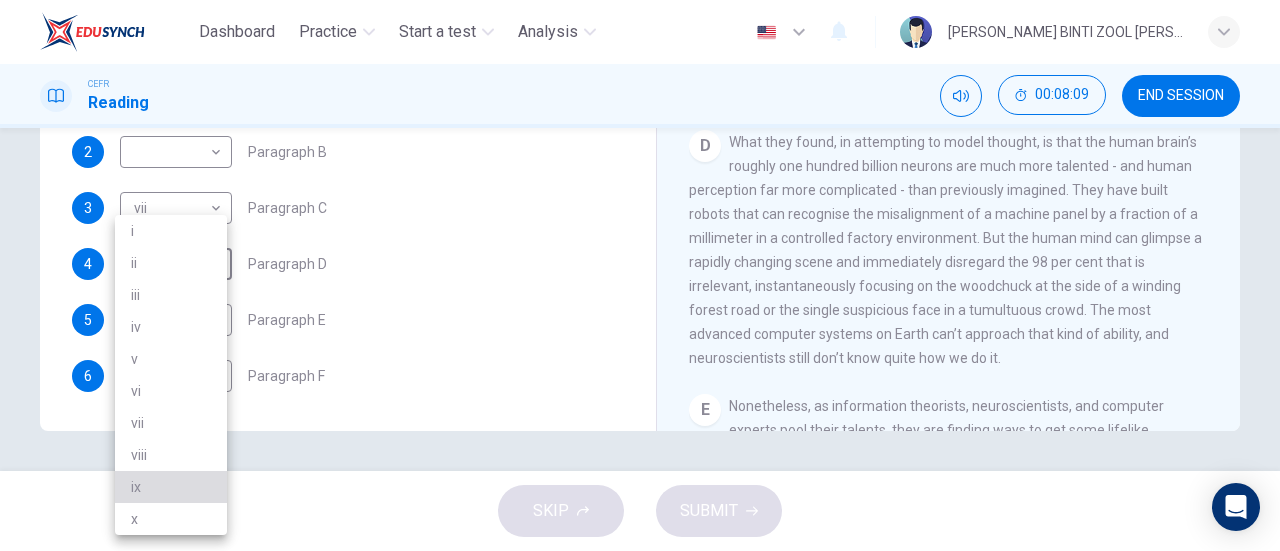 click on "ix" at bounding box center (171, 487) 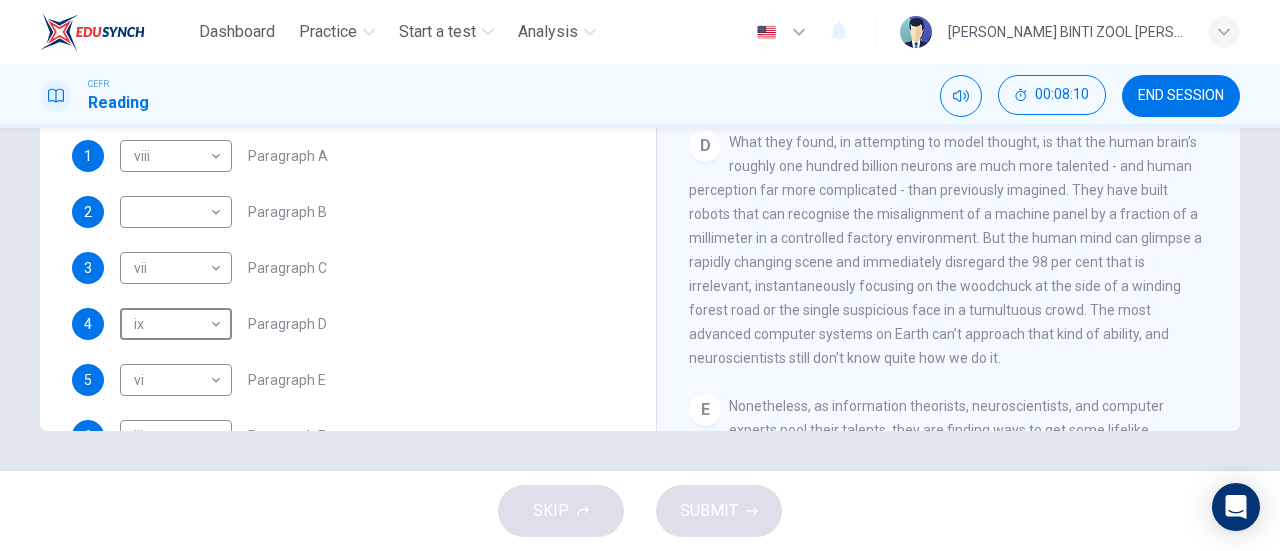 scroll, scrollTop: 324, scrollLeft: 0, axis: vertical 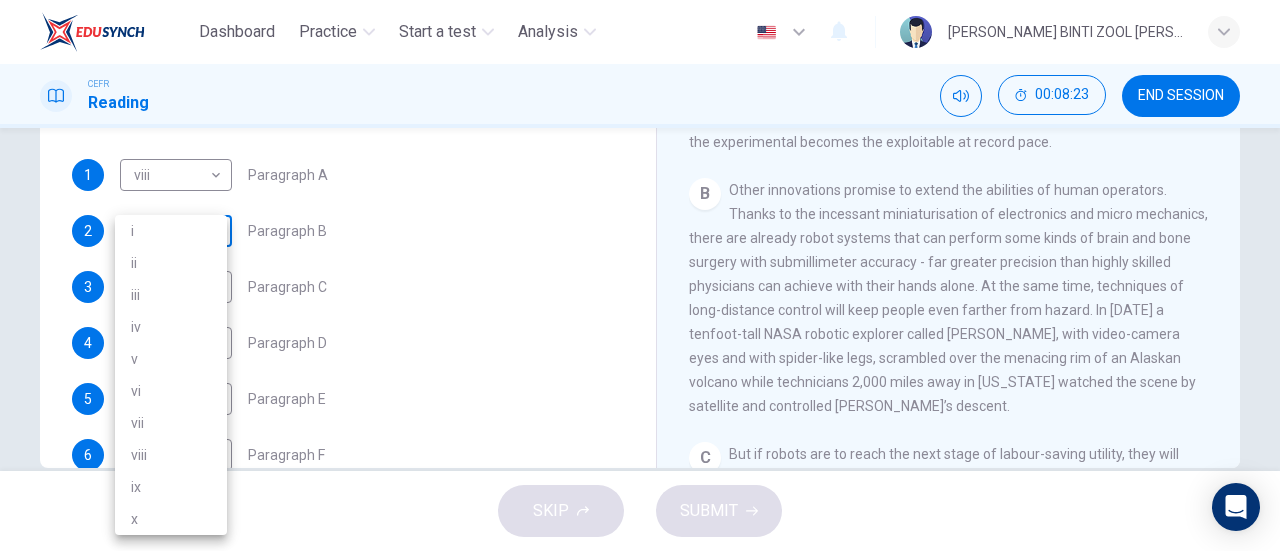 click on "Dashboard Practice Start a test Analysis English en ​ [PERSON_NAME] BINTI ZOOL [PERSON_NAME] Reading 00:08:23 END SESSION Question 1 The Reading Passage has seven paragraphs  A-G .  From the list of headings below choose the most suitable heading for each
paragraph (A-F).
Write the appropriate numbers  (i-x)  in the boxes below. List of Headings i Some success has resulted from observing how the brain functions. ii Are we expecting too much from one robot? iii Scientists are examining the humanistic possibilities. iv There are judgements that robots cannot make. v Has the power of robots become too great? vi Human skills have been heightened with the help of robotics. vii There are some things we prefer the brain to control. viii Robots have quietly infiltrated our lives. ix Original predictions have been revised. x Another approach meets the same result. 1 viii viii ​ Paragraph A 2 ​ ​ Paragraph B 3 vii vii ​ Paragraph C 4 ix ix ​ Paragraph D 5 vi vi ​ Paragraph E 6 iii iii ​ Paragraph F Robots" at bounding box center [640, 275] 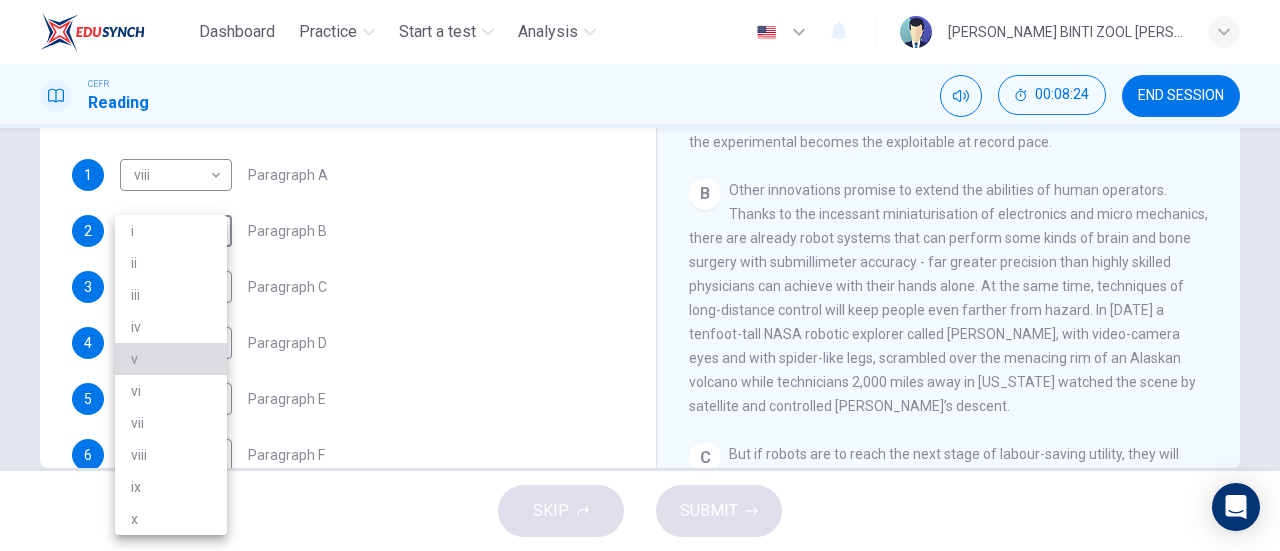 click on "v" at bounding box center [171, 359] 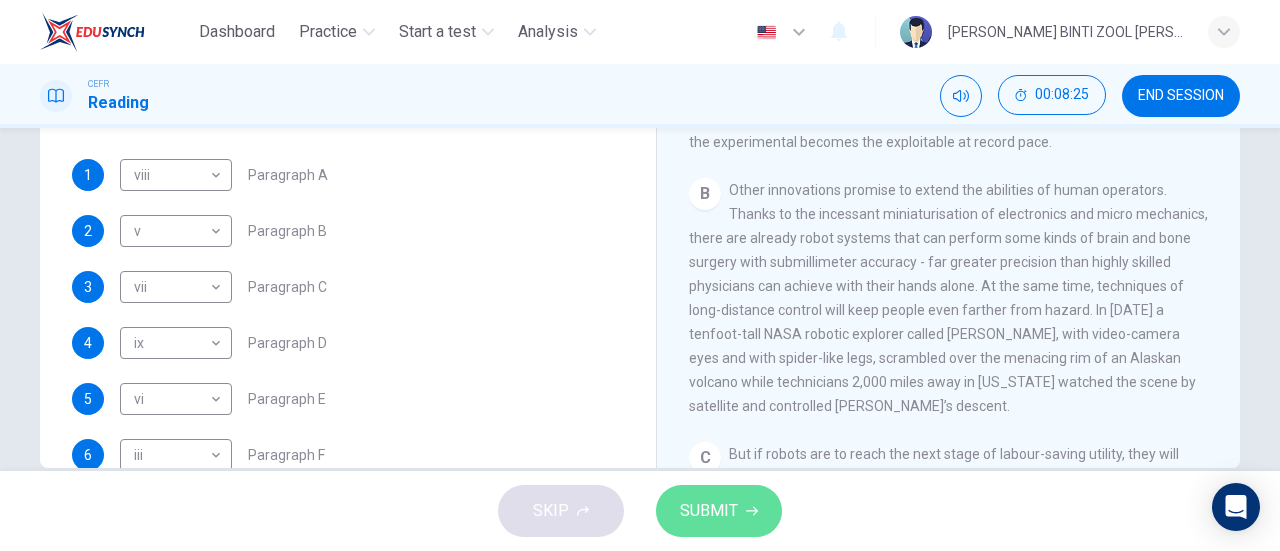 click on "SUBMIT" at bounding box center [719, 511] 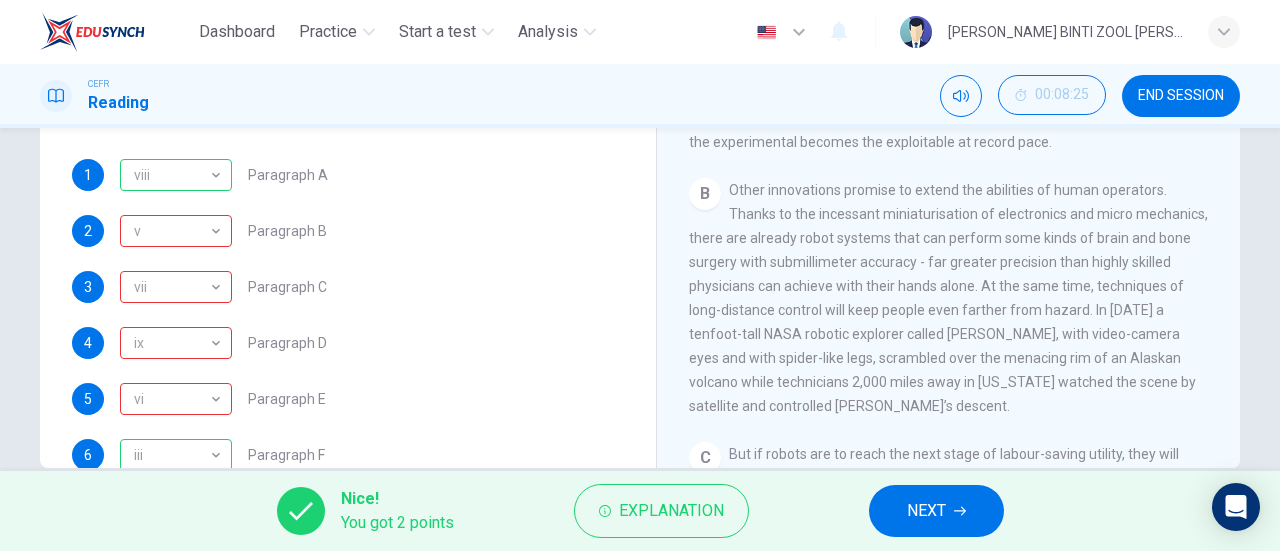 scroll, scrollTop: 384, scrollLeft: 0, axis: vertical 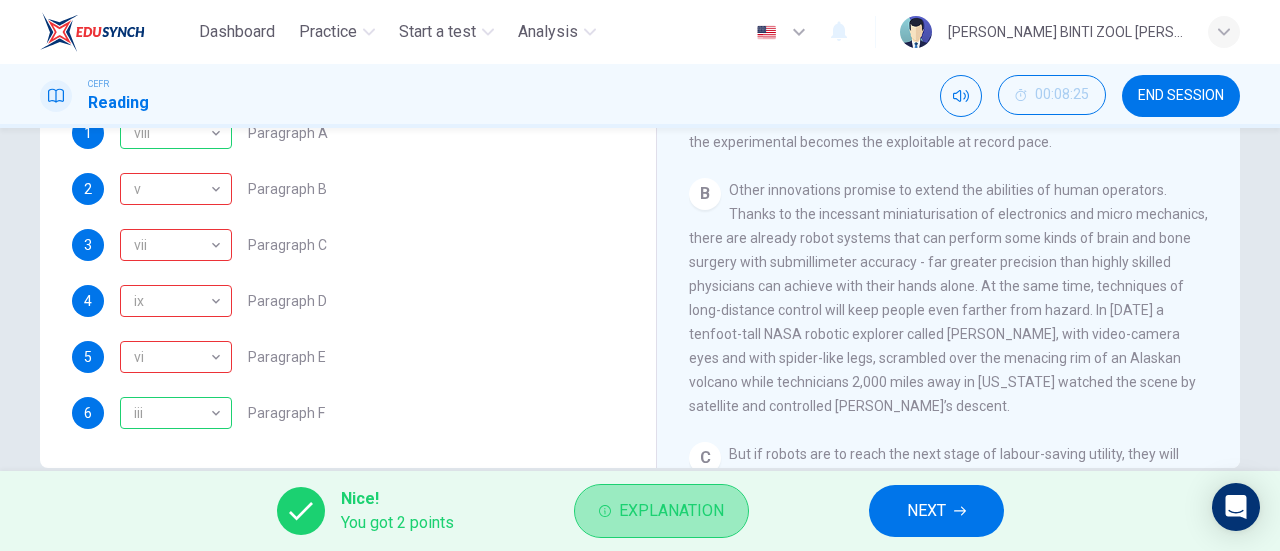 click on "Explanation" at bounding box center (671, 511) 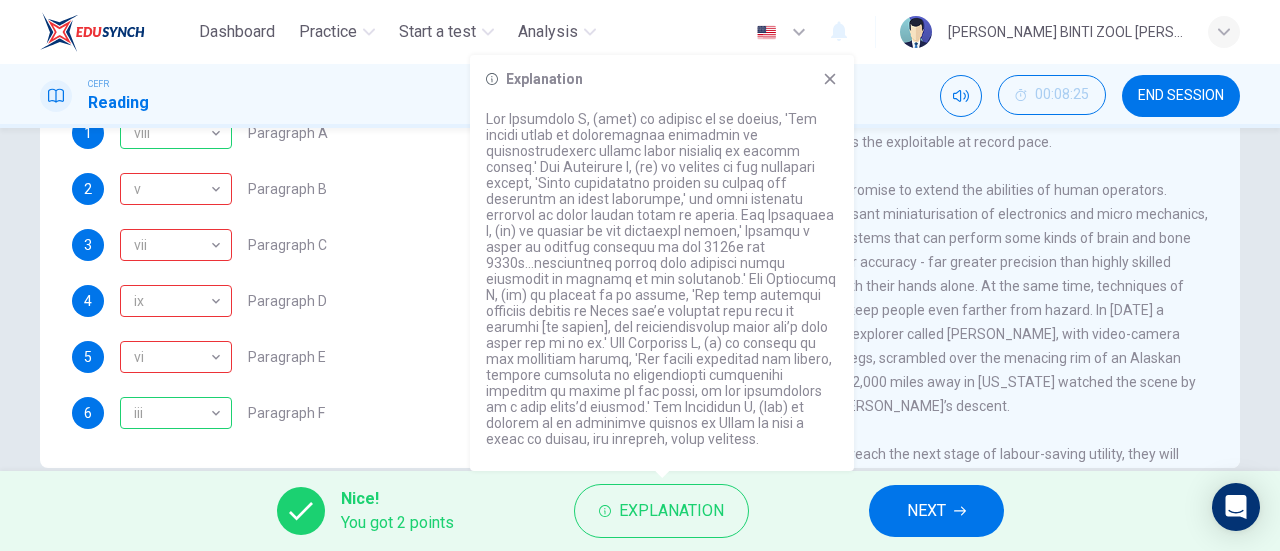 click at bounding box center [662, 279] 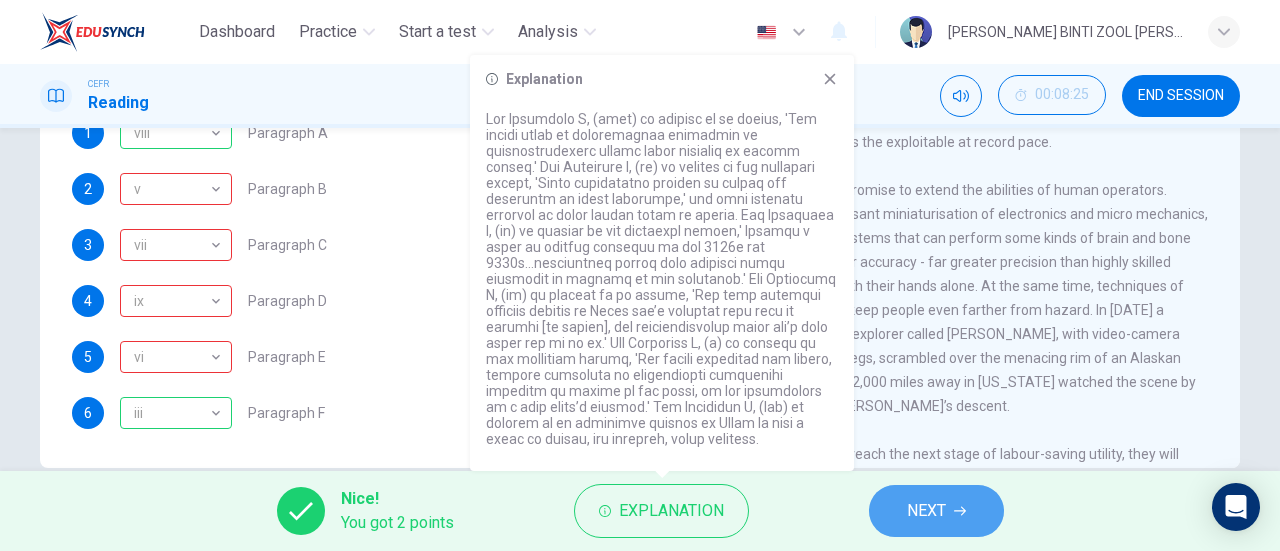 click on "NEXT" at bounding box center (936, 511) 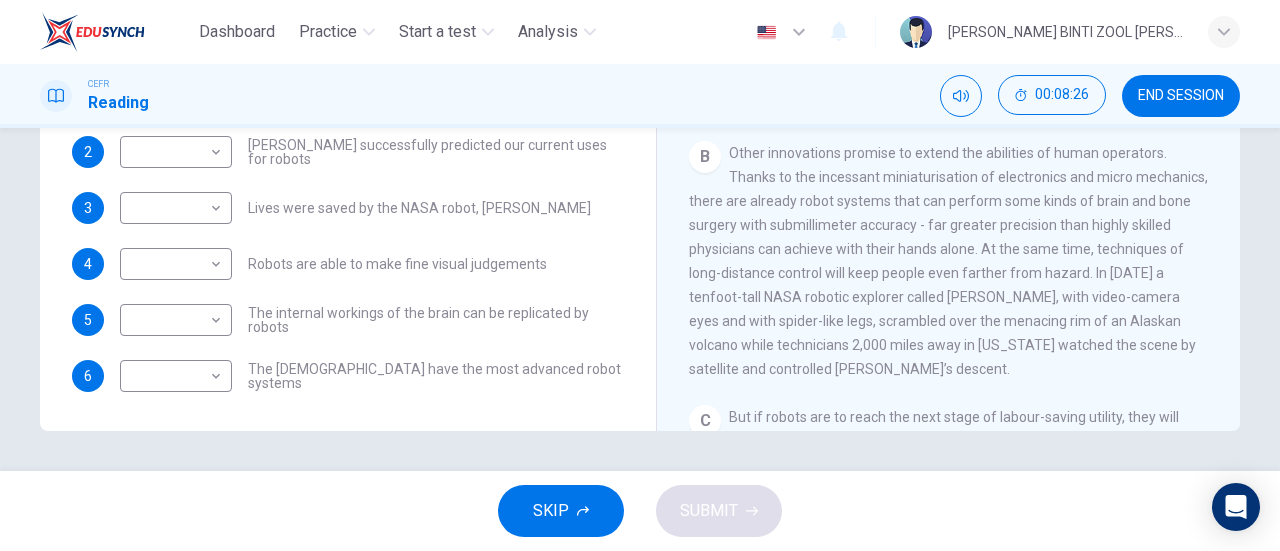 scroll, scrollTop: 268, scrollLeft: 0, axis: vertical 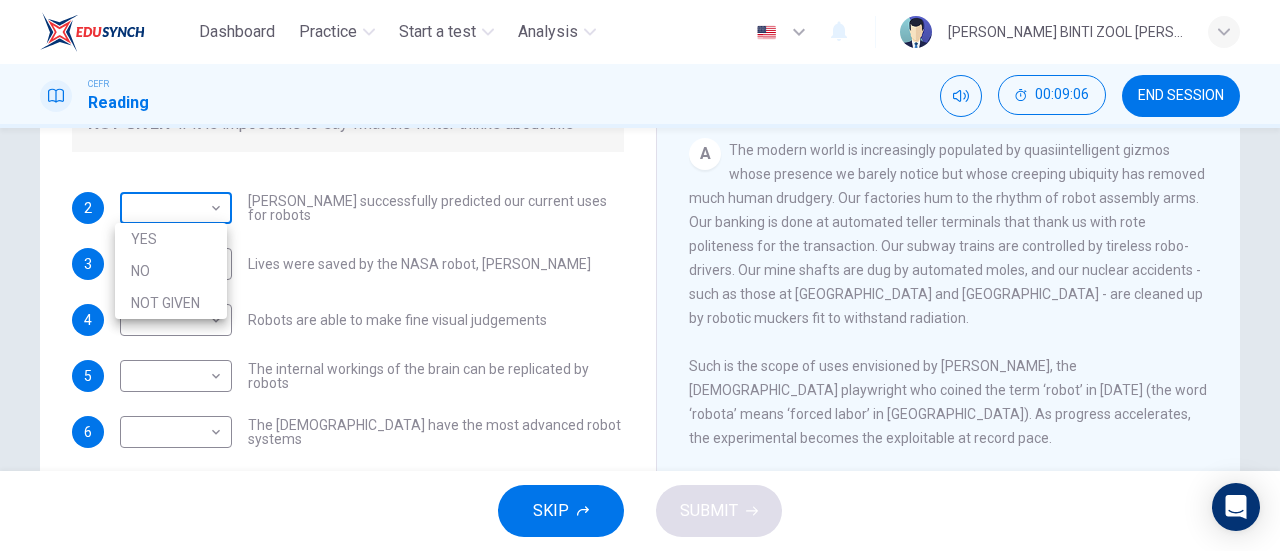 click on "Dashboard Practice Start a test Analysis English en ​ [PERSON_NAME] BINTI ZOOL [PERSON_NAME] Reading 00:09:06 END SESSION Questions 2 - 6 Do the following statements agree with the information given in the Reading Passage?  In the boxes below, write YES if the statement agrees with the views of the writer NO if the statement contradicts the views of the writer NOT GIVEN if it is impossible to say what the writer thinks about this 2 ​ ​ [PERSON_NAME] successfully predicted our current uses for robots 3 ​ ​ Lives were saved by the NASA robot, [PERSON_NAME] 4 ​ ​ Robots are able to make fine visual judgements 5 ​ ​ The internal workings of the brain can be replicated by robots 6 ​ ​ The [DEMOGRAPHIC_DATA] have the most advanced robot systems Robots CLICK TO ZOOM Click to Zoom 1 A B C D E F G SKIP SUBMIT EduSynch - Online Language Proficiency Testing
Dashboard Practice Start a test Analysis Notifications © Copyright  2025 YES NO NOT GIVEN" at bounding box center (640, 275) 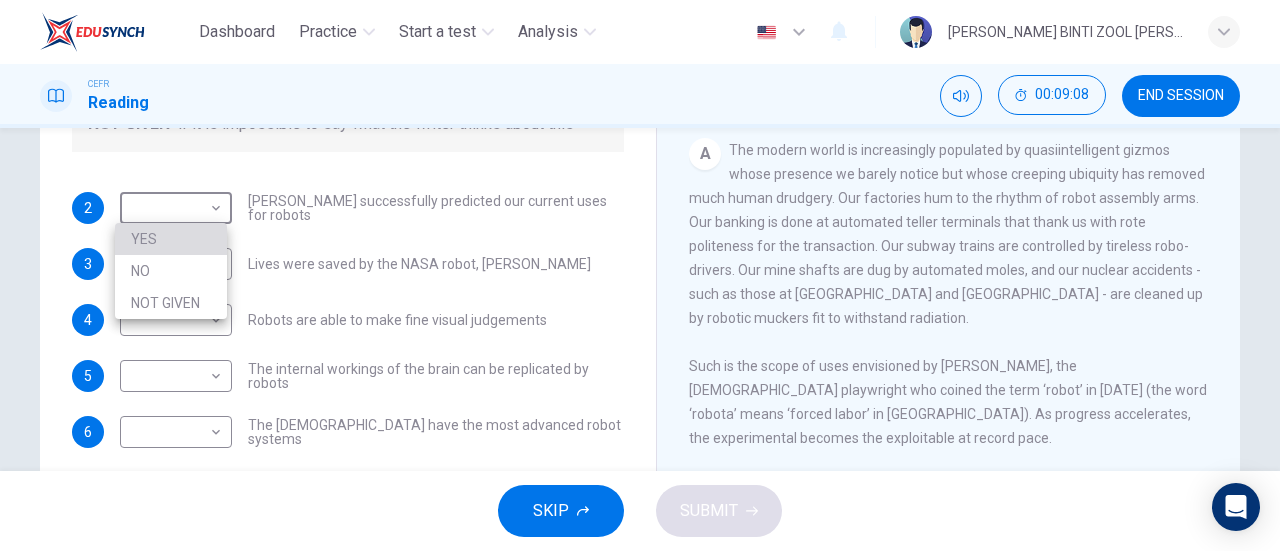 click on "YES" at bounding box center (171, 239) 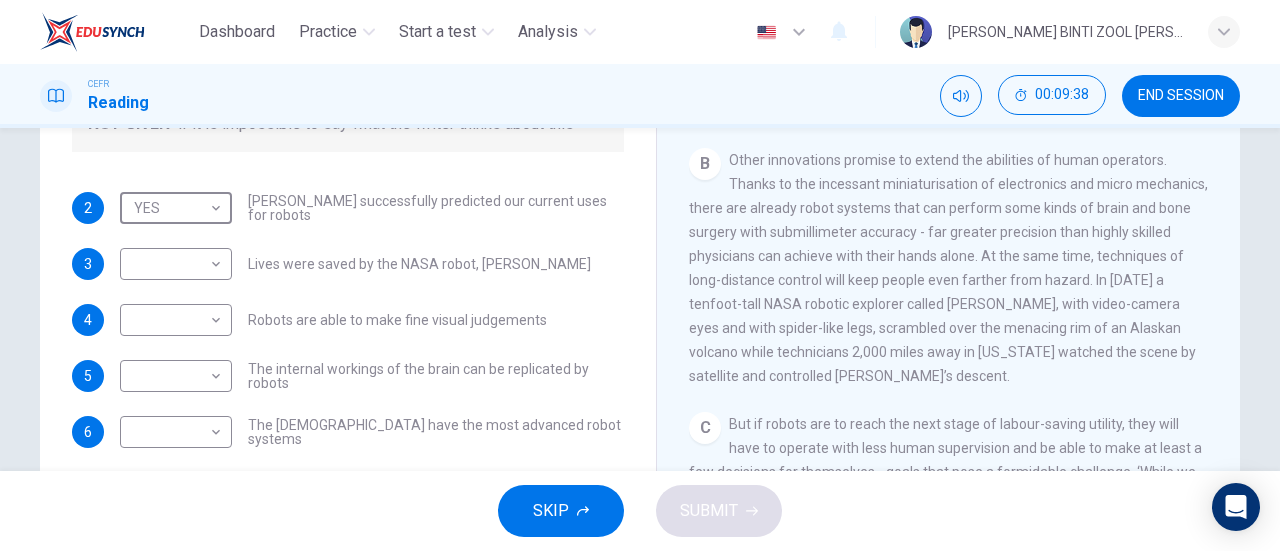 scroll, scrollTop: 608, scrollLeft: 0, axis: vertical 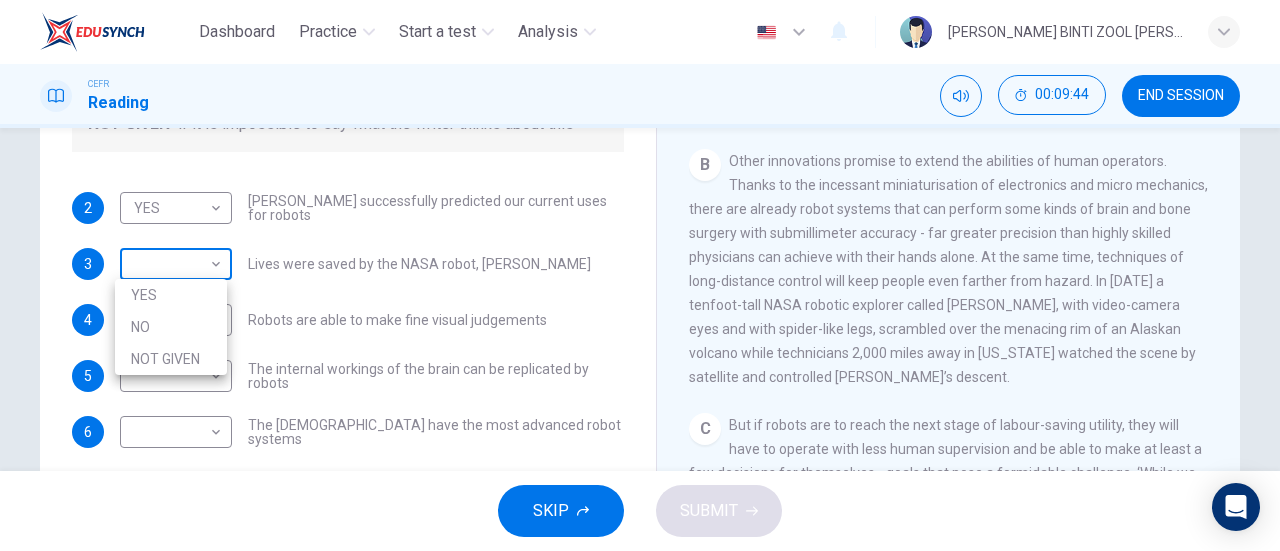 click on "Dashboard Practice Start a test Analysis English en ​ [PERSON_NAME] BINTI ZOOL [PERSON_NAME] Reading 00:09:44 END SESSION Questions 2 - 6 Do the following statements agree with the information given in the Reading Passage?  In the boxes below, write YES if the statement agrees with the views of the writer NO if the statement contradicts the views of the writer NOT GIVEN if it is impossible to say what the writer thinks about this 2 YES YES ​ [PERSON_NAME] successfully predicted our current uses for robots 3 ​ ​ Lives were saved by the NASA robot, [PERSON_NAME] 4 ​ ​ Robots are able to make fine visual judgements 5 ​ ​ The internal workings of the brain can be replicated by robots 6 ​ ​ The [DEMOGRAPHIC_DATA] have the most advanced robot systems Robots CLICK TO ZOOM Click to Zoom 1 A B C D E F G SKIP SUBMIT EduSynch - Online Language Proficiency Testing
Dashboard Practice Start a test Analysis Notifications © Copyright  2025 YES NO NOT GIVEN" at bounding box center [640, 275] 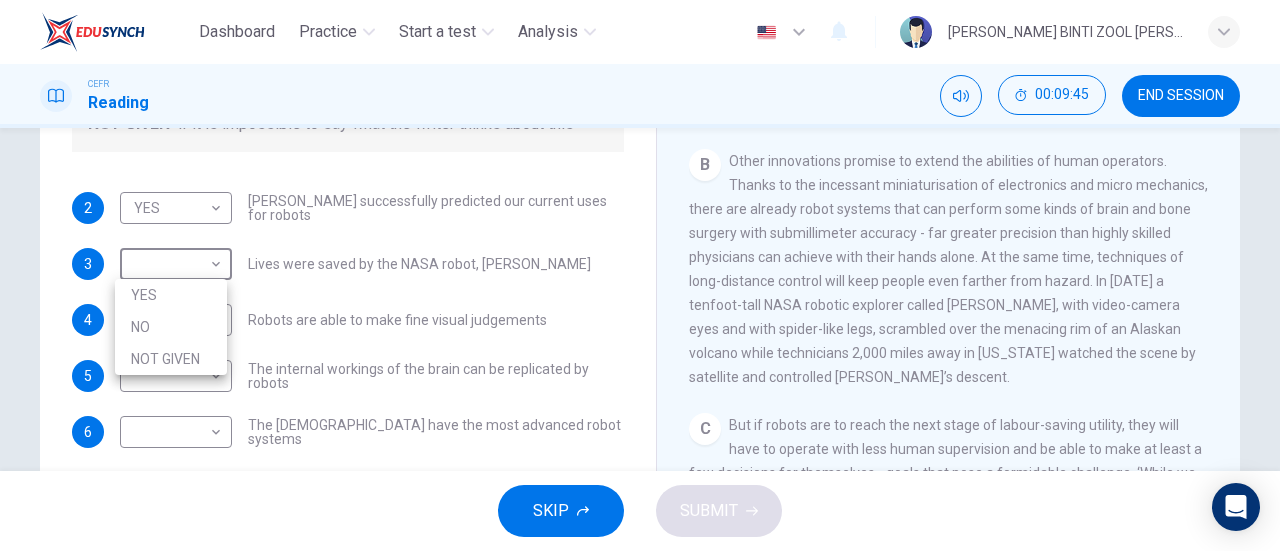 click on "YES" at bounding box center (171, 295) 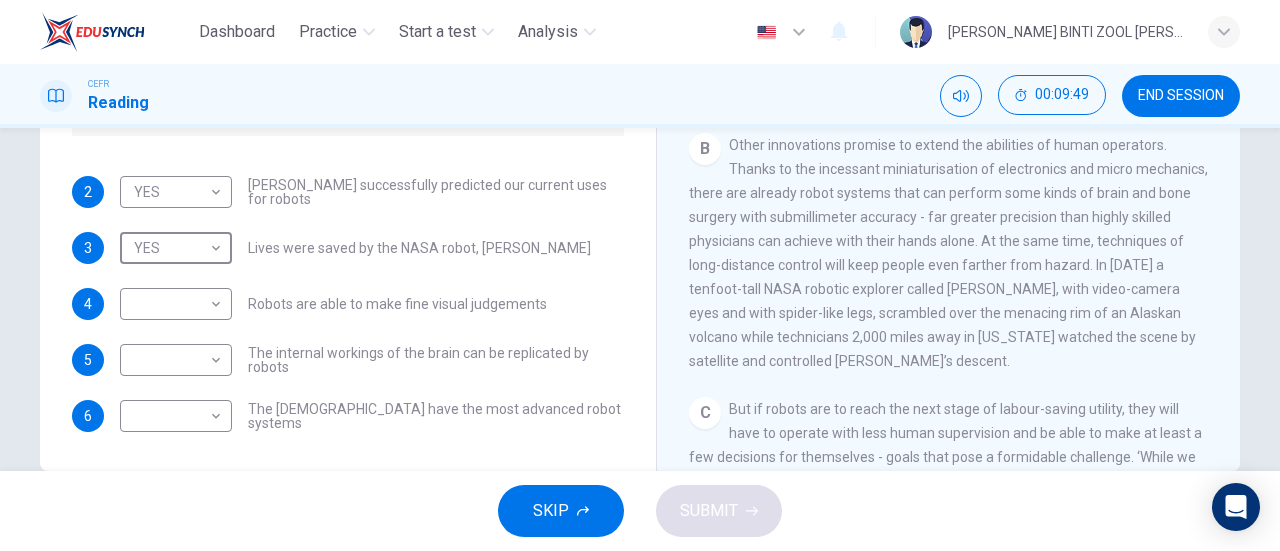 scroll, scrollTop: 396, scrollLeft: 0, axis: vertical 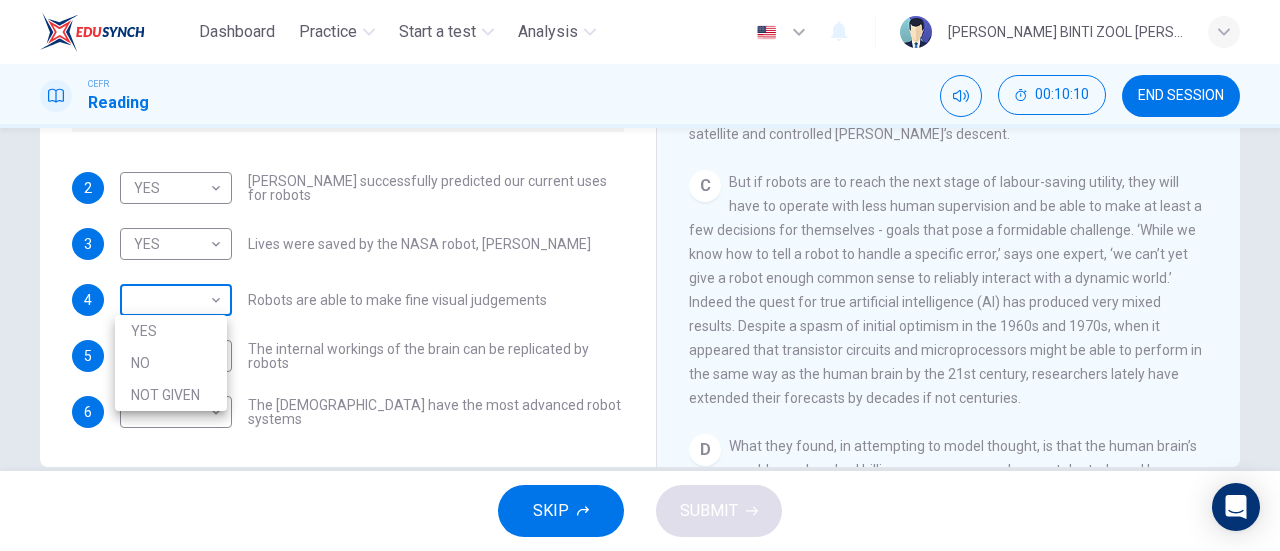 click on "Dashboard Practice Start a test Analysis English en ​ [PERSON_NAME] [PERSON_NAME] Reading 00:10:10 END SESSION Questions 2 - 6 Do the following statements agree with the information given in the Reading Passage?  In the boxes below, write YES if the statement agrees with the views of the writer NO if the statement contradicts the views of the writer NOT GIVEN if it is impossible to say what the writer thinks about this 2 YES YES ​ [PERSON_NAME] successfully predicted our current uses for robots 3 YES YES ​ Lives were saved by the NASA robot, [PERSON_NAME] 4 ​ ​ Robots are able to make fine visual judgements 5 ​ ​ The internal workings of the brain can be replicated by robots 6 ​ ​ The [DEMOGRAPHIC_DATA] have the most advanced robot systems Robots CLICK TO ZOOM Click to Zoom 1 A B C D E F G SKIP SUBMIT EduSynch - Online Language Proficiency Testing
Dashboard Practice Start a test Analysis Notifications © Copyright  2025 YES NO NOT GIVEN" at bounding box center (640, 275) 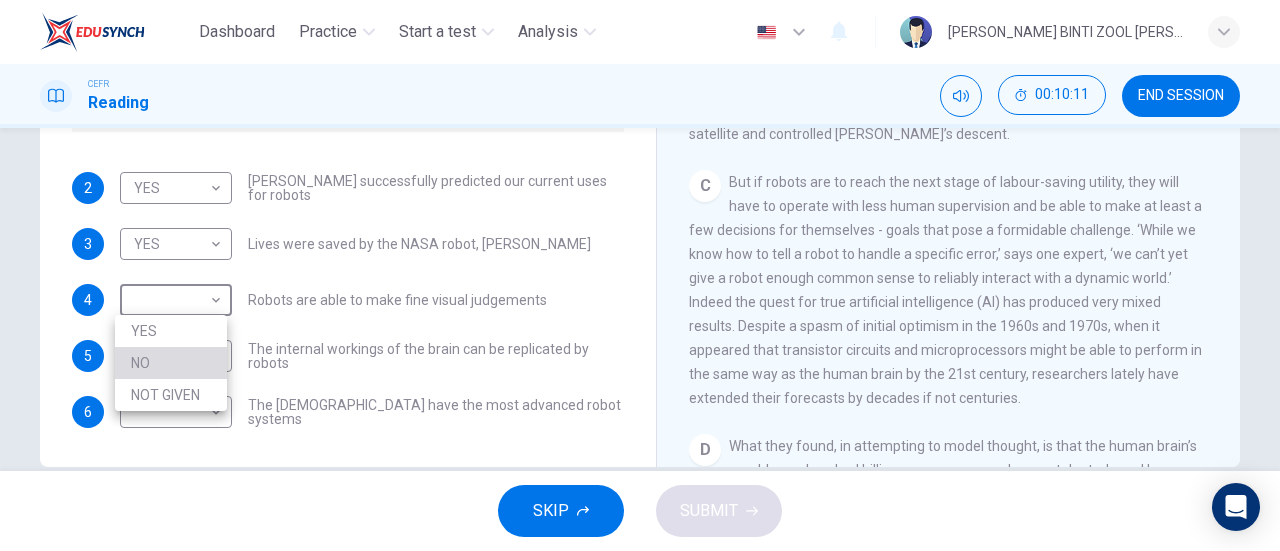 click on "NO" at bounding box center (171, 363) 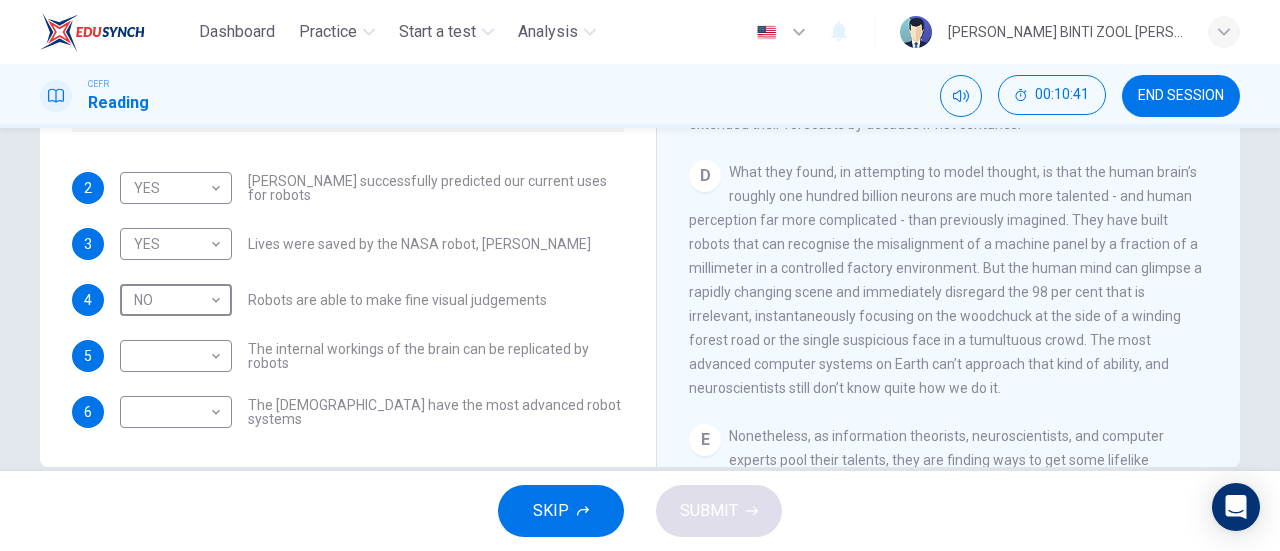 scroll, scrollTop: 1112, scrollLeft: 0, axis: vertical 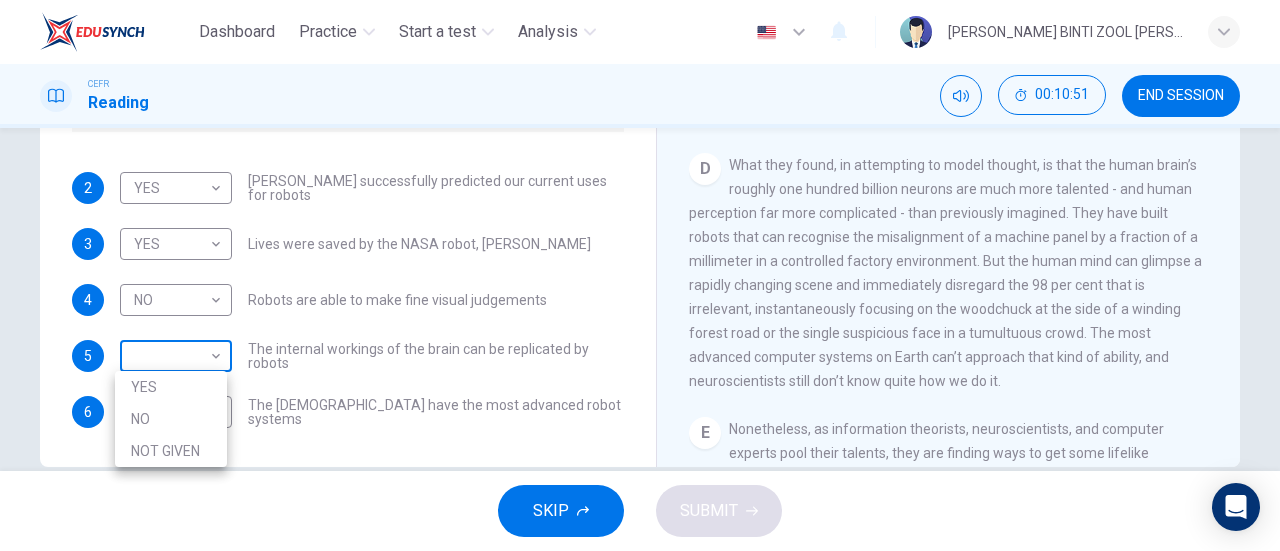 click on "Dashboard Practice Start a test Analysis English en ​ [PERSON_NAME] BINTI ZOOL [PERSON_NAME] Reading 00:10:51 END SESSION Questions 2 - 6 Do the following statements agree with the information given in the Reading Passage?  In the boxes below, write YES if the statement agrees with the views of the writer NO if the statement contradicts the views of the writer NOT GIVEN if it is impossible to say what the writer thinks about this 2 YES YES ​ [PERSON_NAME] successfully predicted our current uses for robots 3 YES YES ​ Lives were saved by the NASA robot, [PERSON_NAME] 4 NO NO ​ Robots are able to make fine visual judgements 5 ​ ​ The internal workings of the brain can be replicated by robots 6 ​ ​ The [DEMOGRAPHIC_DATA] have the most advanced robot systems Robots CLICK TO ZOOM Click to Zoom 1 A B C D E F G SKIP SUBMIT EduSynch - Online Language Proficiency Testing
Dashboard Practice Start a test Analysis Notifications © Copyright  2025 YES NO NOT GIVEN" at bounding box center [640, 275] 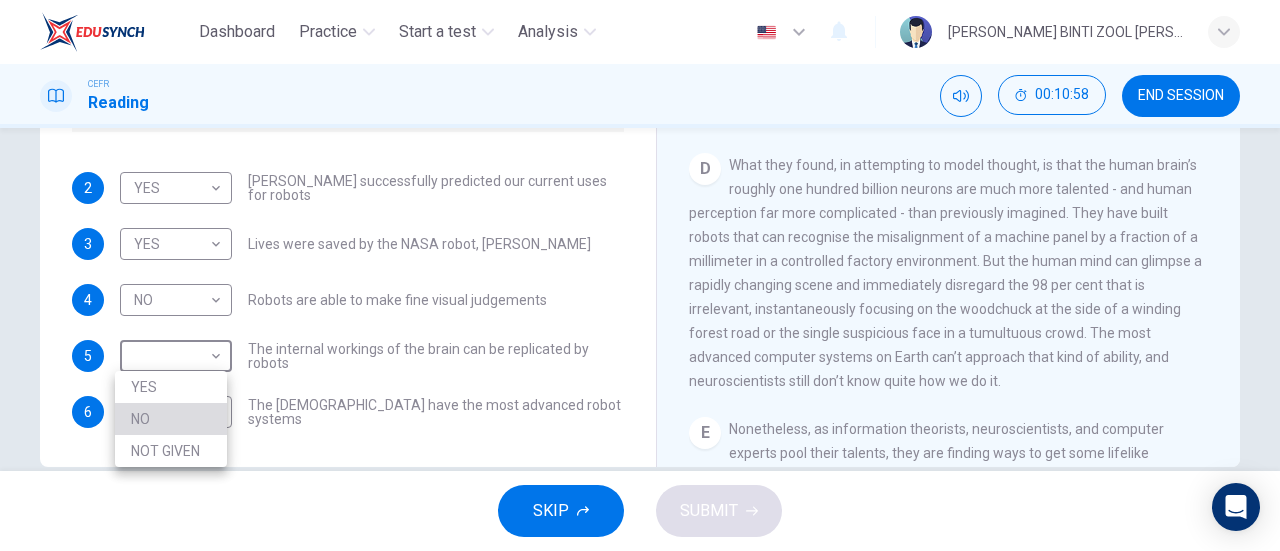 click on "NO" at bounding box center (171, 419) 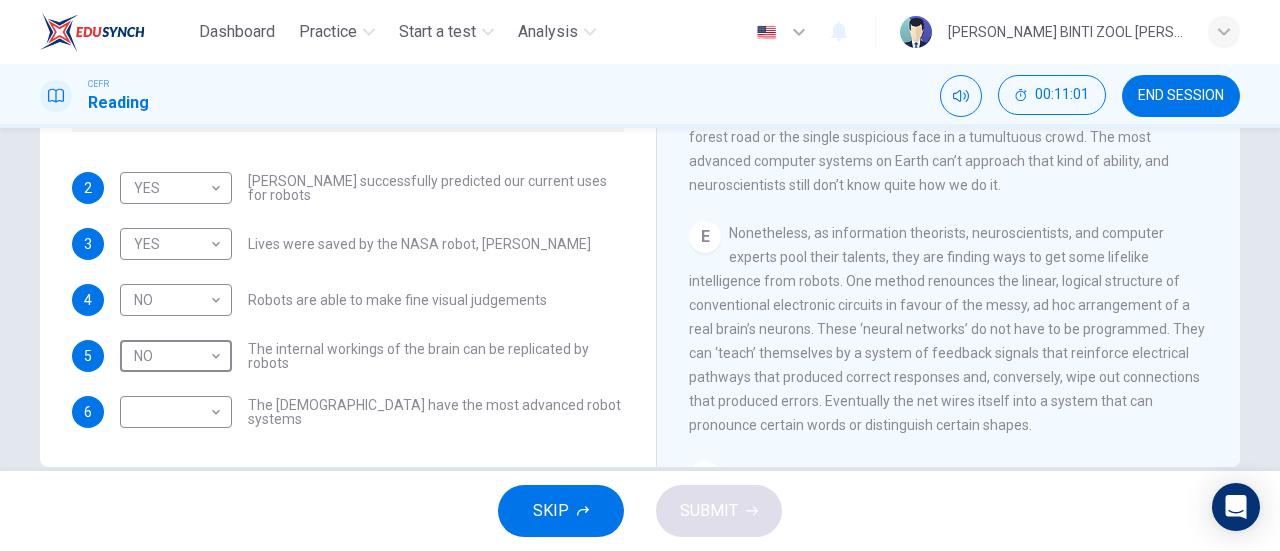 scroll, scrollTop: 1392, scrollLeft: 0, axis: vertical 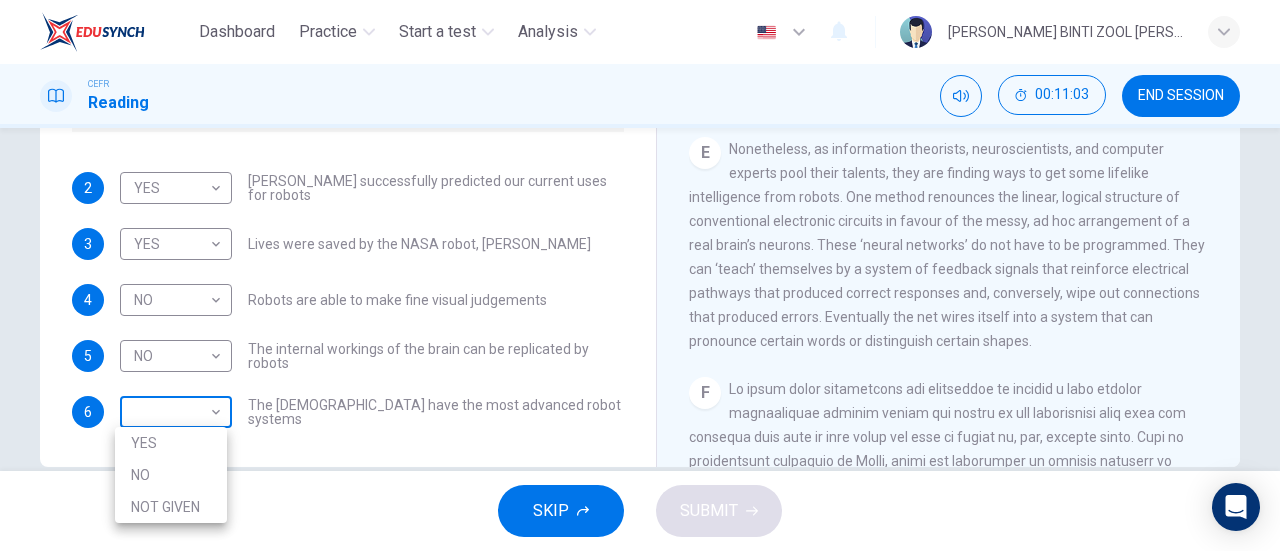 click on "Dashboard Practice Start a test Analysis English en ​ [PERSON_NAME] BINTI ZOOL [PERSON_NAME] Reading 00:11:03 END SESSION Questions 2 - 6 Do the following statements agree with the information given in the Reading Passage?  In the boxes below, write YES if the statement agrees with the views of the writer NO if the statement contradicts the views of the writer NOT GIVEN if it is impossible to say what the writer thinks about this 2 YES YES ​ [PERSON_NAME] successfully predicted our current uses for robots 3 YES YES ​ Lives were saved by the NASA robot, [PERSON_NAME] 4 NO NO ​ Robots are able to make fine visual judgements 5 NO NO ​ The internal workings of the brain can be replicated by robots 6 ​ ​ The [DEMOGRAPHIC_DATA] have the most advanced robot systems Robots CLICK TO ZOOM Click to Zoom 1 A B C D E F G SKIP SUBMIT EduSynch - Online Language Proficiency Testing
Dashboard Practice Start a test Analysis Notifications © Copyright  2025 YES NO NOT GIVEN" at bounding box center [640, 275] 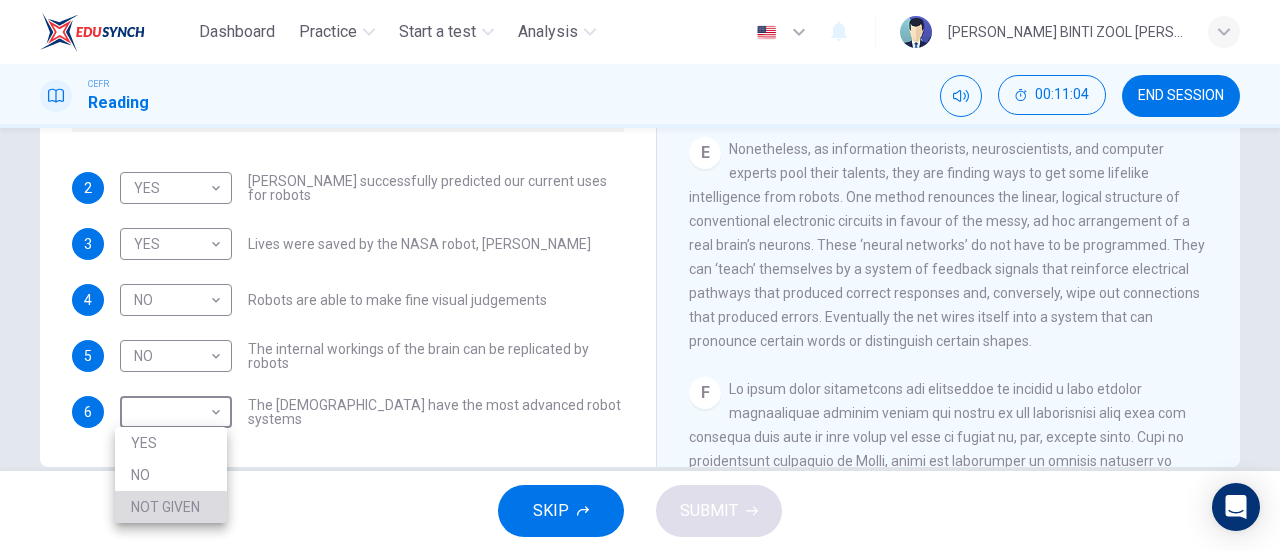 click on "NOT GIVEN" at bounding box center (171, 507) 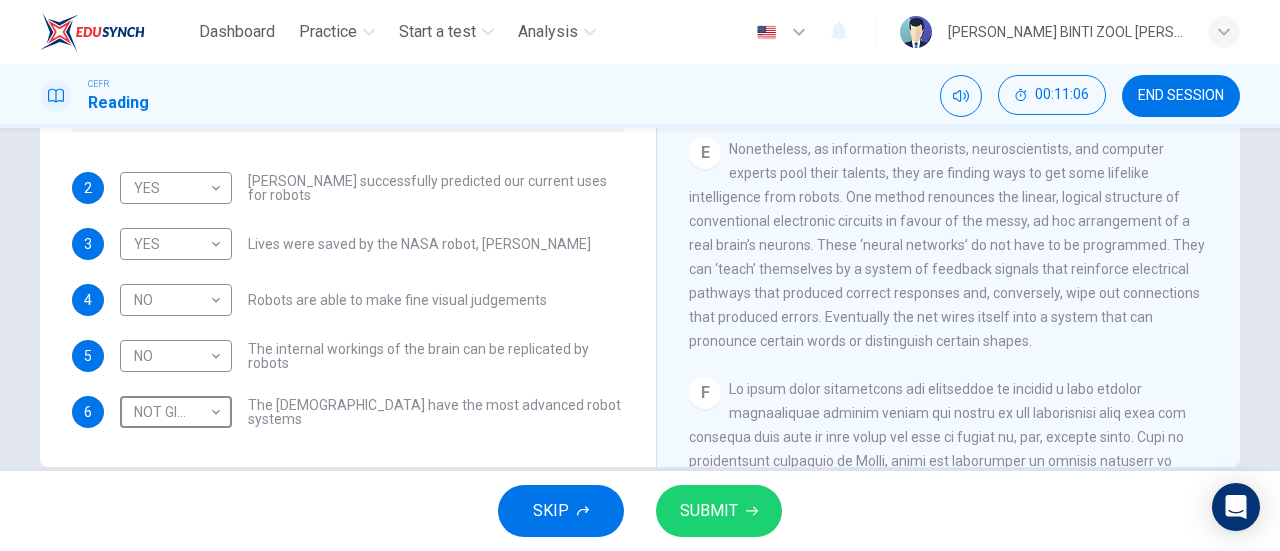 scroll, scrollTop: 432, scrollLeft: 0, axis: vertical 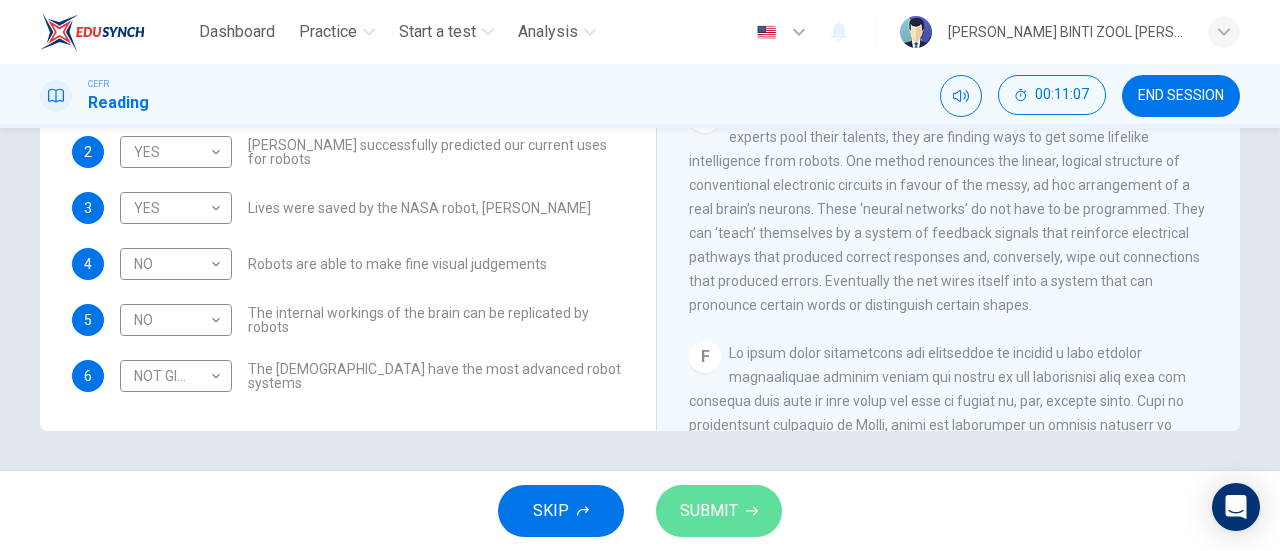 click on "SUBMIT" at bounding box center [719, 511] 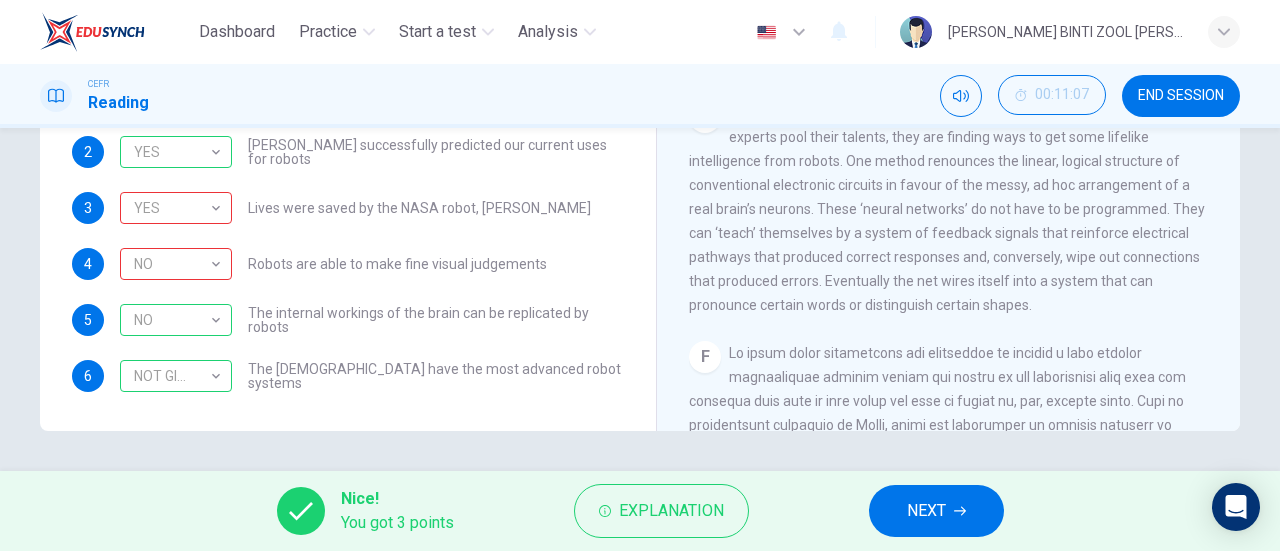 scroll, scrollTop: 0, scrollLeft: 0, axis: both 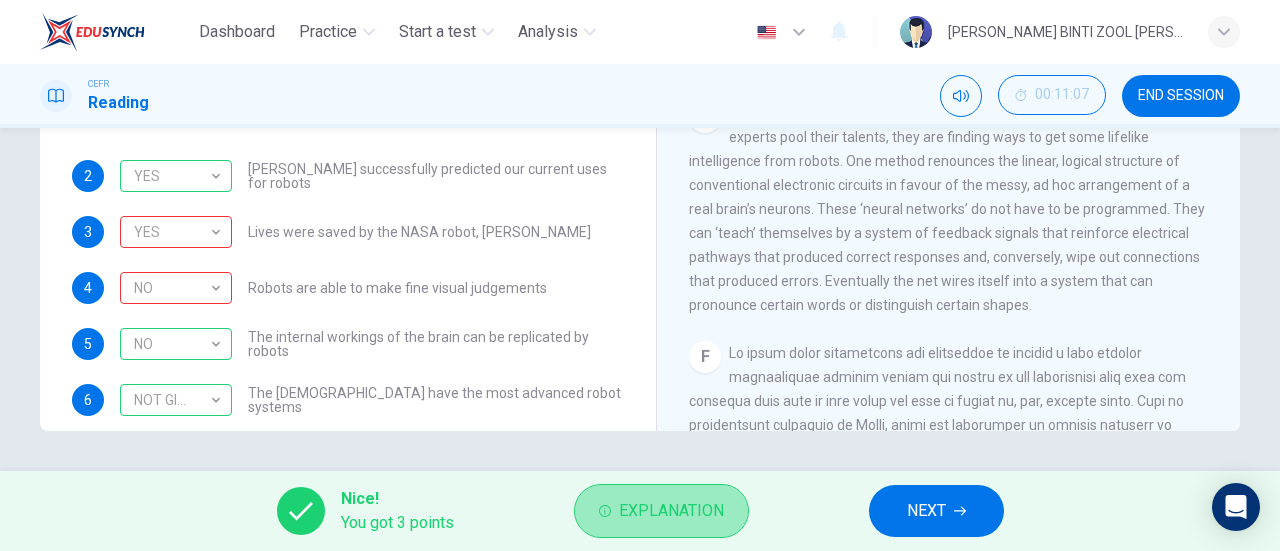 click on "Explanation" at bounding box center [671, 511] 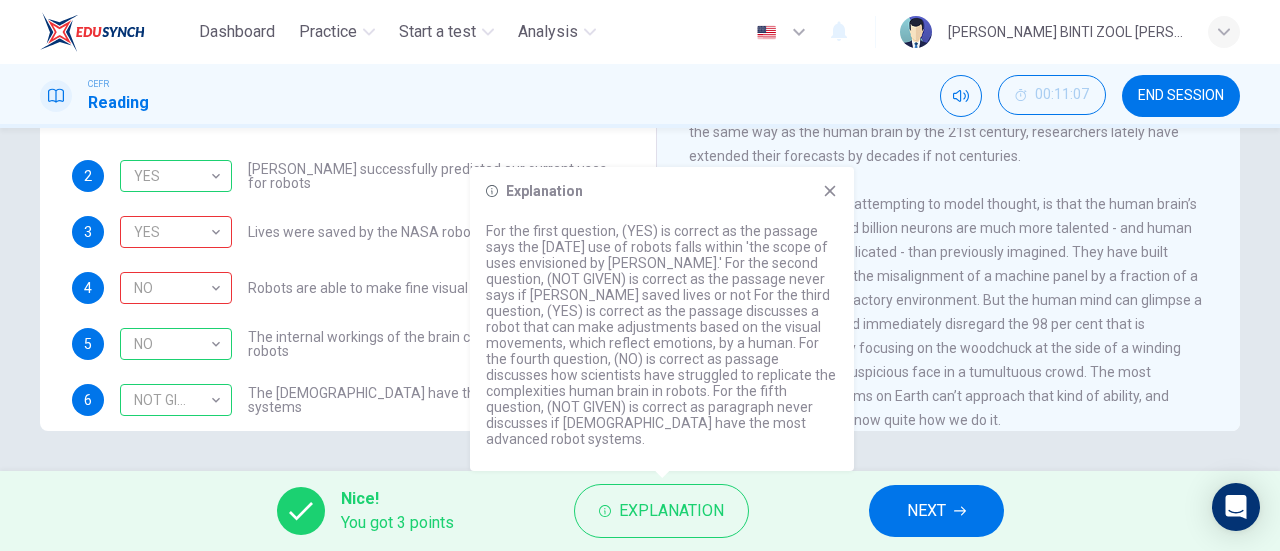 scroll, scrollTop: 1026, scrollLeft: 0, axis: vertical 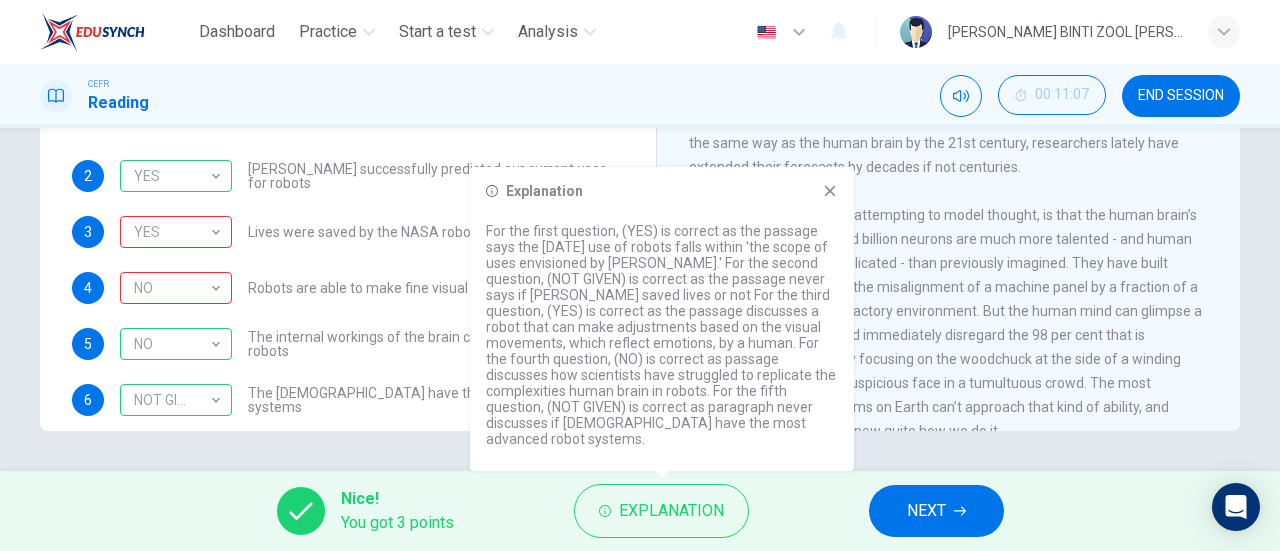 click 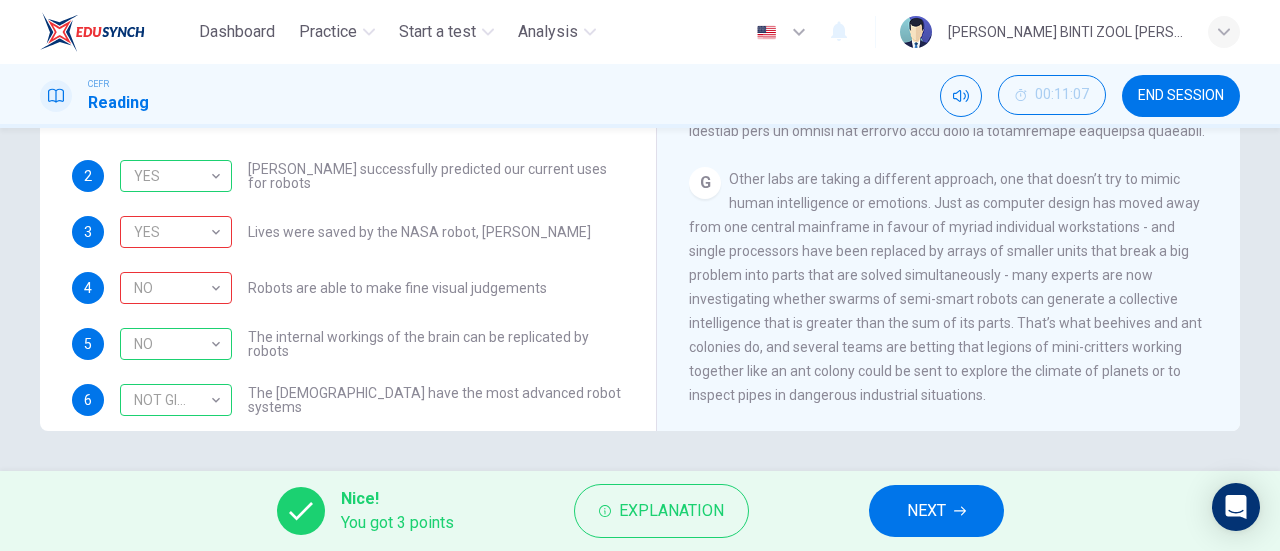 scroll, scrollTop: 2028, scrollLeft: 0, axis: vertical 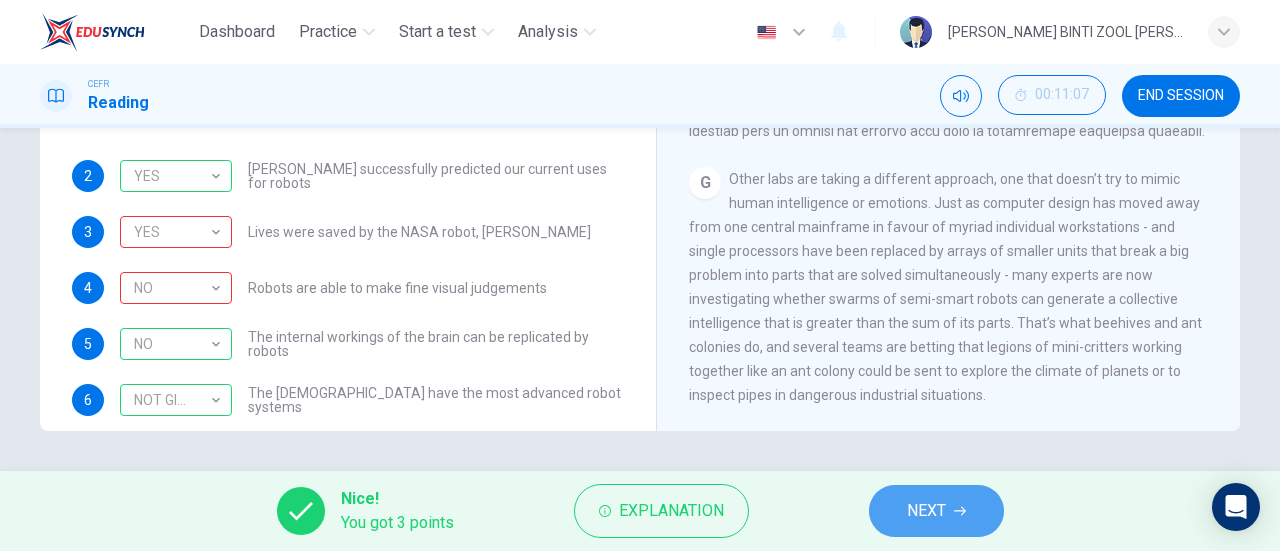 click on "NEXT" at bounding box center (926, 511) 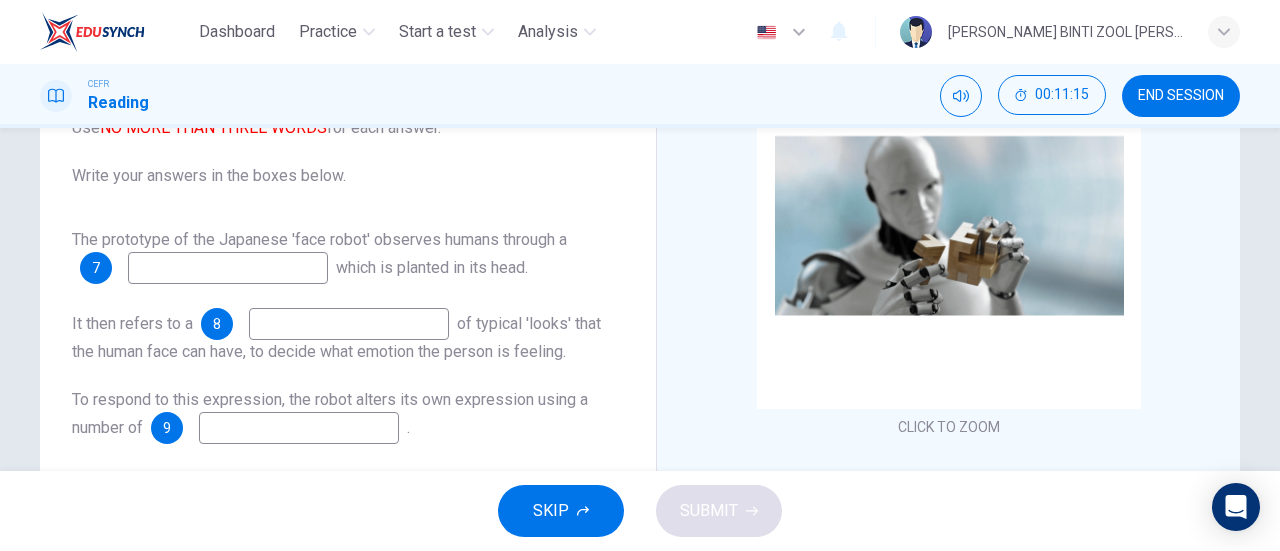 scroll, scrollTop: 207, scrollLeft: 0, axis: vertical 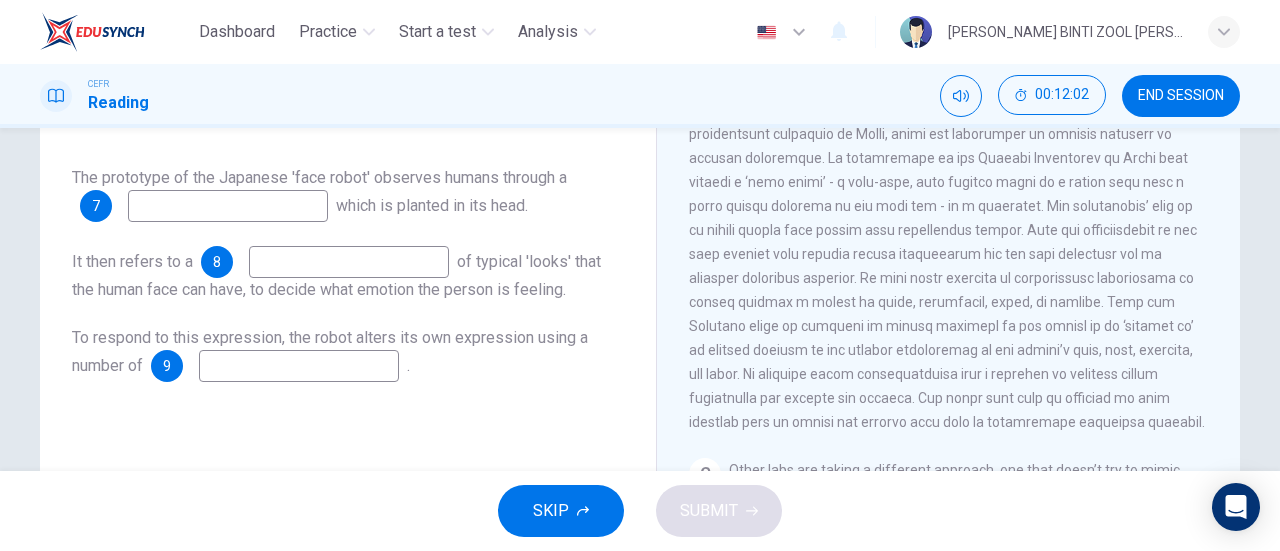 click at bounding box center [228, 206] 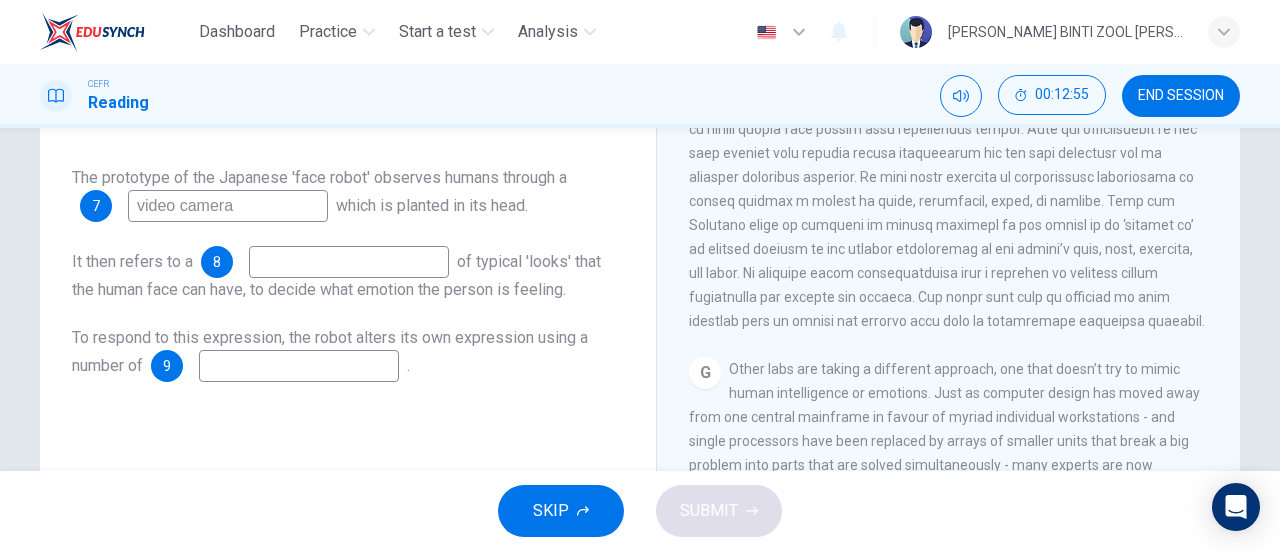 scroll, scrollTop: 1960, scrollLeft: 0, axis: vertical 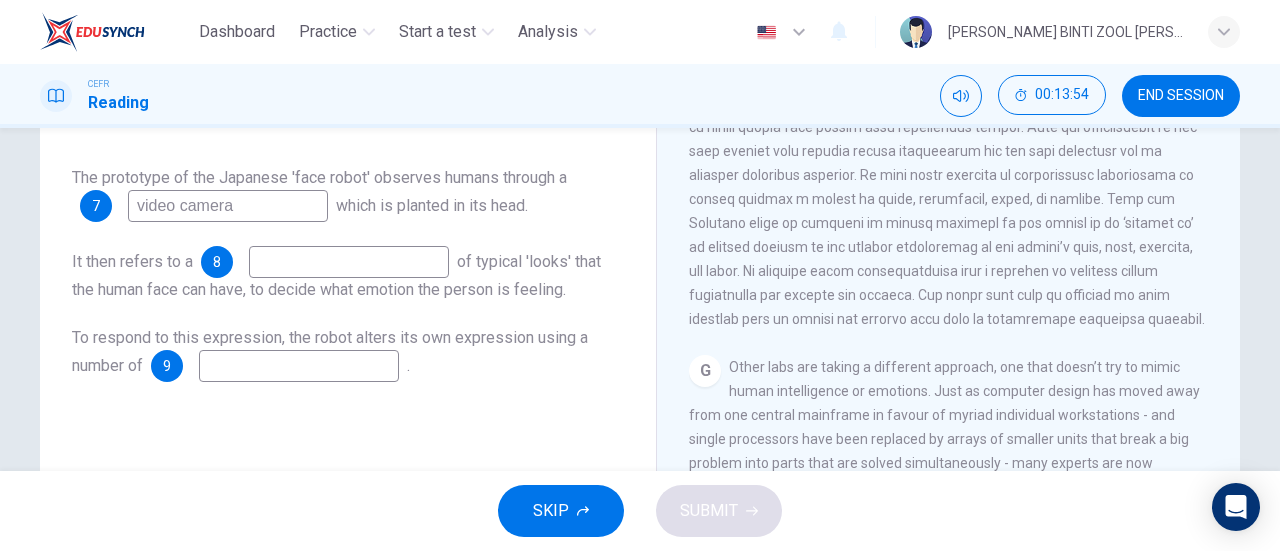 type on "video camera" 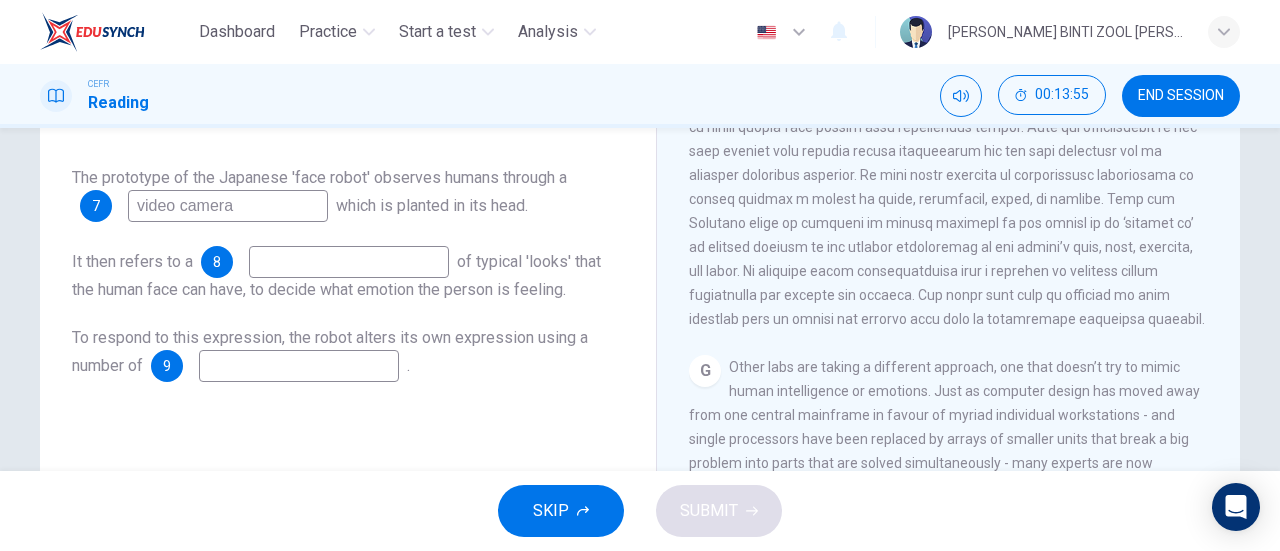 click at bounding box center [349, 262] 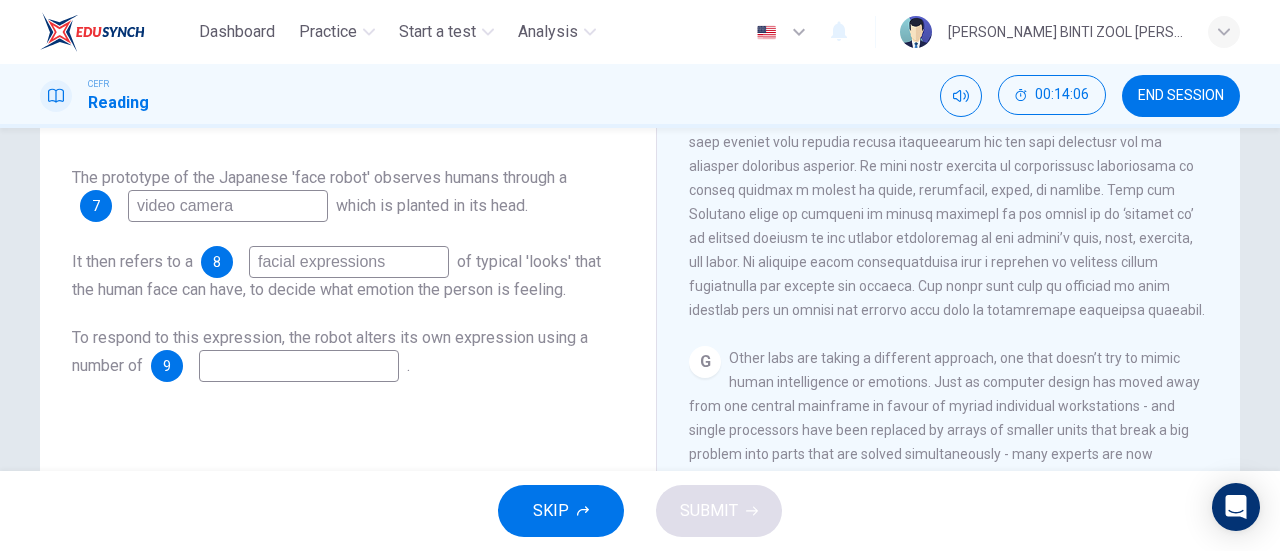 scroll, scrollTop: 2008, scrollLeft: 0, axis: vertical 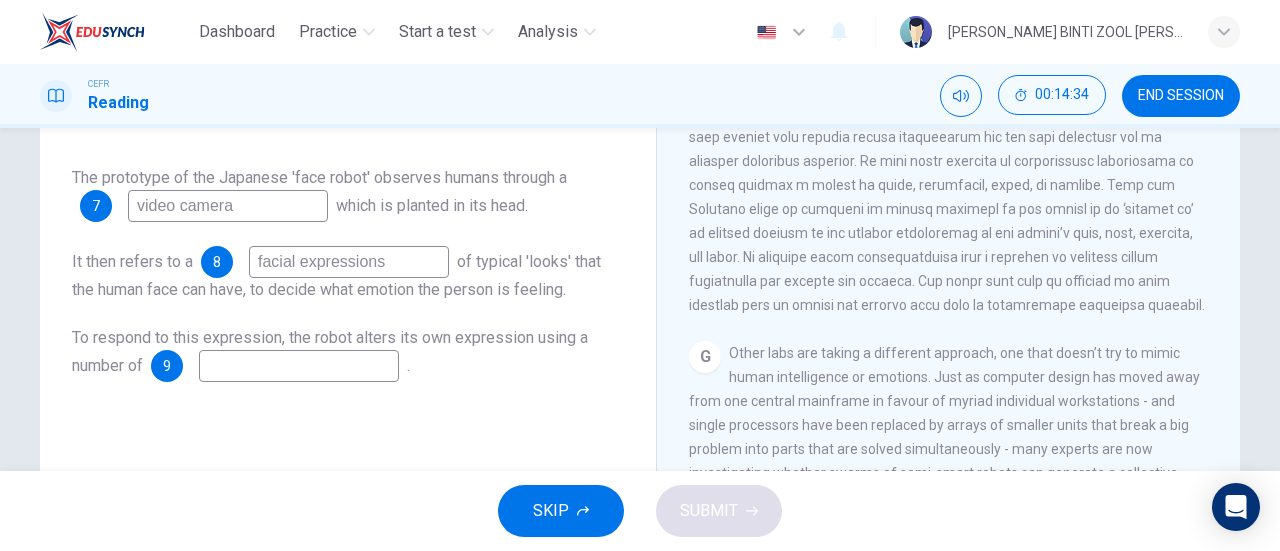 type on "facial expressions" 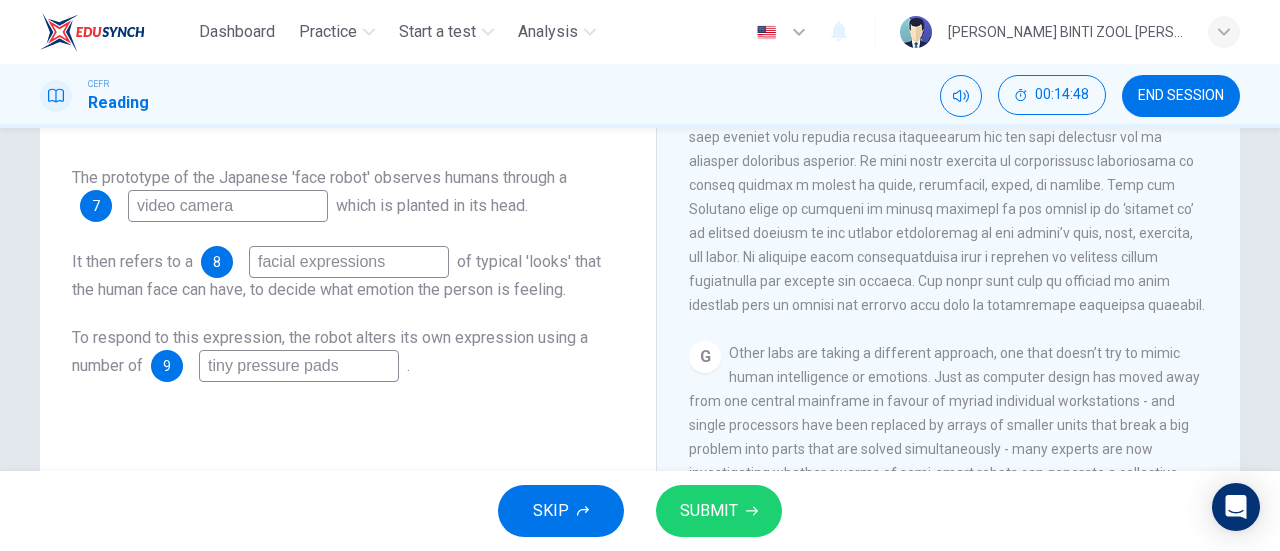 type on "tiny pressure pads" 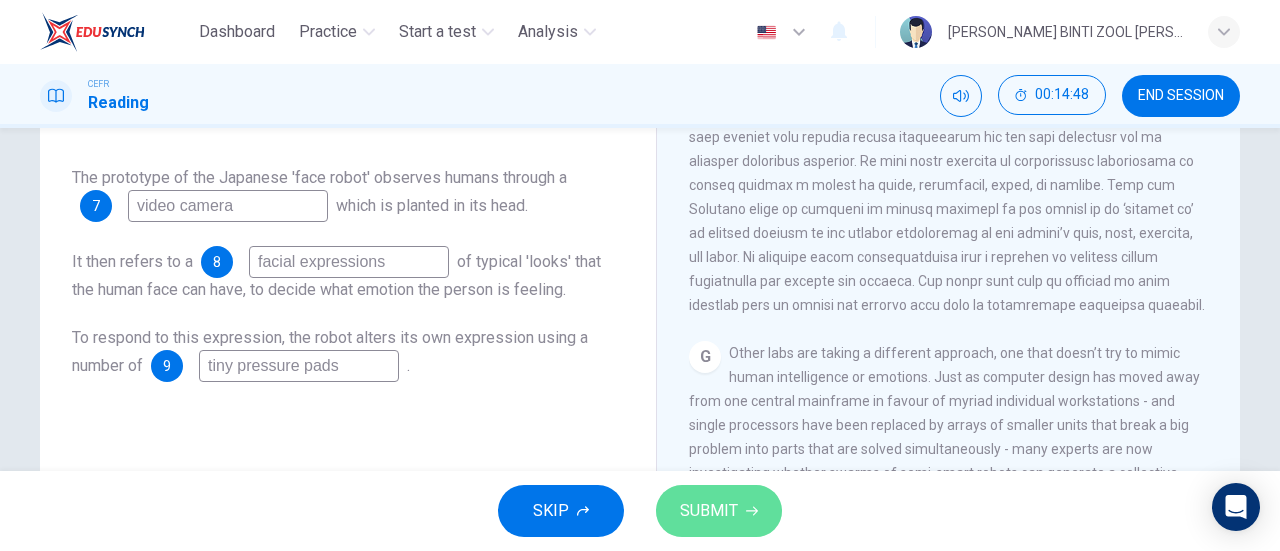 click on "SUBMIT" at bounding box center (719, 511) 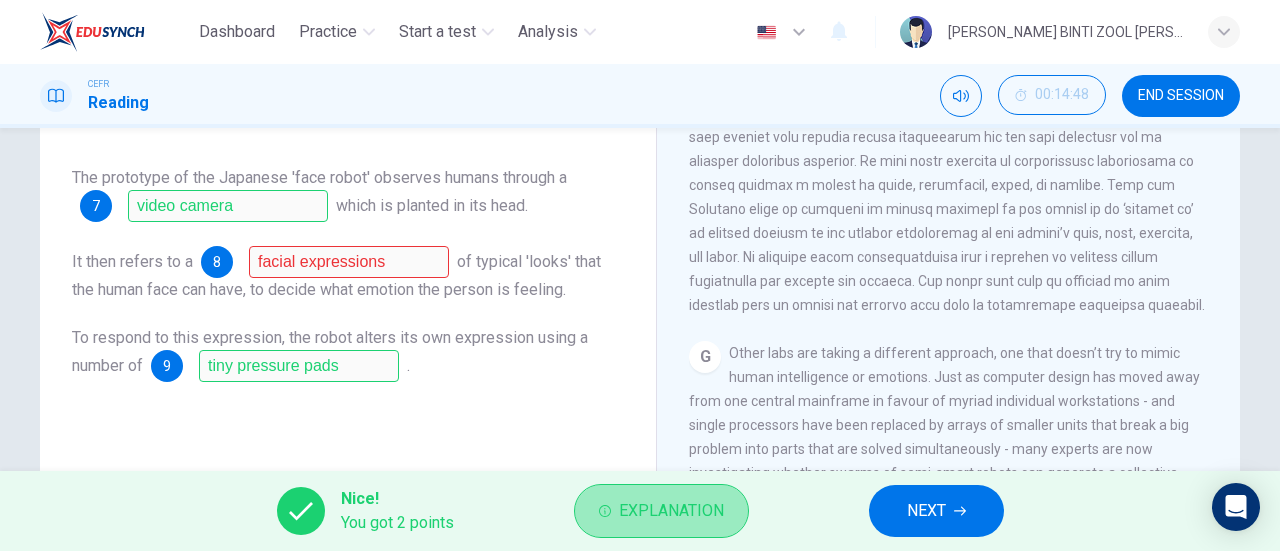 click on "Explanation" at bounding box center [671, 511] 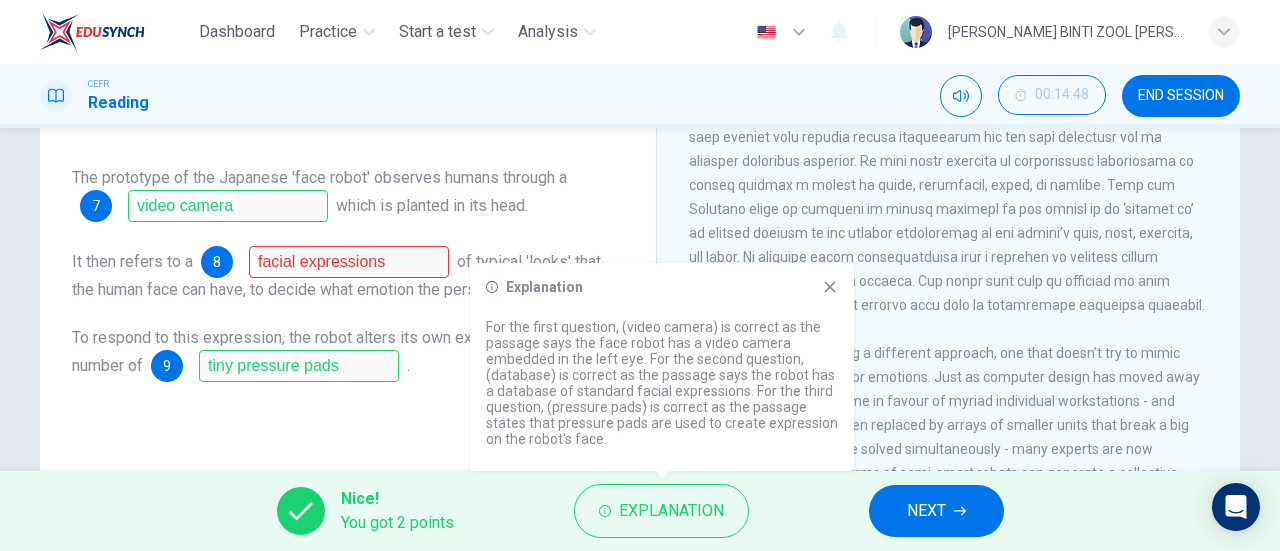 click 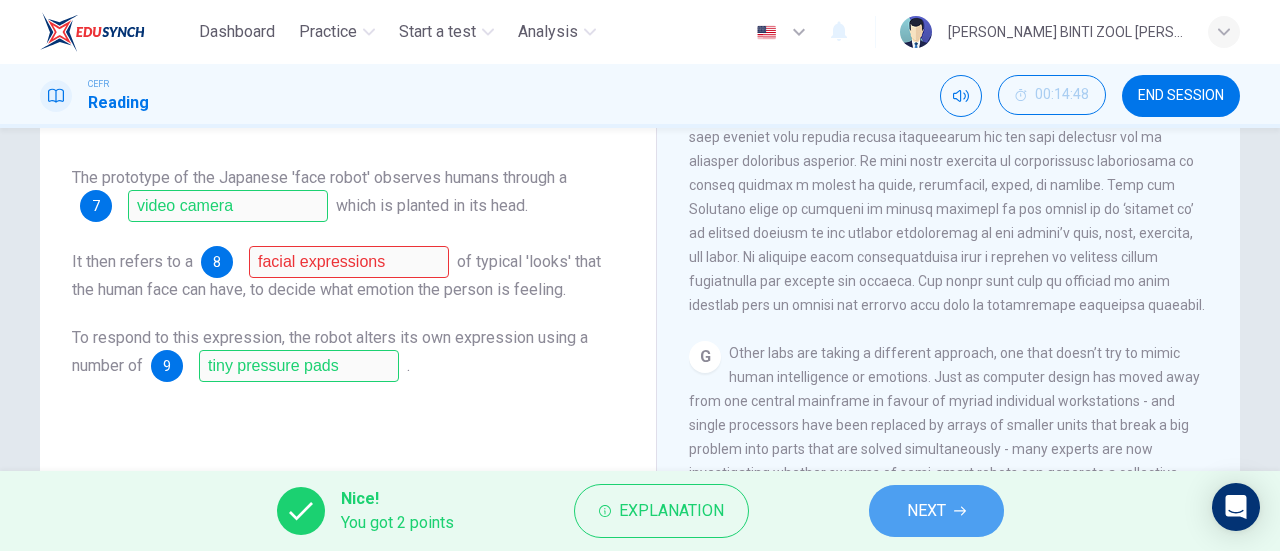 click on "NEXT" at bounding box center [936, 511] 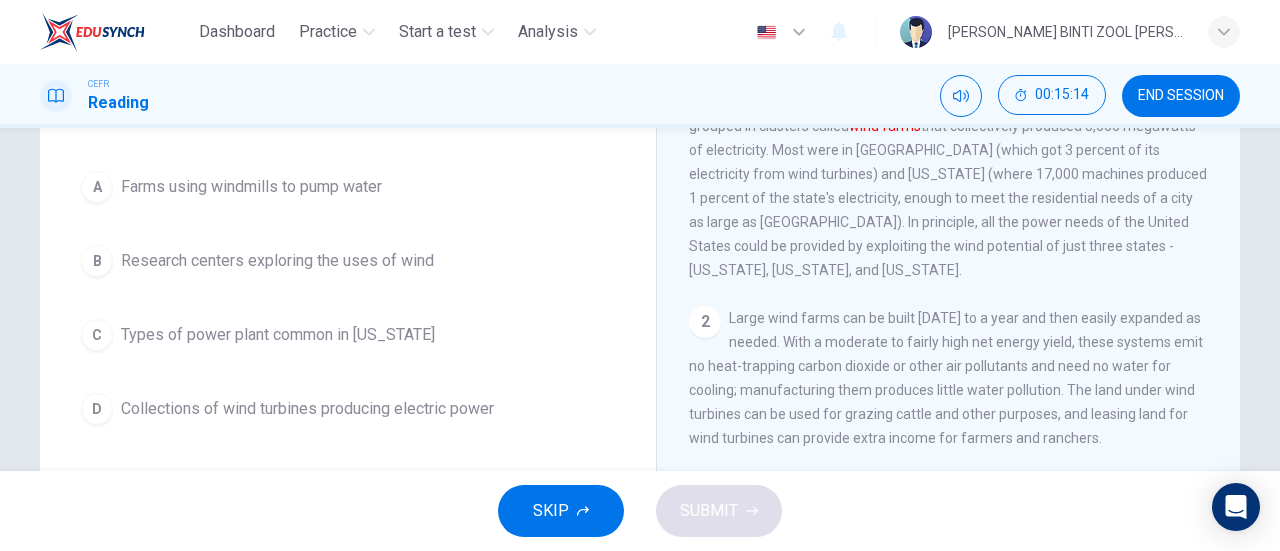 scroll, scrollTop: 210, scrollLeft: 0, axis: vertical 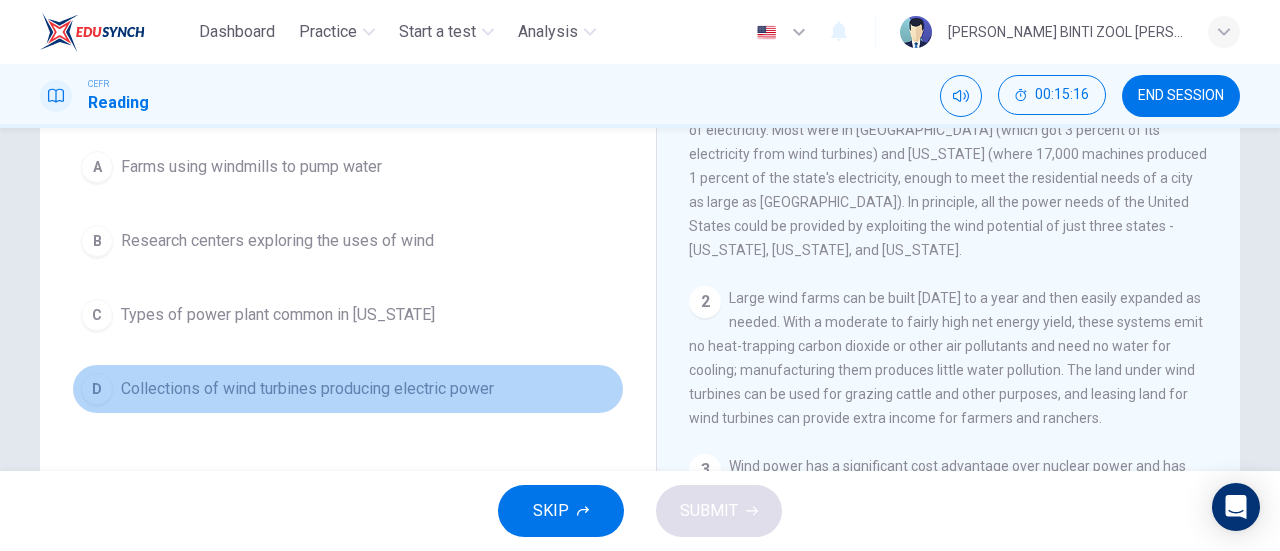 click on "Collections of wind turbines producing electric power" at bounding box center [307, 389] 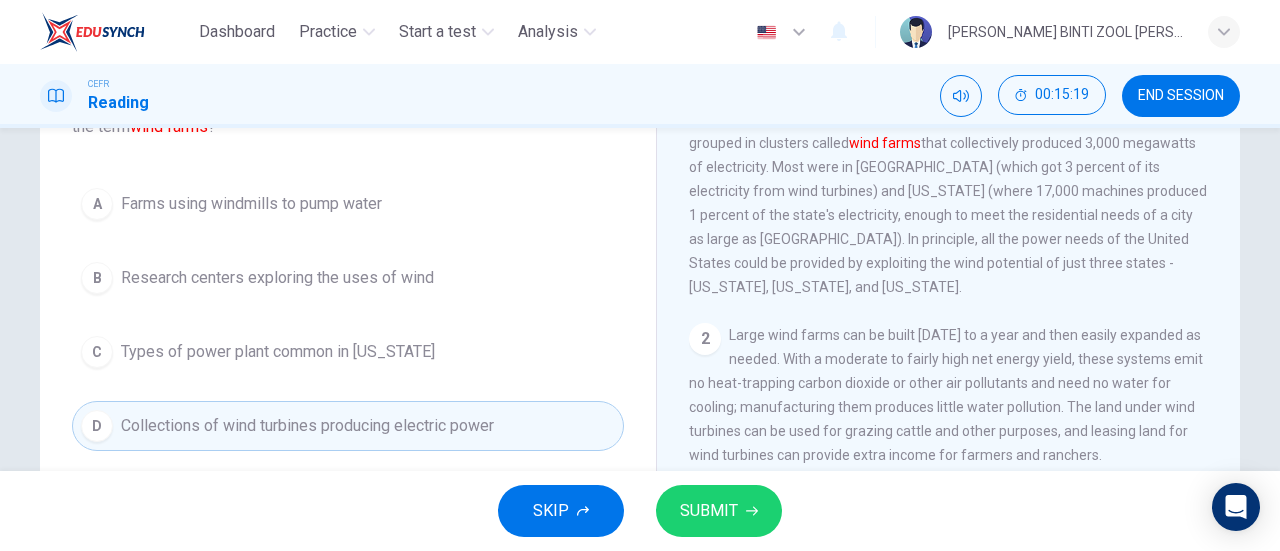 scroll, scrollTop: 172, scrollLeft: 0, axis: vertical 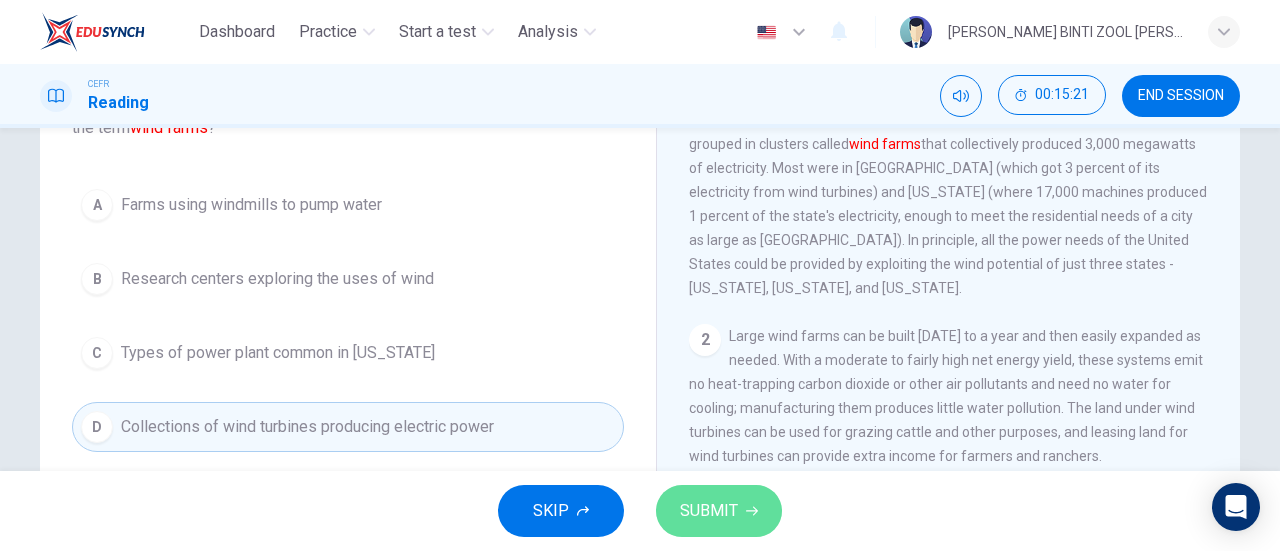 click on "SUBMIT" at bounding box center (719, 511) 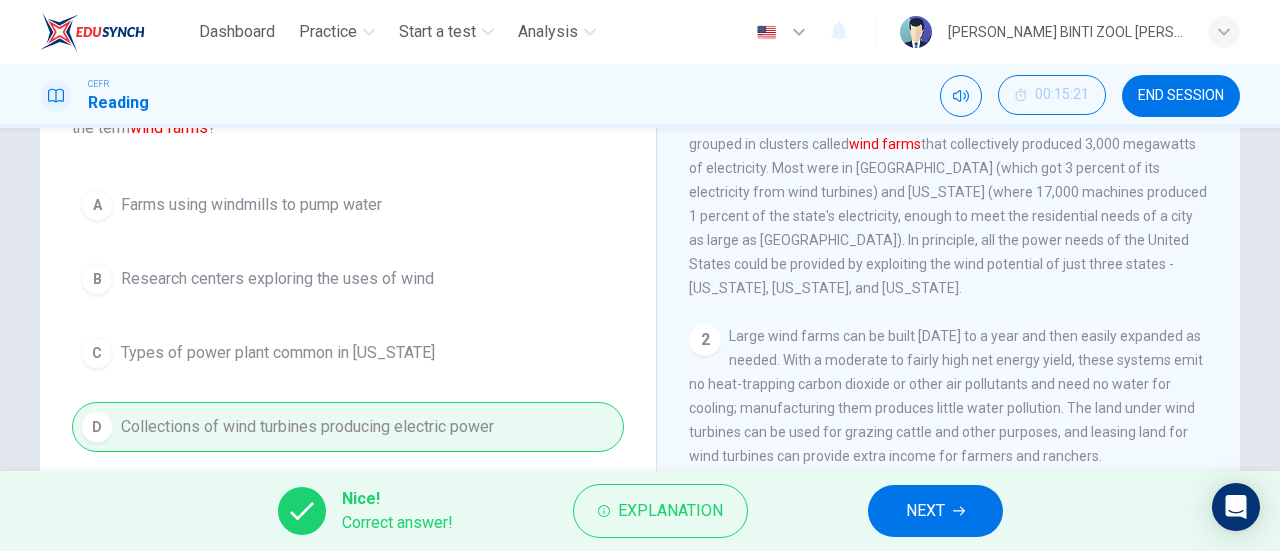 click on "NEXT" at bounding box center (935, 511) 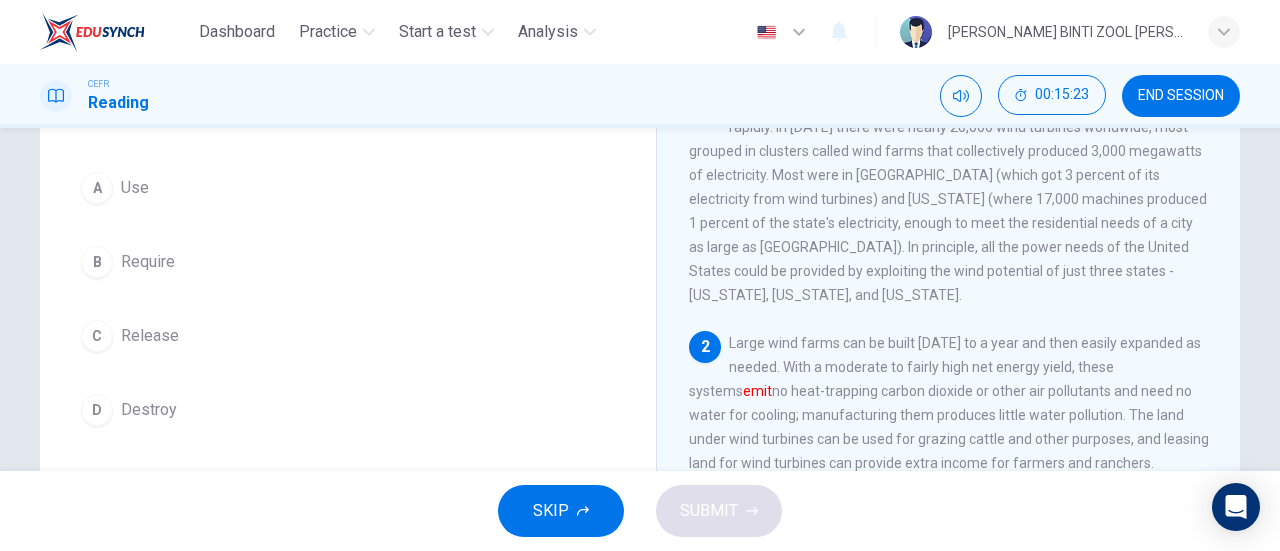 scroll, scrollTop: 166, scrollLeft: 0, axis: vertical 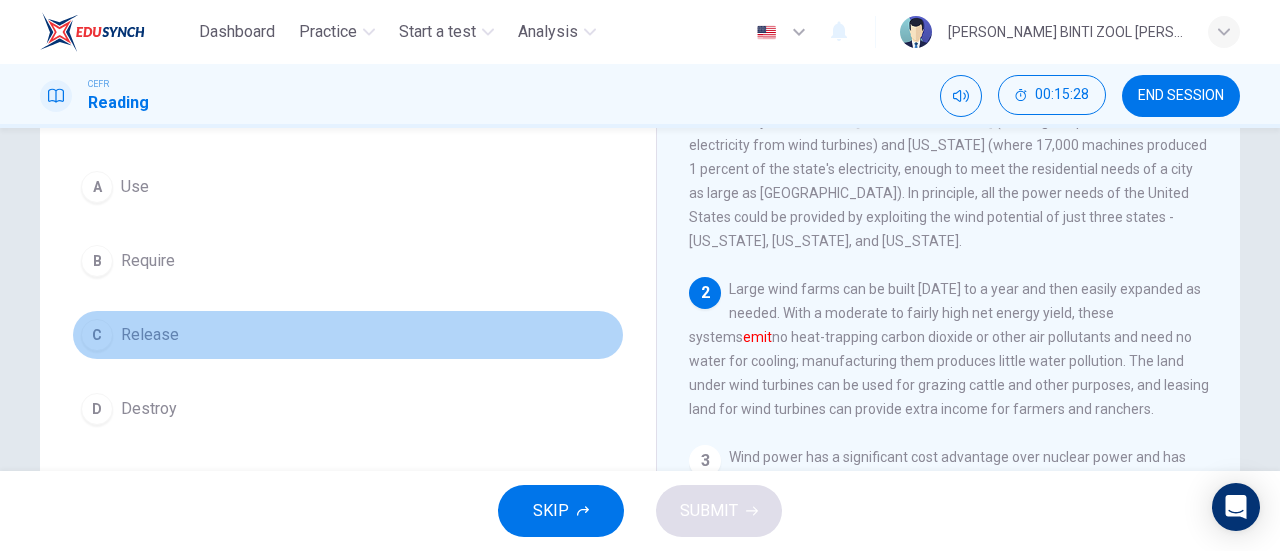 click on "C Release" at bounding box center (348, 335) 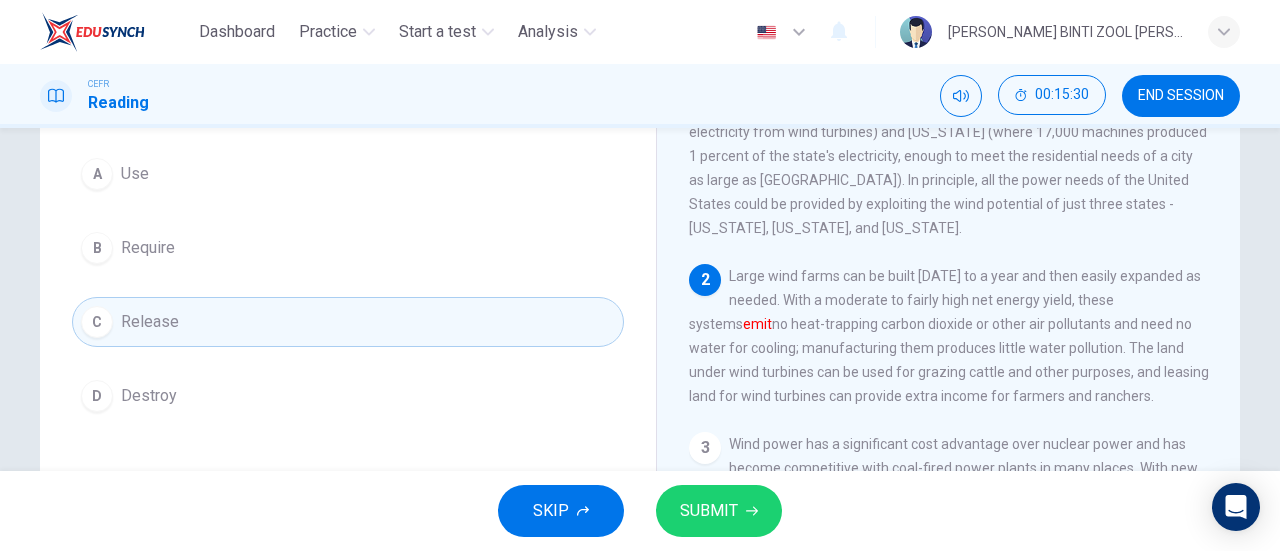 scroll, scrollTop: 180, scrollLeft: 0, axis: vertical 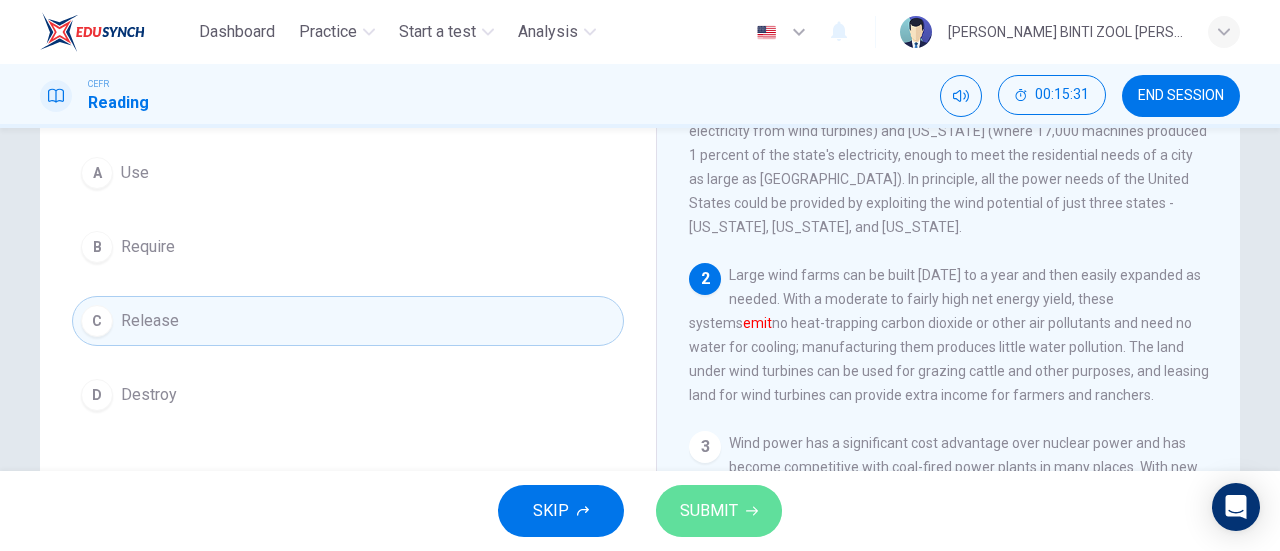 click on "SUBMIT" at bounding box center [709, 511] 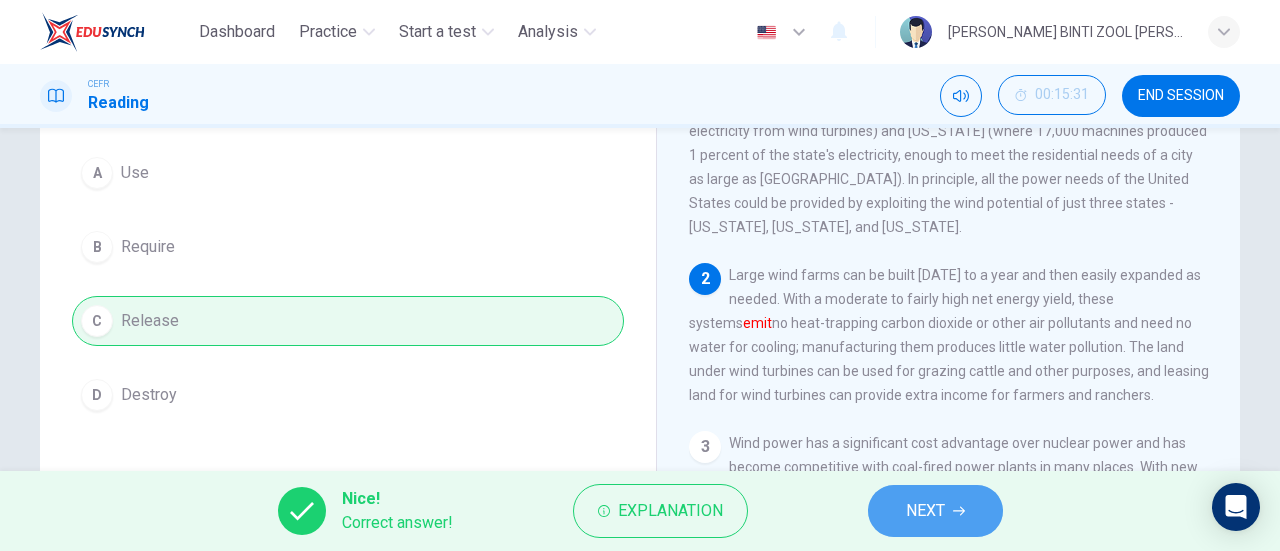 click on "NEXT" at bounding box center [935, 511] 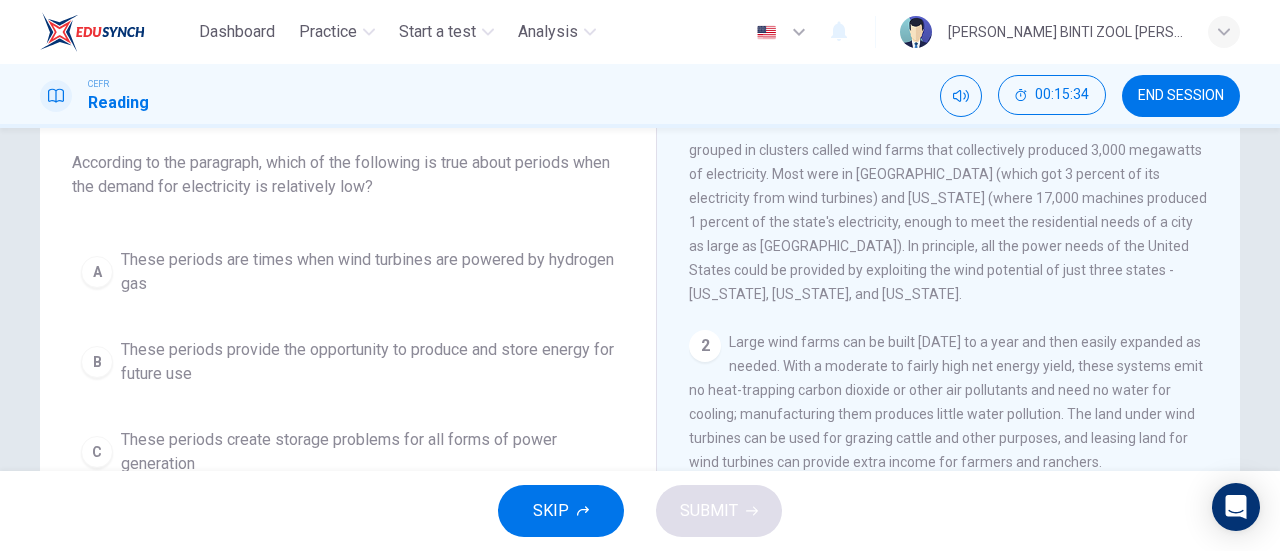 scroll, scrollTop: 111, scrollLeft: 0, axis: vertical 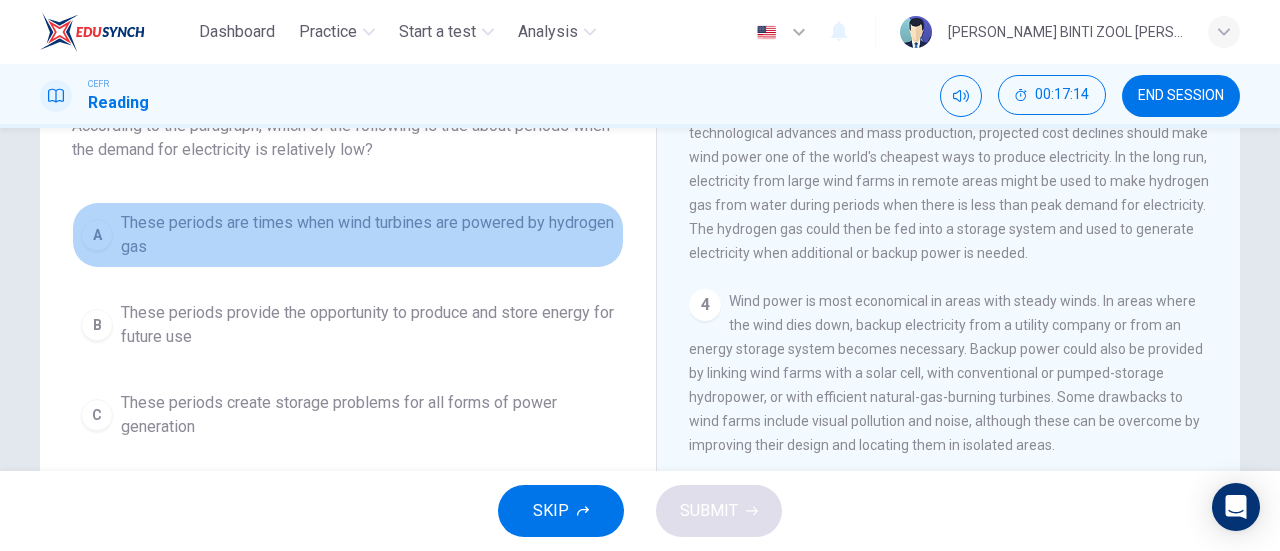 click on "These periods are times when wind turbines are powered by hydrogen gas" at bounding box center (368, 235) 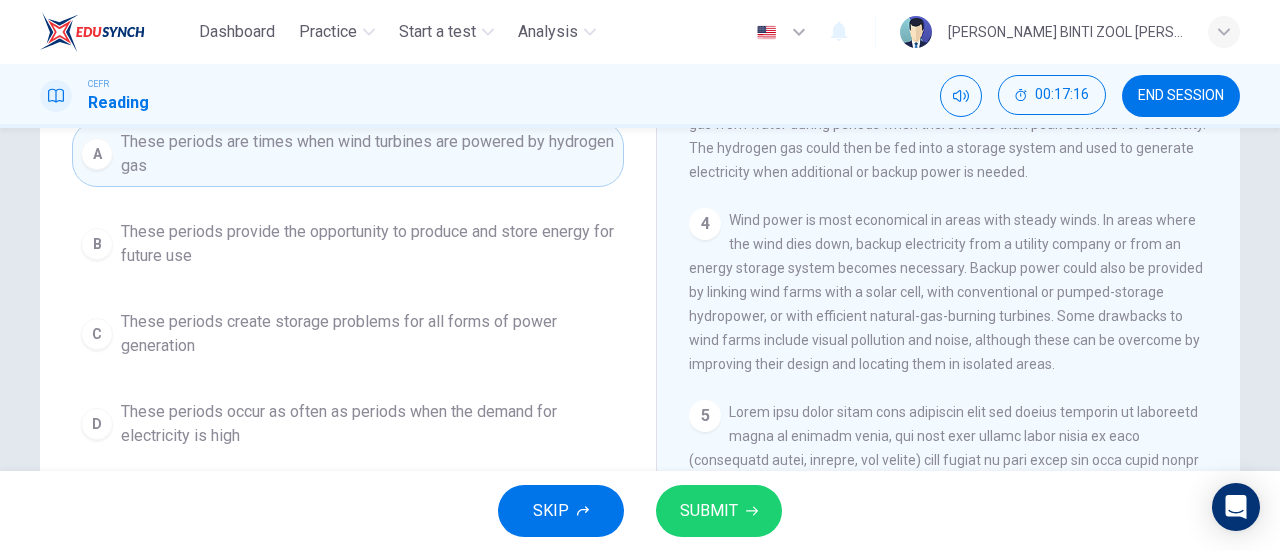 scroll, scrollTop: 232, scrollLeft: 0, axis: vertical 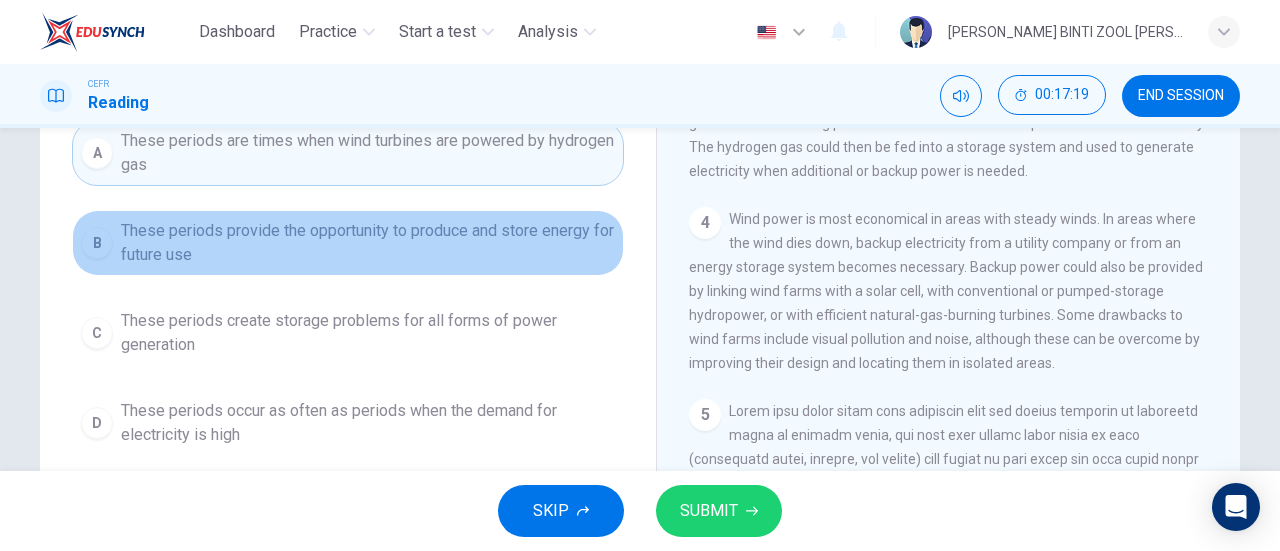 click on "These periods provide the opportunity to produce and store energy for future use" at bounding box center [368, 243] 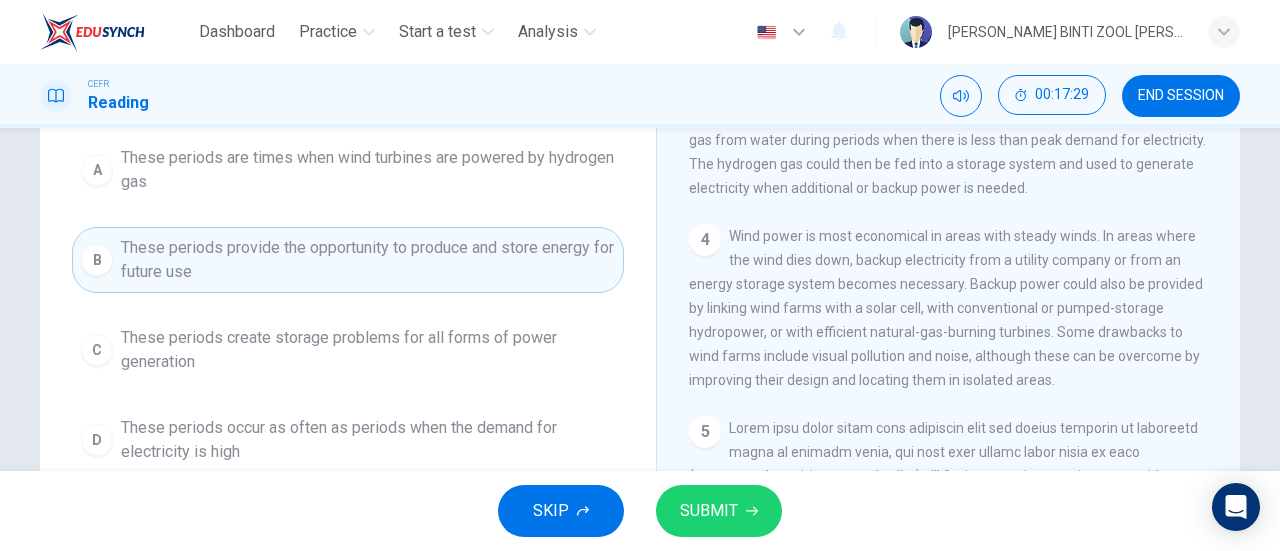 scroll, scrollTop: 214, scrollLeft: 0, axis: vertical 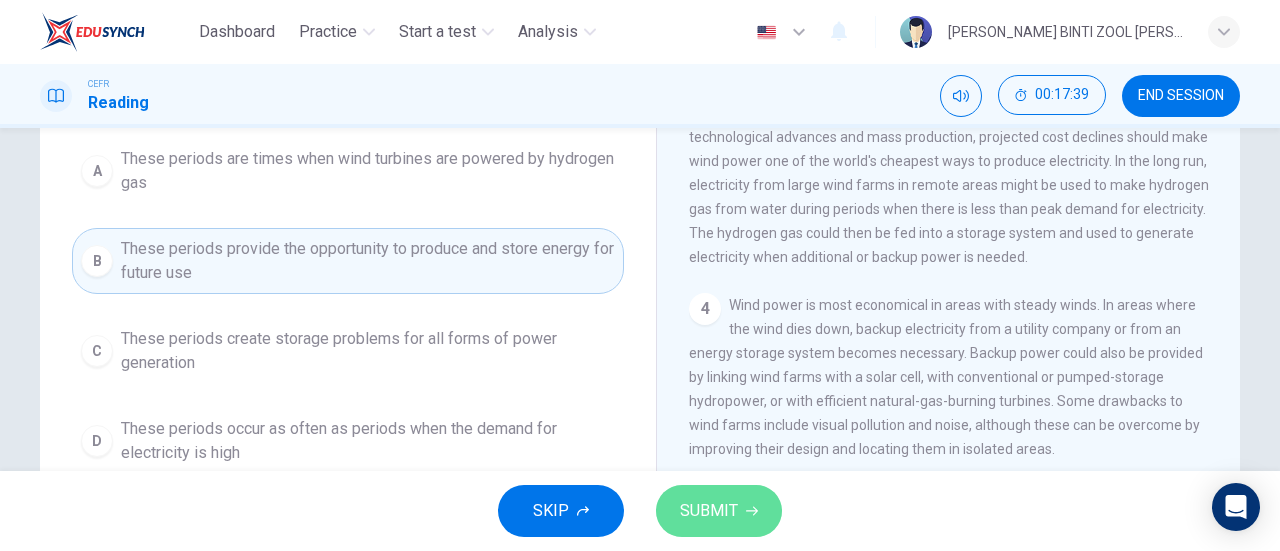 click on "SUBMIT" at bounding box center [719, 511] 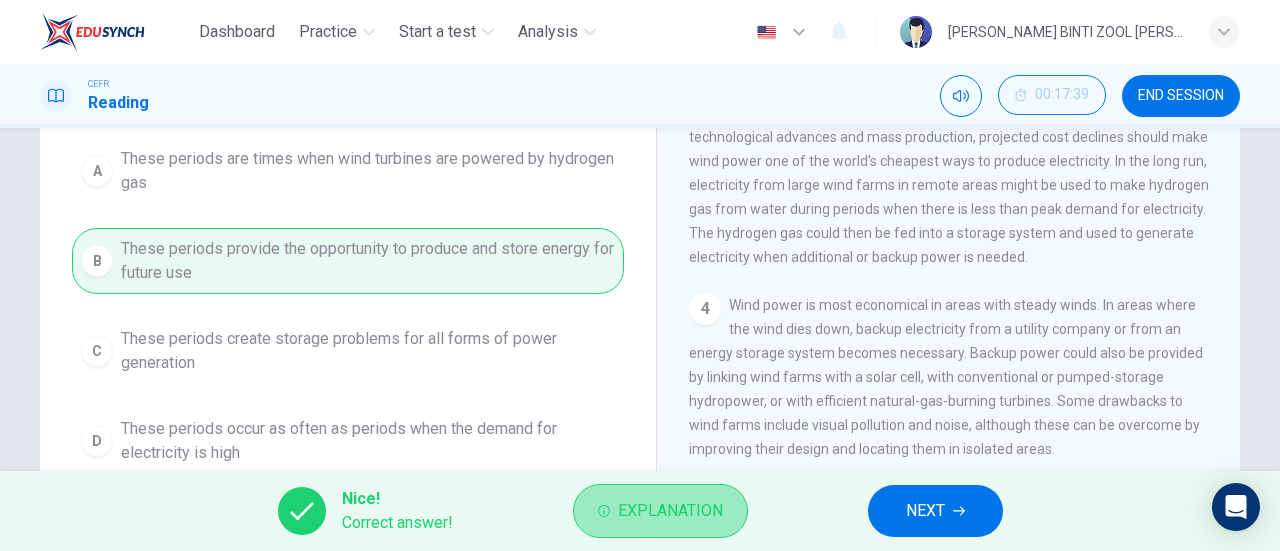 click on "Explanation" at bounding box center [670, 511] 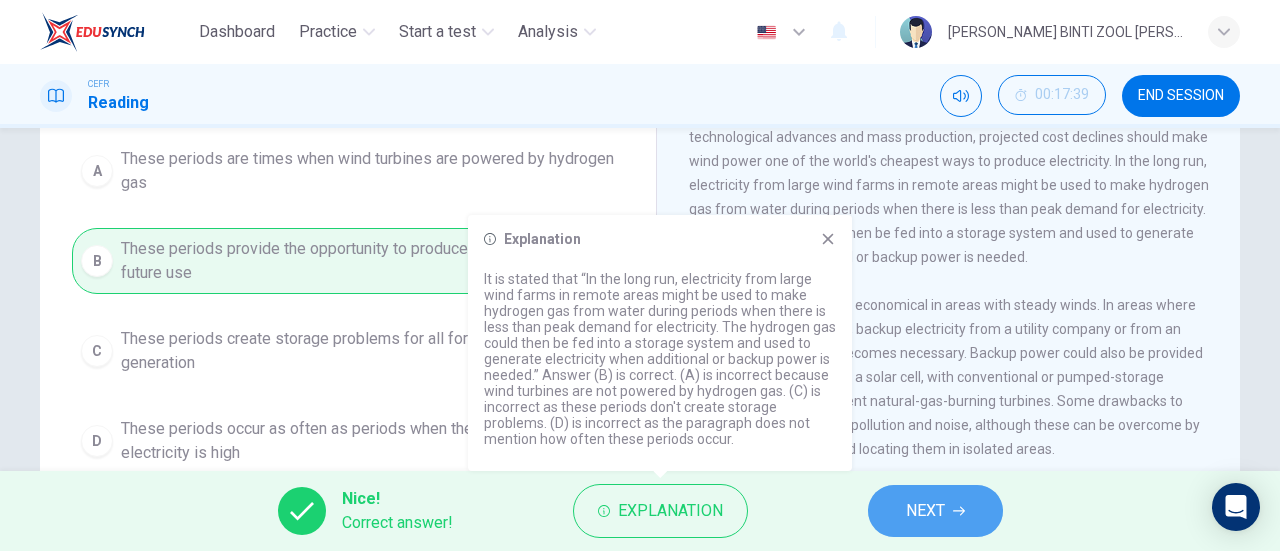 click on "NEXT" at bounding box center [935, 511] 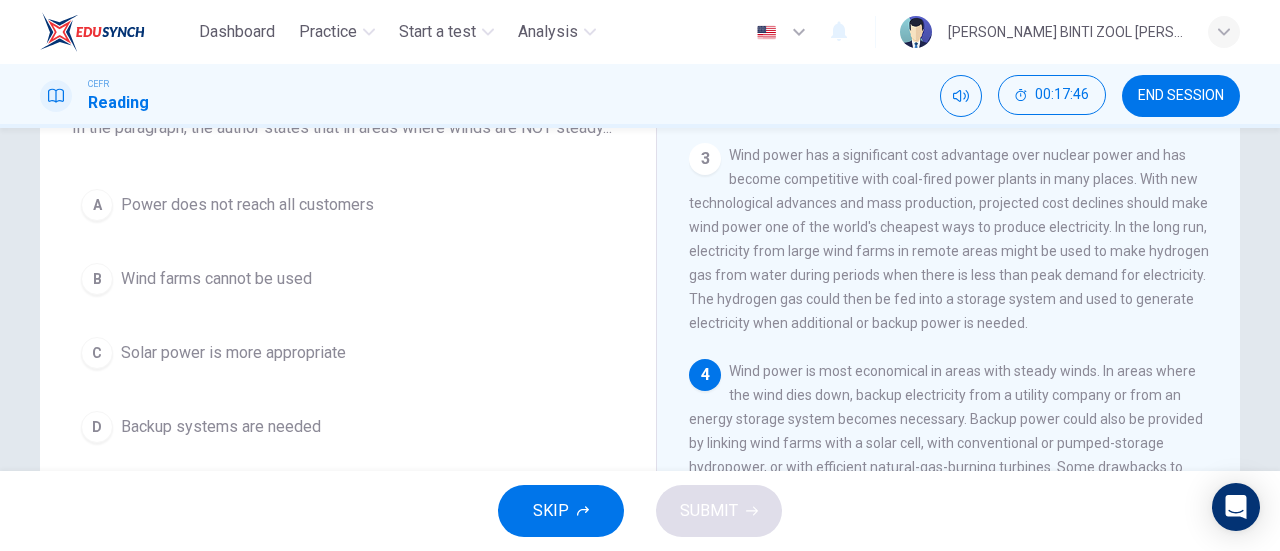 scroll, scrollTop: 165, scrollLeft: 0, axis: vertical 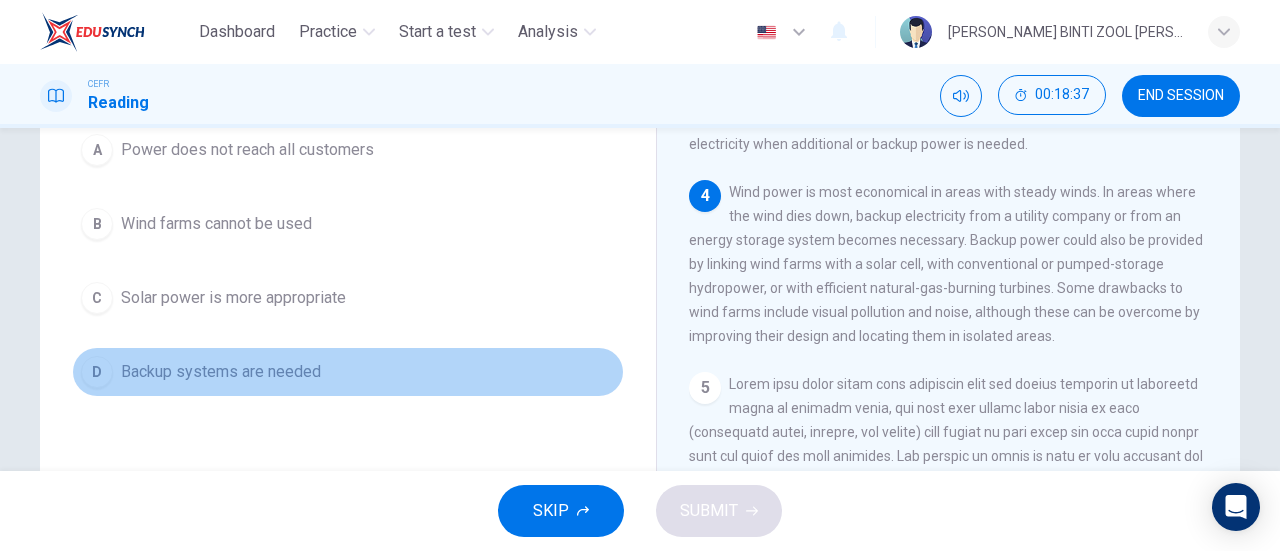 click on "D Backup systems are needed" at bounding box center [348, 372] 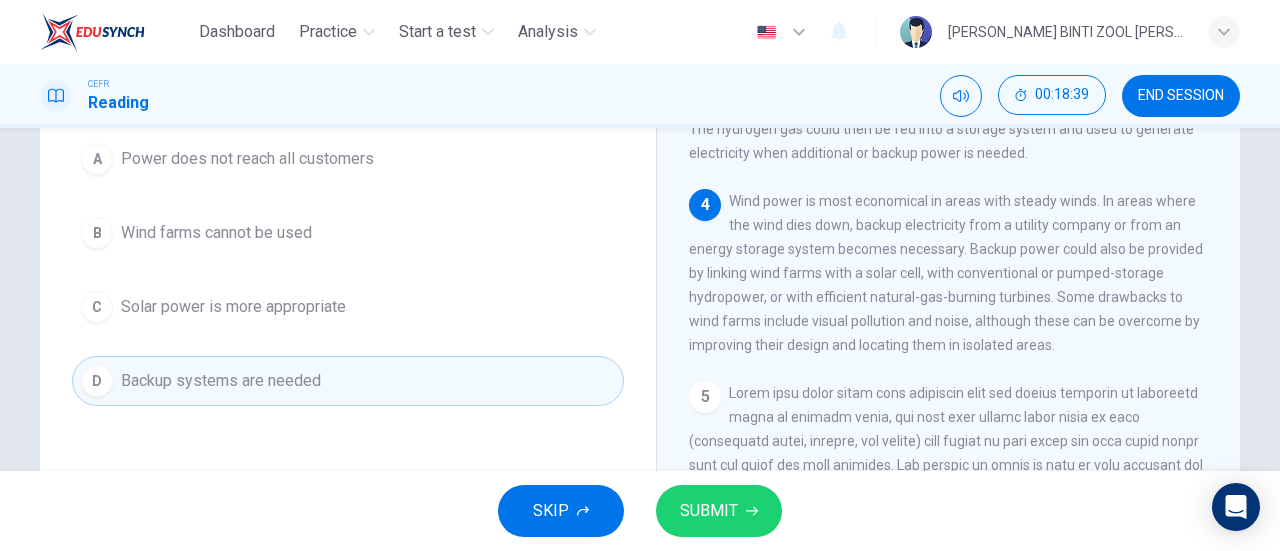scroll, scrollTop: 195, scrollLeft: 0, axis: vertical 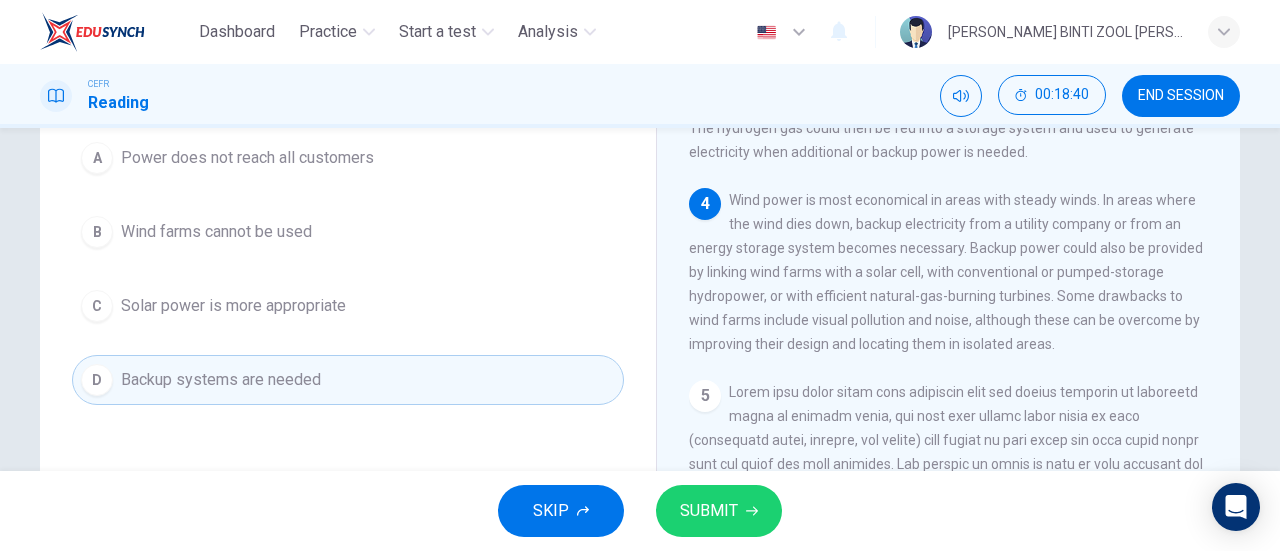click on "SUBMIT" at bounding box center (709, 511) 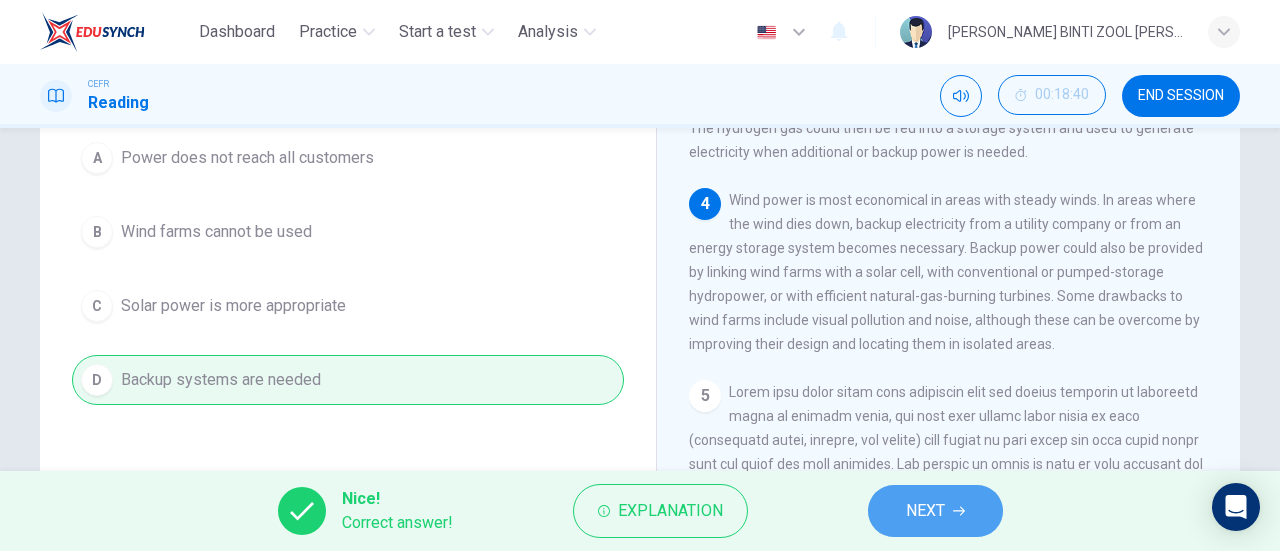 click on "NEXT" at bounding box center [925, 511] 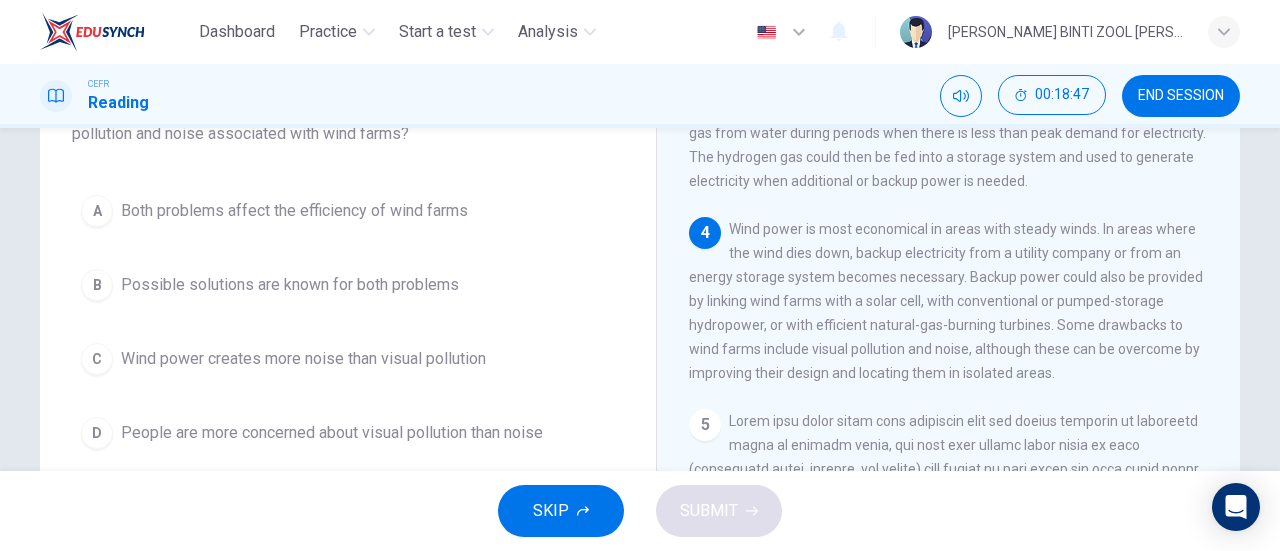 scroll, scrollTop: 167, scrollLeft: 0, axis: vertical 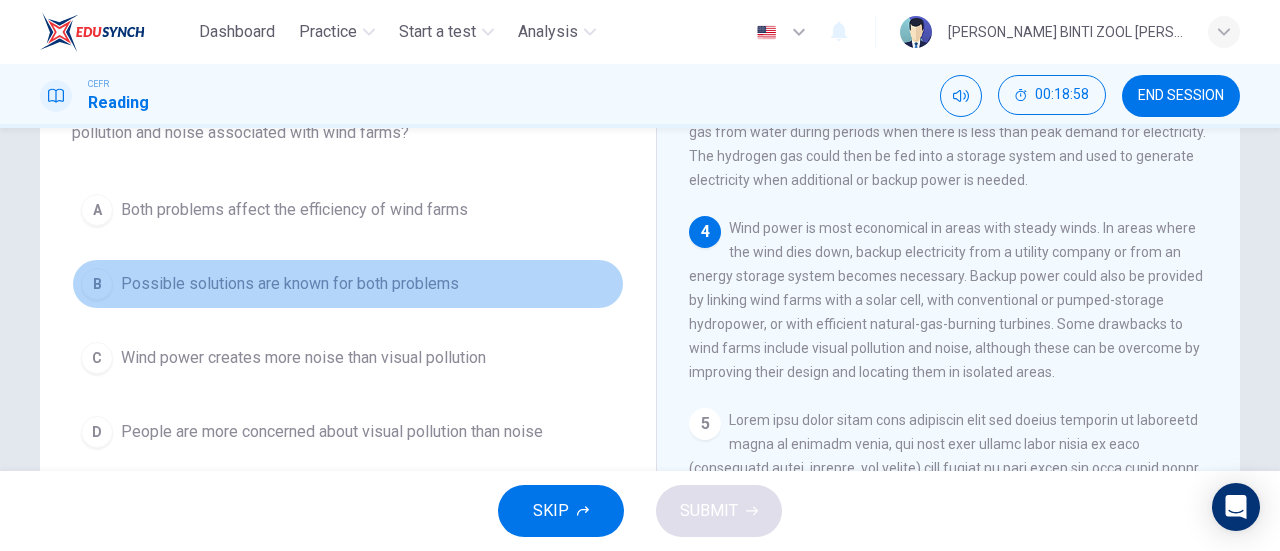 click on "Possible solutions are known for both problems" at bounding box center (290, 284) 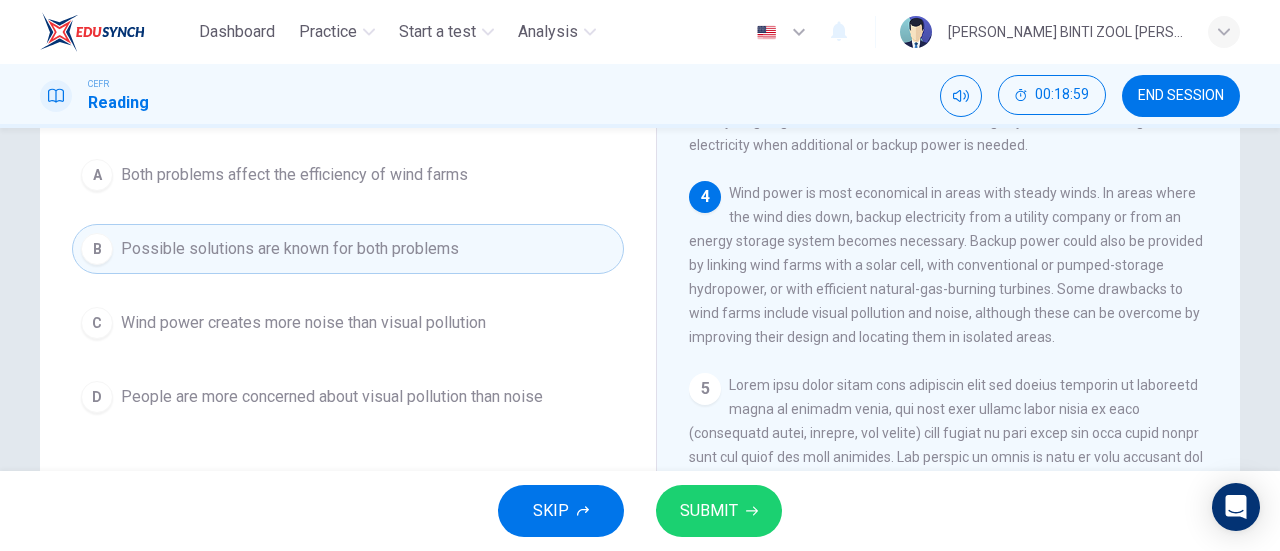 scroll, scrollTop: 218, scrollLeft: 0, axis: vertical 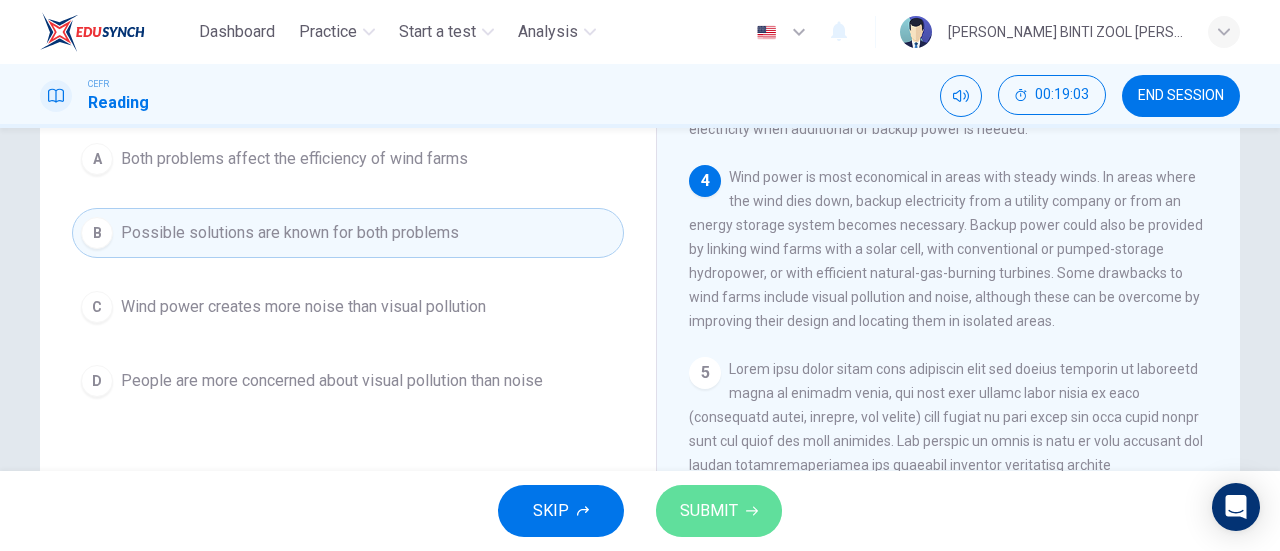click on "SUBMIT" at bounding box center [719, 511] 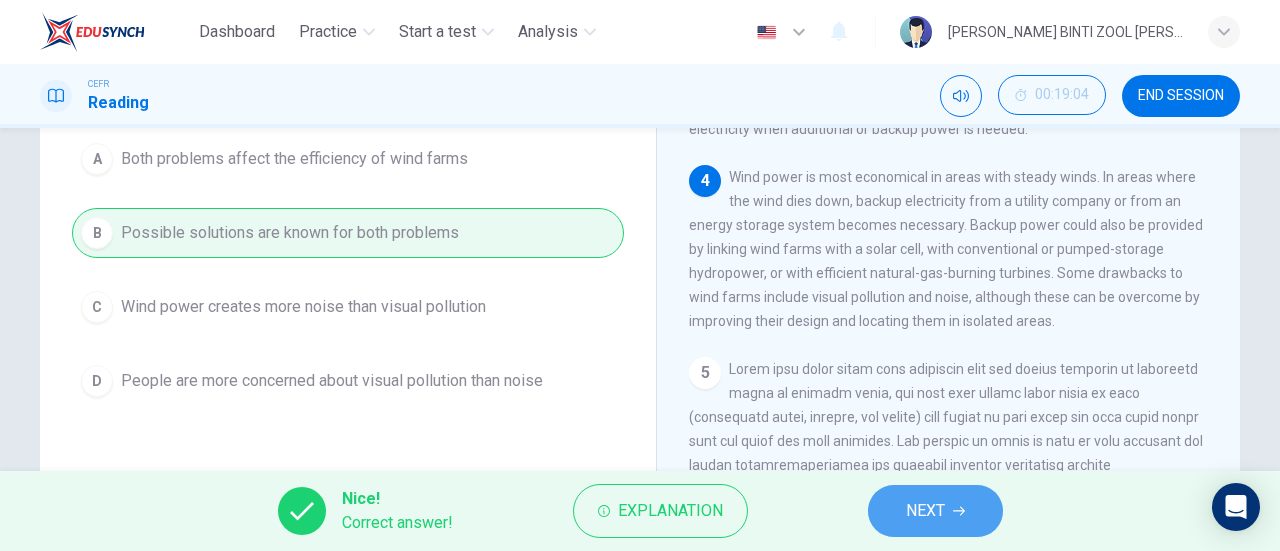 click on "NEXT" at bounding box center (925, 511) 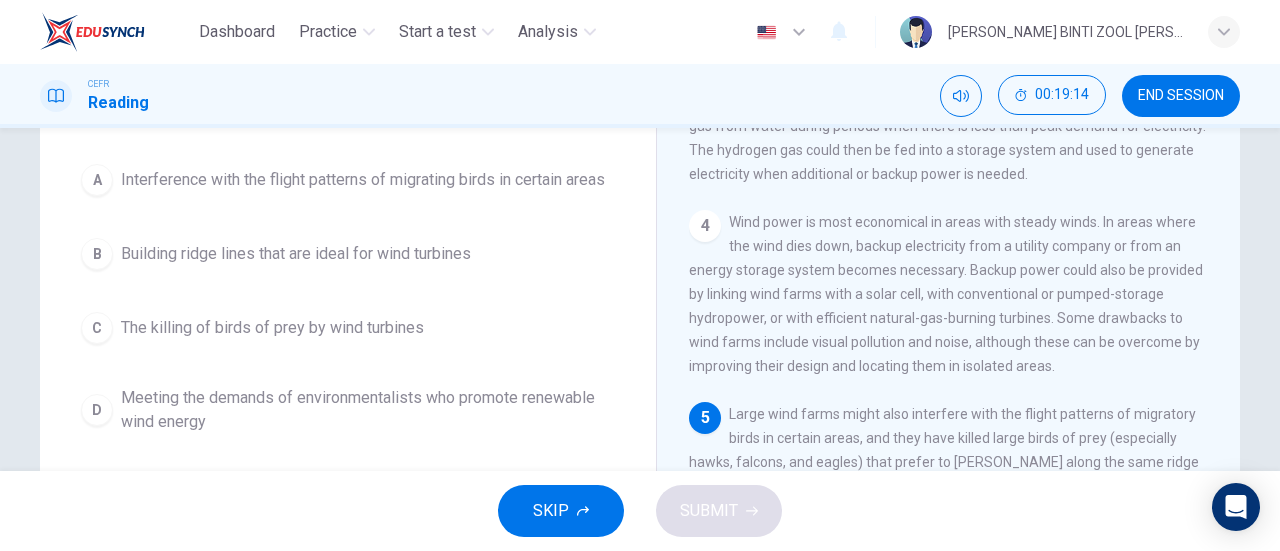scroll, scrollTop: 172, scrollLeft: 0, axis: vertical 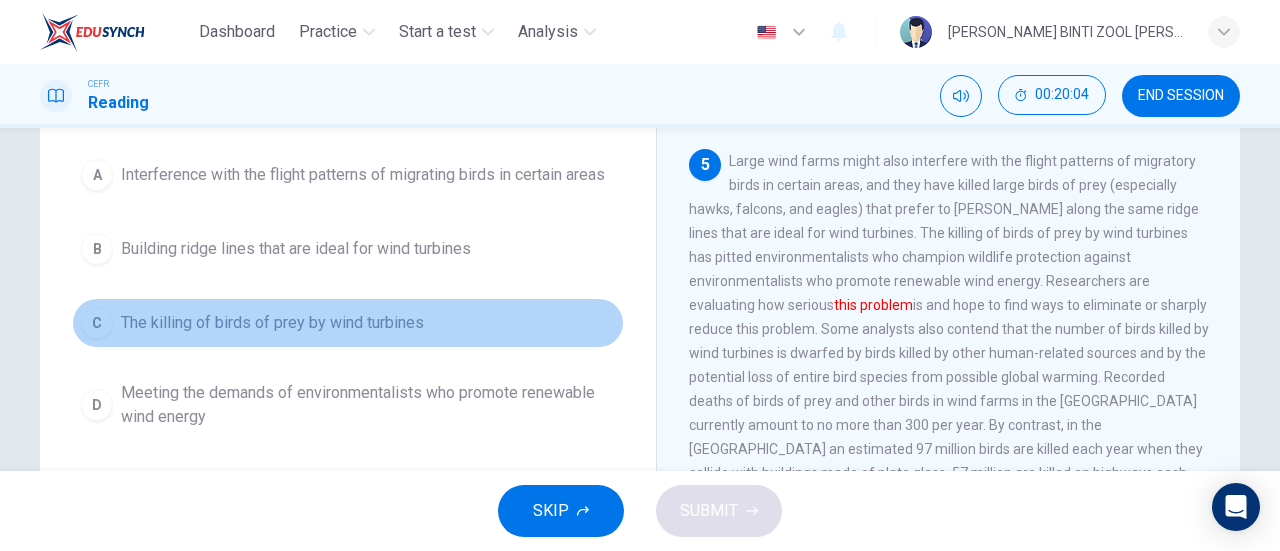 click on "C The killing of birds of prey by wind turbines" at bounding box center (348, 323) 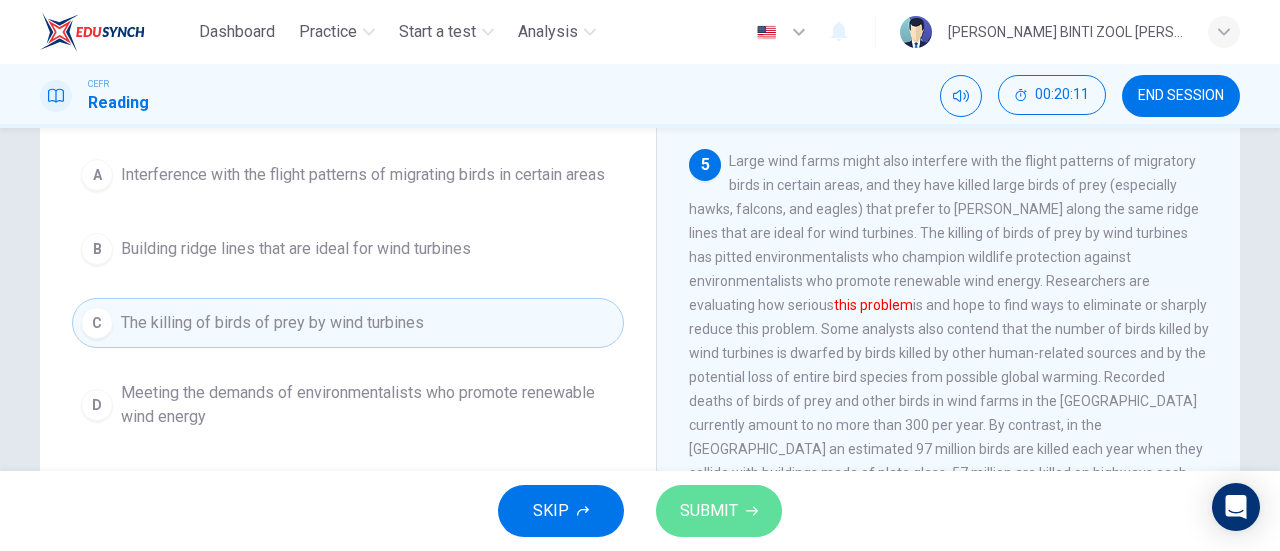 click on "SUBMIT" at bounding box center [719, 511] 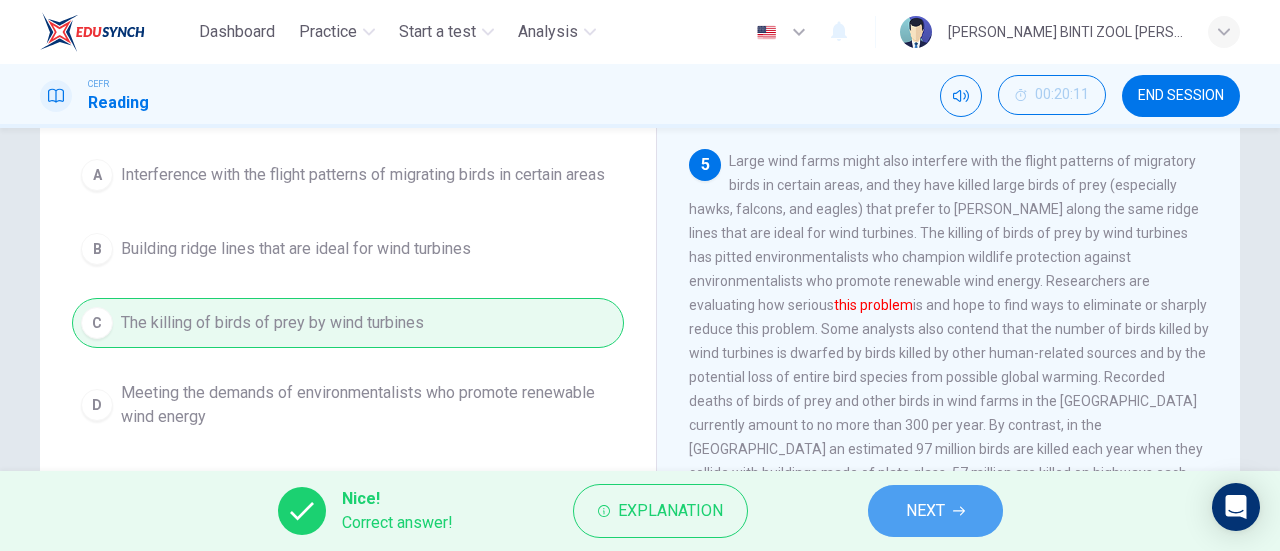 click on "NEXT" at bounding box center [925, 511] 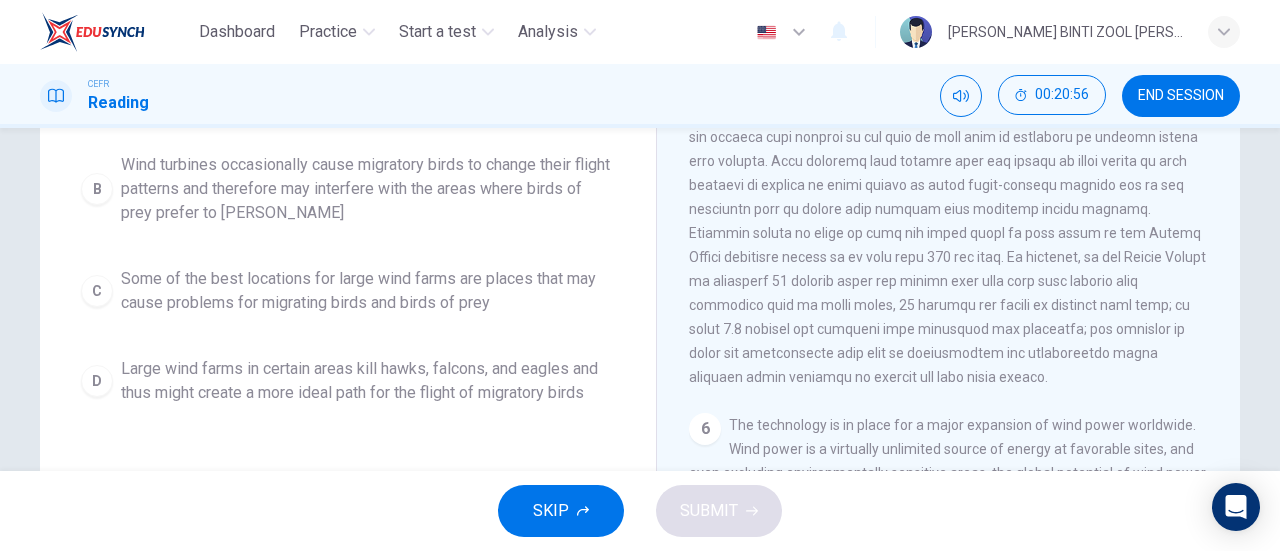 scroll, scrollTop: 352, scrollLeft: 0, axis: vertical 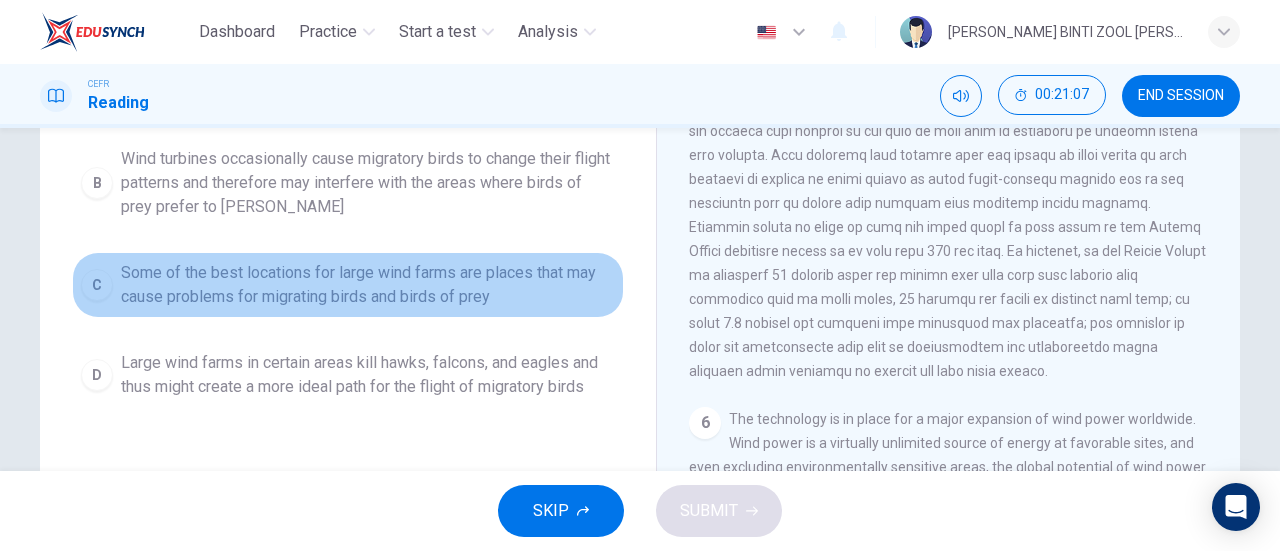 click on "Some of the best locations for large wind farms are places that may cause problems for migrating birds and birds of prey" at bounding box center [368, 285] 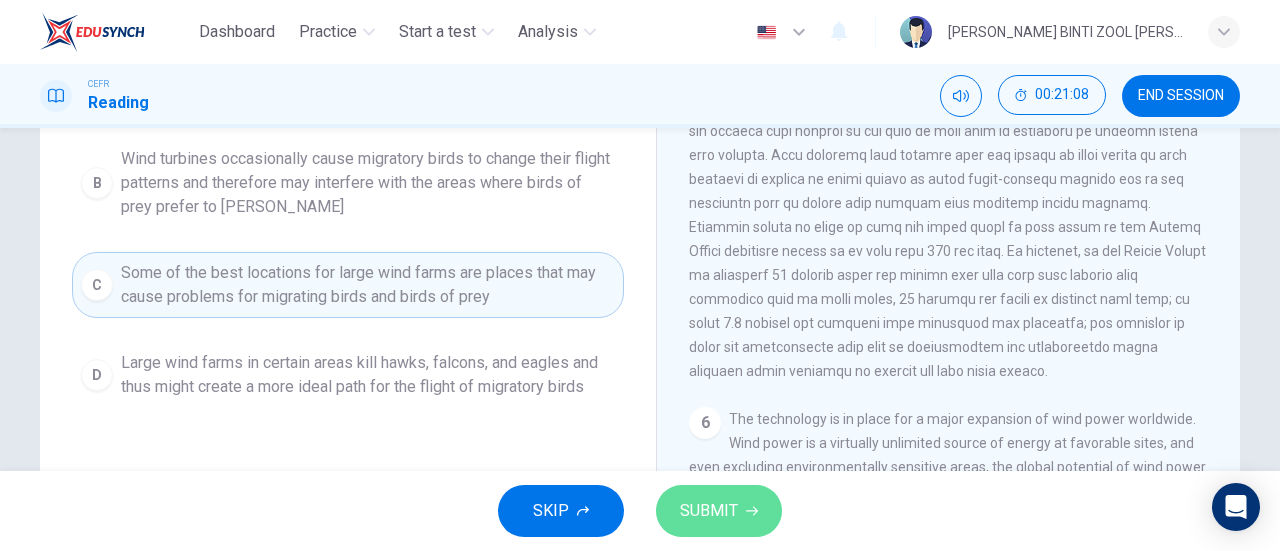 click on "SUBMIT" at bounding box center [719, 511] 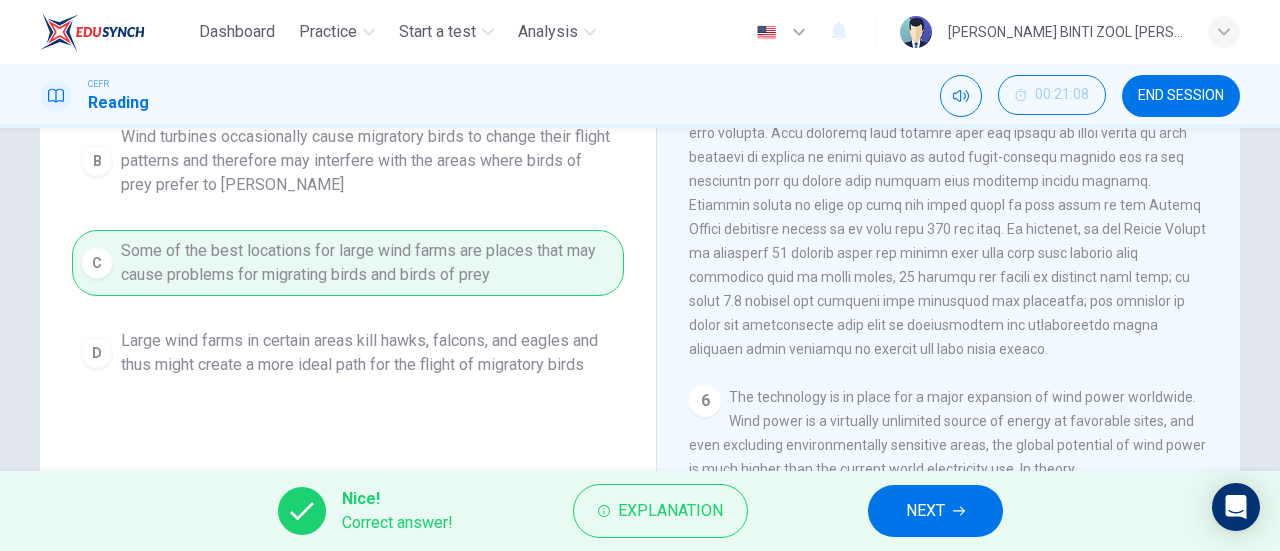scroll, scrollTop: 375, scrollLeft: 0, axis: vertical 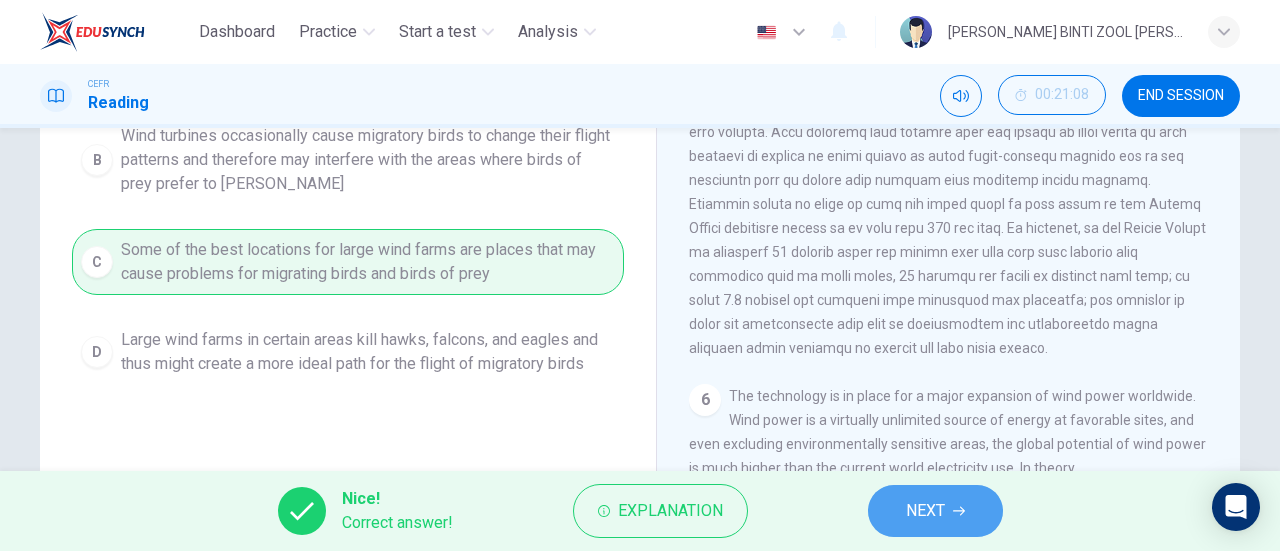 click on "NEXT" at bounding box center [925, 511] 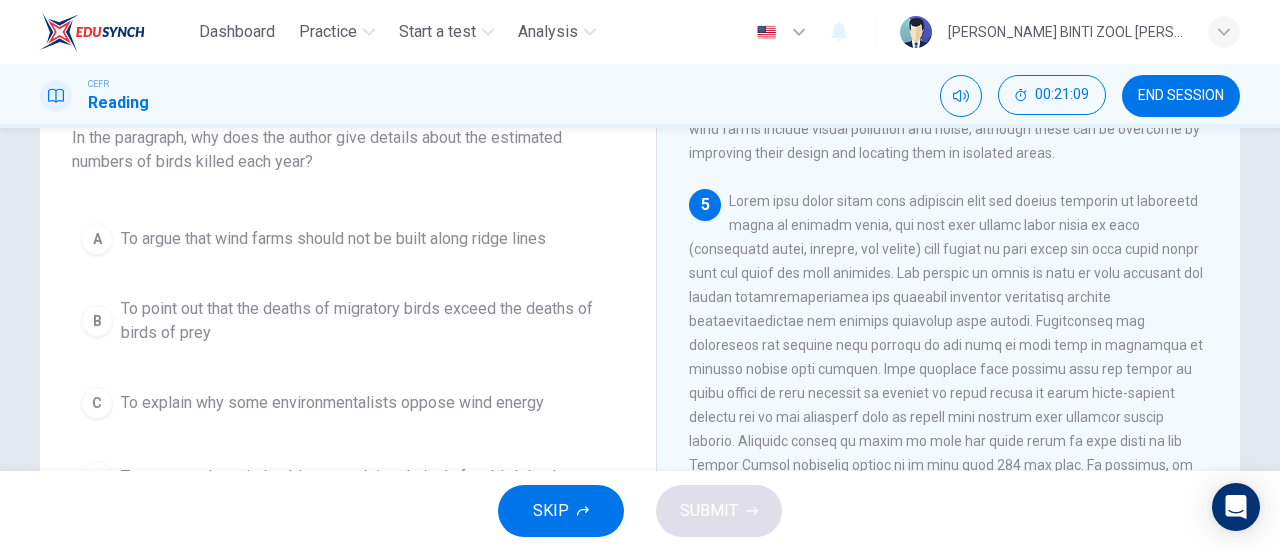 scroll, scrollTop: 139, scrollLeft: 0, axis: vertical 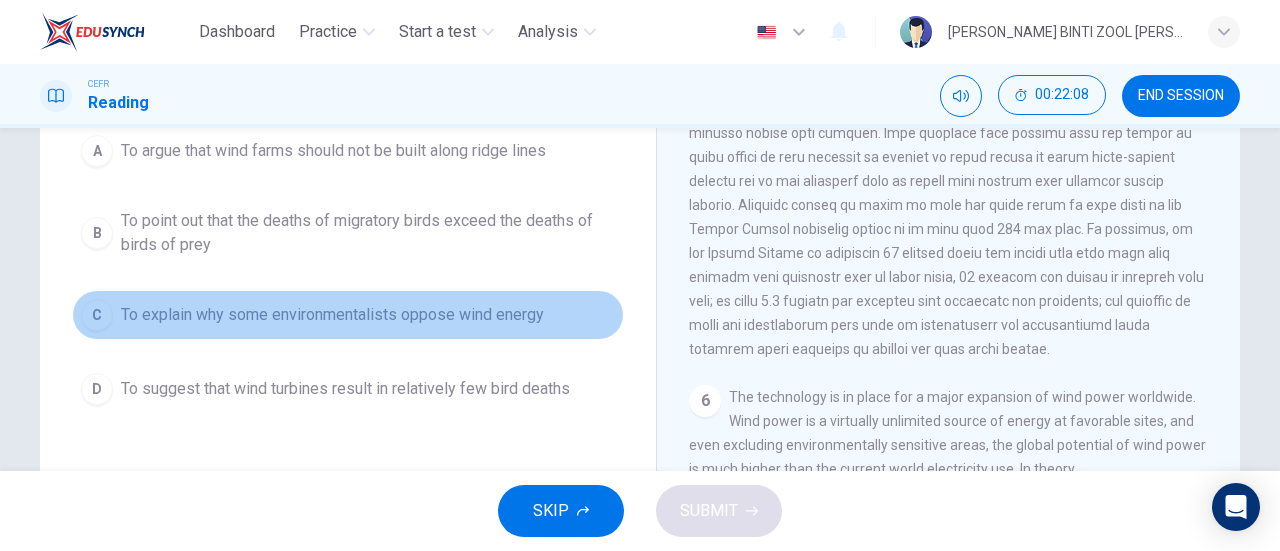 click on "C To explain why some environmentalists oppose wind energy" at bounding box center (348, 315) 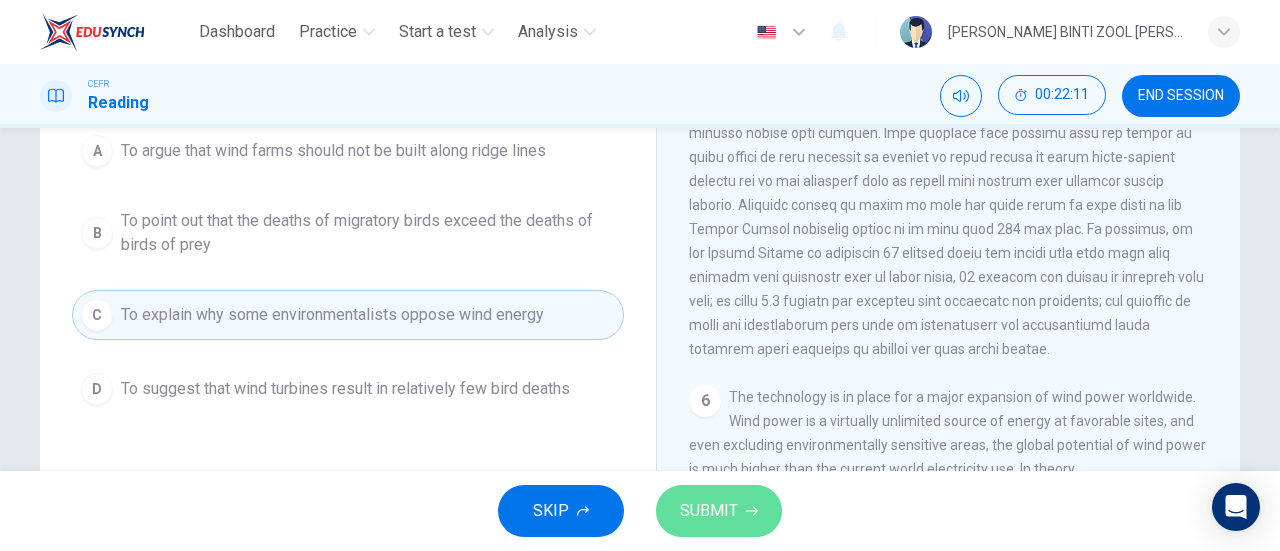 click on "SUBMIT" at bounding box center (719, 511) 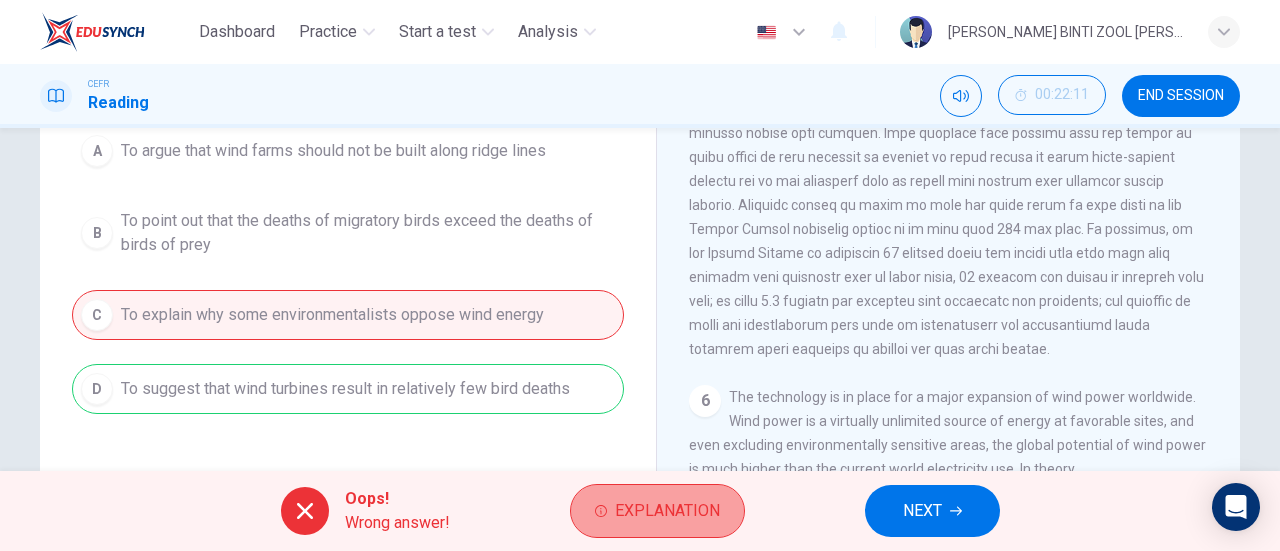 click on "Explanation" at bounding box center (657, 511) 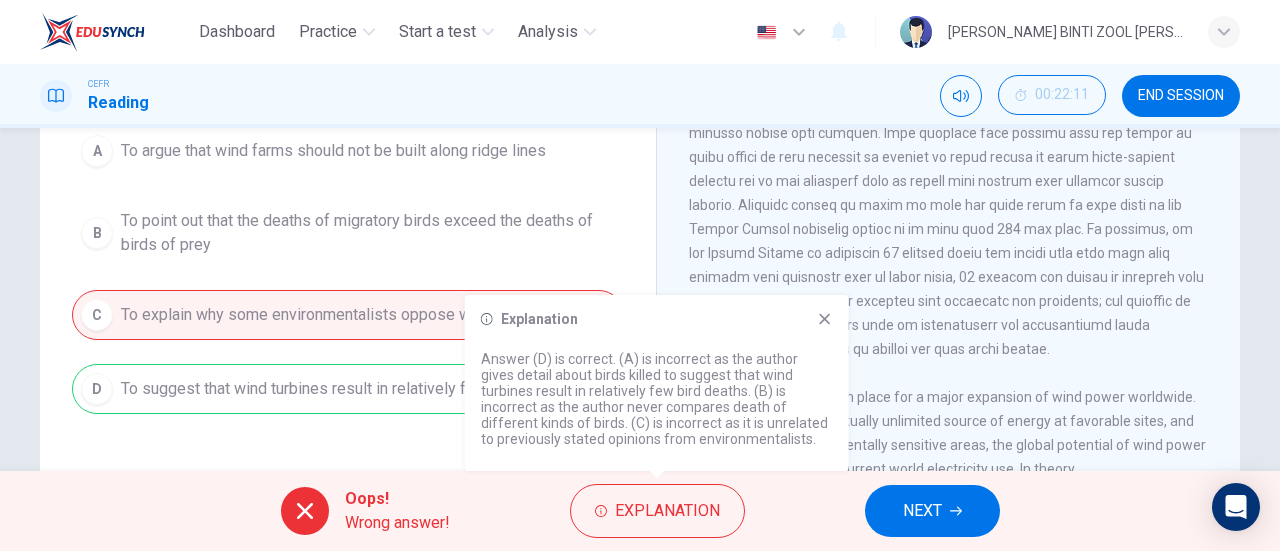 click 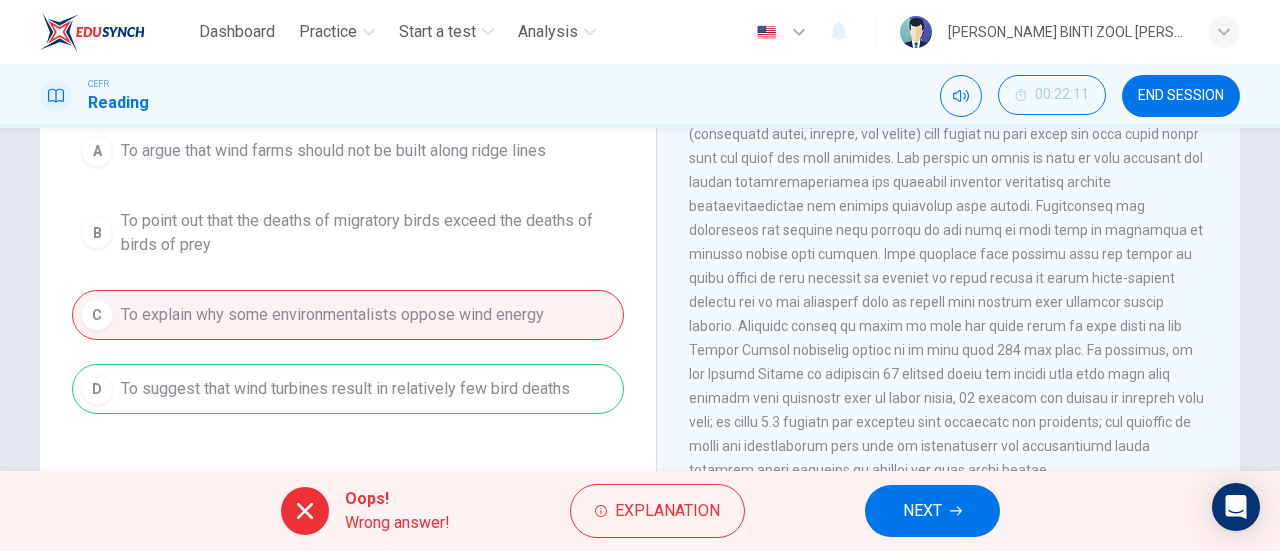 scroll, scrollTop: 773, scrollLeft: 0, axis: vertical 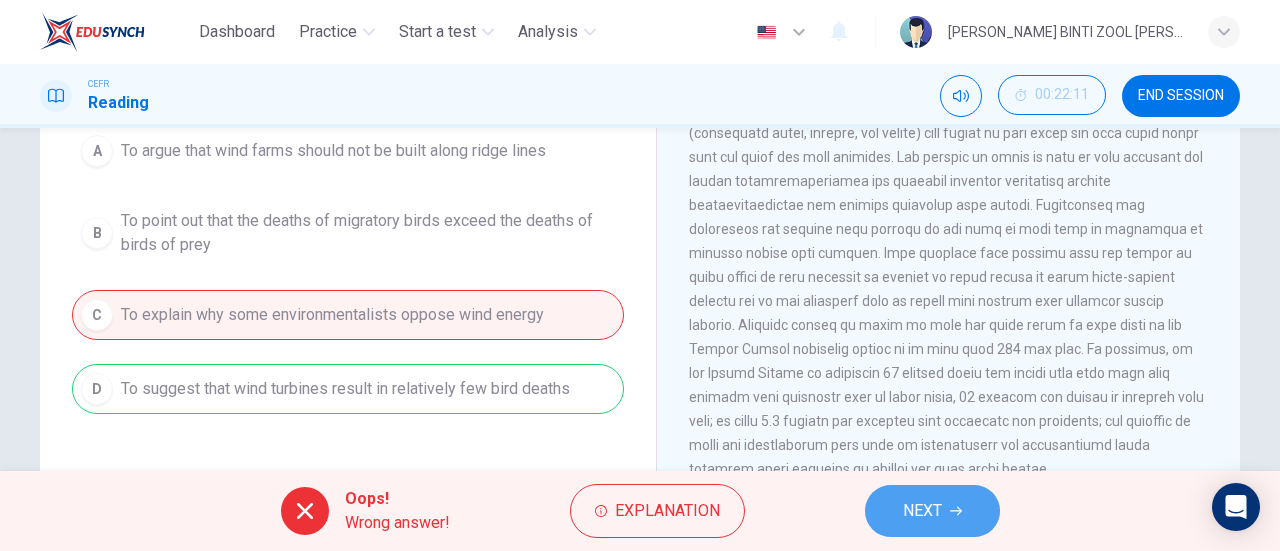 click on "NEXT" at bounding box center [922, 511] 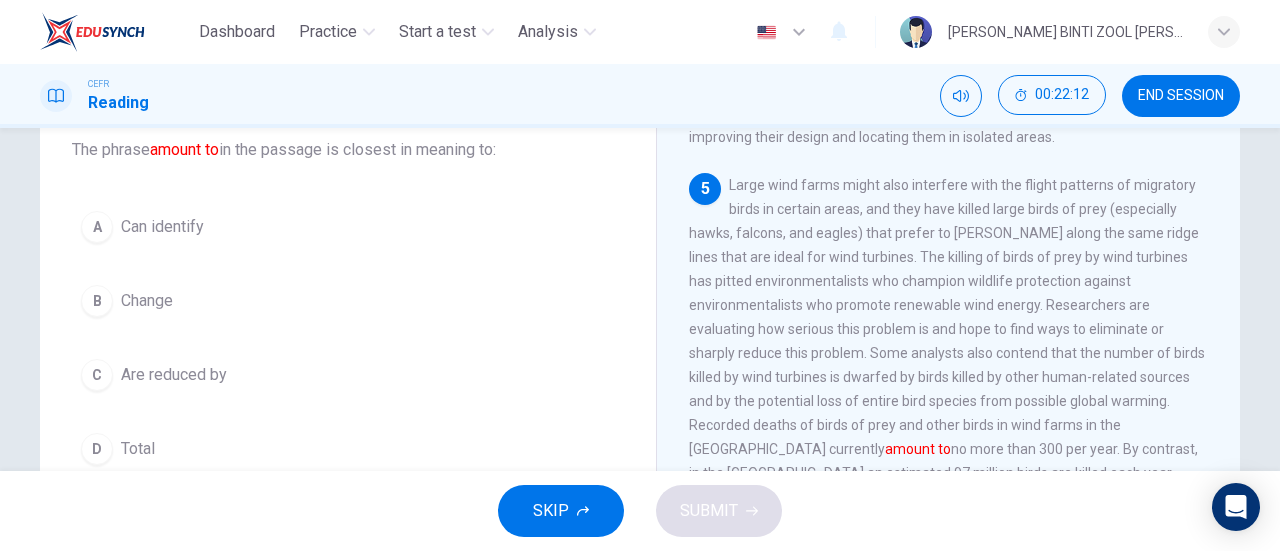 scroll, scrollTop: 127, scrollLeft: 0, axis: vertical 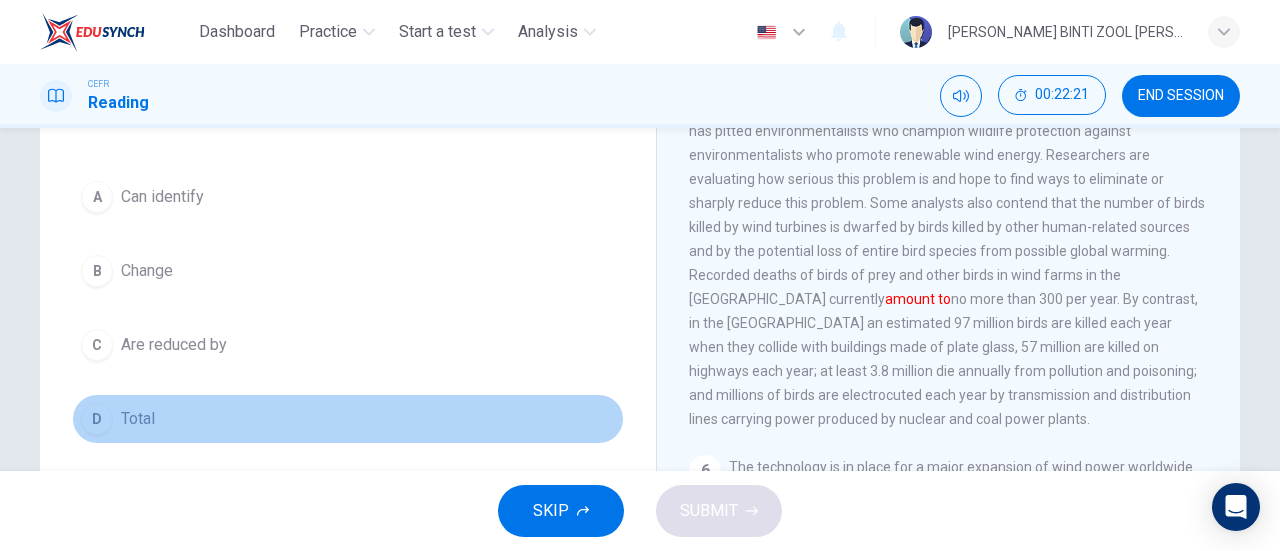 click on "D Total" at bounding box center (348, 419) 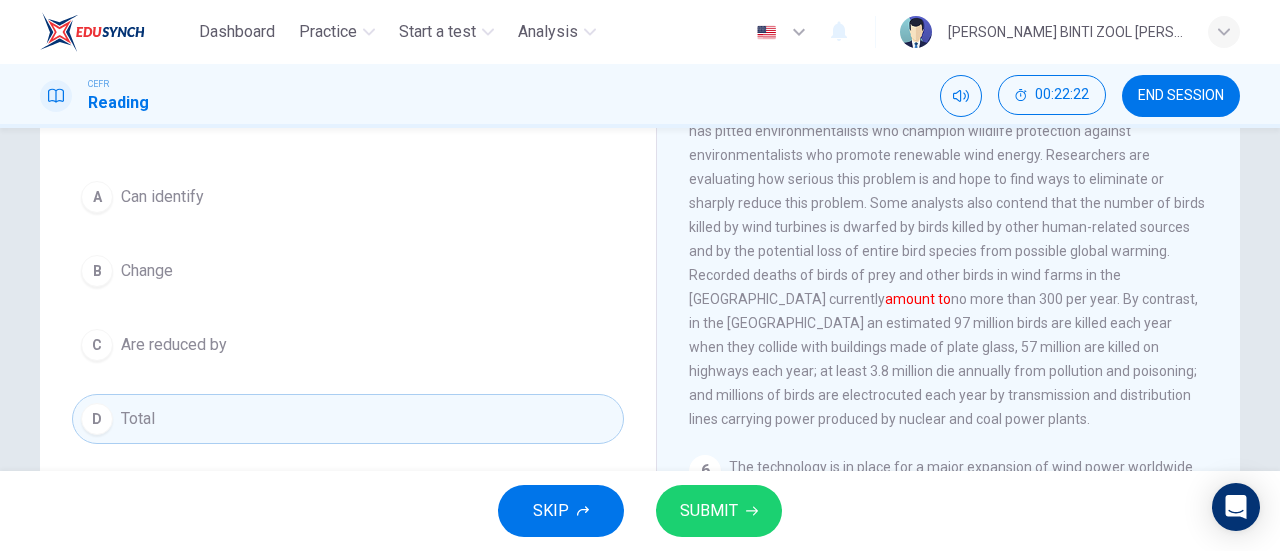 click on "SUBMIT" at bounding box center (719, 511) 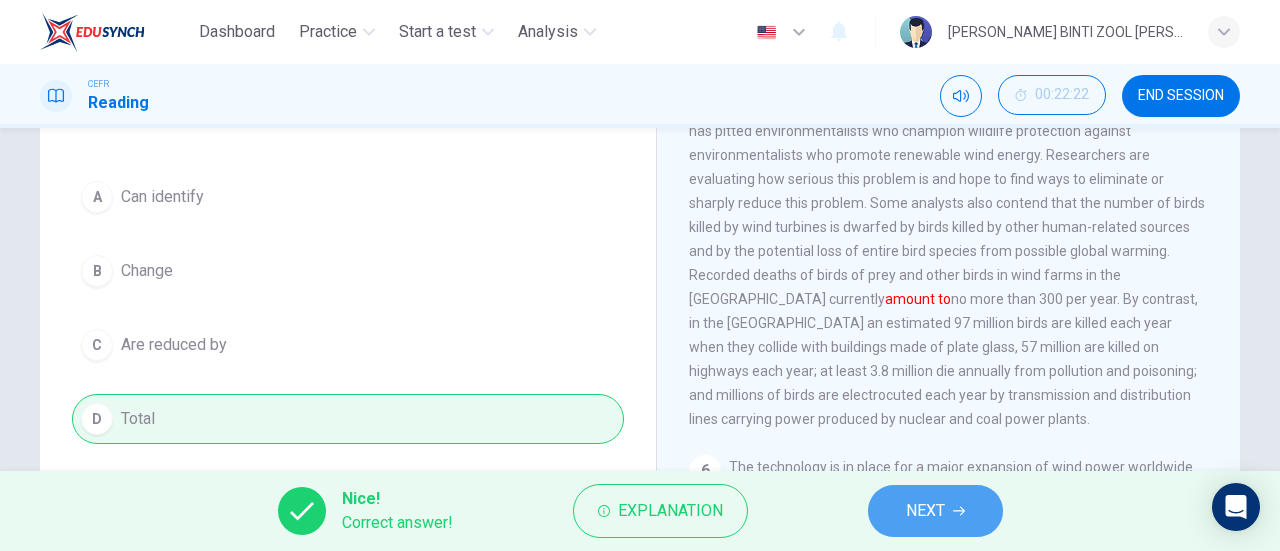 click on "NEXT" at bounding box center [935, 511] 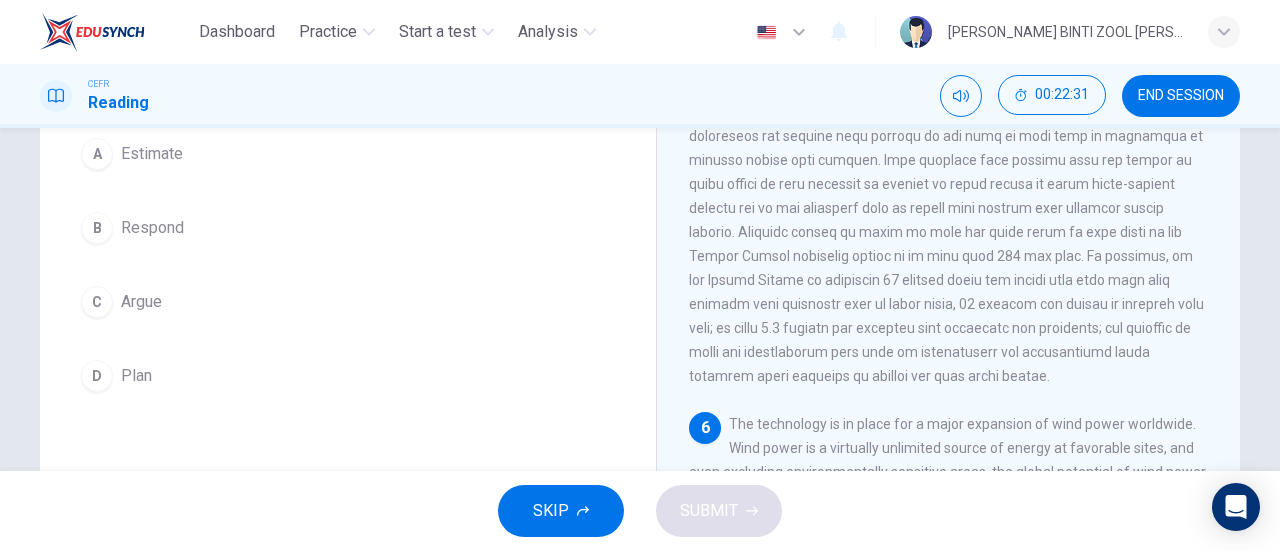 scroll, scrollTop: 164, scrollLeft: 0, axis: vertical 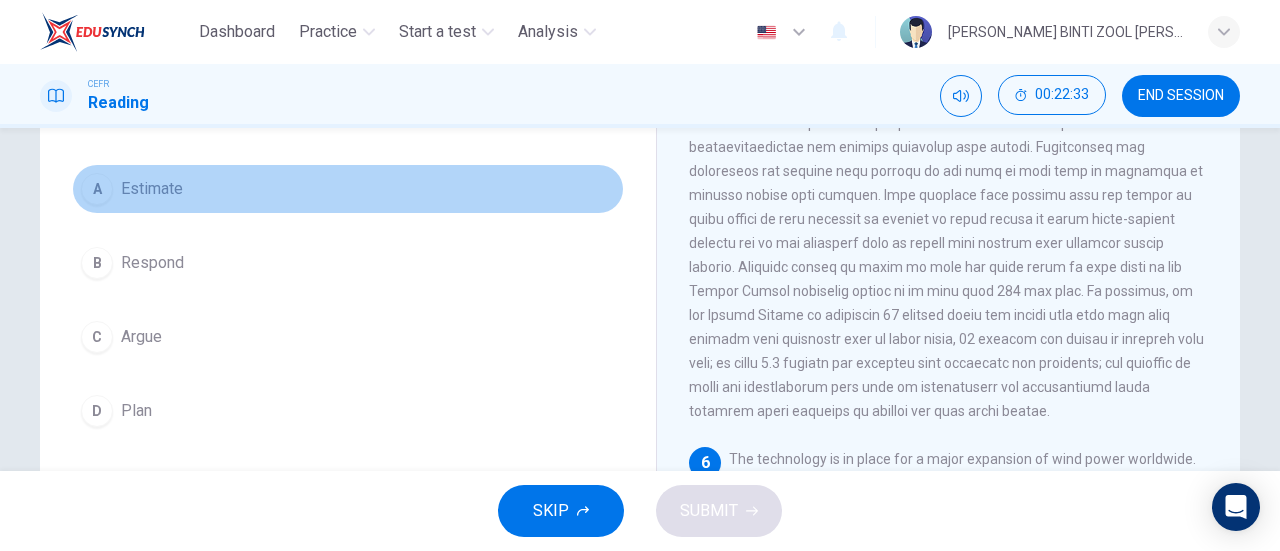 click on "A Estimate" at bounding box center [348, 189] 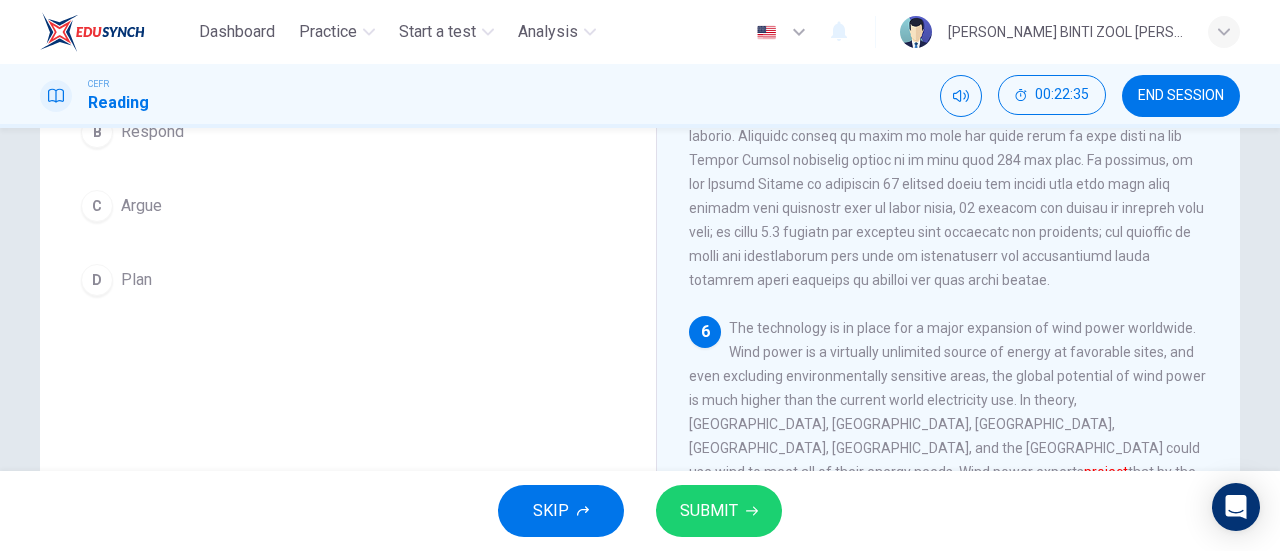 scroll, scrollTop: 296, scrollLeft: 0, axis: vertical 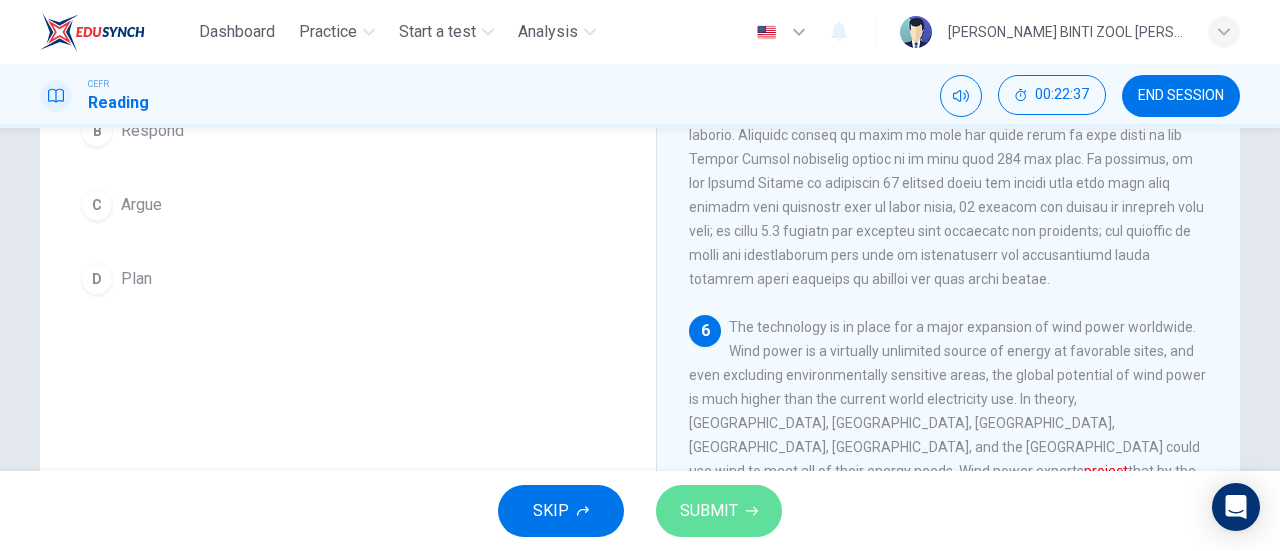 click on "SUBMIT" at bounding box center [709, 511] 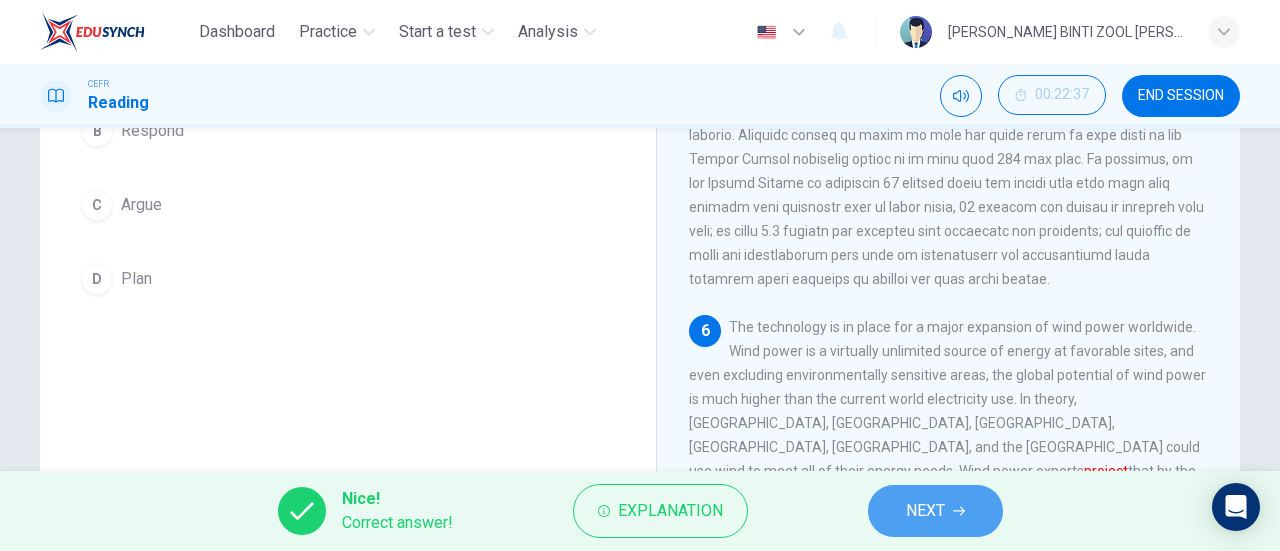 click on "NEXT" at bounding box center [935, 511] 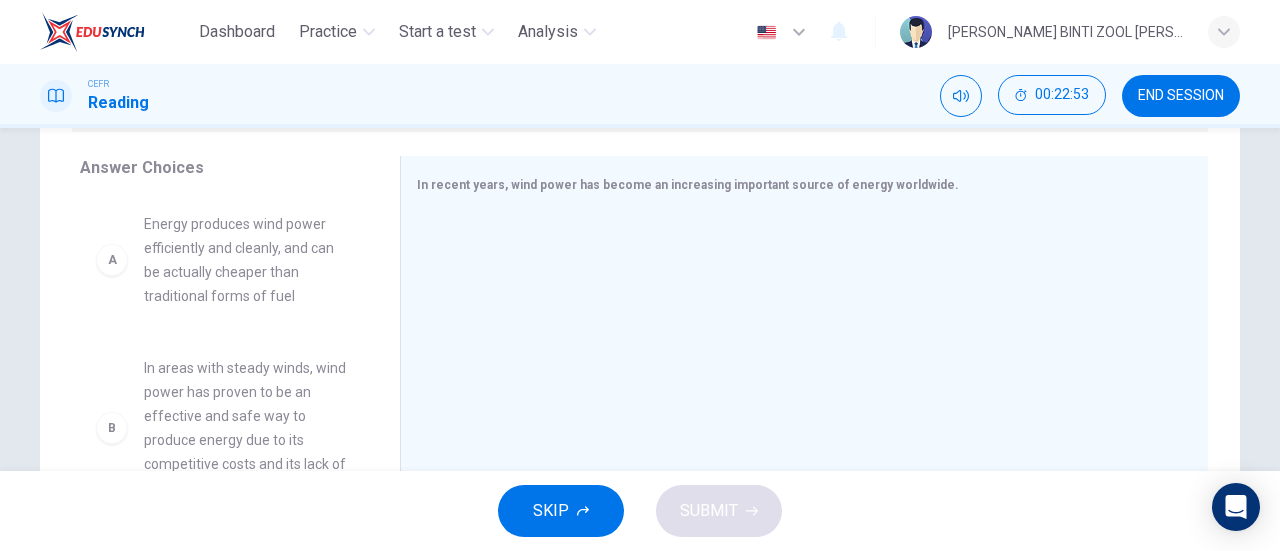 scroll, scrollTop: 318, scrollLeft: 0, axis: vertical 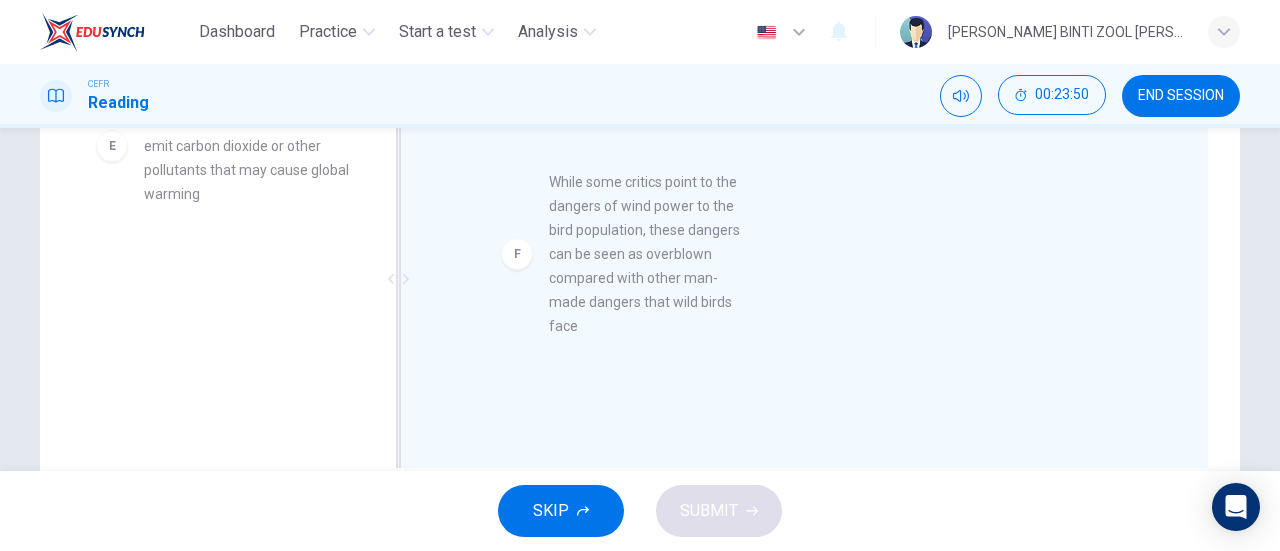 drag, startPoint x: 308, startPoint y: 351, endPoint x: 724, endPoint y: 268, distance: 424.19925 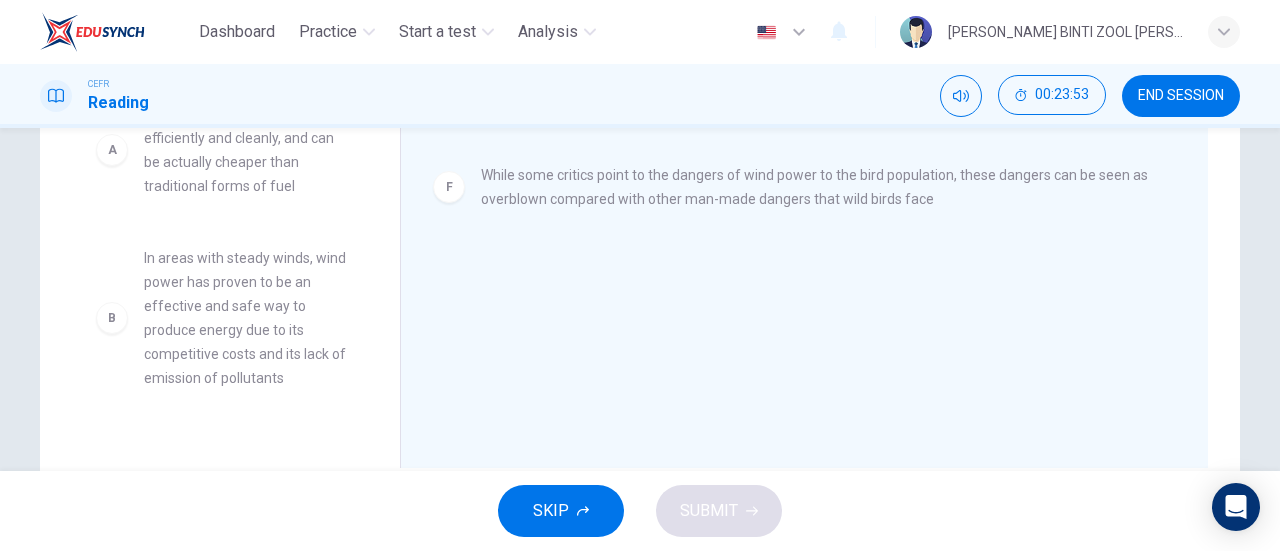 scroll, scrollTop: 0, scrollLeft: 0, axis: both 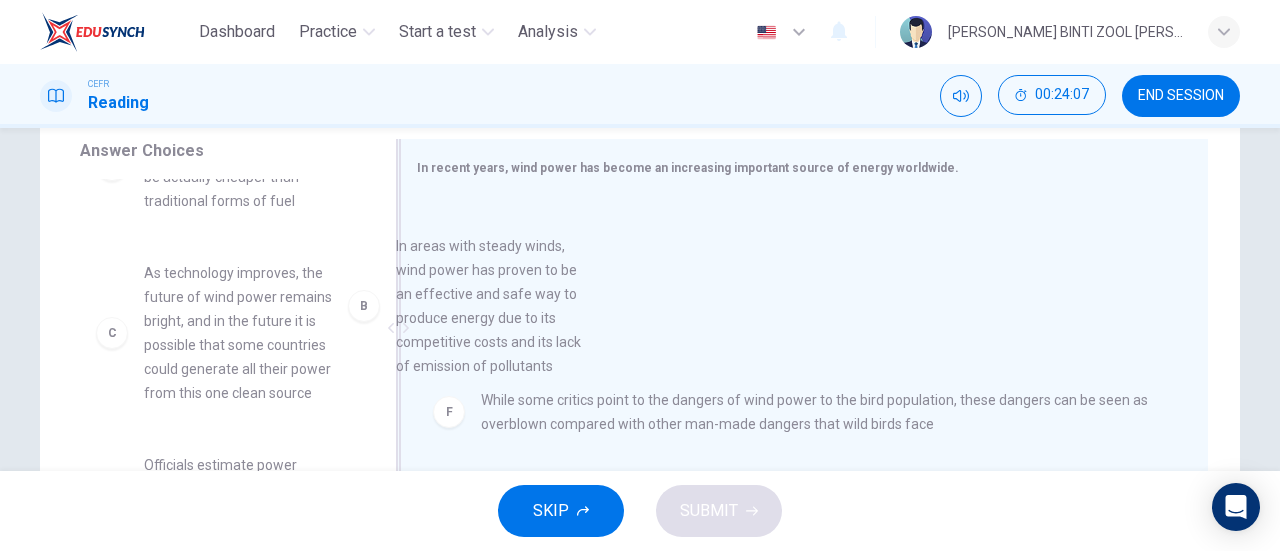 drag, startPoint x: 318, startPoint y: 387, endPoint x: 593, endPoint y: 353, distance: 277.09384 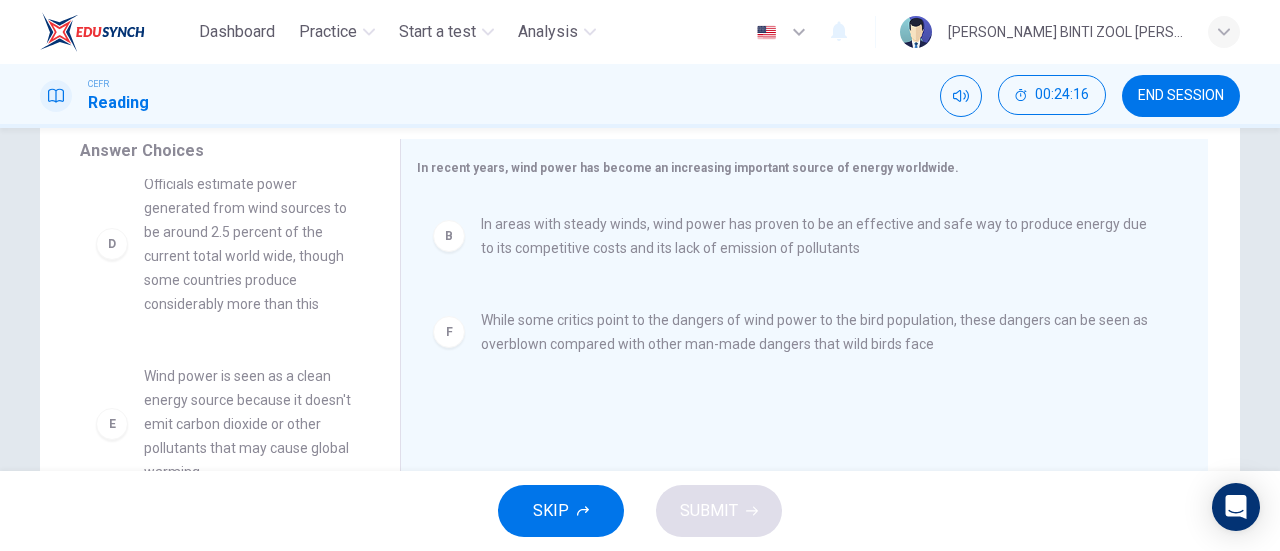scroll, scrollTop: 372, scrollLeft: 0, axis: vertical 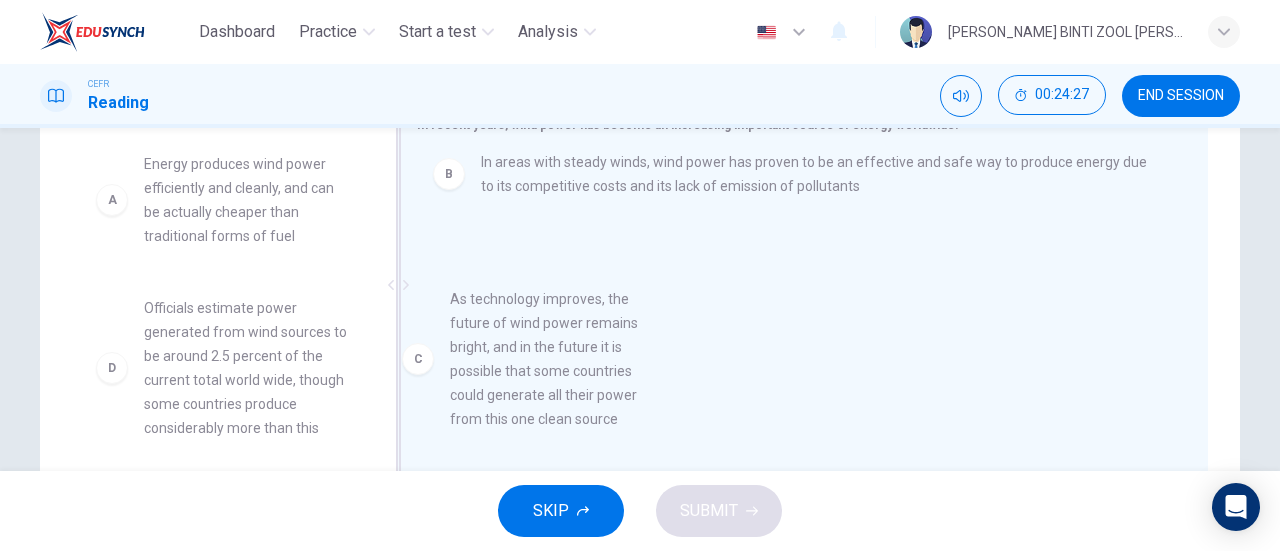 drag, startPoint x: 254, startPoint y: 326, endPoint x: 573, endPoint y: 316, distance: 319.1567 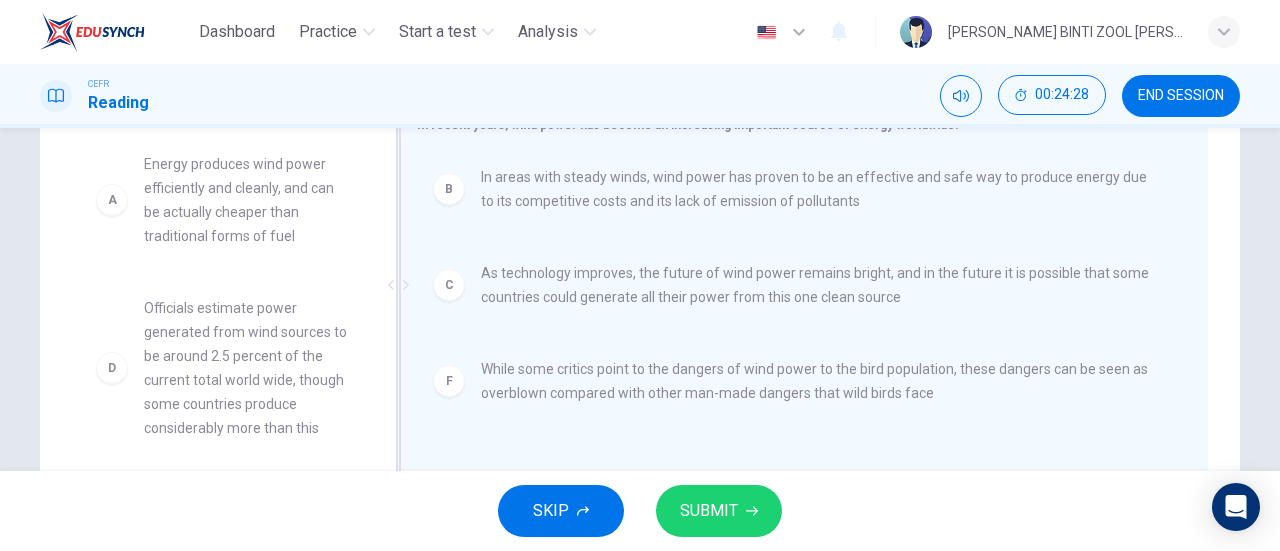 scroll, scrollTop: 4, scrollLeft: 0, axis: vertical 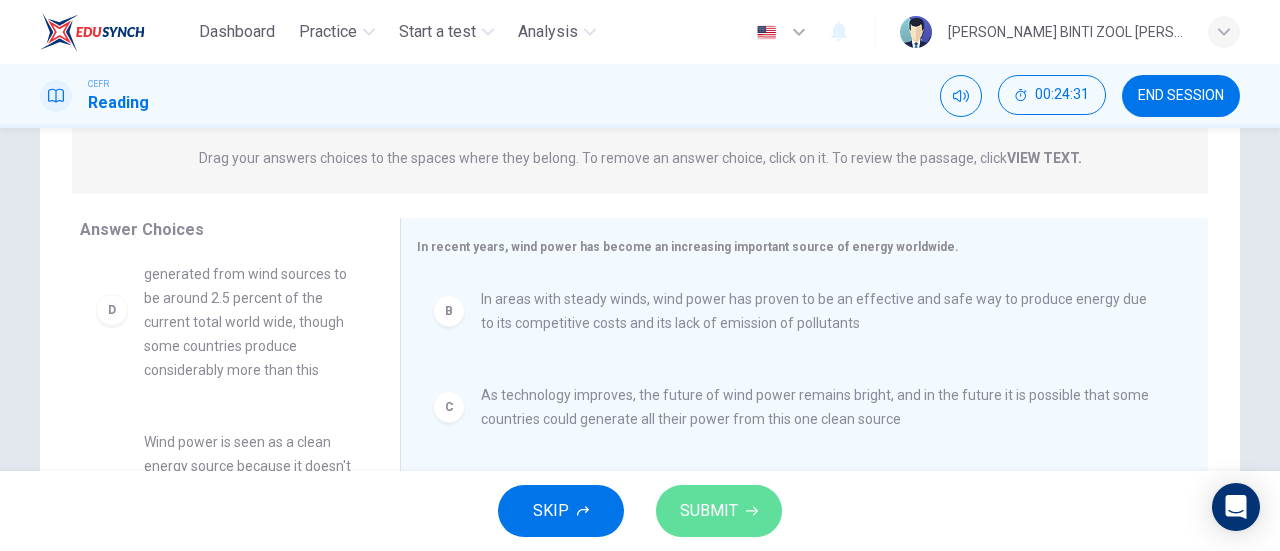 click on "SUBMIT" at bounding box center (709, 511) 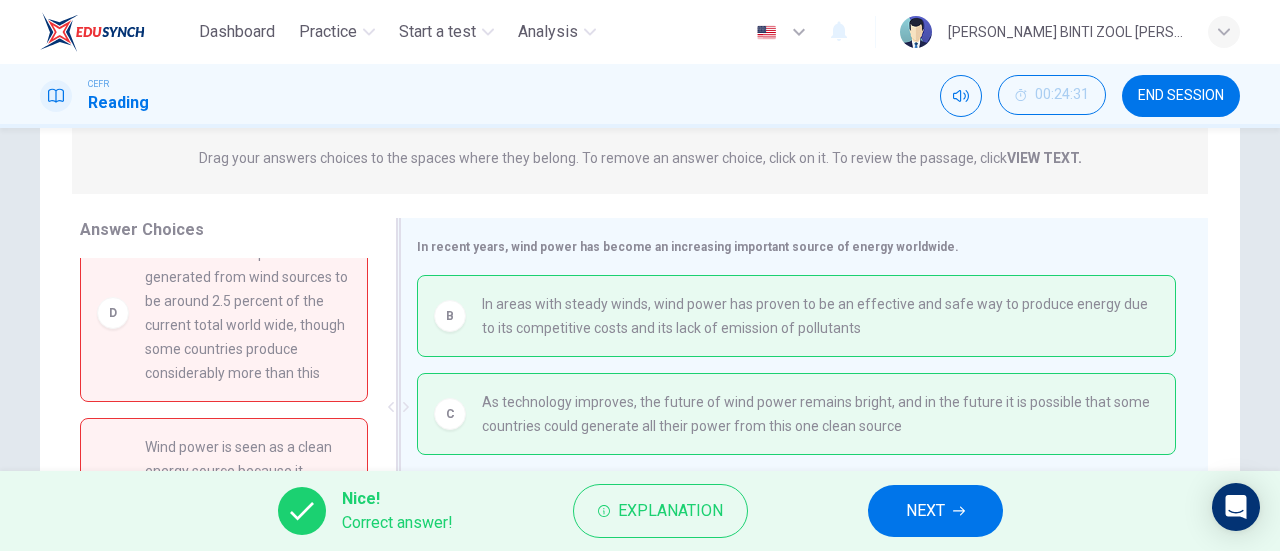 scroll, scrollTop: 8, scrollLeft: 0, axis: vertical 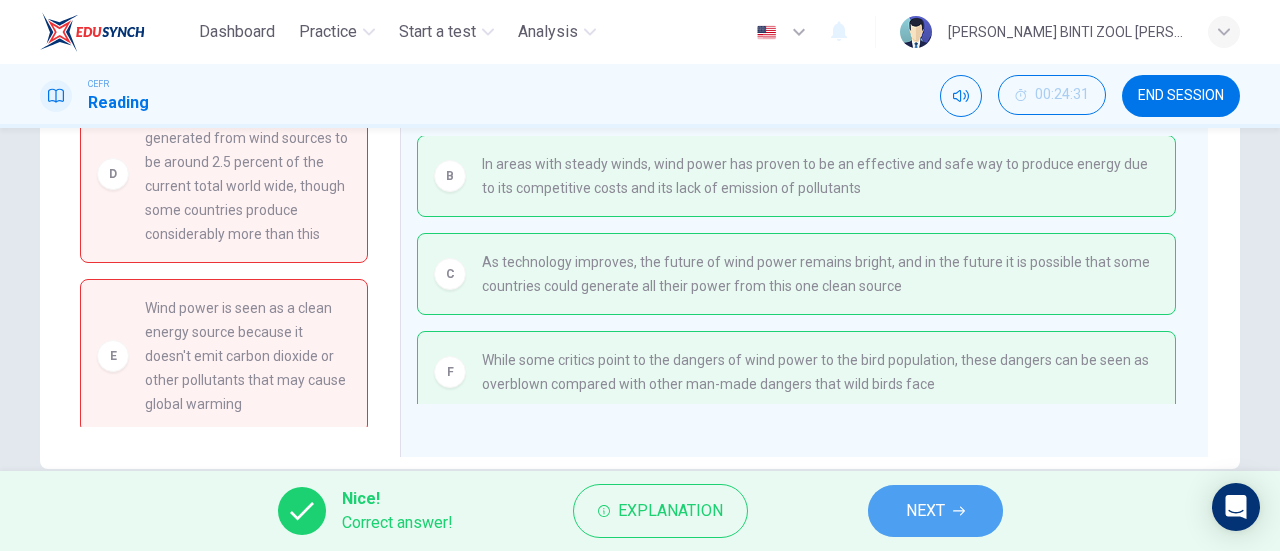click on "NEXT" at bounding box center (925, 511) 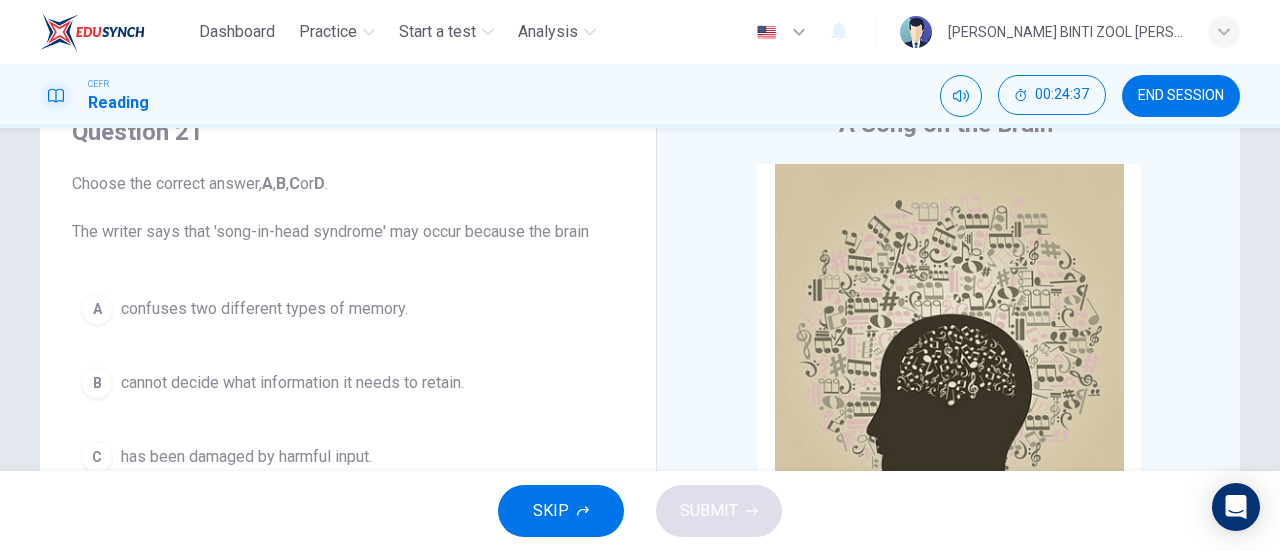 scroll, scrollTop: 153, scrollLeft: 0, axis: vertical 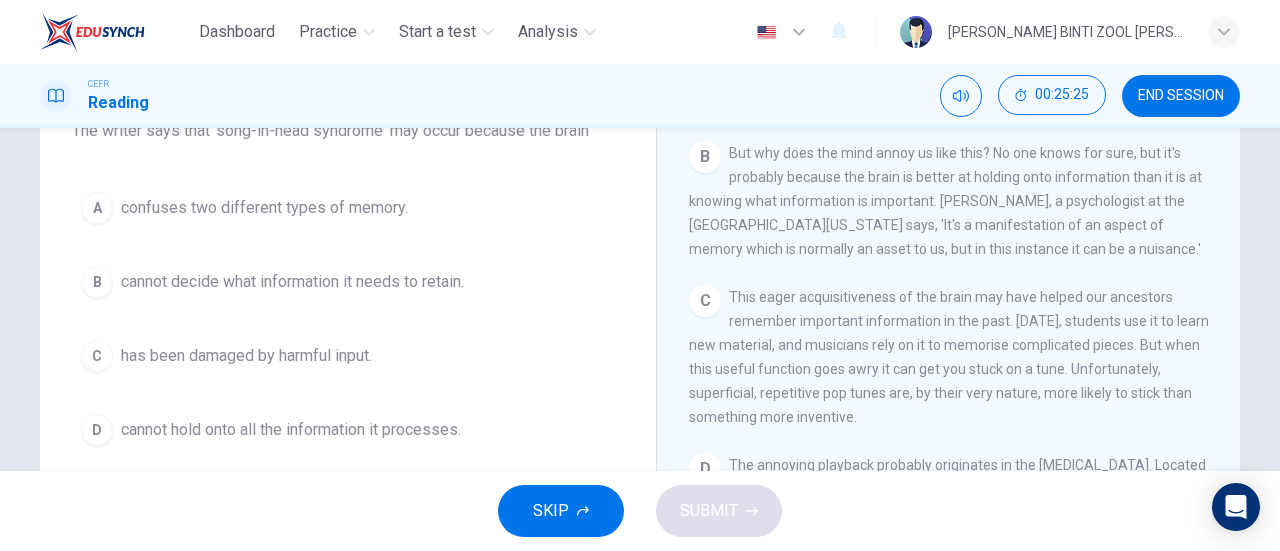click on "cannot decide what information it needs to retain." at bounding box center (292, 282) 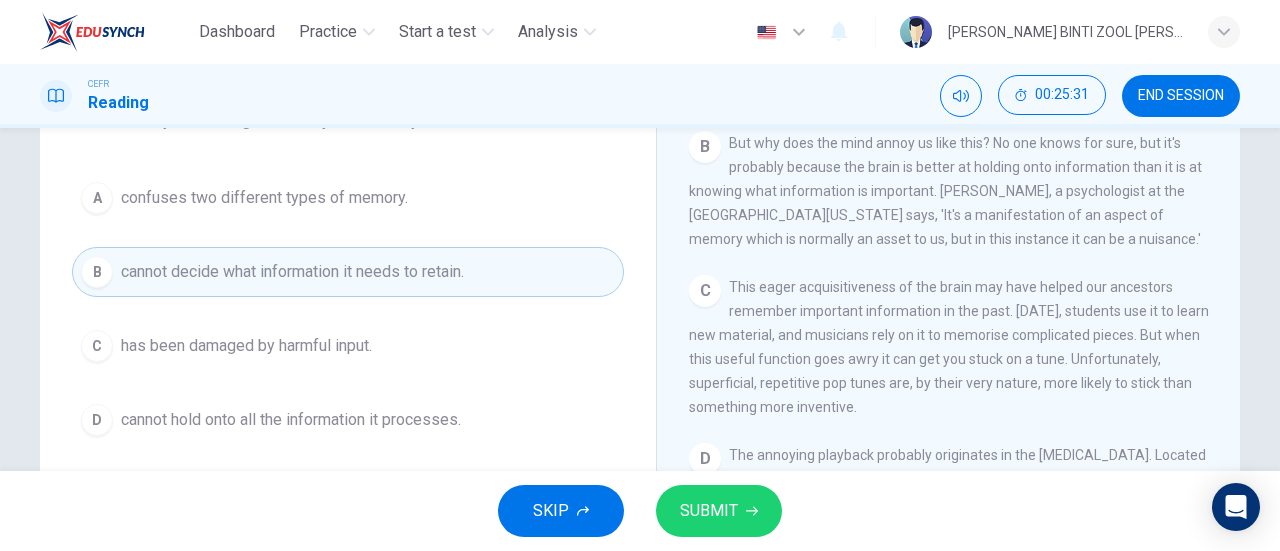 scroll, scrollTop: 181, scrollLeft: 0, axis: vertical 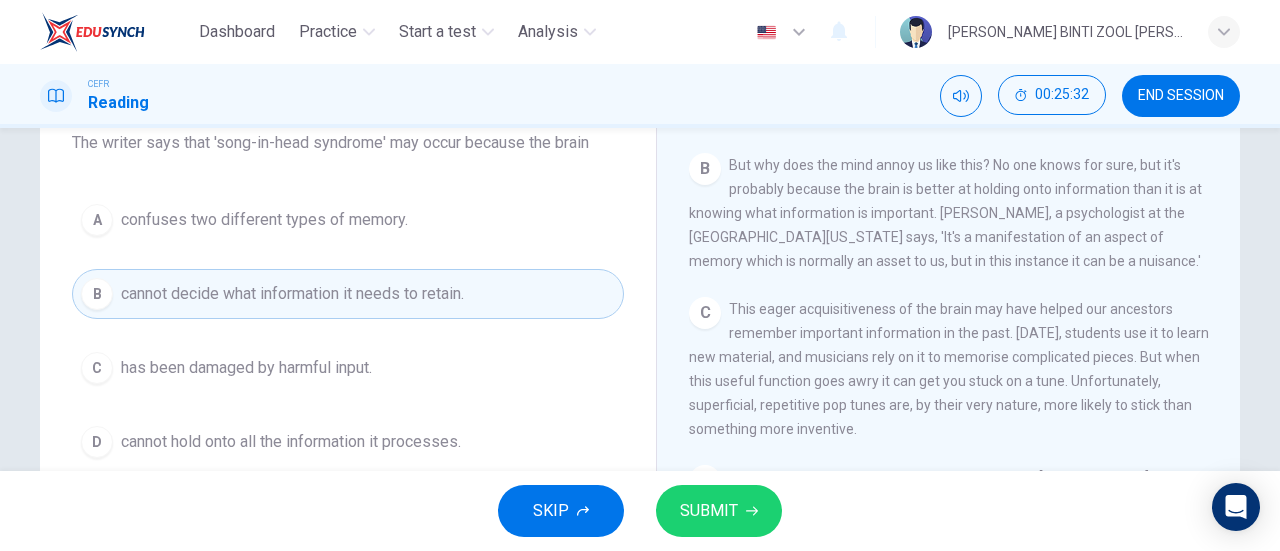 click on "SUBMIT" at bounding box center (719, 511) 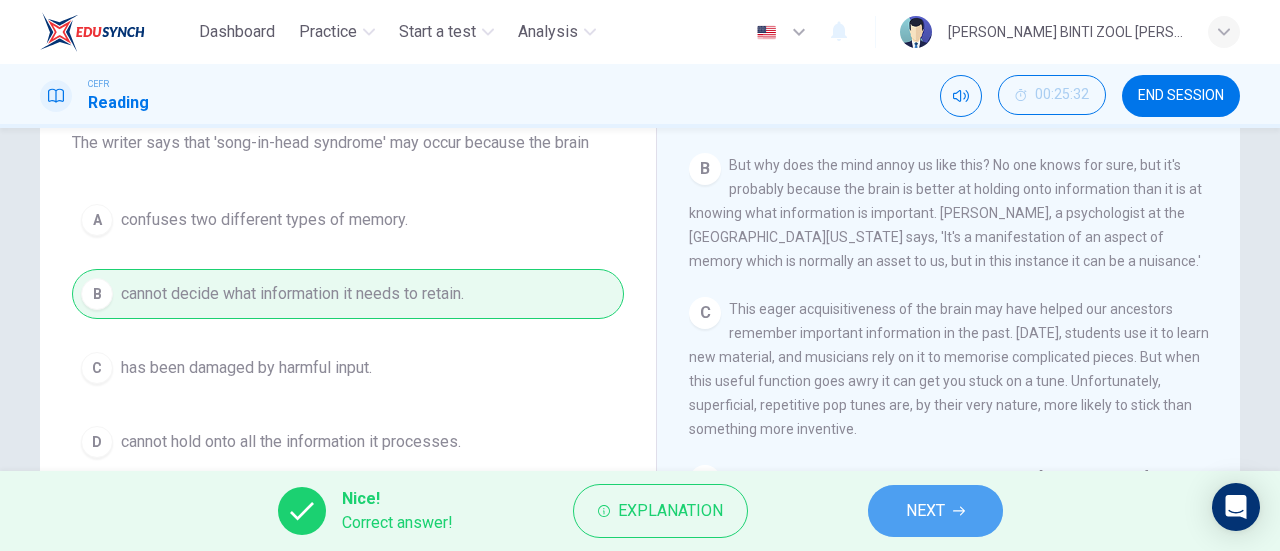 click on "NEXT" at bounding box center [925, 511] 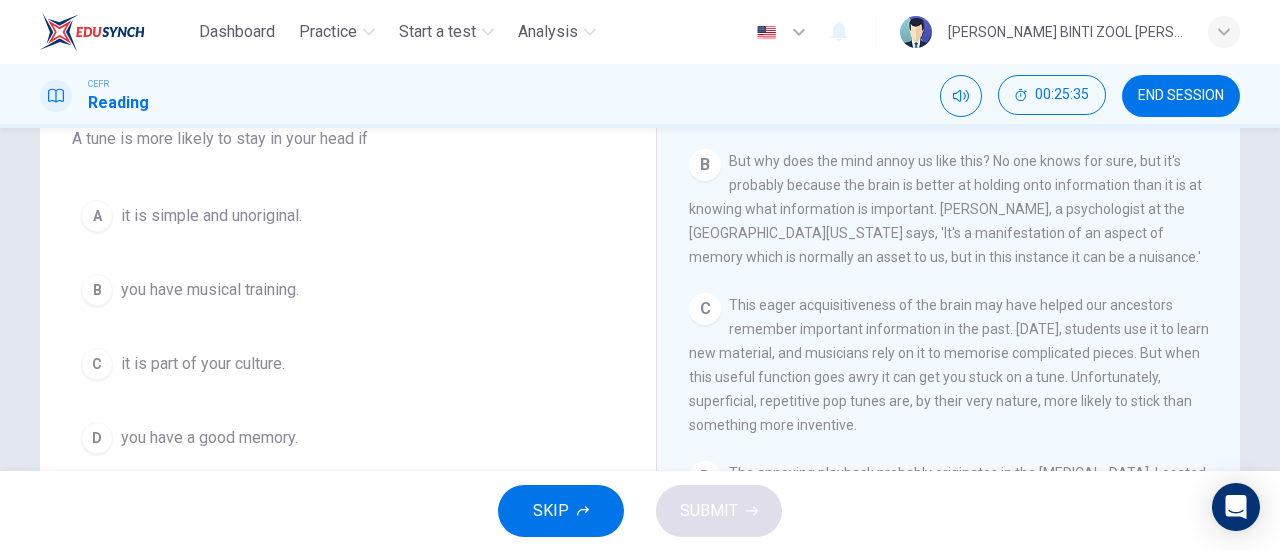 scroll, scrollTop: 189, scrollLeft: 0, axis: vertical 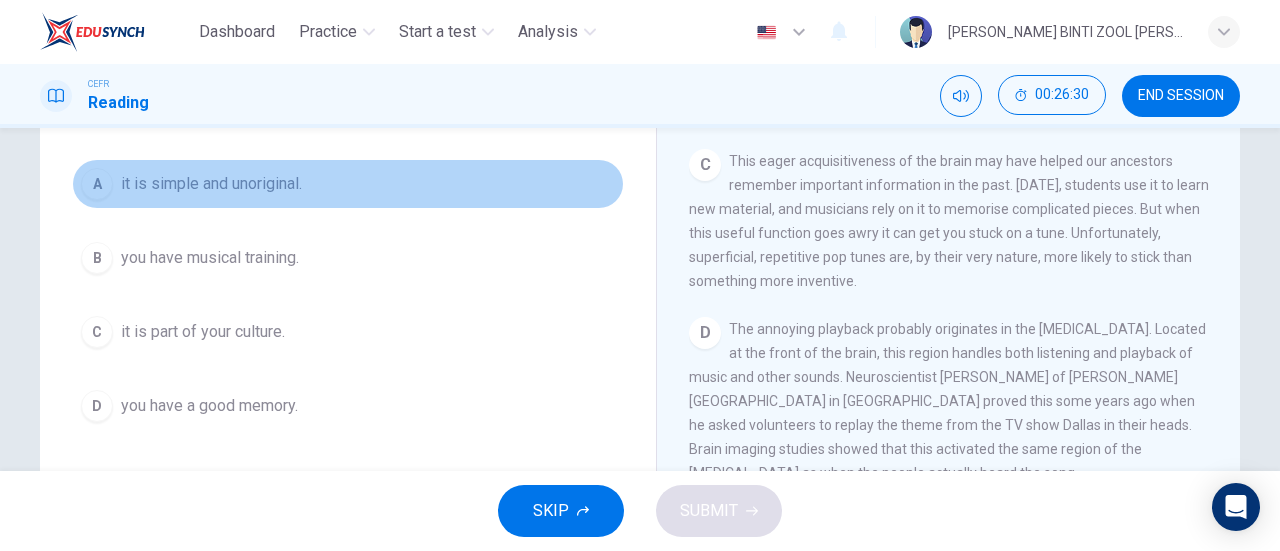 click on "A it is simple and unoriginal." at bounding box center [348, 184] 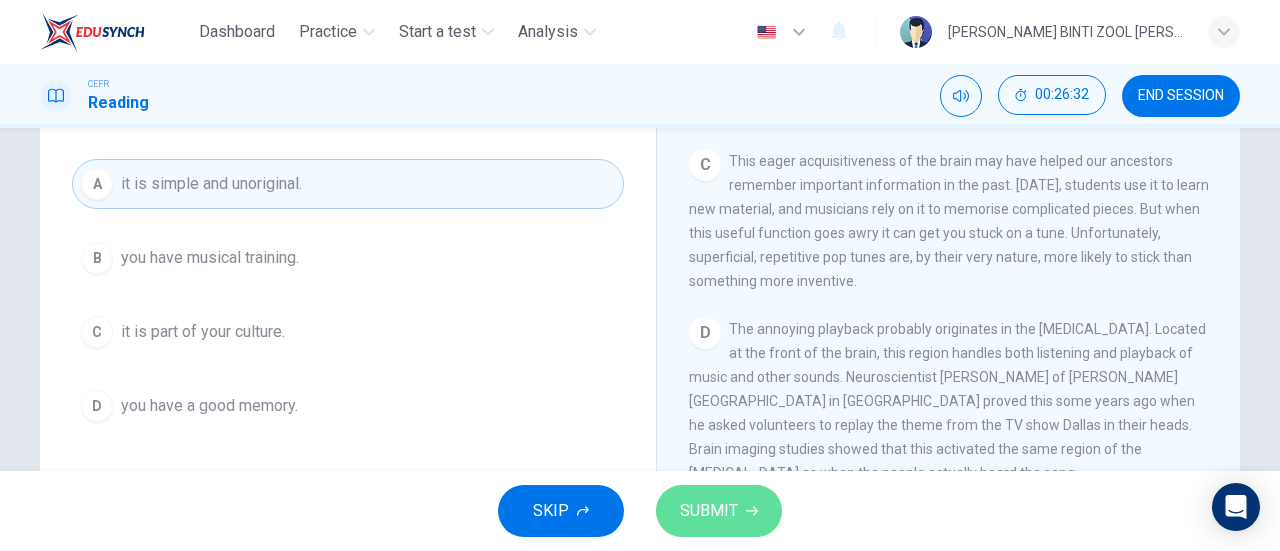 click on "SUBMIT" at bounding box center (709, 511) 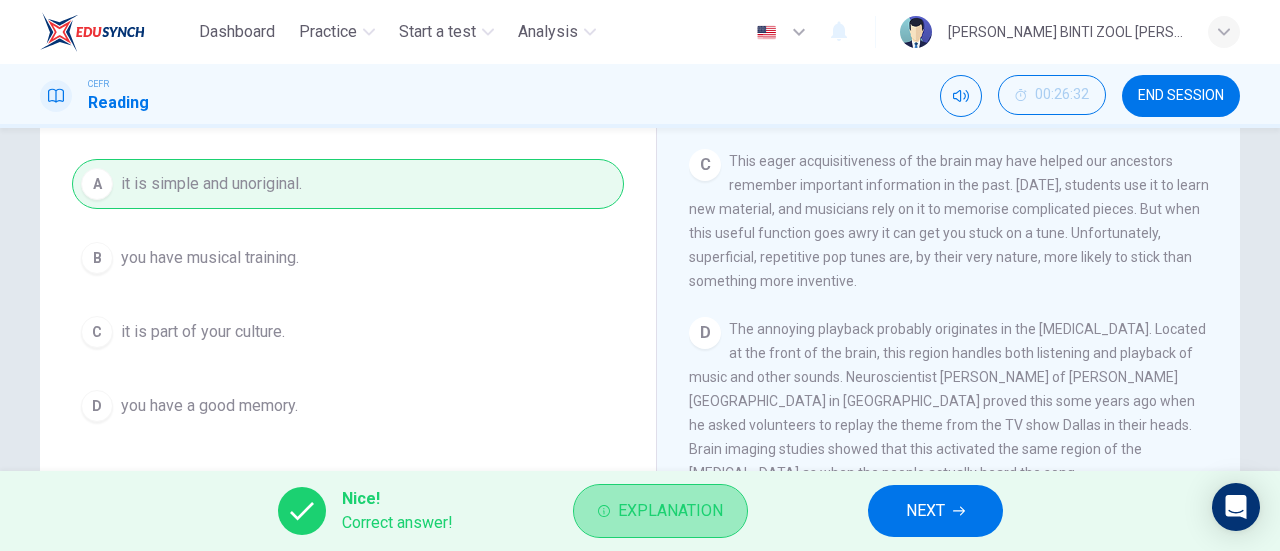 click on "Explanation" at bounding box center [670, 511] 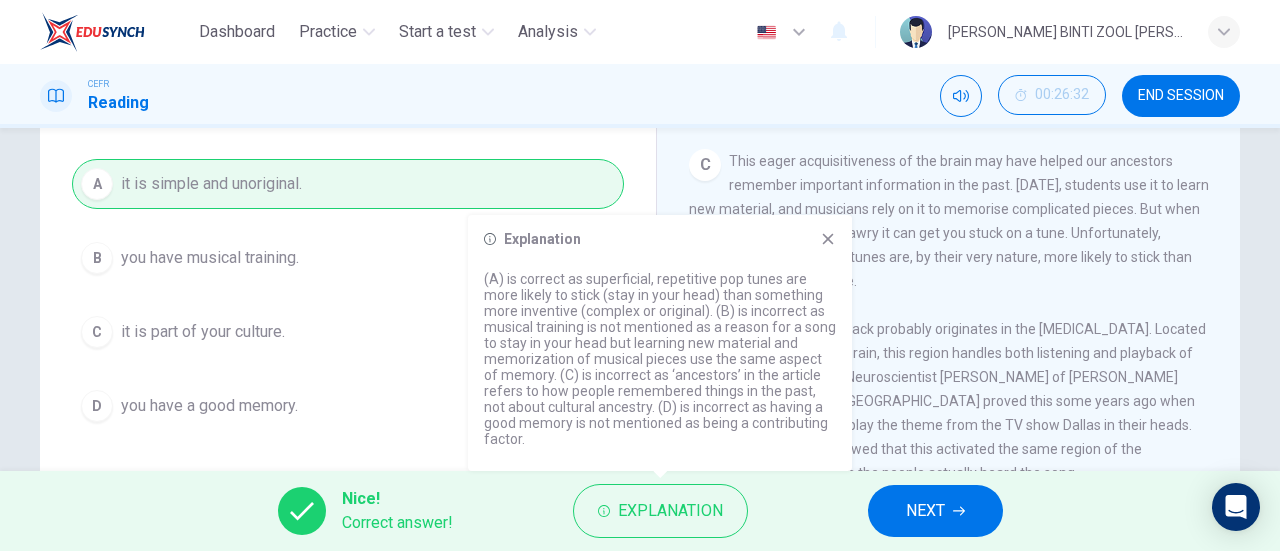 click 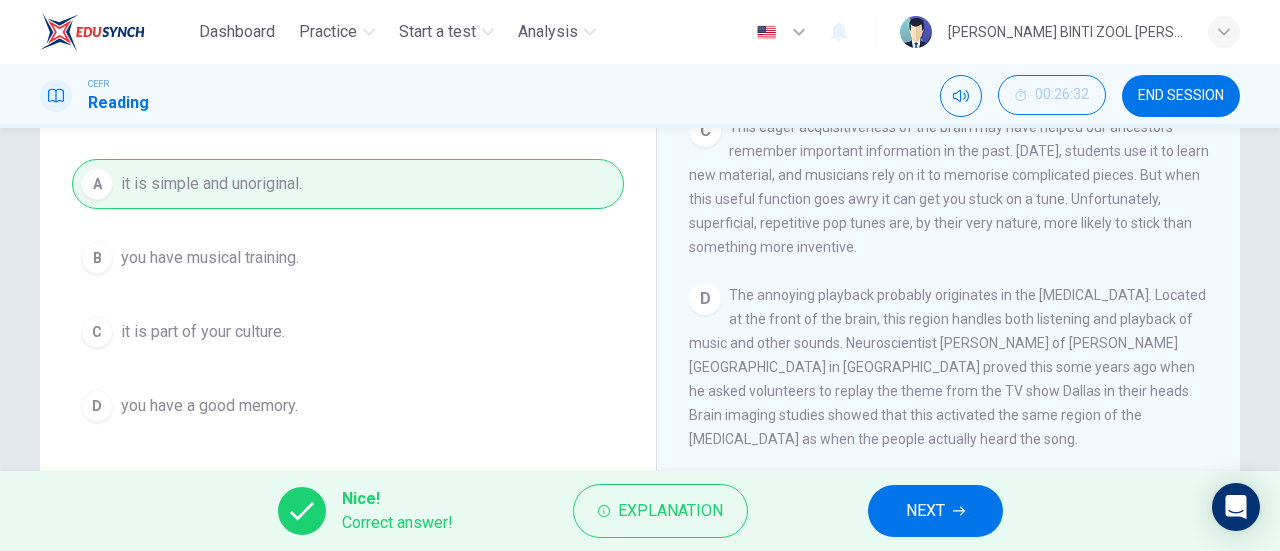 scroll, scrollTop: 658, scrollLeft: 0, axis: vertical 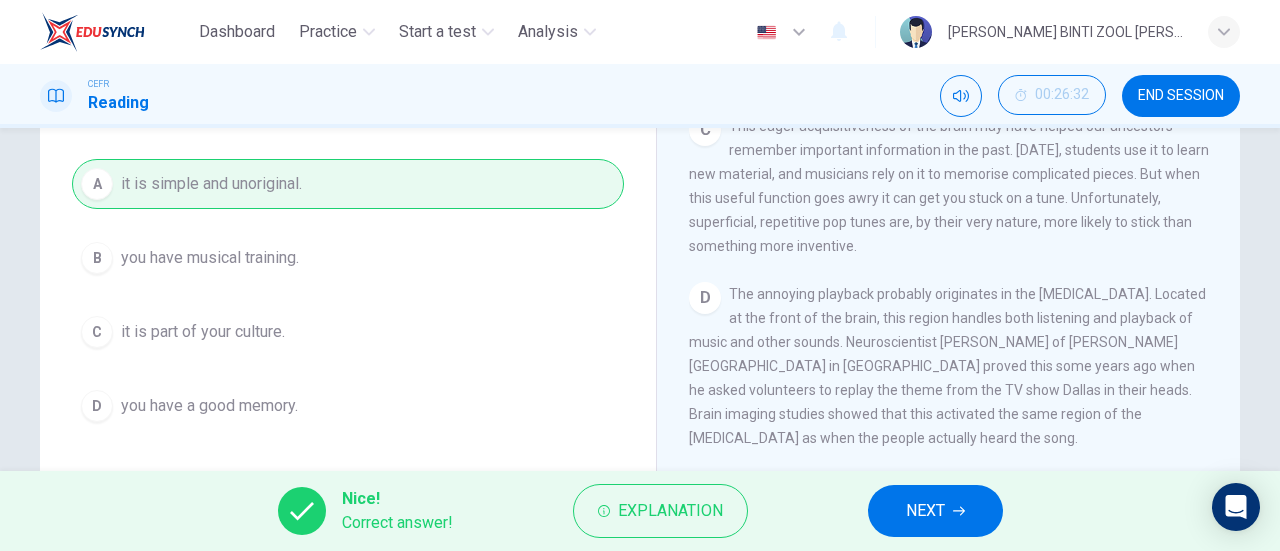 click on "NEXT" at bounding box center (935, 511) 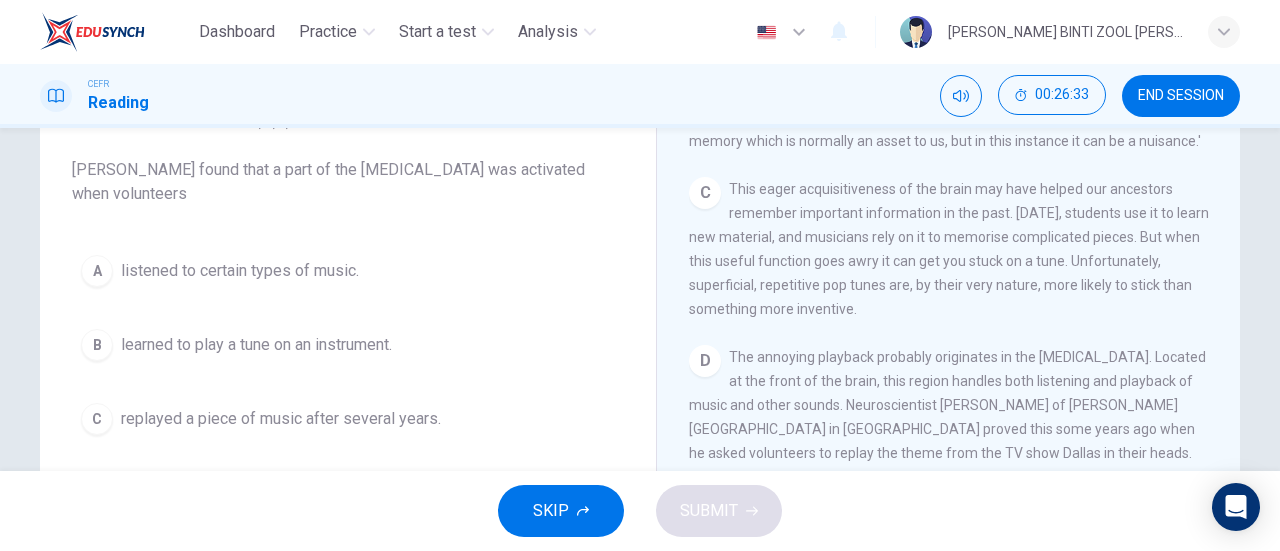 scroll, scrollTop: 153, scrollLeft: 0, axis: vertical 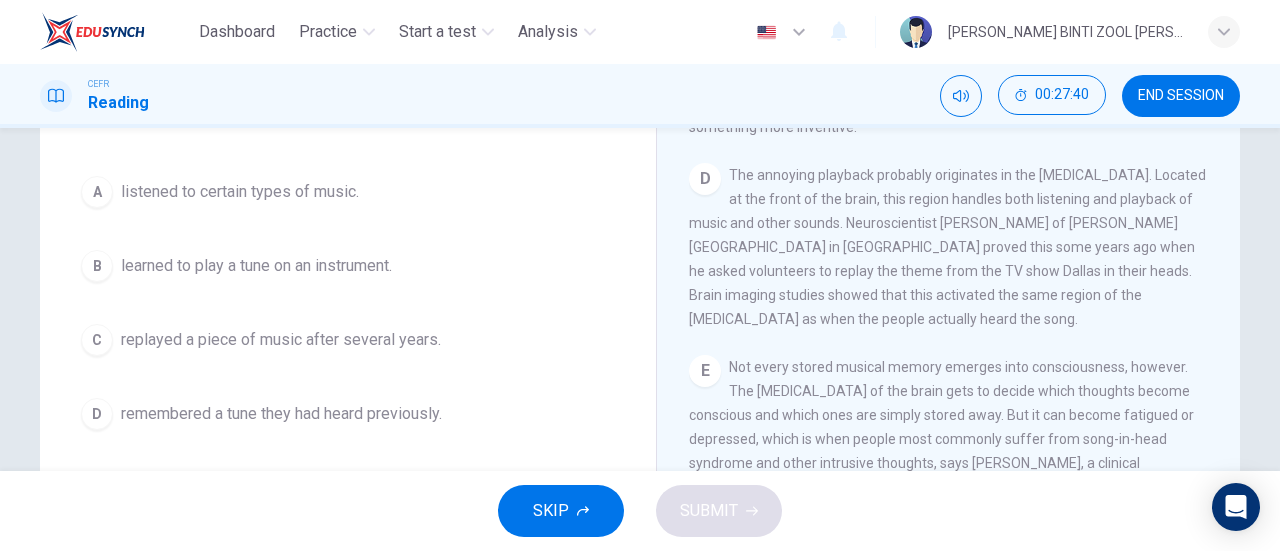 click on "D remembered a tune they had heard previously." at bounding box center [348, 414] 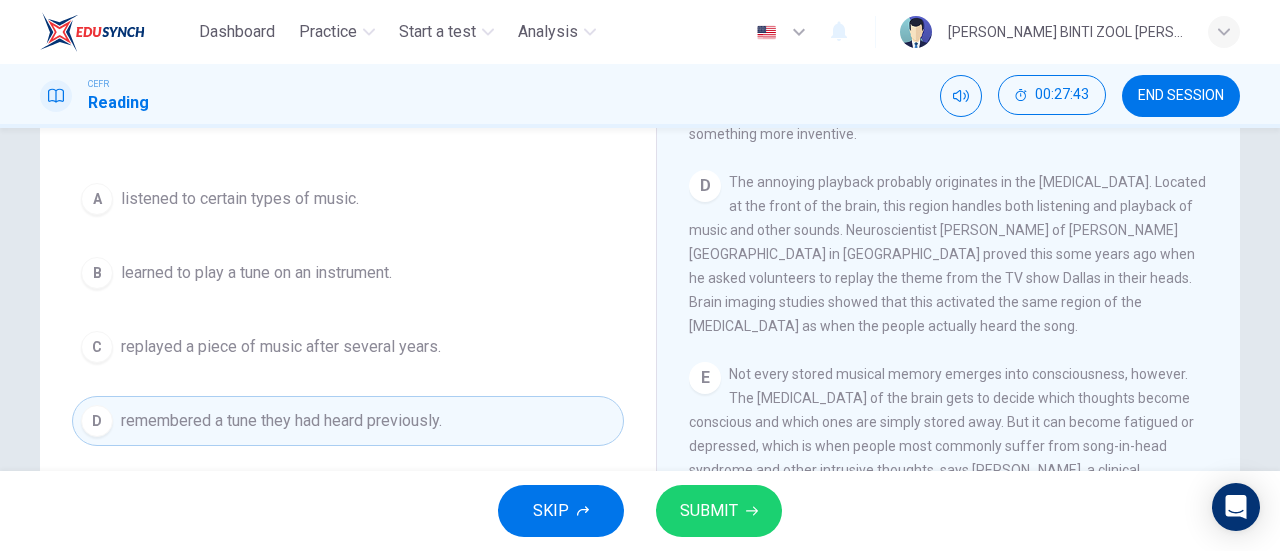 scroll, scrollTop: 225, scrollLeft: 0, axis: vertical 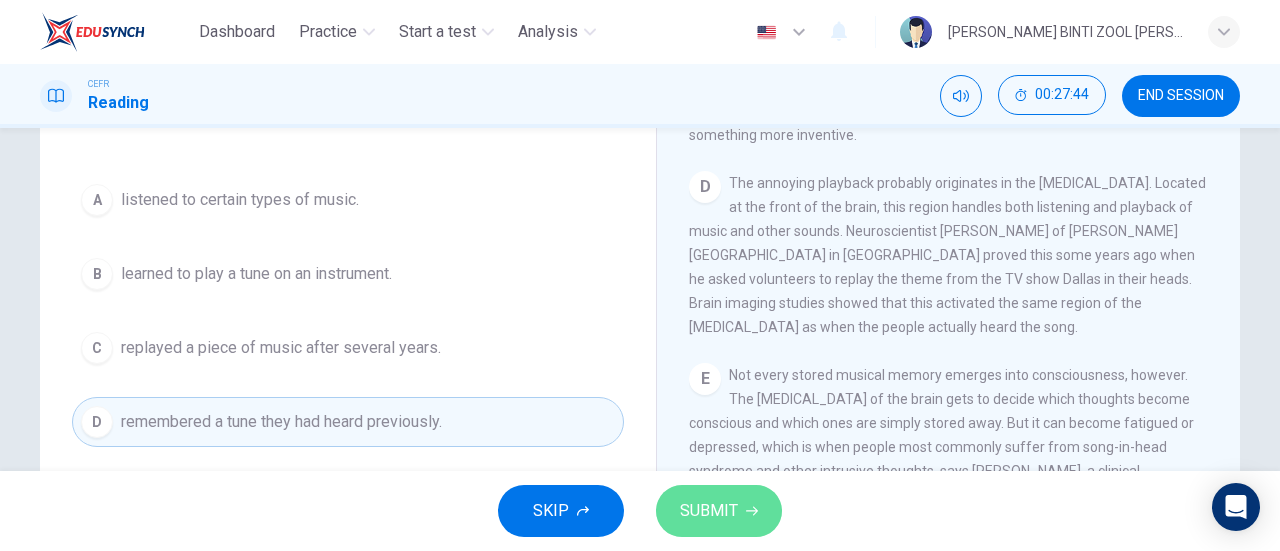 click on "SUBMIT" at bounding box center [709, 511] 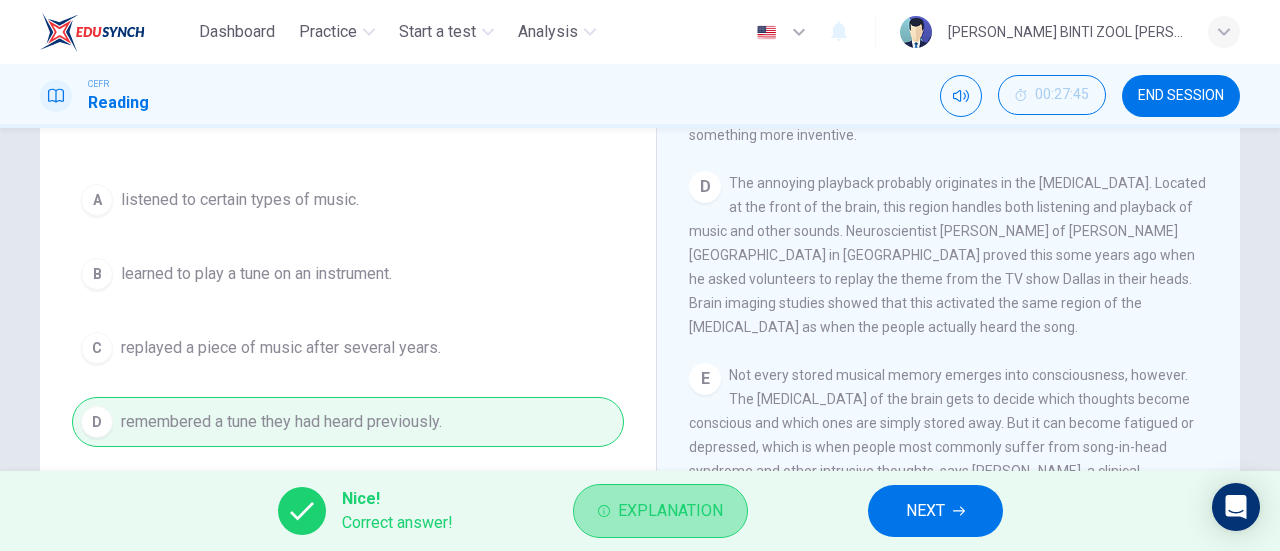 click on "Explanation" at bounding box center (670, 511) 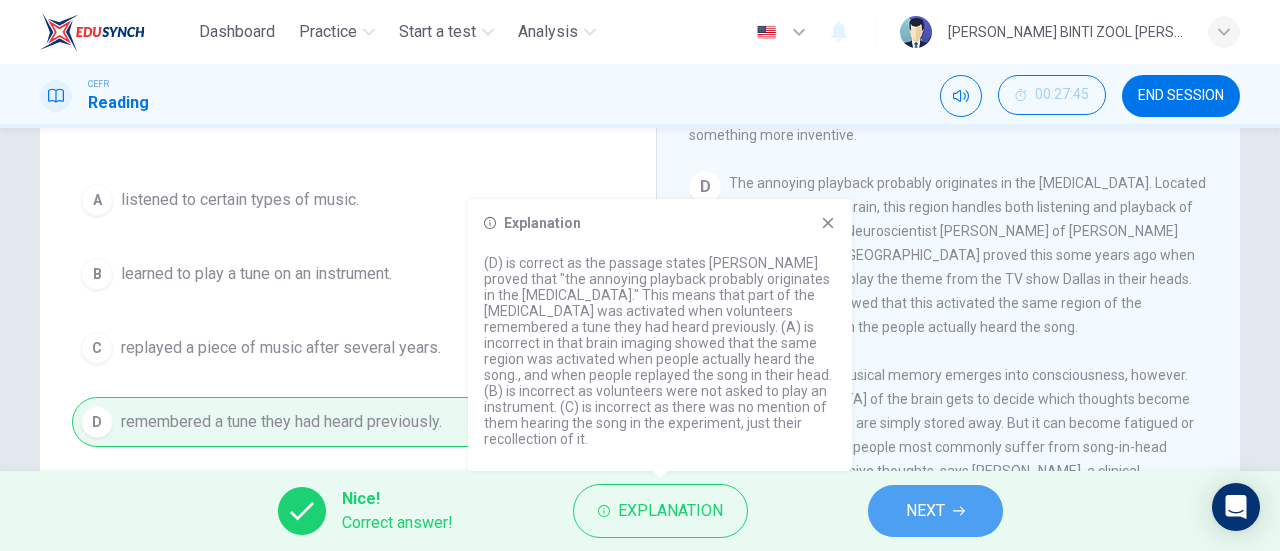 click on "NEXT" at bounding box center [935, 511] 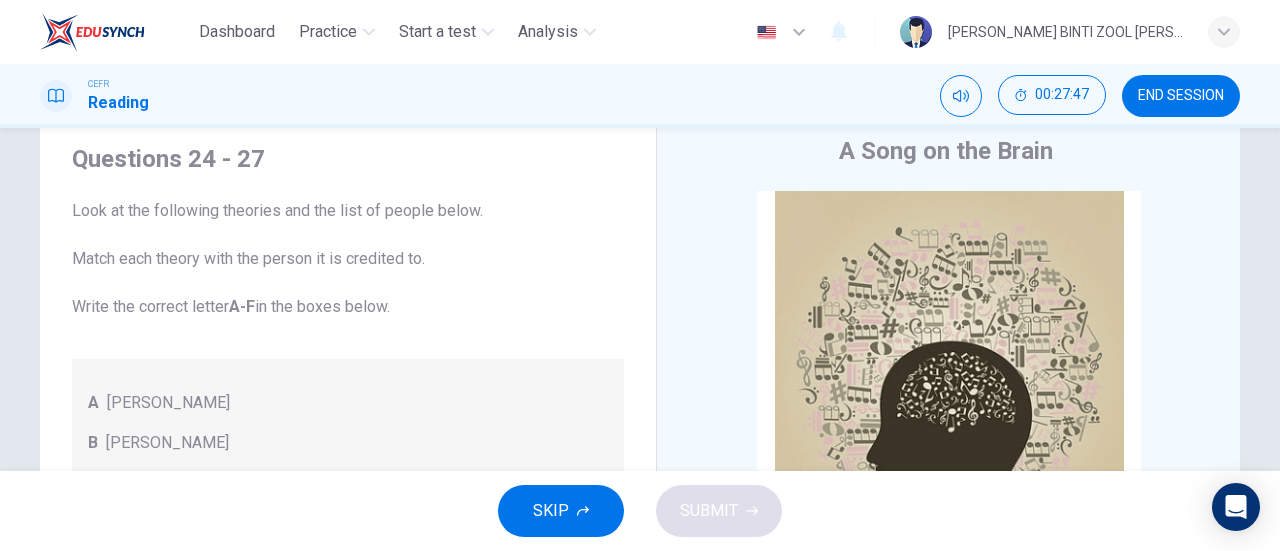 scroll, scrollTop: 66, scrollLeft: 0, axis: vertical 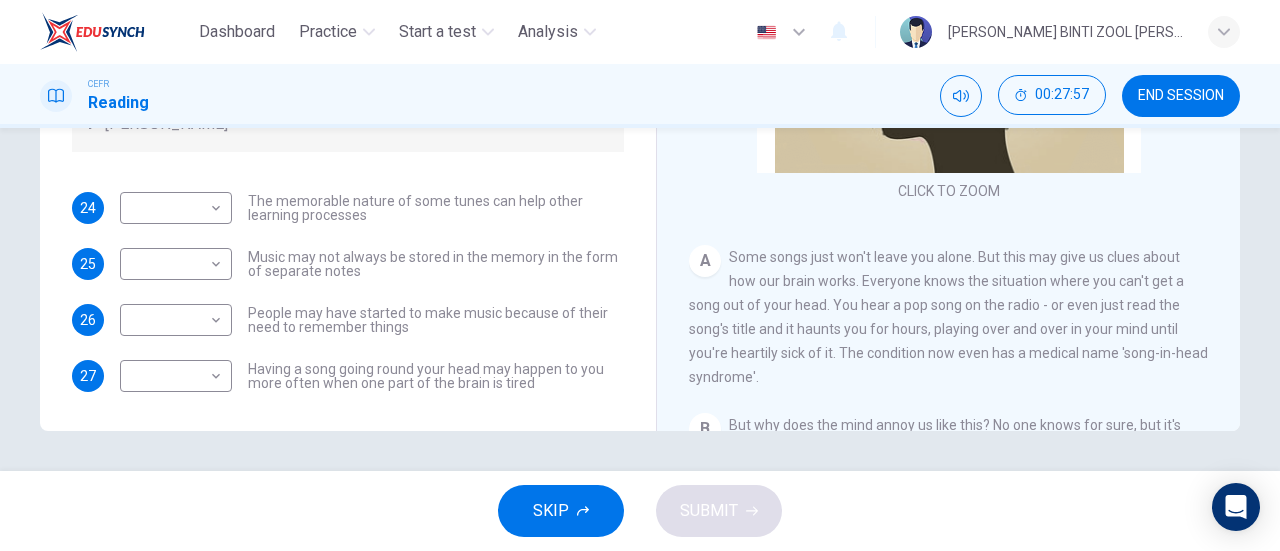 click on "Some songs just won't leave you alone. But this may give us clues about how our brain works. Everyone knows the situation where you can't get a song out of your head. You hear a pop song on the radio - or even just read the song's title and it haunts you for hours, playing over and over in your mind until you're heartily sick of it. The condition now even has a medical name 'song-in-head syndrome'." at bounding box center [948, 317] 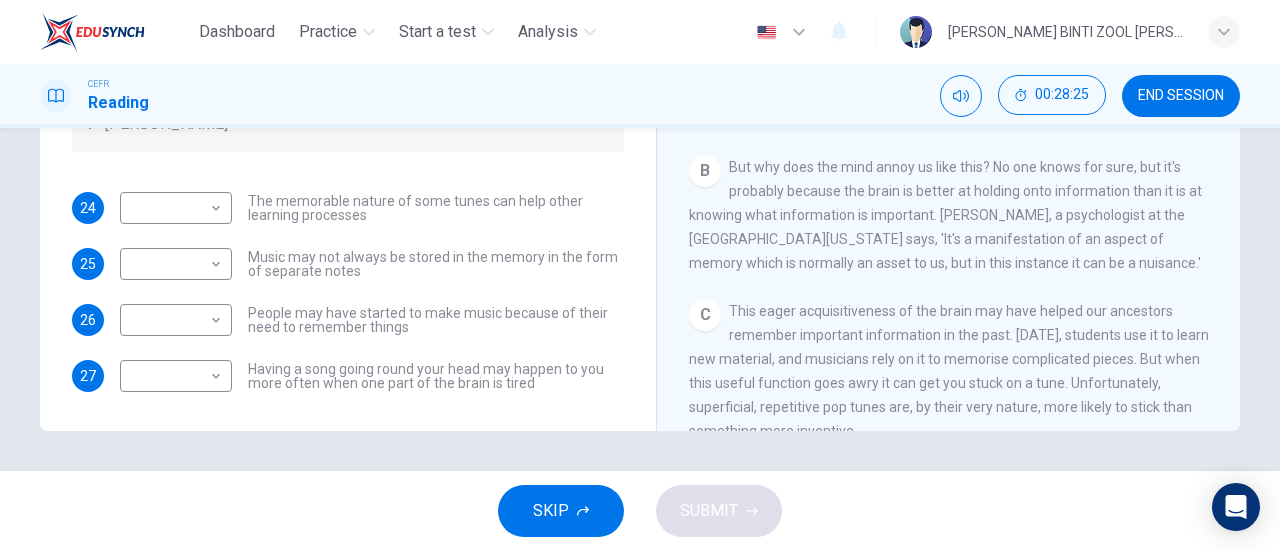 scroll, scrollTop: 260, scrollLeft: 0, axis: vertical 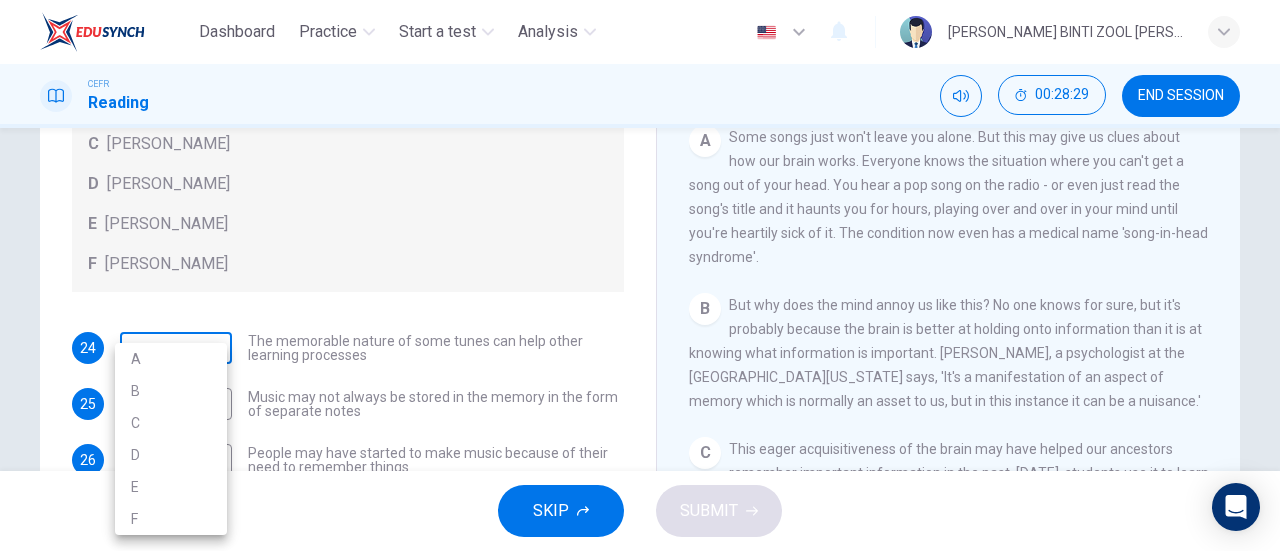 click on "Dashboard Practice Start a test Analysis English en ​ [PERSON_NAME] [PERSON_NAME] Reading 00:28:29 END SESSION Questions 24 - 27 Look at the following theories and the list of people below.
Match each theory with the person it is credited to.
Write the correct letter  A-F  in the boxes below. A [PERSON_NAME] B [PERSON_NAME] C [PERSON_NAME] D [PERSON_NAME] E [PERSON_NAME] F [PERSON_NAME] 24 ​ ​ The memorable nature of some tunes can help other learning processes 25 ​ ​ Music may not always be stored in the memory in the form of separate notes 26 ​ ​ People may have started to make music because of their need to remember things 27 ​ ​ Having a song going round your head may happen to you more often when one part of the brain is tired A Song on the Brain CLICK TO ZOOM Click to Zoom A B C D E F G H I SKIP SUBMIT EduSynch - Online Language Proficiency Testing
Dashboard Practice Start a test Analysis Notifications © Copyright  2025 A B C D E F" at bounding box center [640, 275] 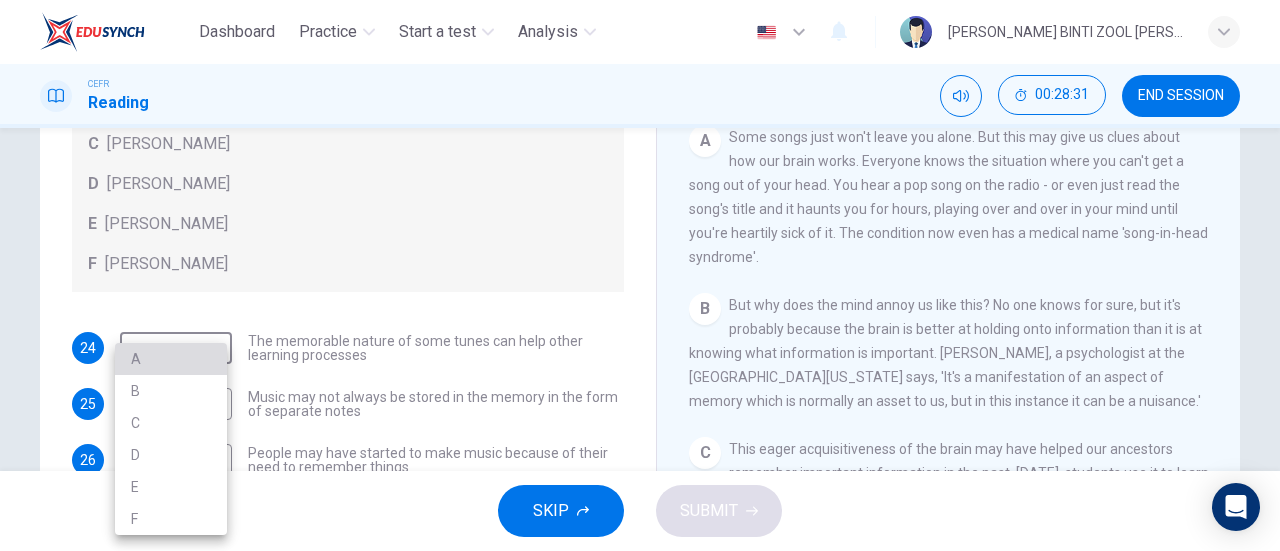 click on "A" at bounding box center [171, 359] 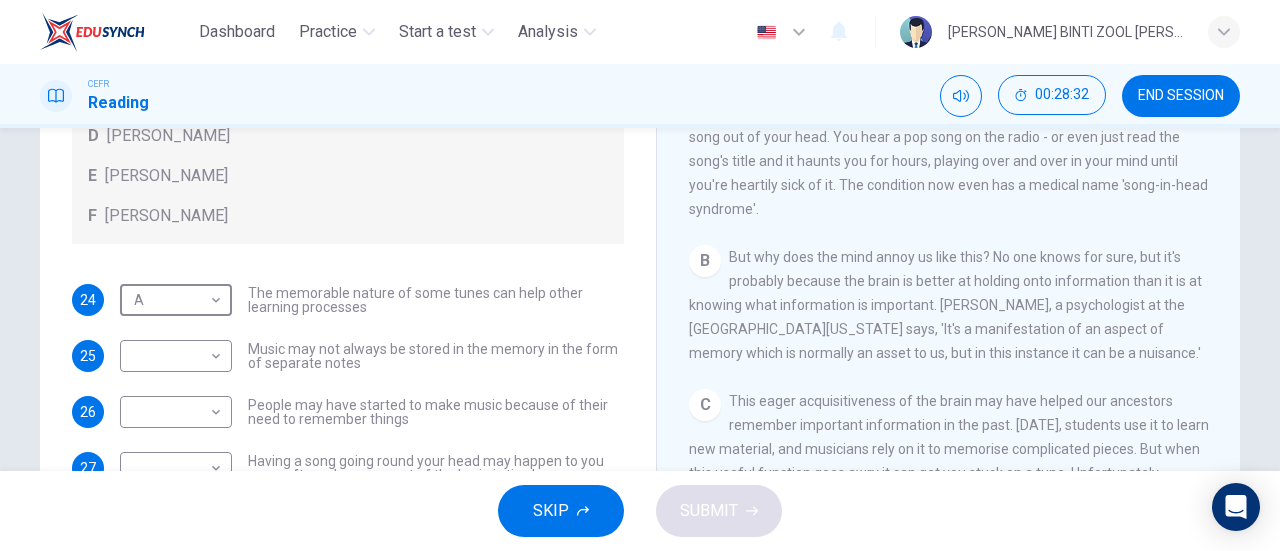 scroll, scrollTop: 407, scrollLeft: 0, axis: vertical 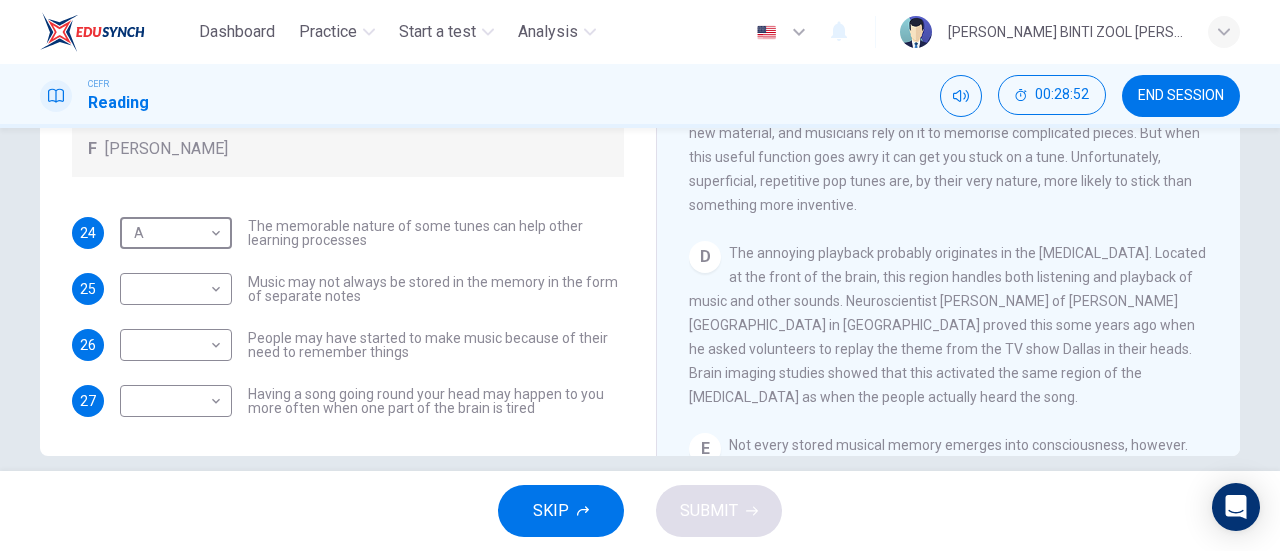 click on "The annoying playback probably originates in the [MEDICAL_DATA]. Located at the front of the brain, this region handles both listening and playback of music and other sounds. Neuroscientist [PERSON_NAME] of [PERSON_NAME][GEOGRAPHIC_DATA] in [GEOGRAPHIC_DATA] proved this some years ago when he asked volunteers to replay the theme from the TV show Dallas in their heads. Brain imaging studies showed that this activated the same region of the [MEDICAL_DATA] as when the people actually heard the song." at bounding box center [947, 325] 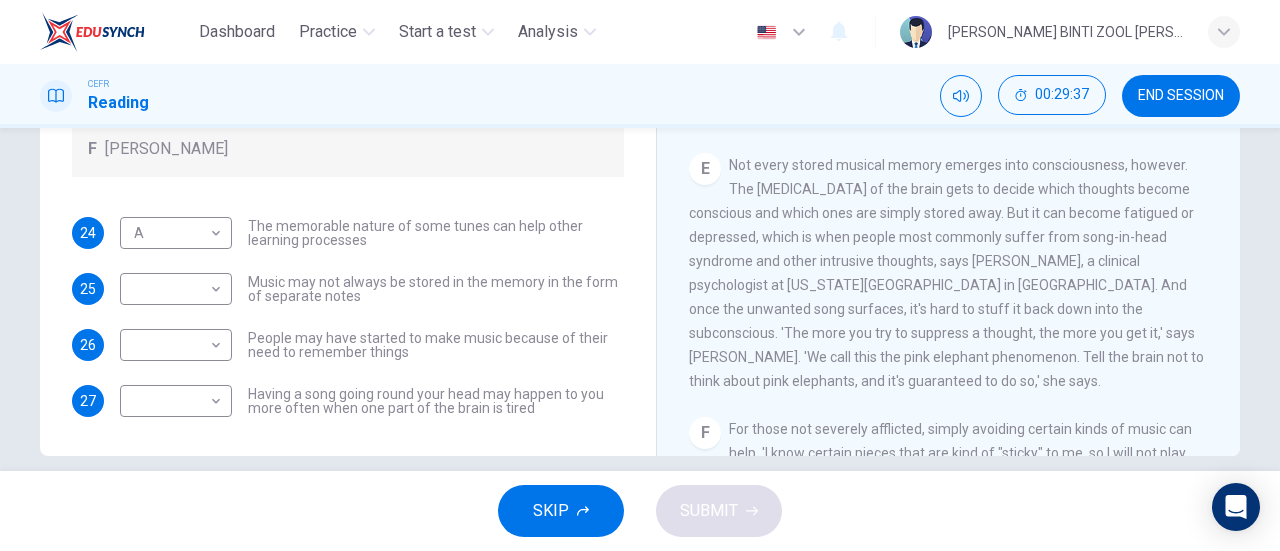 scroll, scrollTop: 794, scrollLeft: 0, axis: vertical 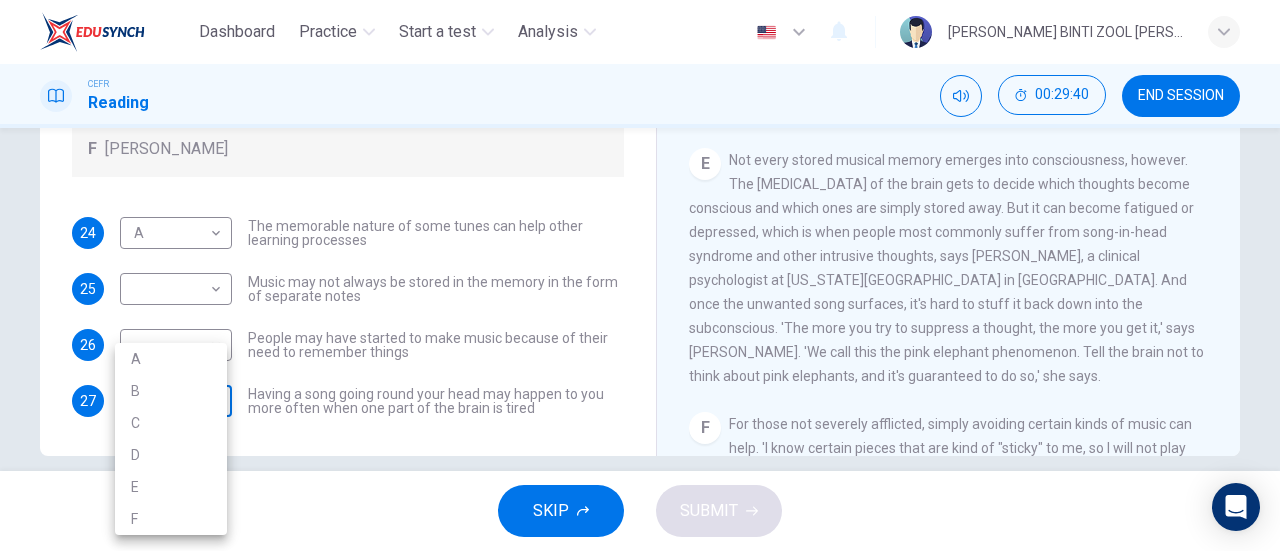 click on "Dashboard Practice Start a test Analysis English en ​ [PERSON_NAME] BINTI ZOOL [PERSON_NAME] Reading 00:29:40 END SESSION Questions 24 - 27 Look at the following theories and the list of people below.
Match each theory with the person it is credited to.
Write the correct letter  A-F  in the boxes below. A [PERSON_NAME] B [PERSON_NAME] C [PERSON_NAME] D [PERSON_NAME] E [PERSON_NAME] F [PERSON_NAME] 24 A A ​ The memorable nature of some tunes can help other learning processes 25 ​ ​ Music may not always be stored in the memory in the form of separate notes 26 ​ ​ People may have started to make music because of their need to remember things 27 ​ ​ Having a song going round your head may happen to you more often when one part of the brain is tired A Song on the Brain CLICK TO ZOOM Click to Zoom A B C D E F G H I SKIP SUBMIT EduSynch - Online Language Proficiency Testing
Dashboard Practice Start a test Analysis Notifications © Copyright  2025 A B C D E F" at bounding box center (640, 275) 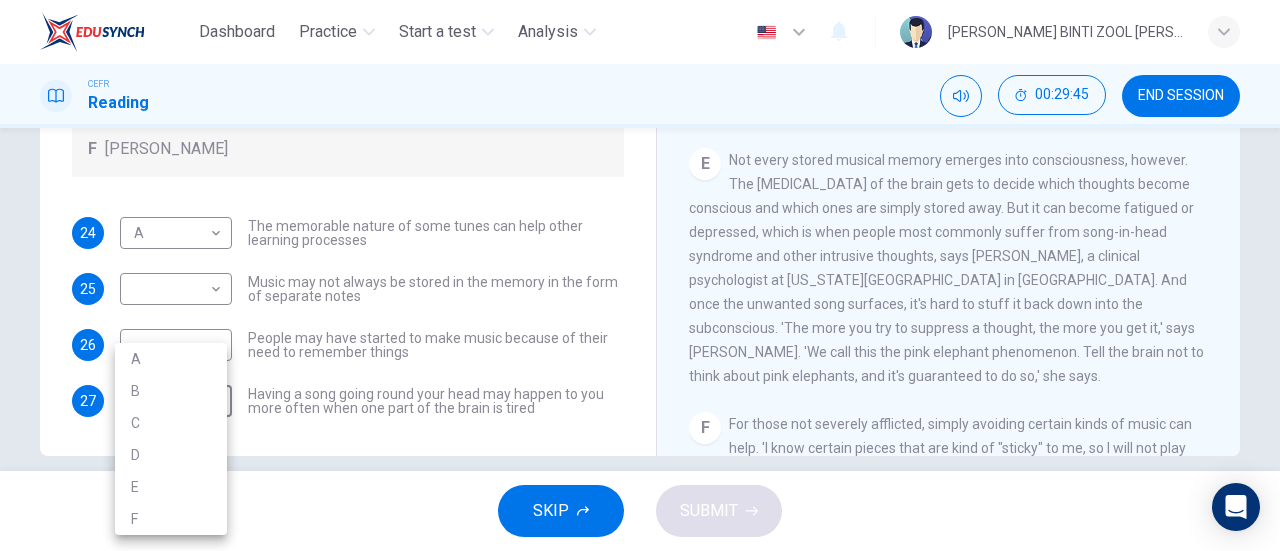 click at bounding box center (640, 275) 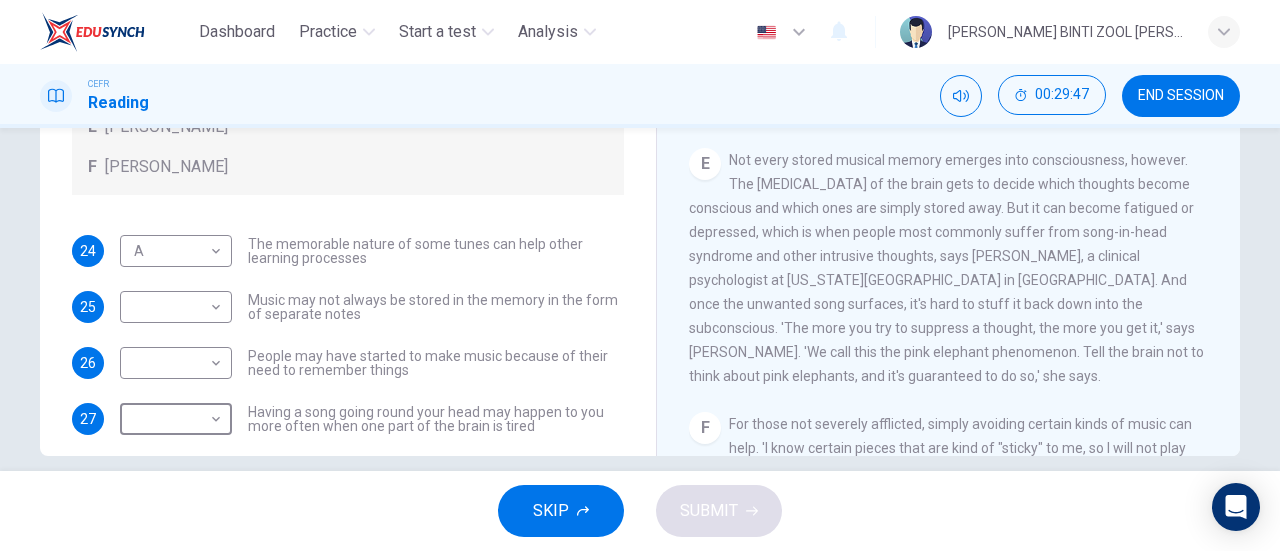 scroll, scrollTop: 0, scrollLeft: 0, axis: both 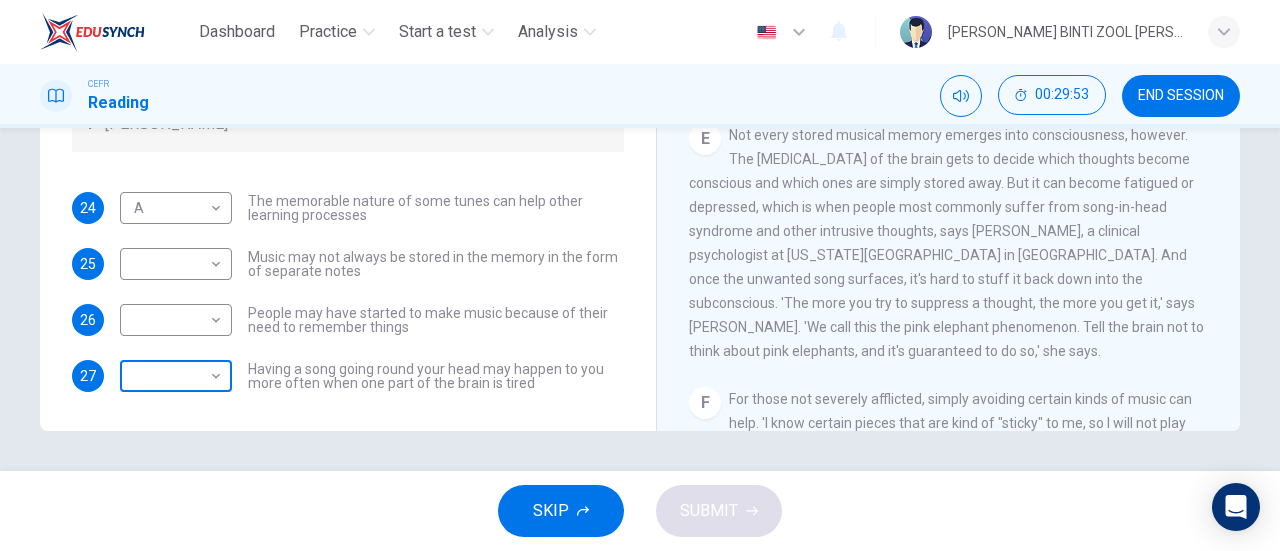 click on "Dashboard Practice Start a test Analysis English en ​ [PERSON_NAME] [PERSON_NAME] Reading 00:29:53 END SESSION Questions 24 - 27 Look at the following theories and the list of people below.
Match each theory with the person it is credited to.
Write the correct letter  A-F  in the boxes below. A [PERSON_NAME] B [PERSON_NAME] C [PERSON_NAME] D [PERSON_NAME] E [PERSON_NAME] F [PERSON_NAME] 24 A A ​ The memorable nature of some tunes can help other learning processes 25 ​ ​ Music may not always be stored in the memory in the form of separate notes 26 ​ ​ People may have started to make music because of their need to remember things 27 ​ ​ Having a song going round your head may happen to you more often when one part of the brain is tired A Song on the Brain CLICK TO ZOOM Click to Zoom A B C D E F G H I SKIP SUBMIT EduSynch - Online Language Proficiency Testing
Dashboard Practice Start a test Analysis Notifications © Copyright  2025" at bounding box center (640, 275) 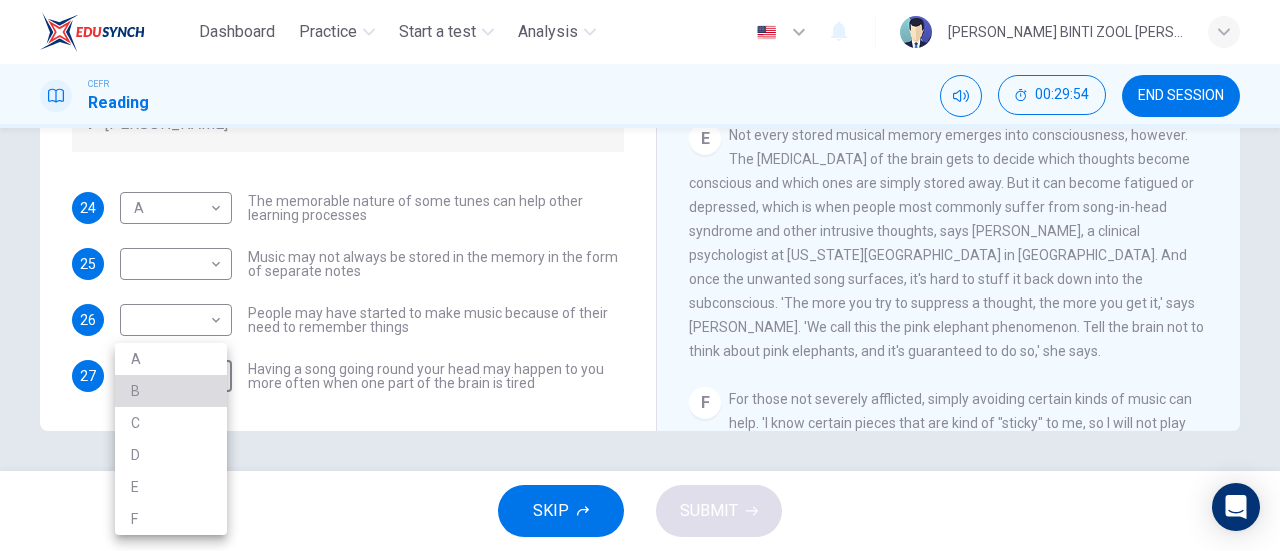 click on "B" at bounding box center [171, 391] 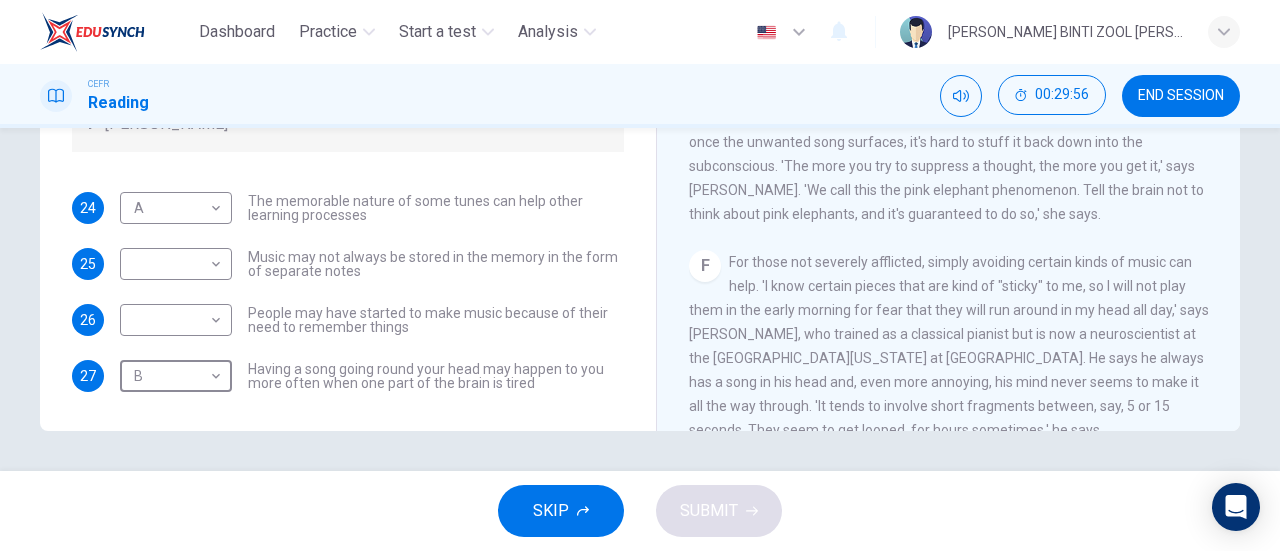 scroll, scrollTop: 995, scrollLeft: 0, axis: vertical 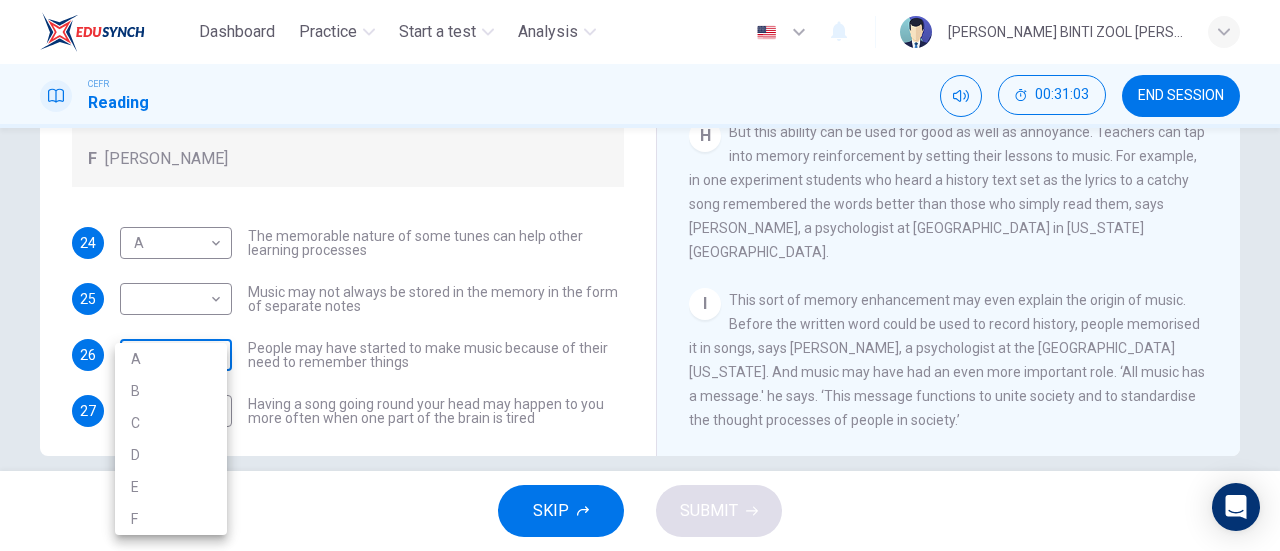 click on "Dashboard Practice Start a test Analysis English en ​ [PERSON_NAME] BINTI ZOOL [PERSON_NAME] Reading 00:31:03 END SESSION Questions 24 - 27 Look at the following theories and the list of people below.
Match each theory with the person it is credited to.
Write the correct letter  A-F  in the boxes below. A [PERSON_NAME] B [PERSON_NAME] C [PERSON_NAME] D [PERSON_NAME] E [PERSON_NAME] F [PERSON_NAME] 24 A A ​ The memorable nature of some tunes can help other learning processes 25 ​ ​ Music may not always be stored in the memory in the form of separate notes 26 ​ ​ People may have started to make music because of their need to remember things 27 B B ​ Having a song going round your head may happen to you more often when one part of the brain is tired A Song on the Brain CLICK TO ZOOM Click to Zoom A B C D E F G H I SKIP SUBMIT EduSynch - Online Language Proficiency Testing
Dashboard Practice Start a test Analysis Notifications © Copyright  2025 A B C D E F" at bounding box center [640, 275] 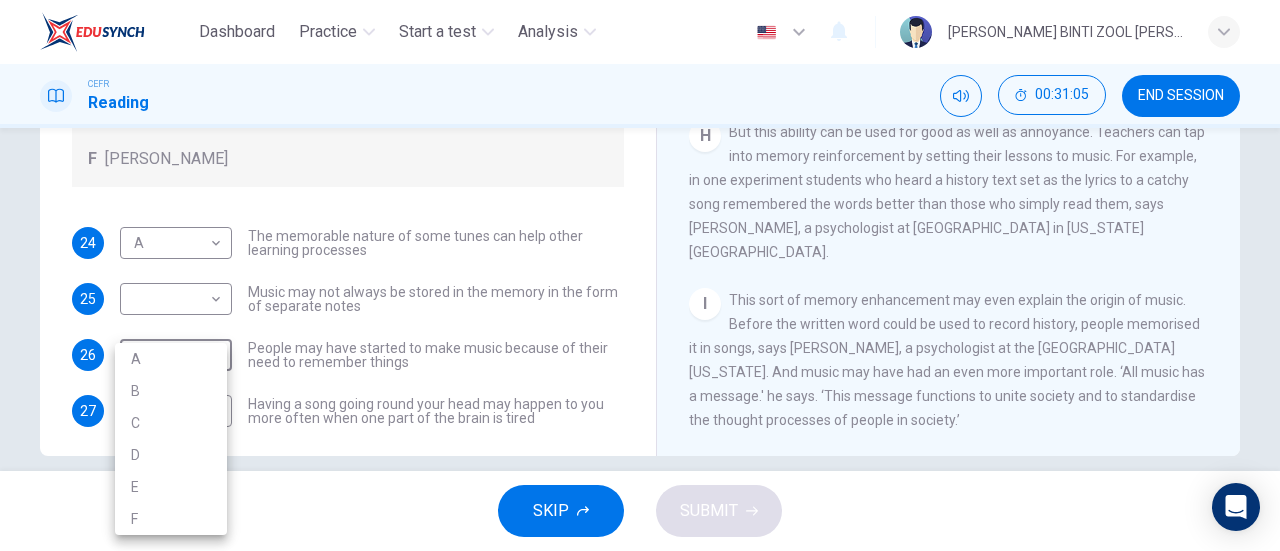 click on "F" at bounding box center [171, 519] 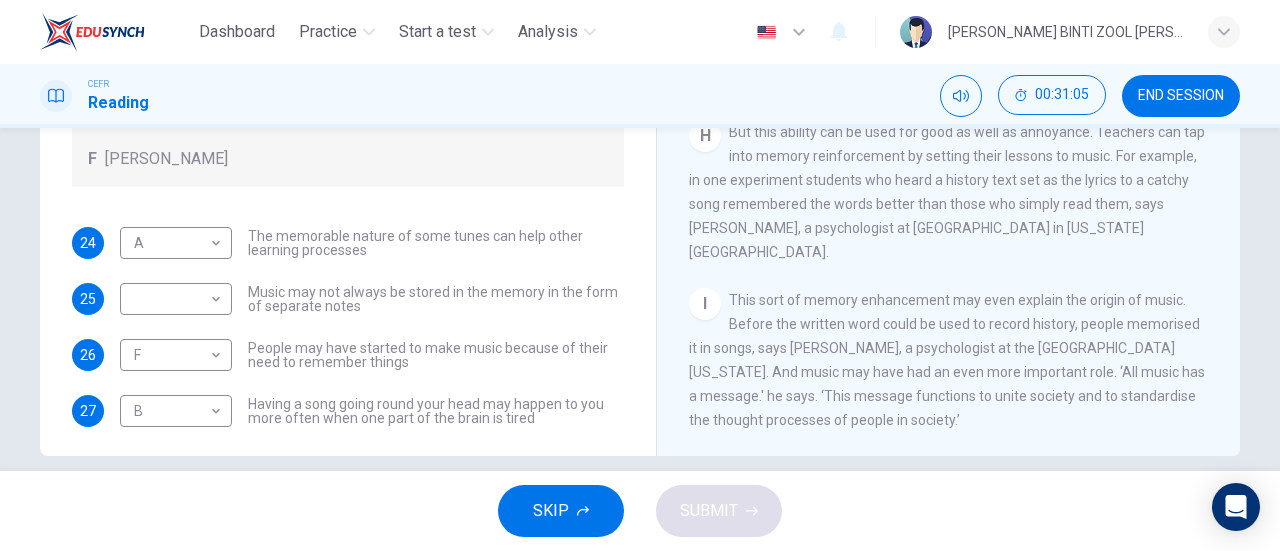 click on "A B C D E F" at bounding box center [640, 275] 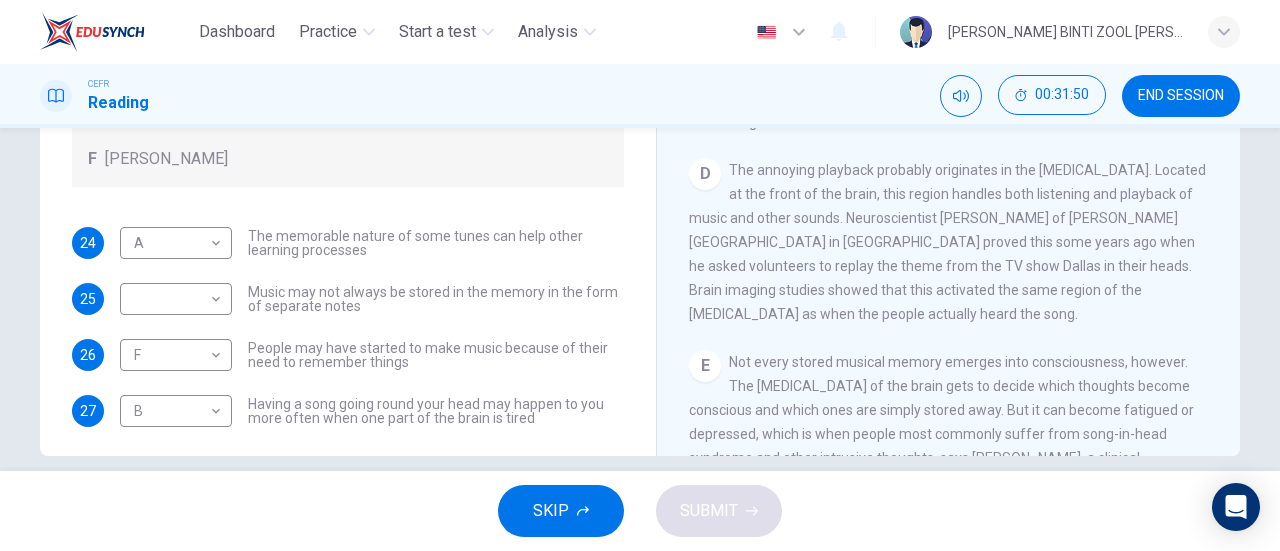 scroll, scrollTop: 591, scrollLeft: 0, axis: vertical 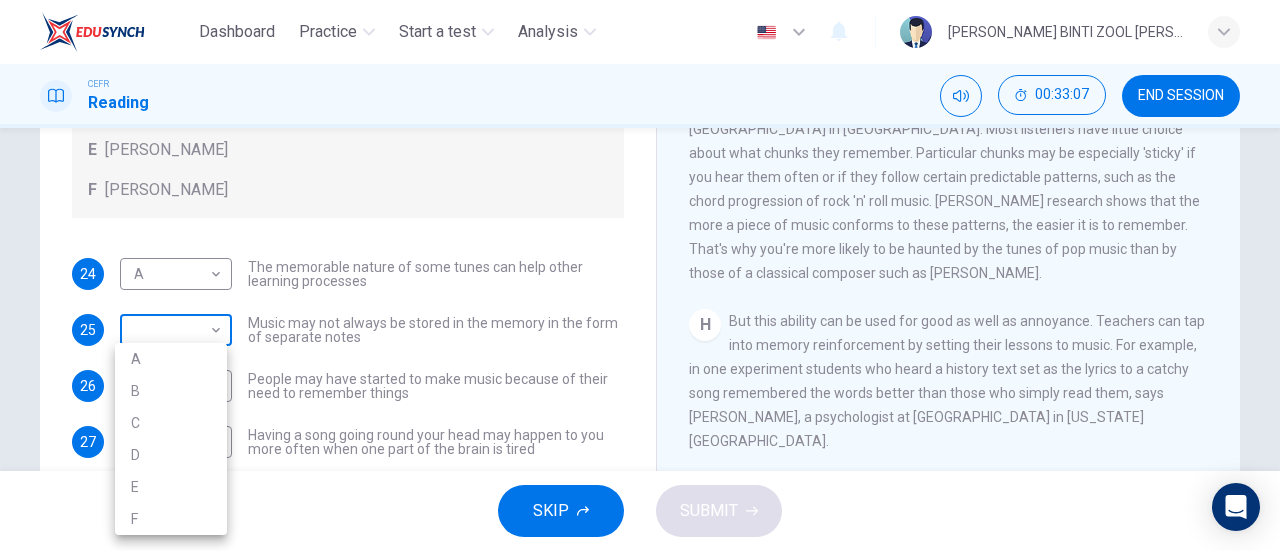 click on "Dashboard Practice Start a test Analysis English en ​ [PERSON_NAME] BINTI ZOOL [PERSON_NAME] Reading 00:33:07 END SESSION Questions 24 - 27 Look at the following theories and the list of people below.
Match each theory with the person it is credited to.
Write the correct letter  A-F  in the boxes below. A [PERSON_NAME] B [PERSON_NAME] C [PERSON_NAME] D [PERSON_NAME] E [PERSON_NAME] F [PERSON_NAME] 24 A A ​ The memorable nature of some tunes can help other learning processes 25 ​ ​ Music may not always be stored in the memory in the form of separate notes 26 F F ​ People may have started to make music because of their need to remember things 27 B B ​ Having a song going round your head may happen to you more often when one part of the brain is tired A Song on the Brain CLICK TO ZOOM Click to Zoom A B C D E F G H I SKIP SUBMIT EduSynch - Online Language Proficiency Testing
Dashboard Practice Start a test Analysis Notifications © Copyright  2025 A B C D E F" at bounding box center (640, 275) 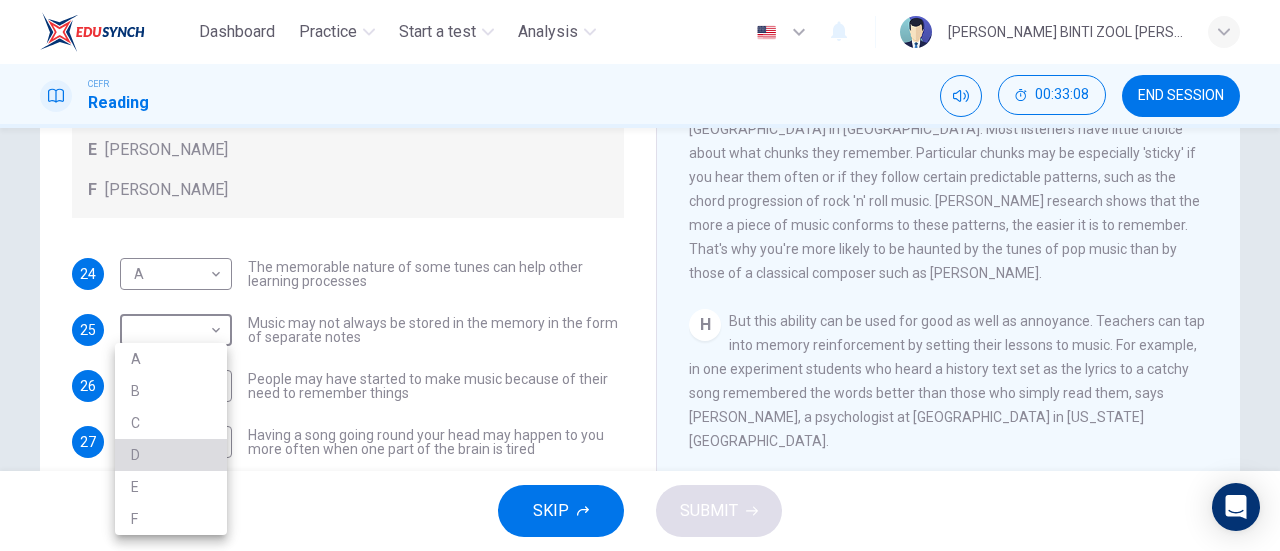 click on "D" at bounding box center [171, 455] 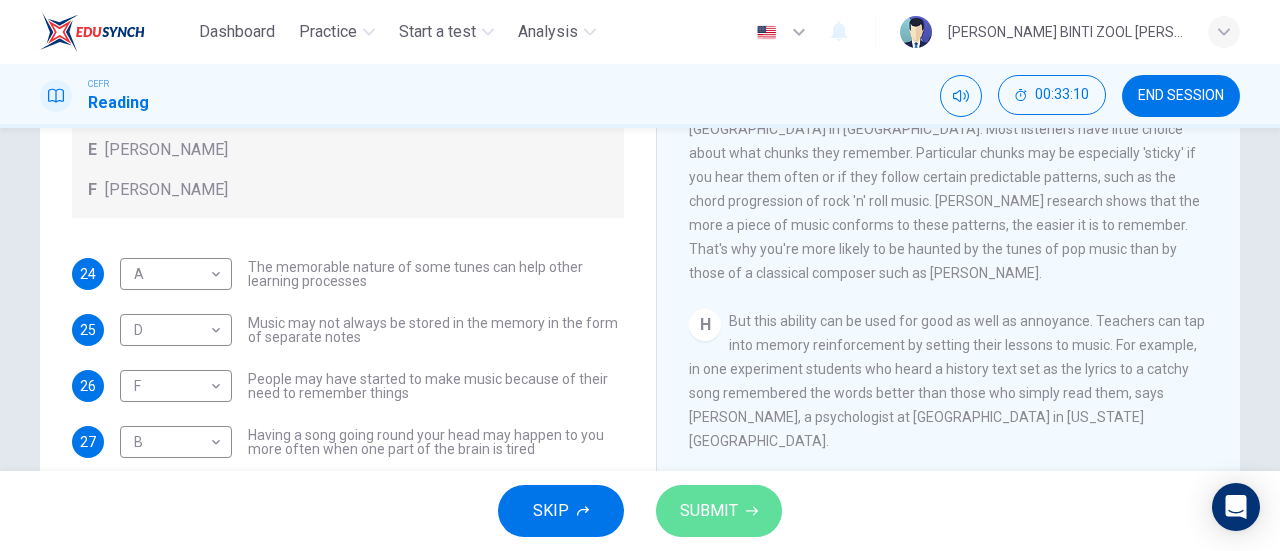 click on "SUBMIT" at bounding box center [709, 511] 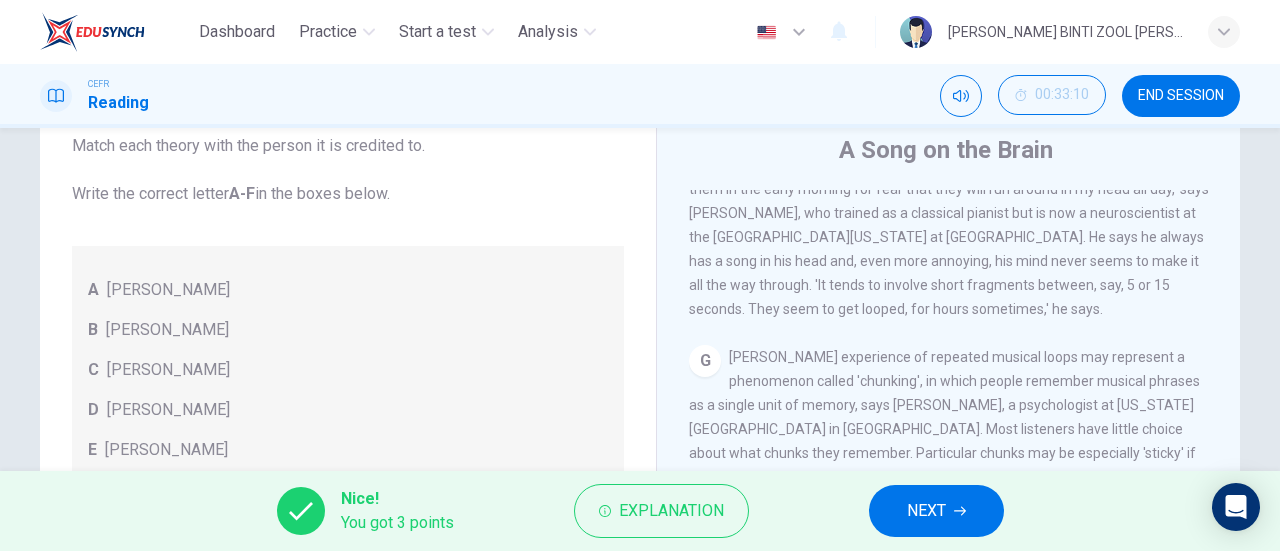 scroll, scrollTop: 432, scrollLeft: 0, axis: vertical 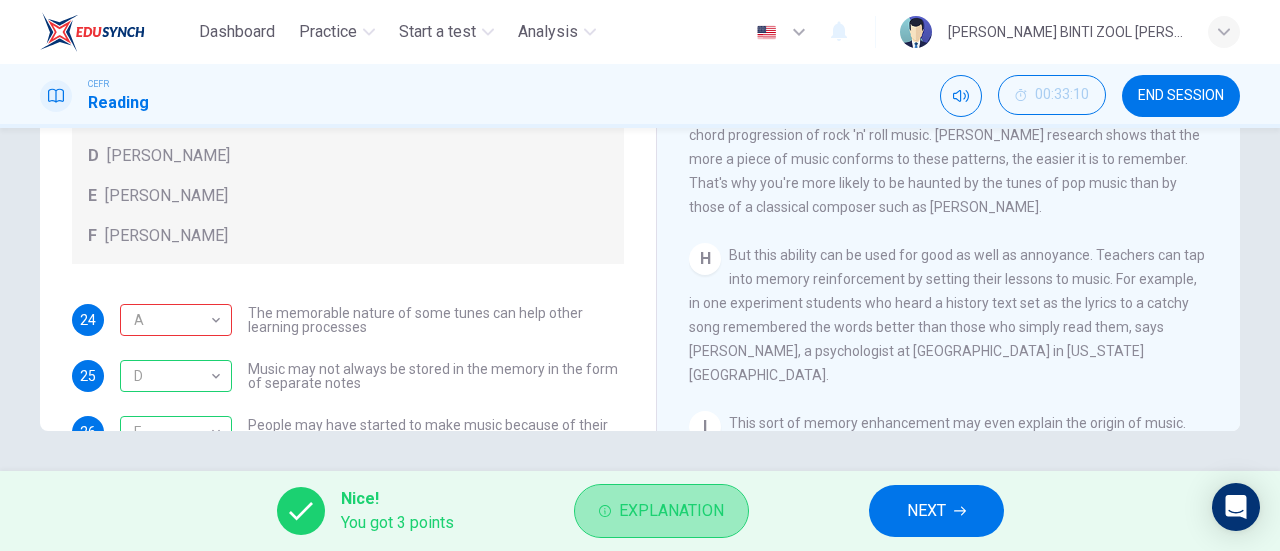 click on "Explanation" at bounding box center (671, 511) 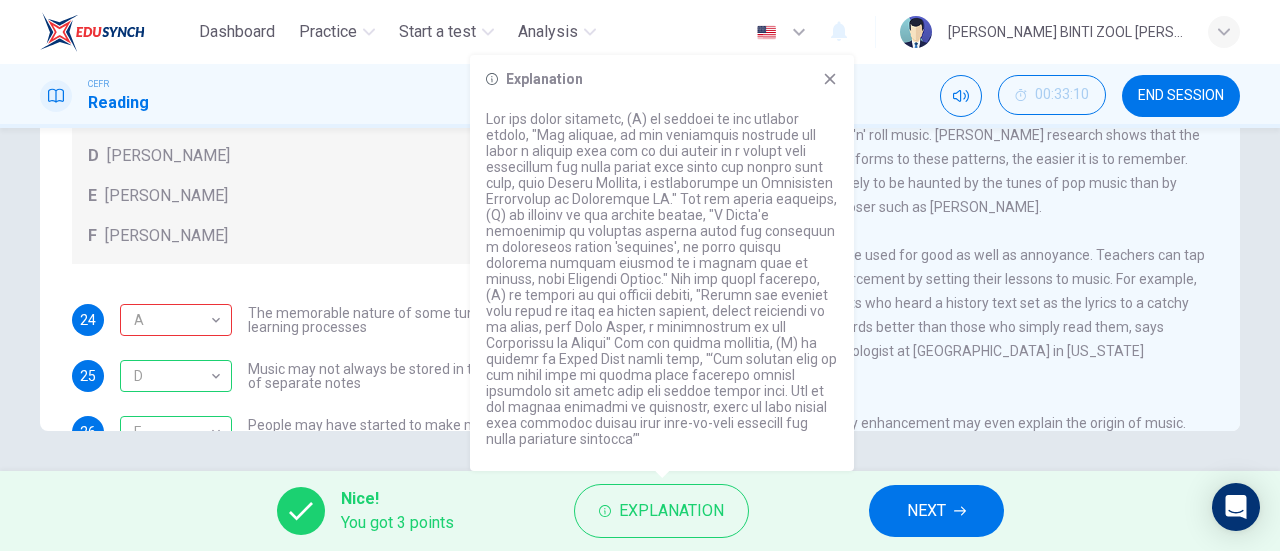 click at bounding box center [662, 279] 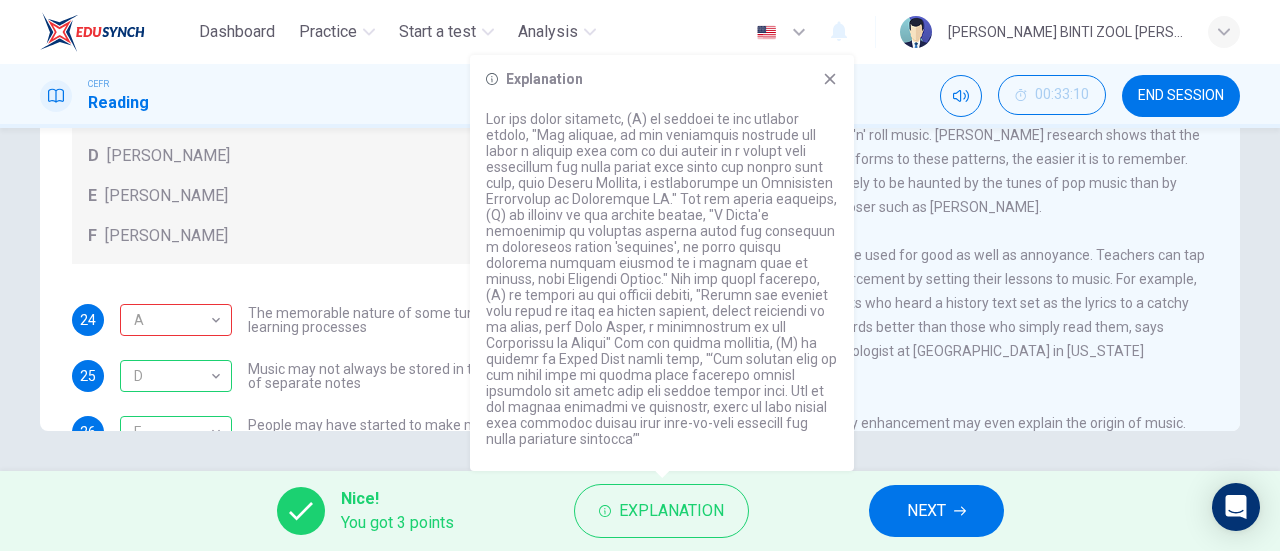 click 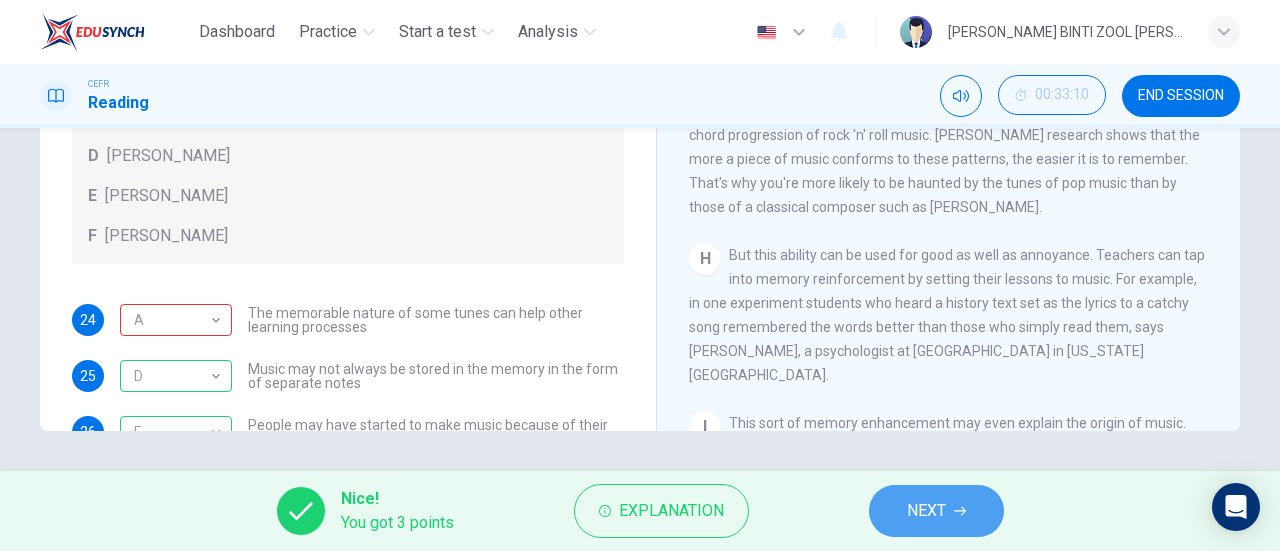 click on "NEXT" at bounding box center (936, 511) 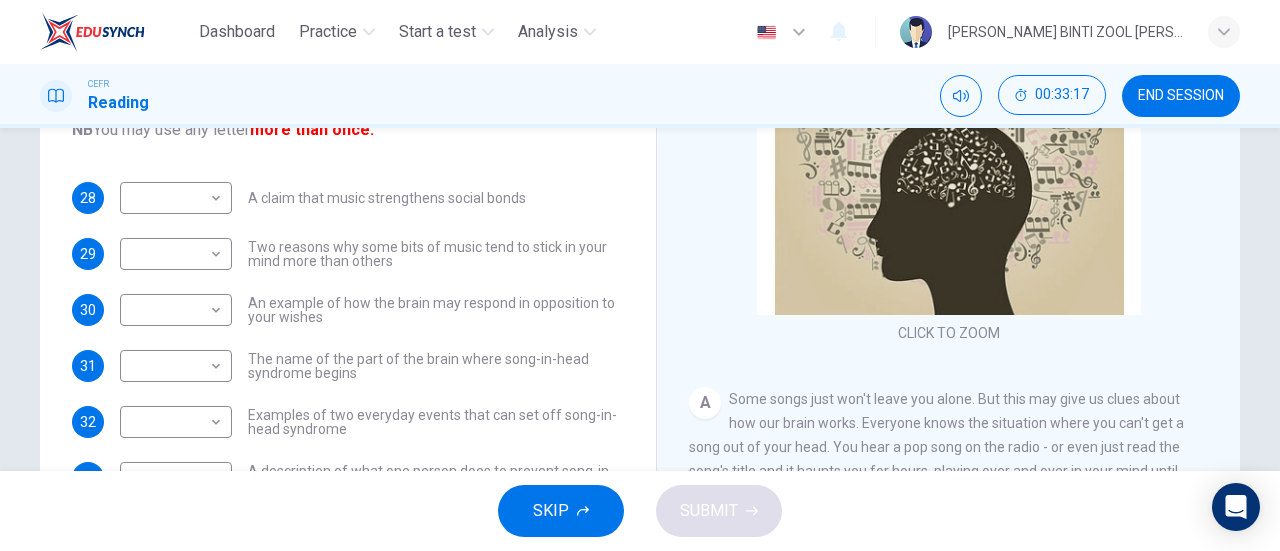 scroll, scrollTop: 200, scrollLeft: 0, axis: vertical 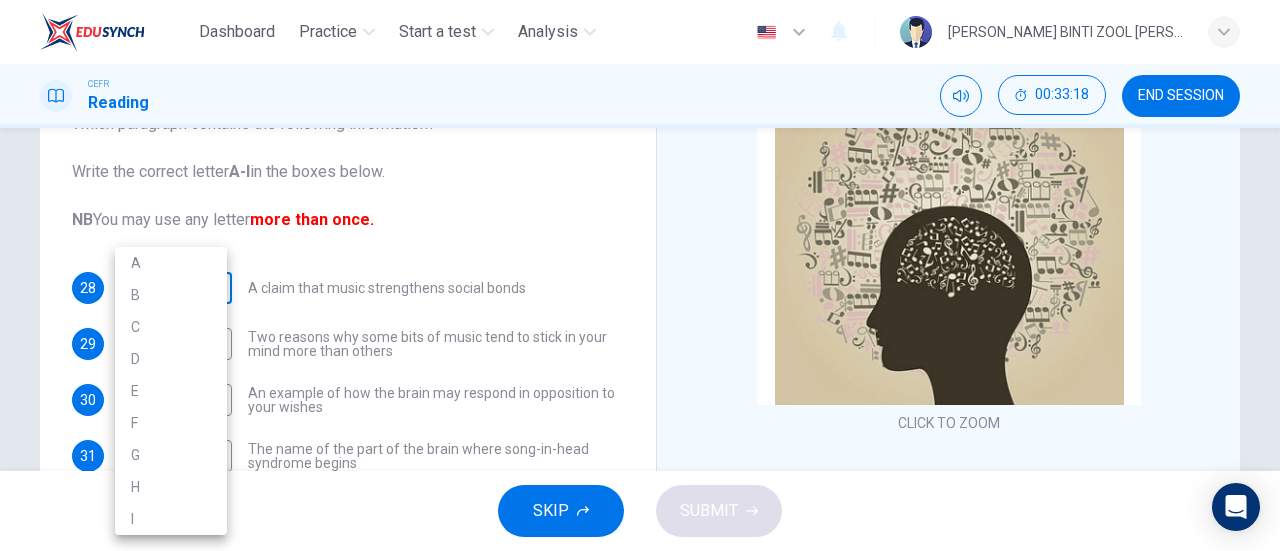click on "Dashboard Practice Start a test Analysis English en ​ [PERSON_NAME] BINTI ZOOL [PERSON_NAME] Reading 00:33:18 END SESSION Questions 28 - 33 The Reading Passage has nine paragraphs labelled  A-l .
Which paragraph contains the following information?
Write the correct letter  A-l  in the boxes below.
NB  You may use any letter  more than once. 28 ​ ​ A claim that music strengthens social bonds 29 ​ ​ Two reasons why some bits of music tend to stick in your mind more than others 30 ​ ​ An example of how the brain may respond in opposition to your wishes 31 ​ ​ The name of the part of the brain where song-in-head syndrome begins 32 ​ ​ Examples of two everyday events that can set off song-in-head syndrome 33 ​ ​ A description of what one person does to prevent song-in-head syndrome A Song on the Brain CLICK TO ZOOM Click to Zoom A B C D E F G H I SKIP SUBMIT EduSynch - Online Language Proficiency Testing
Dashboard Practice Start a test Analysis Notifications © Copyright  2025 A" at bounding box center (640, 275) 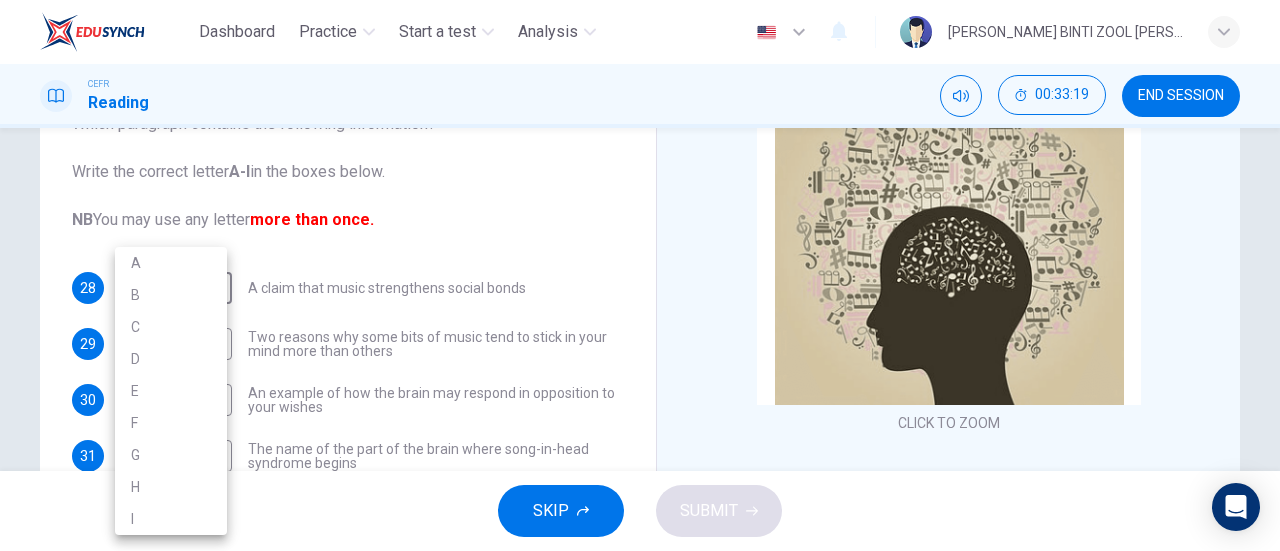 click at bounding box center [640, 275] 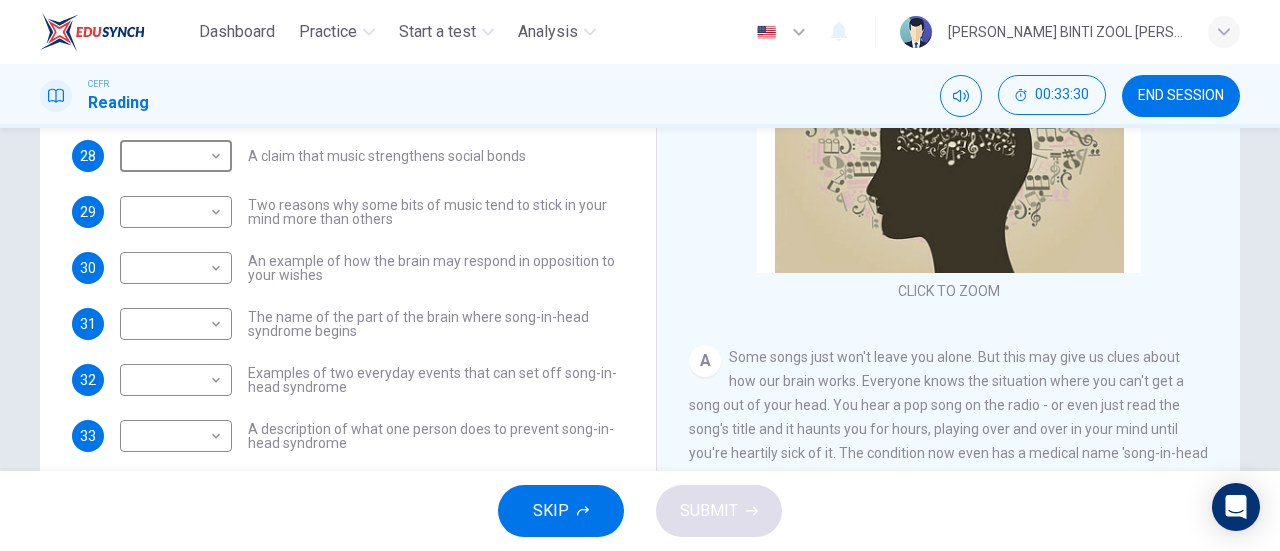 scroll, scrollTop: 361, scrollLeft: 0, axis: vertical 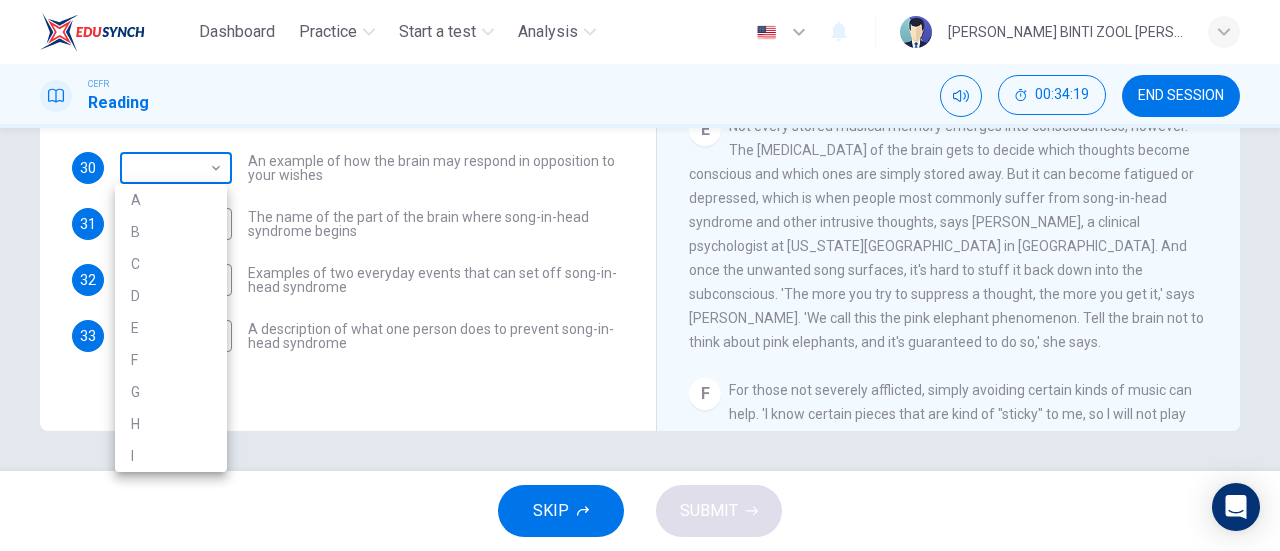 click on "Dashboard Practice Start a test Analysis English en ​ [PERSON_NAME] [PERSON_NAME] Reading 00:34:19 END SESSION Questions 28 - 33 The Reading Passage has nine paragraphs labelled  A-l .
Which paragraph contains the following information?
Write the correct letter  A-l  in the boxes below.
NB  You may use any letter  more than once. 28 ​ ​ A claim that music strengthens social bonds 29 ​ ​ Two reasons why some bits of music tend to stick in your mind more than others 30 ​ ​ An example of how the brain may respond in opposition to your wishes 31 ​ ​ The name of the part of the brain where song-in-head syndrome begins 32 ​ ​ Examples of two everyday events that can set off song-in-head syndrome 33 ​ ​ A description of what one person does to prevent song-in-head syndrome A Song on the Brain CLICK TO ZOOM Click to Zoom A B C D E F G H I SKIP SUBMIT EduSynch - Online Language Proficiency Testing
Dashboard Practice Start a test Analysis Notifications © Copyright  2025 A" at bounding box center (640, 275) 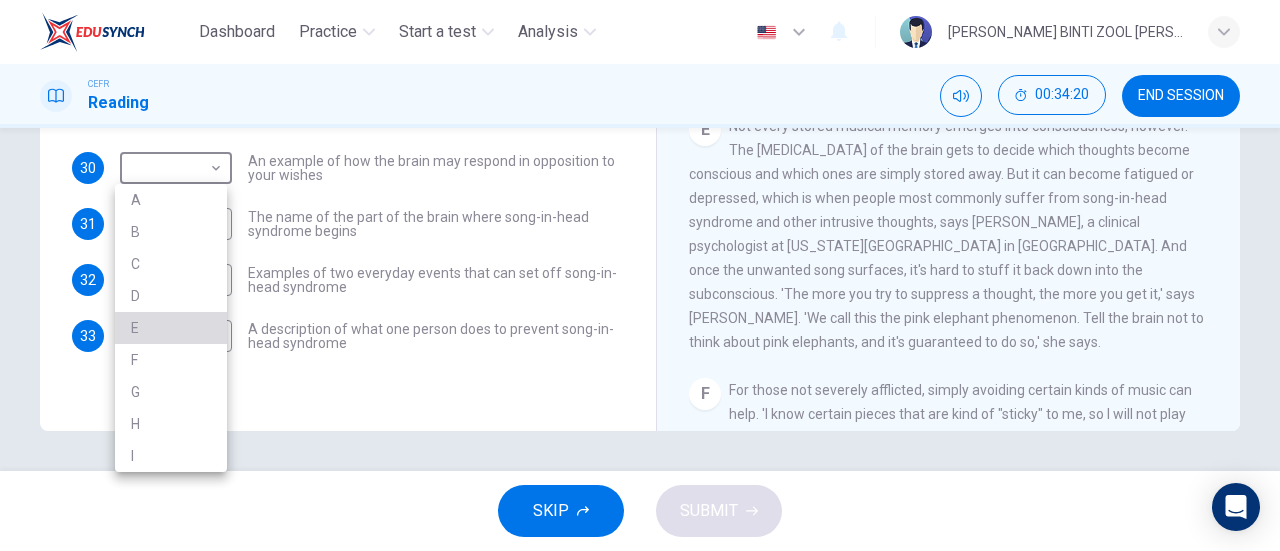 click on "E" at bounding box center (171, 328) 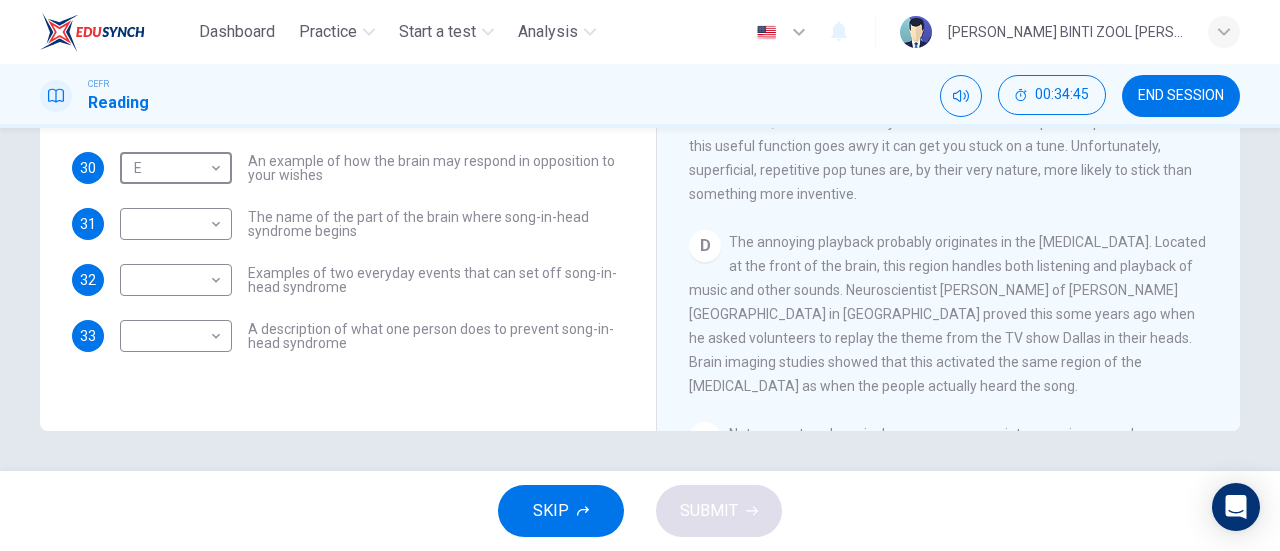 scroll, scrollTop: 504, scrollLeft: 0, axis: vertical 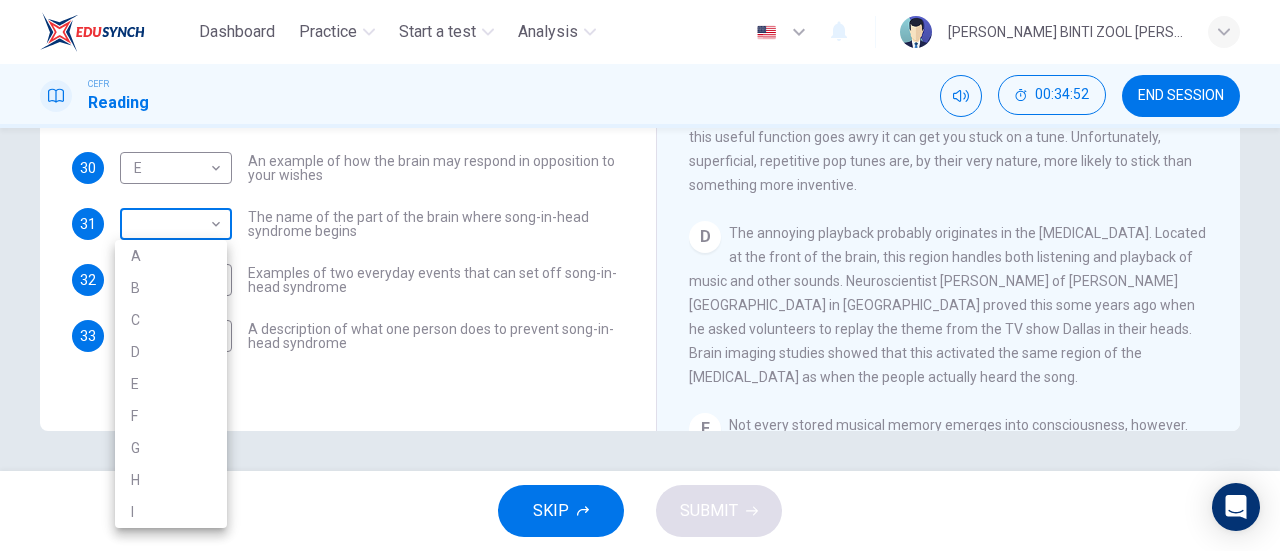 click on "Dashboard Practice Start a test Analysis English en ​ [PERSON_NAME] [PERSON_NAME] Reading 00:34:52 END SESSION Questions 28 - 33 The Reading Passage has nine paragraphs labelled  A-l .
Which paragraph contains the following information?
Write the correct letter  A-l  in the boxes below.
NB  You may use any letter  more than once. 28 ​ ​ A claim that music strengthens social bonds 29 ​ ​ Two reasons why some bits of music tend to stick in your mind more than others 30 E E ​ An example of how the brain may respond in opposition to your wishes 31 ​ ​ The name of the part of the brain where song-in-head syndrome begins 32 ​ ​ Examples of two everyday events that can set off song-in-head syndrome 33 ​ ​ A description of what one person does to prevent song-in-head syndrome A Song on the Brain CLICK TO ZOOM Click to Zoom A B C D E F G H I SKIP SUBMIT EduSynch - Online Language Proficiency Testing
Dashboard Practice Start a test Analysis Notifications © Copyright  2025 A" at bounding box center (640, 275) 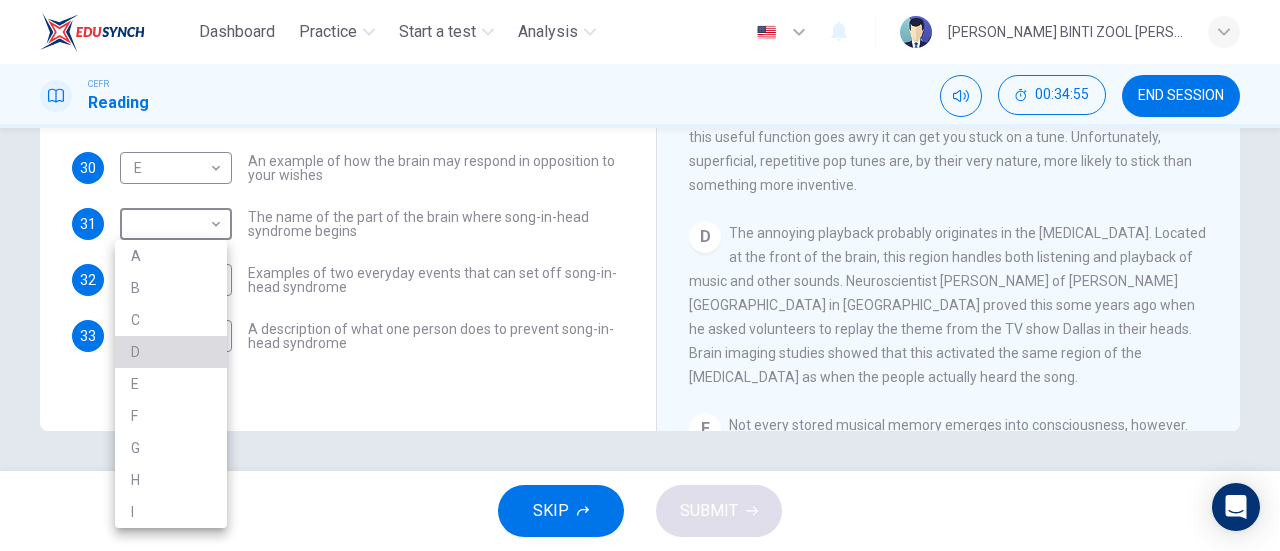 click on "D" at bounding box center [171, 352] 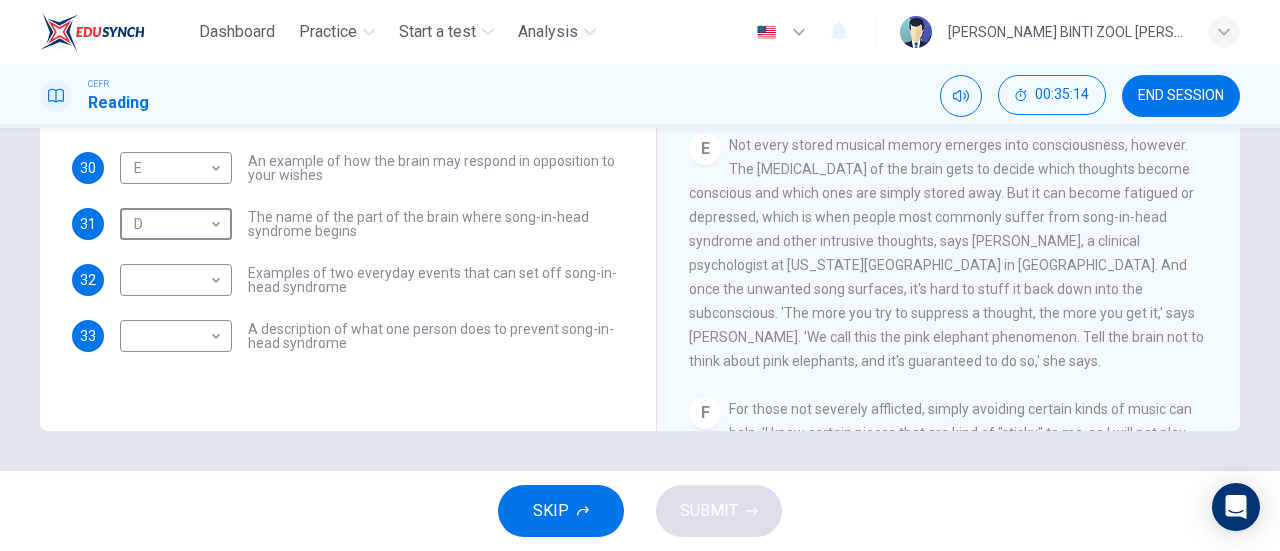 scroll, scrollTop: 786, scrollLeft: 0, axis: vertical 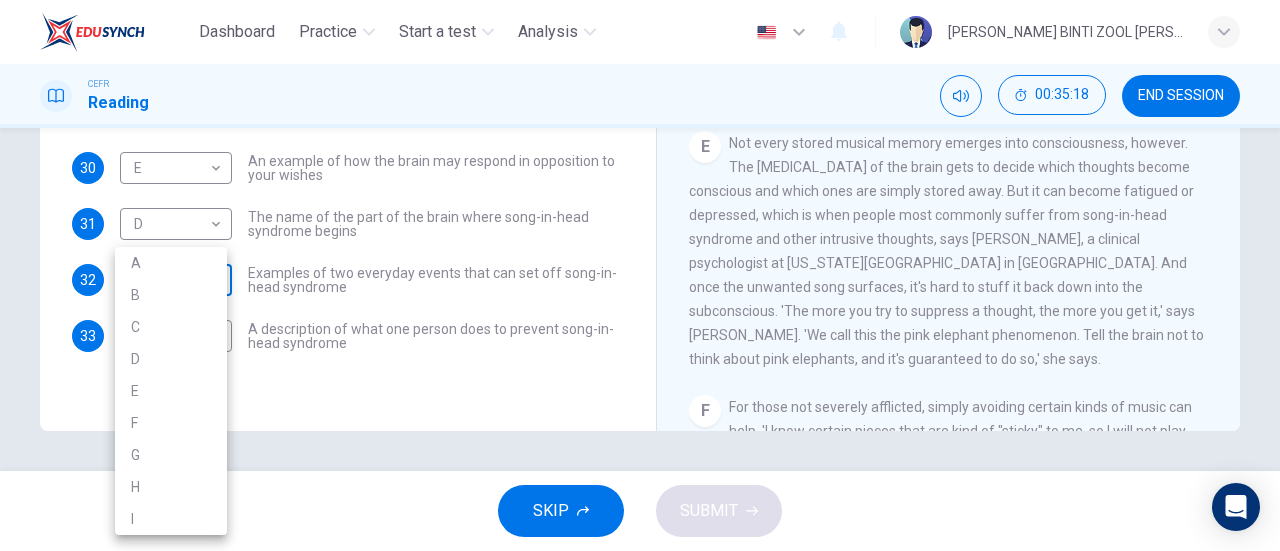 click on "Dashboard Practice Start a test Analysis English en ​ [PERSON_NAME] BINTI ZOOL [PERSON_NAME] Reading 00:35:18 END SESSION Questions 28 - 33 The Reading Passage has nine paragraphs labelled  A-l .
Which paragraph contains the following information?
Write the correct letter  A-l  in the boxes below.
NB  You may use any letter  more than once. 28 ​ ​ A claim that music strengthens social bonds 29 ​ ​ Two reasons why some bits of music tend to stick in your mind more than others 30 E E ​ An example of how the brain may respond in opposition to your wishes 31 D D ​ The name of the part of the brain where song-in-head syndrome begins 32 ​ ​ Examples of two everyday events that can set off song-in-head syndrome 33 ​ ​ A description of what one person does to prevent song-in-head syndrome A Song on the Brain CLICK TO ZOOM Click to Zoom A B C D E F G H I SKIP SUBMIT EduSynch - Online Language Proficiency Testing
Dashboard Practice Start a test Analysis Notifications © Copyright  2025 A" at bounding box center [640, 275] 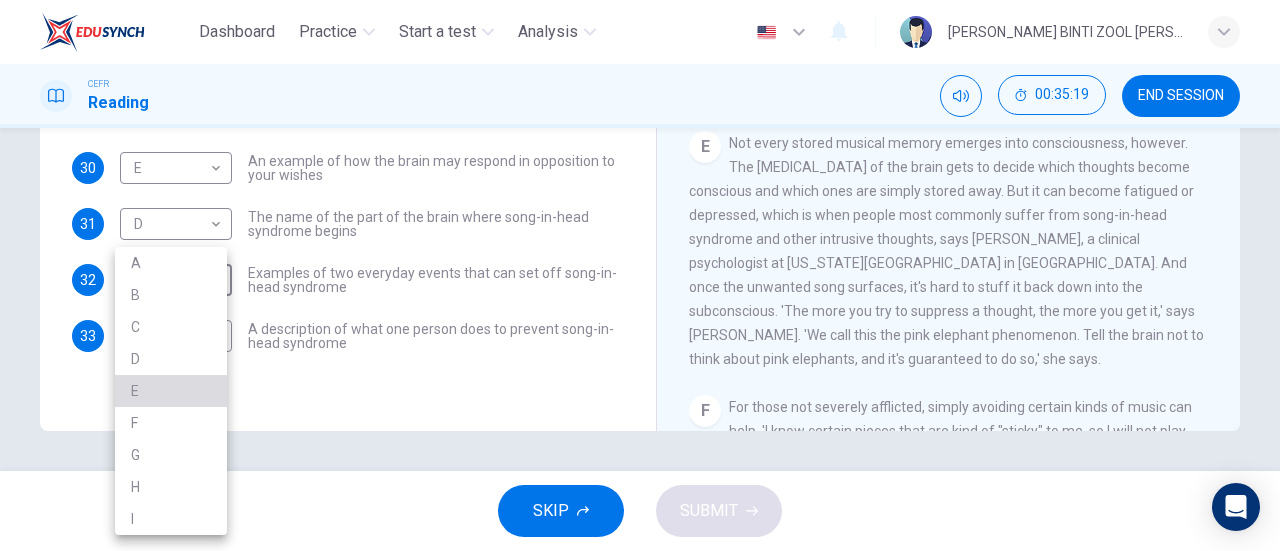 click on "E" at bounding box center [171, 391] 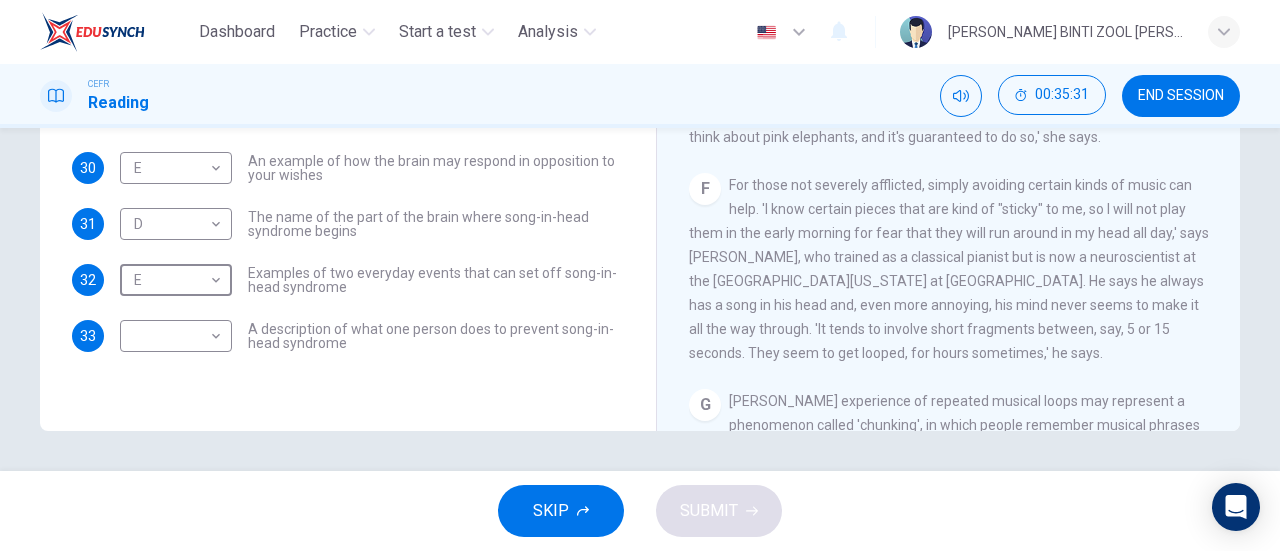 scroll, scrollTop: 1009, scrollLeft: 0, axis: vertical 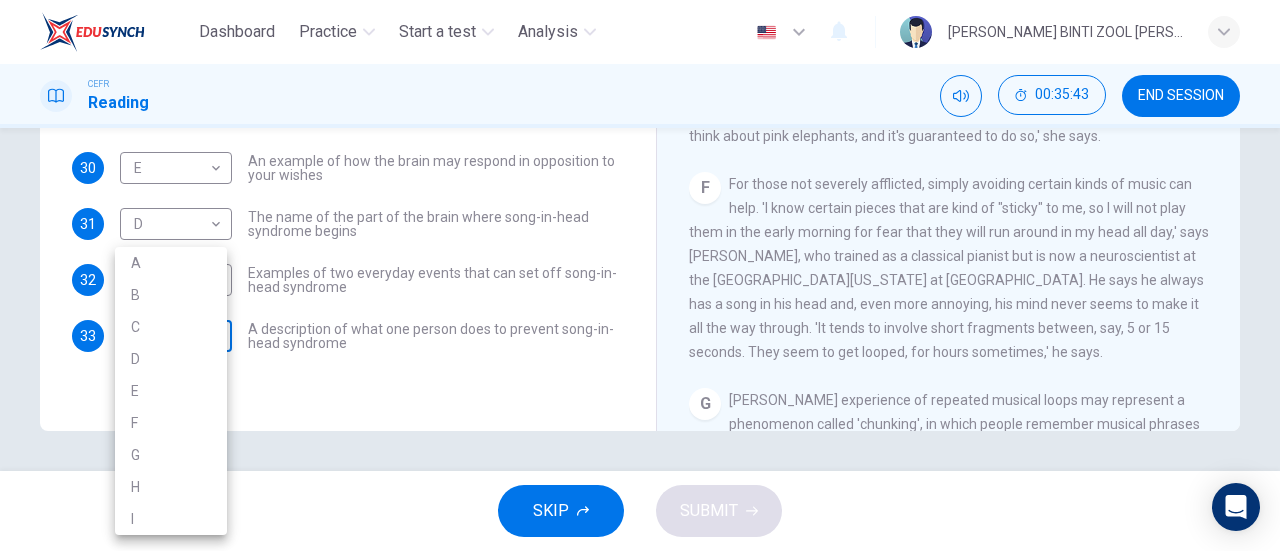 click on "Dashboard Practice Start a test Analysis English en ​ [PERSON_NAME] BINTI ZOOL [PERSON_NAME] Reading 00:35:43 END SESSION Questions 28 - 33 The Reading Passage has nine paragraphs labelled  A-l .
Which paragraph contains the following information?
Write the correct letter  A-l  in the boxes below.
NB  You may use any letter  more than once. 28 ​ ​ A claim that music strengthens social bonds 29 ​ ​ Two reasons why some bits of music tend to stick in your mind more than others 30 E E ​ An example of how the brain may respond in opposition to your wishes 31 D D ​ The name of the part of the brain where song-in-head syndrome begins 32 E E ​ Examples of two everyday events that can set off song-in-head syndrome 33 ​ ​ A description of what one person does to prevent song-in-head syndrome A Song on the Brain CLICK TO ZOOM Click to Zoom A B C D E F G H I SKIP SUBMIT EduSynch - Online Language Proficiency Testing
Dashboard Practice Start a test Analysis Notifications © Copyright  2025 A" at bounding box center (640, 275) 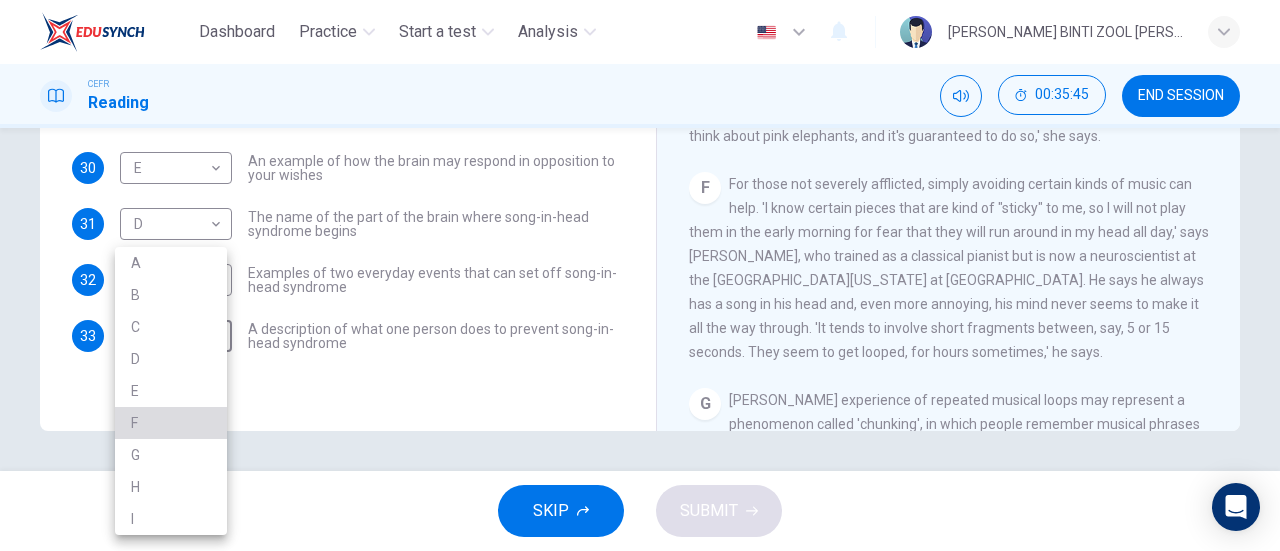 click on "F" at bounding box center [171, 423] 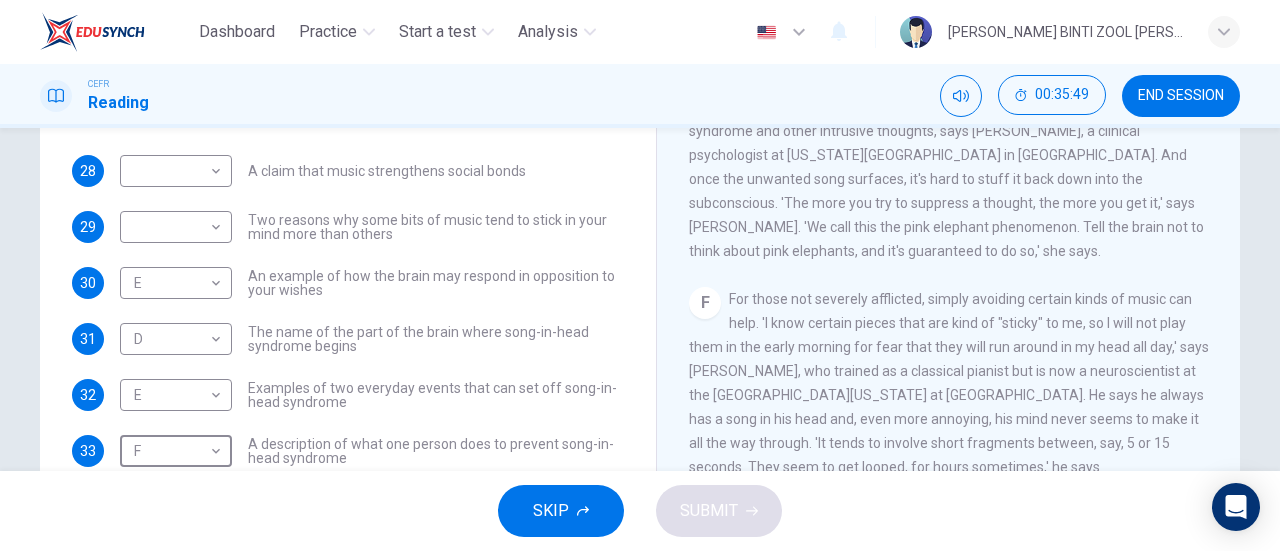scroll, scrollTop: 318, scrollLeft: 0, axis: vertical 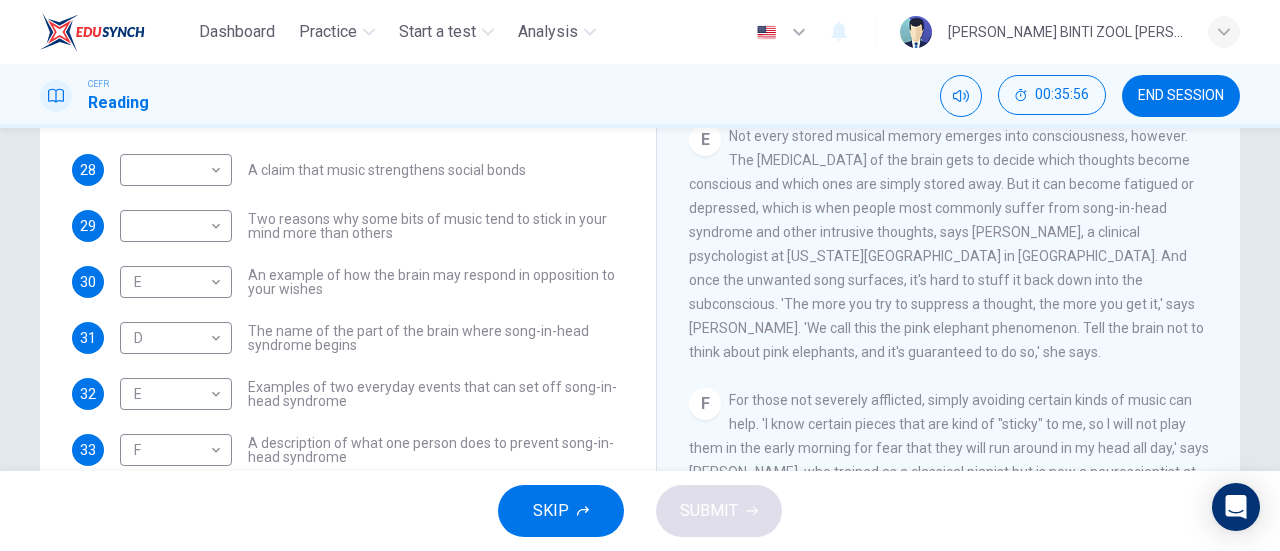 click on "Not every stored musical memory emerges into consciousness, however. The [MEDICAL_DATA] of the brain gets to decide which thoughts become conscious and which ones are simply stored away. But it can become fatigued or depressed, which is when people most commonly suffer from song-in-head syndrome and
other intrusive thoughts, says [PERSON_NAME], a clinical psychologist at [US_STATE][GEOGRAPHIC_DATA] in [GEOGRAPHIC_DATA]. And once the unwanted song surfaces, it's hard to stuff it back down into the subconscious. 'The more you try to suppress a thought, the more you get it,' says [PERSON_NAME]. 'We call this the pink elephant phenomenon. Tell the brain not to think about pink elephants, and it's guaranteed to do so,' she says." at bounding box center (946, 244) 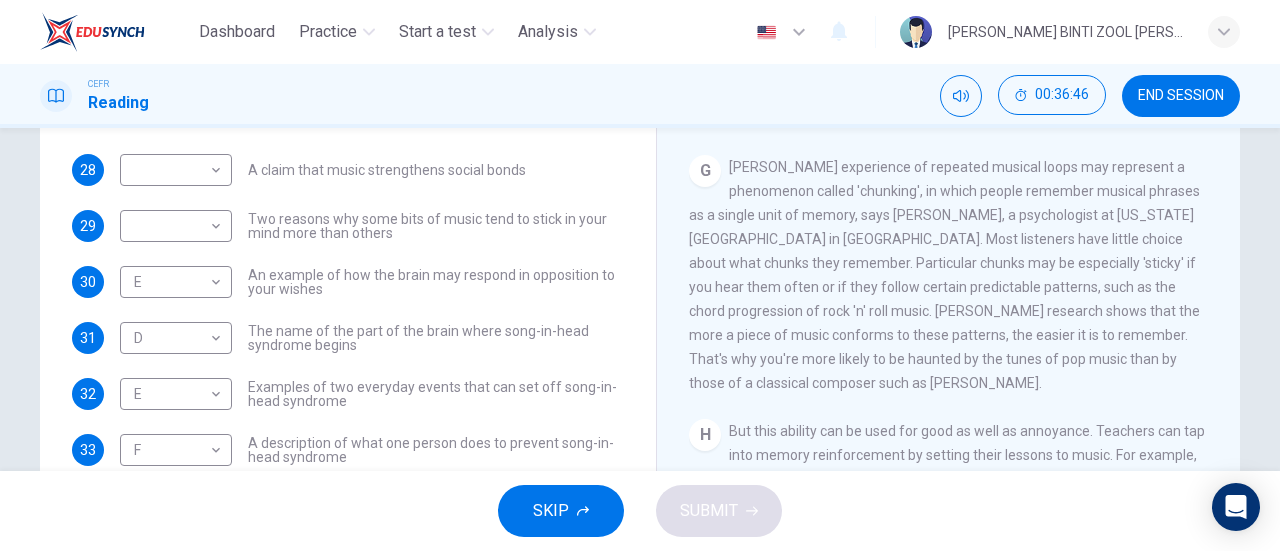 scroll, scrollTop: 1357, scrollLeft: 0, axis: vertical 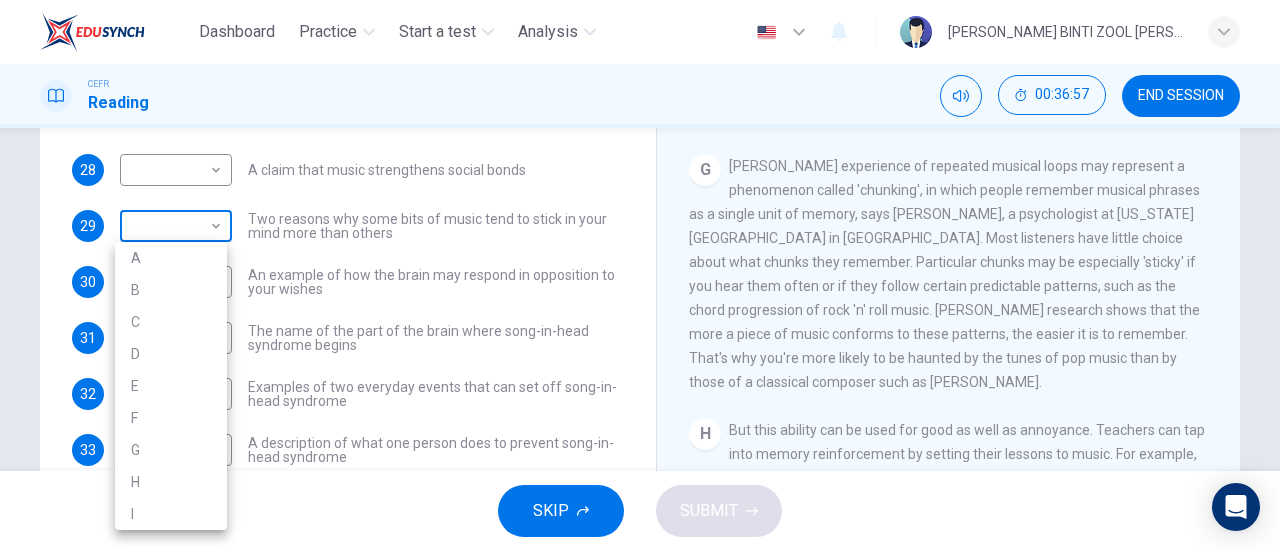 click on "Dashboard Practice Start a test Analysis English en ​ [PERSON_NAME] BINTI ZOOL [PERSON_NAME] Reading 00:36:57 END SESSION Questions 28 - 33 The Reading Passage has nine paragraphs labelled  A-l .
Which paragraph contains the following information?
Write the correct letter  A-l  in the boxes below.
NB  You may use any letter  more than once. 28 ​ ​ A claim that music strengthens social bonds 29 ​ ​ Two reasons why some bits of music tend to stick in your mind more than others 30 E E ​ An example of how the brain may respond in opposition to your wishes 31 D D ​ The name of the part of the brain where song-in-head syndrome begins 32 E E ​ Examples of two everyday events that can set off song-in-head syndrome 33 F F ​ A description of what one person does to prevent song-in-head syndrome A Song on the Brain CLICK TO ZOOM Click to Zoom A B C D E F G H I SKIP SUBMIT EduSynch - Online Language Proficiency Testing
Dashboard Practice Start a test Analysis Notifications © Copyright  2025 A" at bounding box center [640, 275] 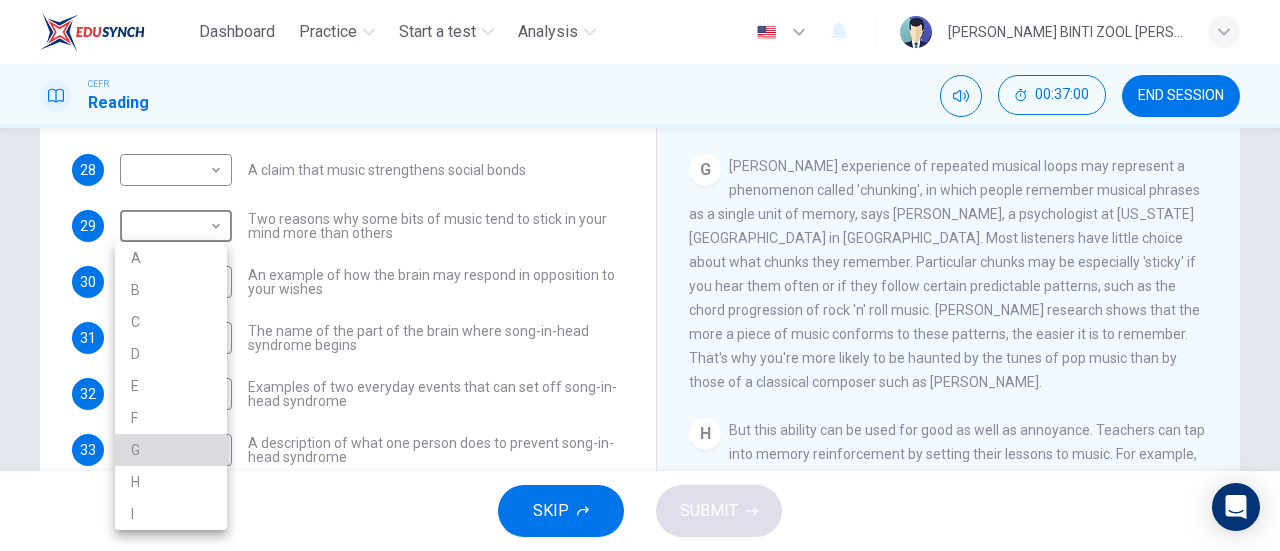 click on "G" at bounding box center (171, 450) 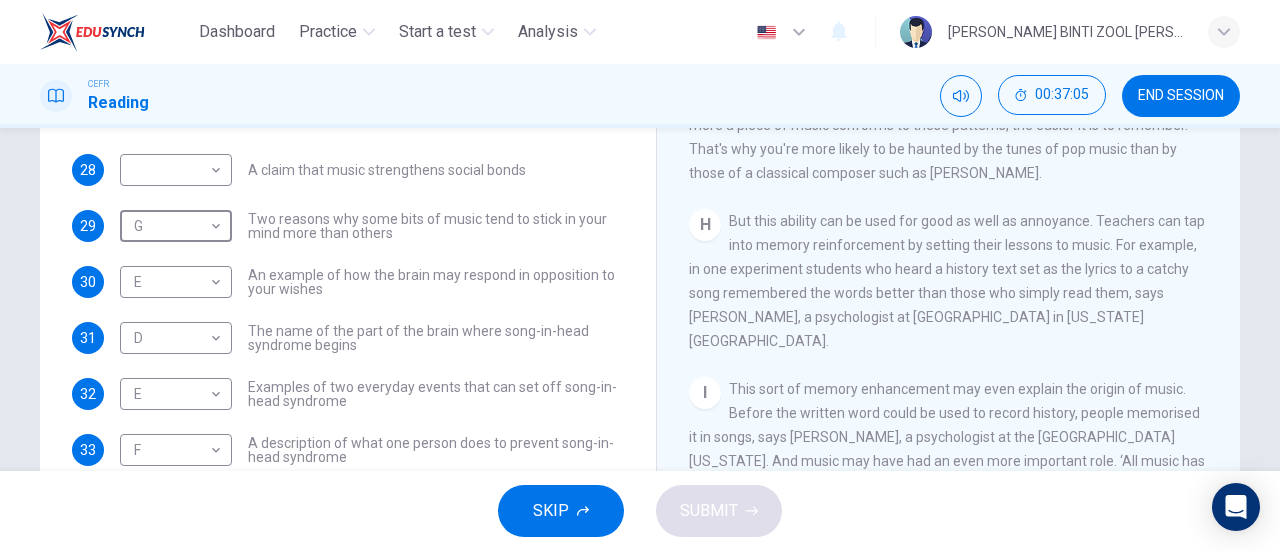scroll, scrollTop: 1584, scrollLeft: 0, axis: vertical 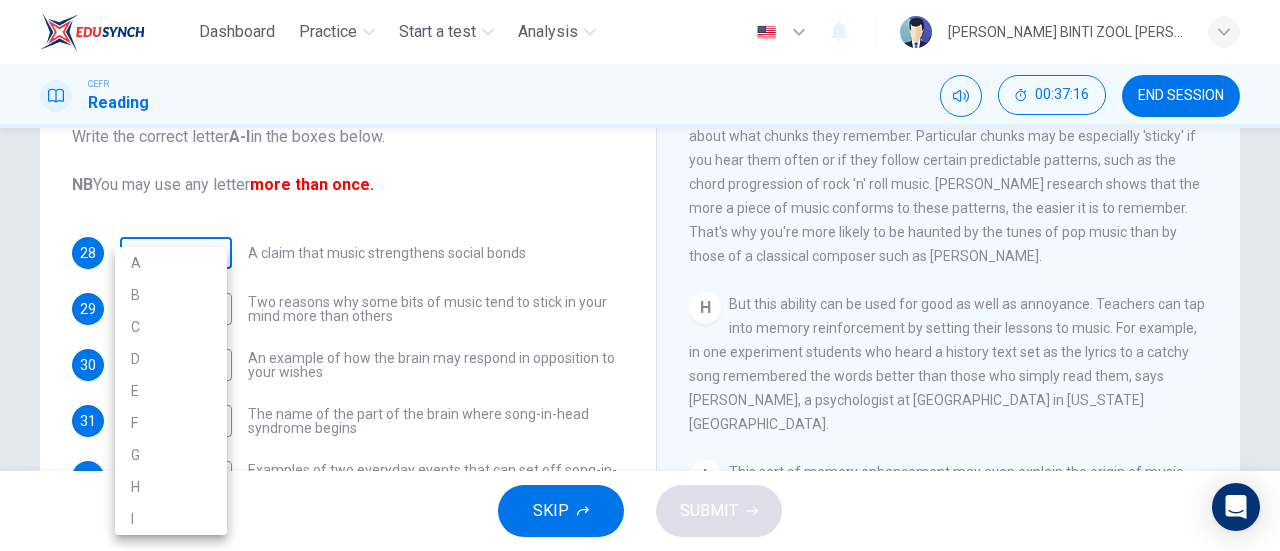 click on "Dashboard Practice Start a test Analysis English en ​ [PERSON_NAME] BINTI ZOOL [PERSON_NAME] Reading 00:37:16 END SESSION Questions 28 - 33 The Reading Passage has nine paragraphs labelled  A-l .
Which paragraph contains the following information?
Write the correct letter  A-l  in the boxes below.
NB  You may use any letter  more than once. 28 ​ ​ A claim that music strengthens social bonds 29 G G ​ Two reasons why some bits of music tend to stick in your mind more than others 30 E E ​ An example of how the brain may respond in opposition to your wishes 31 D D ​ The name of the part of the brain where song-in-head syndrome begins 32 E E ​ Examples of two everyday events that can set off song-in-head syndrome 33 F F ​ A description of what one person does to prevent song-in-head syndrome A Song on the Brain CLICK TO ZOOM Click to Zoom A B C D E F G H I SKIP SUBMIT EduSynch - Online Language Proficiency Testing
Dashboard Practice Start a test Analysis Notifications © Copyright  2025 A" at bounding box center (640, 275) 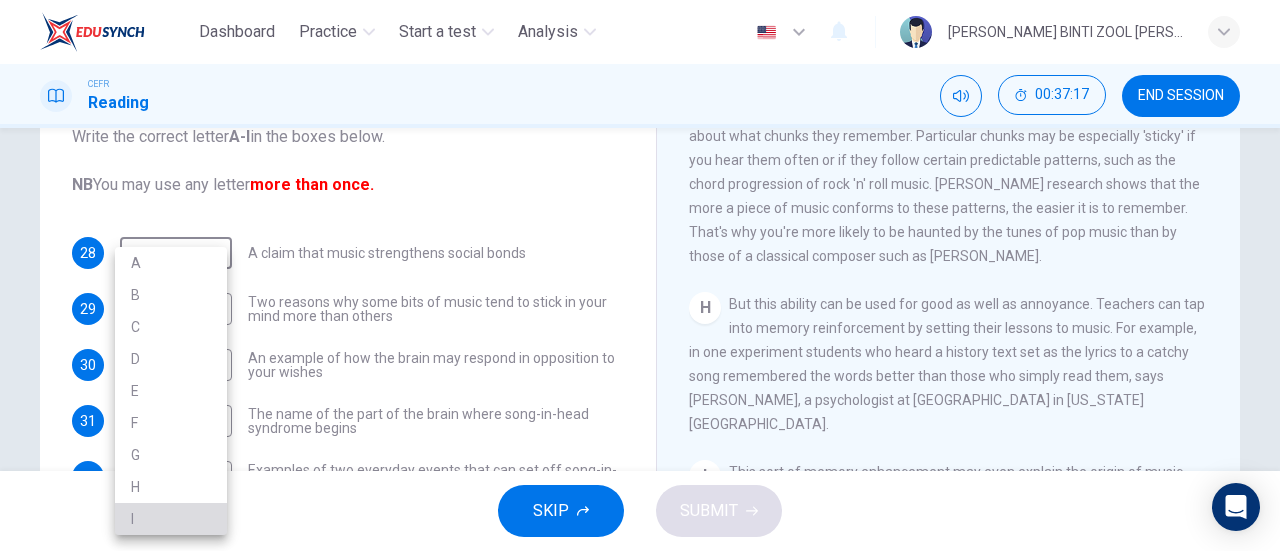 click on "I" at bounding box center (171, 519) 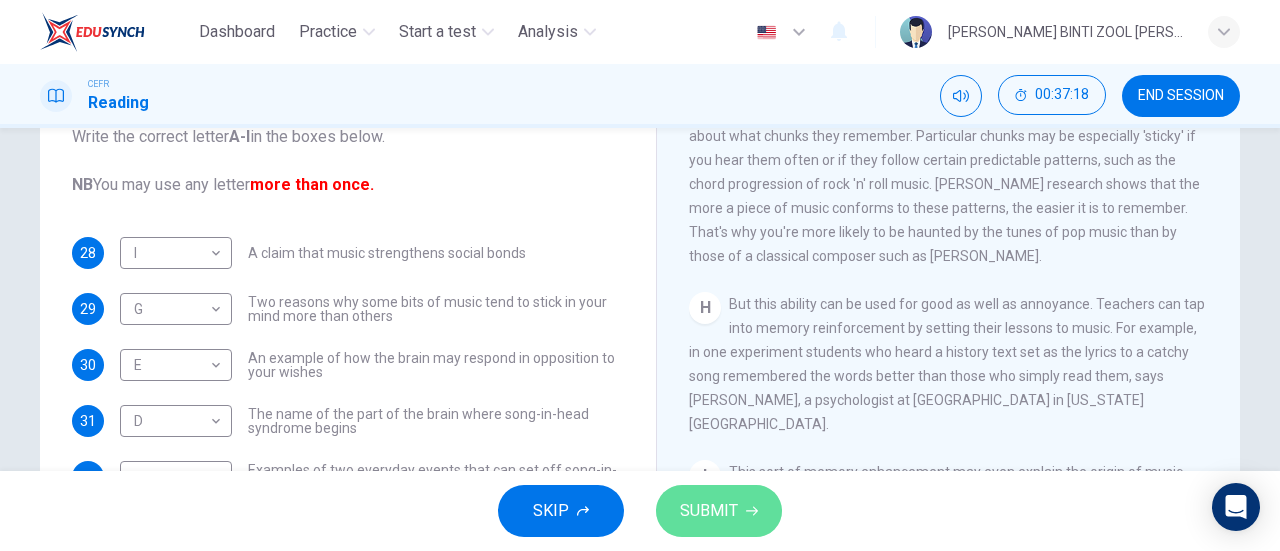 click on "SUBMIT" at bounding box center (719, 511) 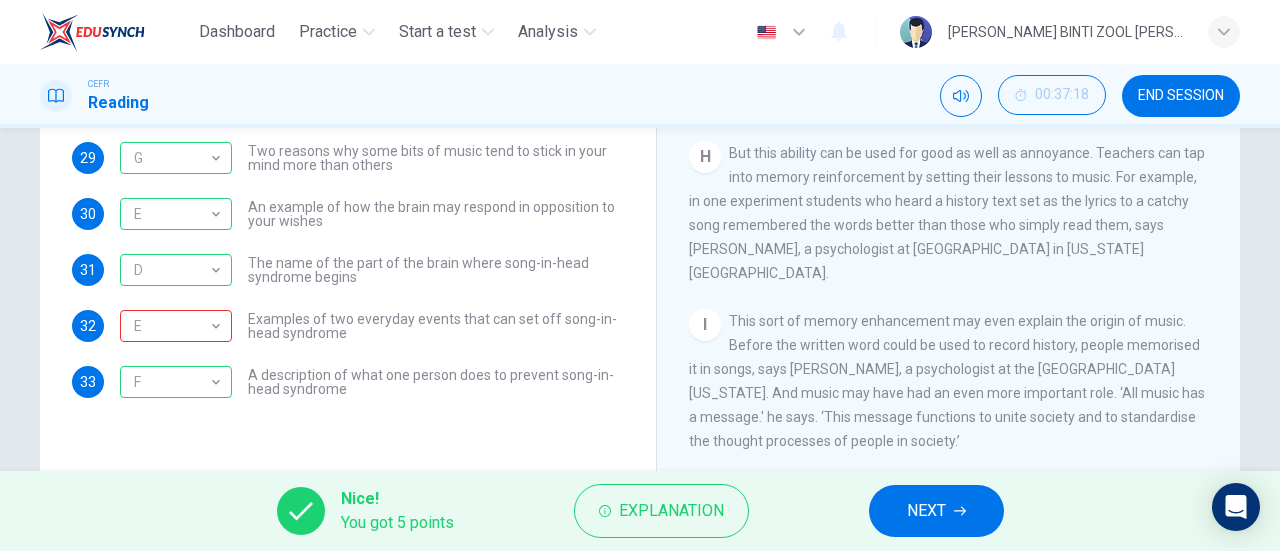 scroll, scrollTop: 387, scrollLeft: 0, axis: vertical 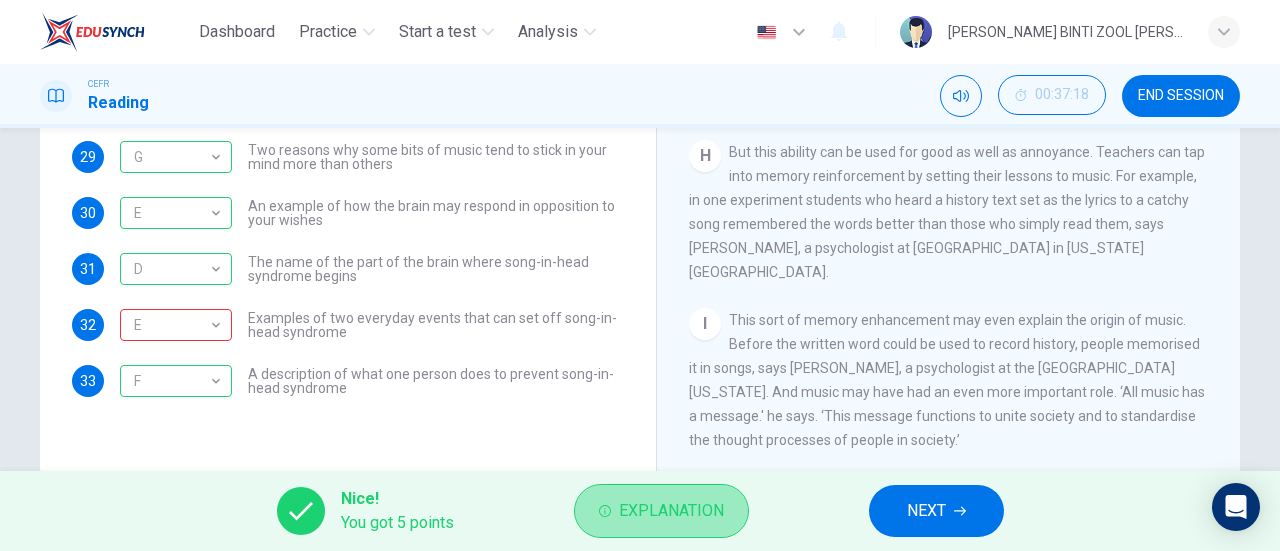 click on "Explanation" at bounding box center (671, 511) 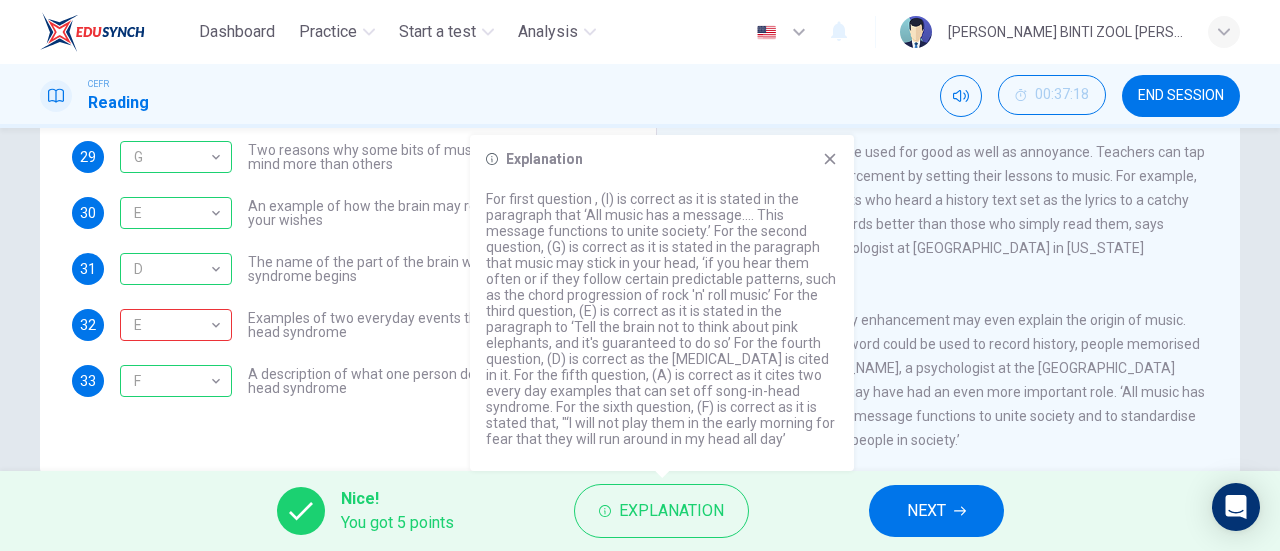 click on "This sort of memory enhancement may even explain the origin of music. Before the written word could be used to record history, people memorised it in songs, says [PERSON_NAME], a psychologist at the [GEOGRAPHIC_DATA][US_STATE]. And music may have had an even more important role. ‘All music has a message.' he says. ‘This message functions to unite society and to standardise the thought processes of people in society.’" at bounding box center (947, 380) 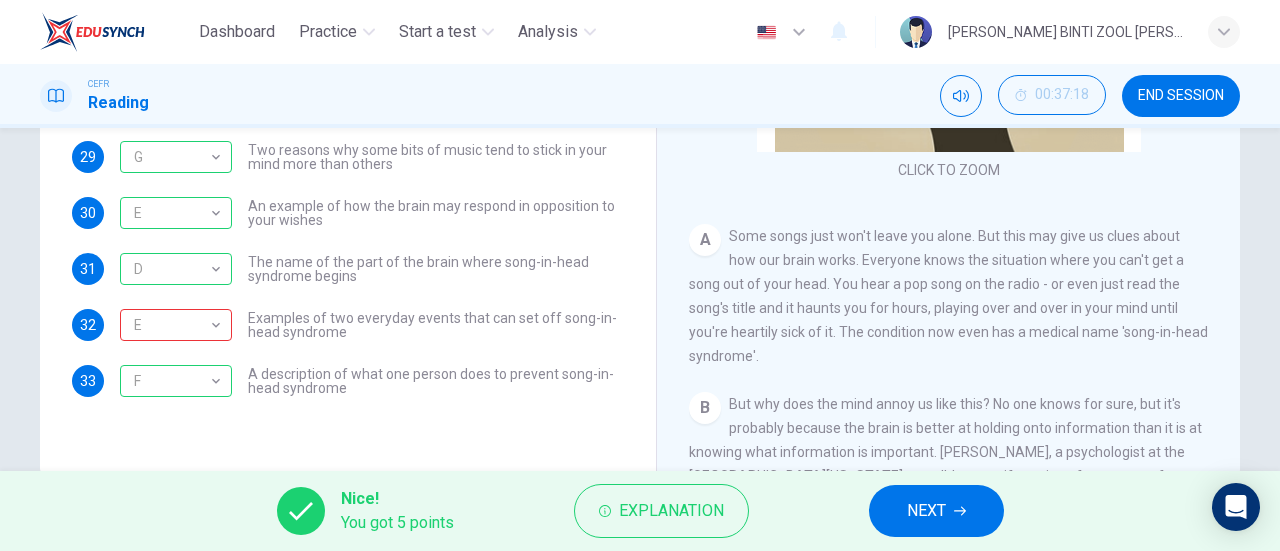 scroll, scrollTop: 67, scrollLeft: 0, axis: vertical 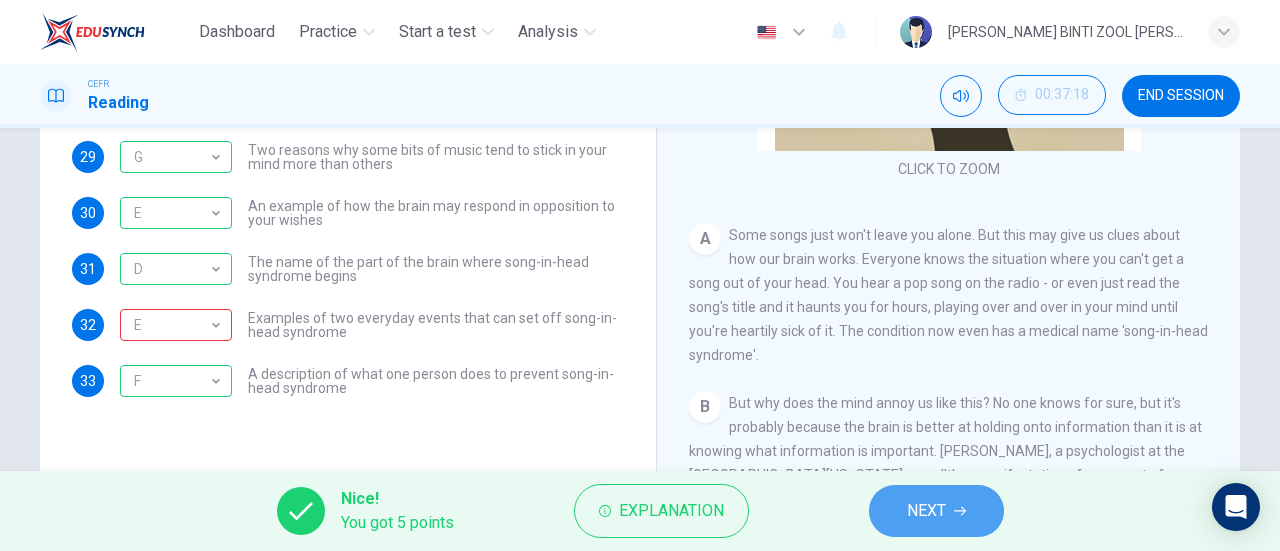 click 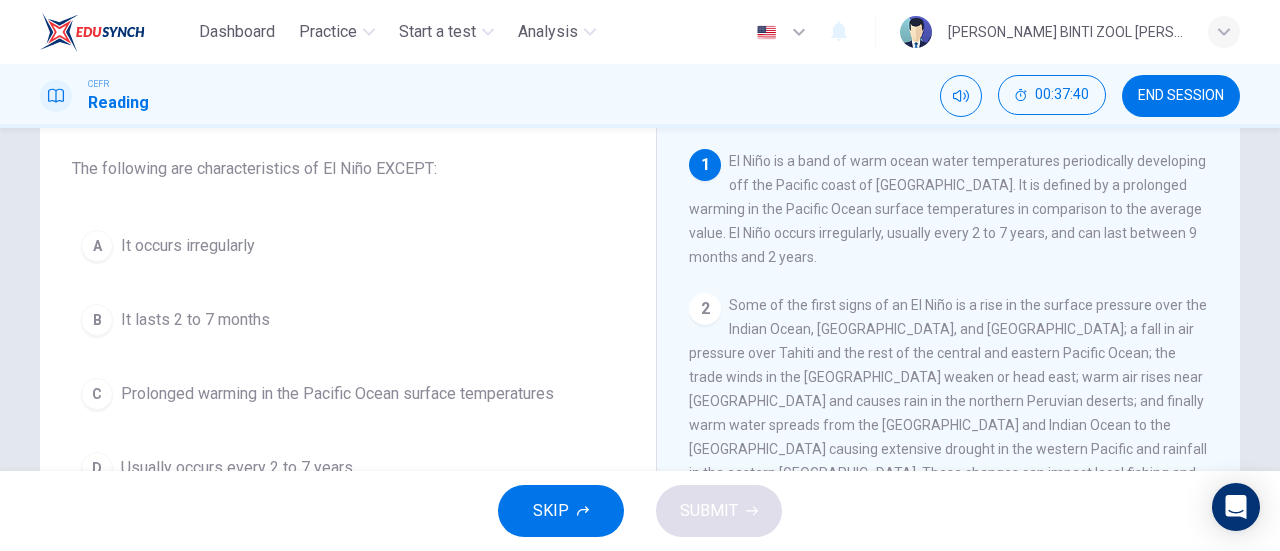 scroll, scrollTop: 108, scrollLeft: 0, axis: vertical 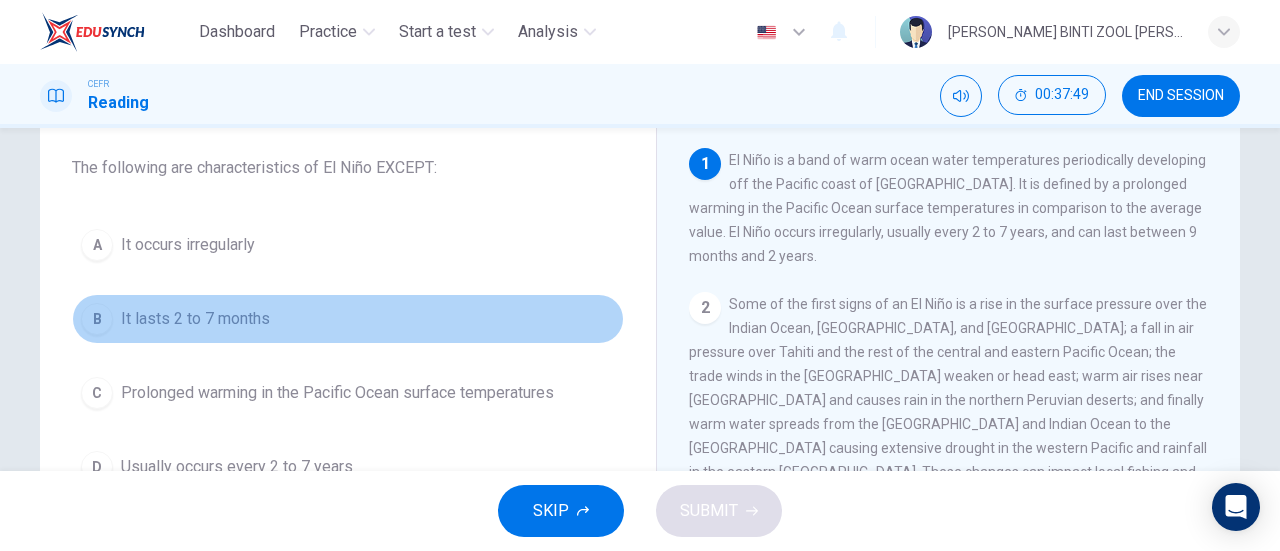 click on "B It lasts 2 to 7 months" at bounding box center [348, 319] 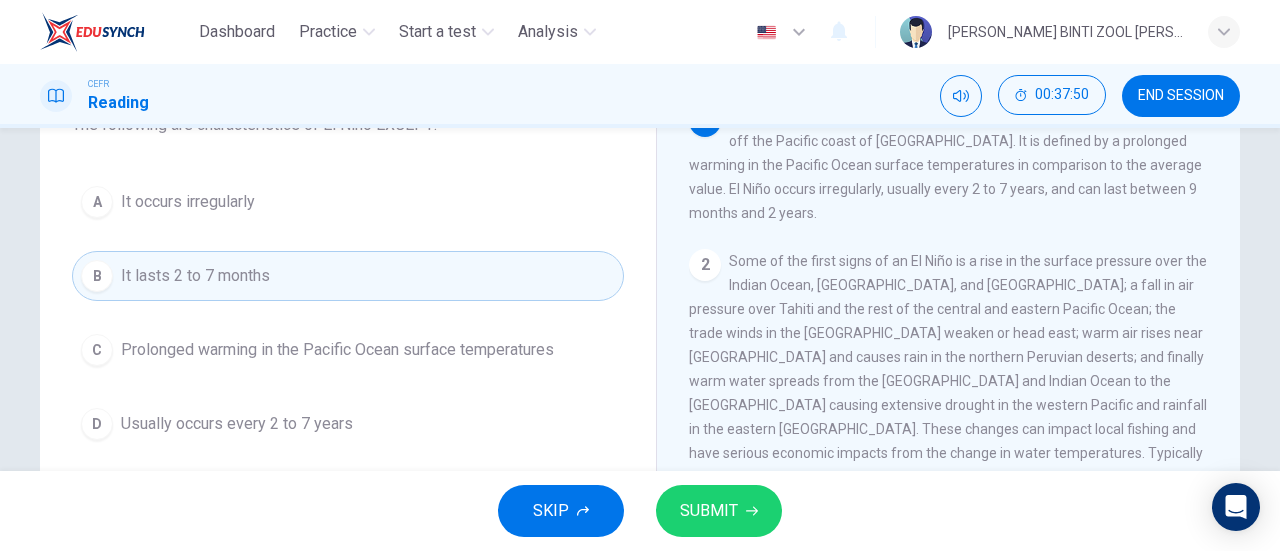 scroll, scrollTop: 152, scrollLeft: 0, axis: vertical 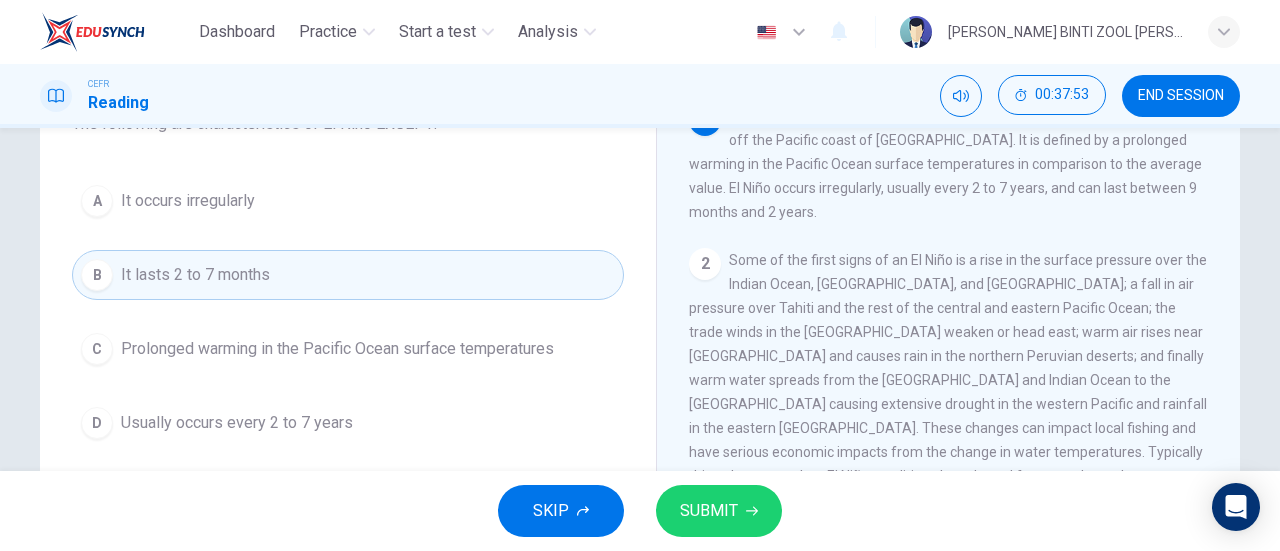 click on "SUBMIT" at bounding box center (719, 511) 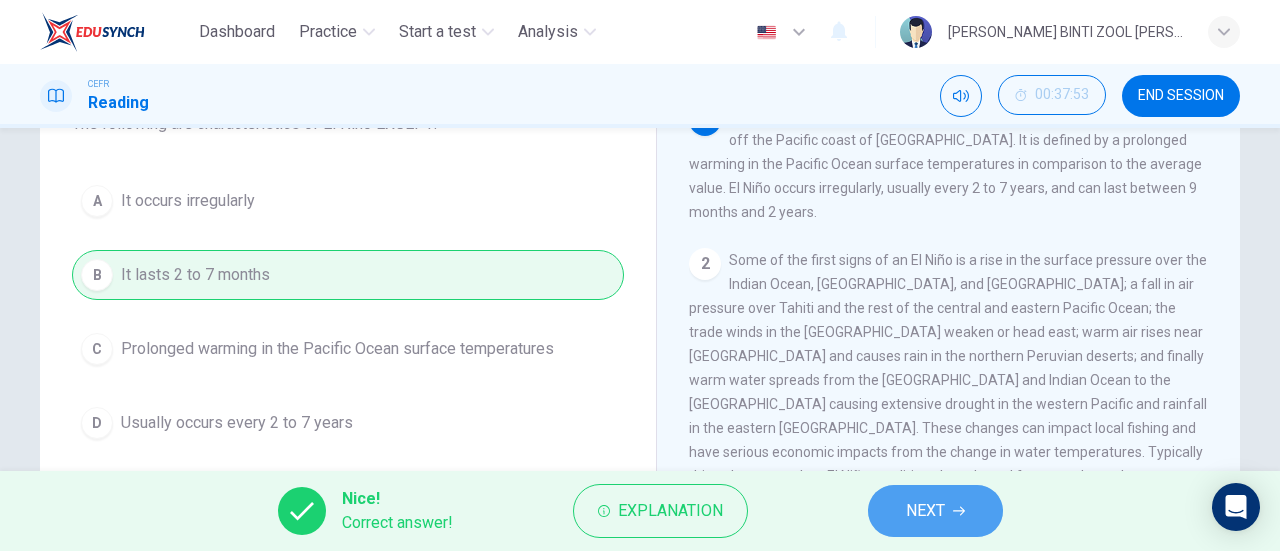 click on "NEXT" at bounding box center (925, 511) 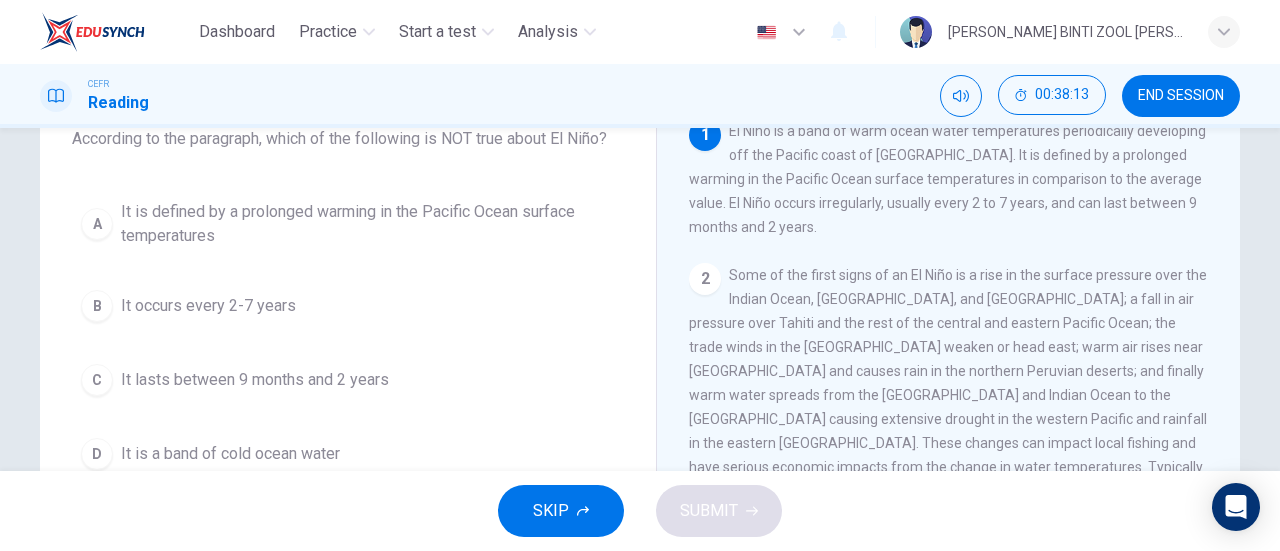 scroll, scrollTop: 118, scrollLeft: 0, axis: vertical 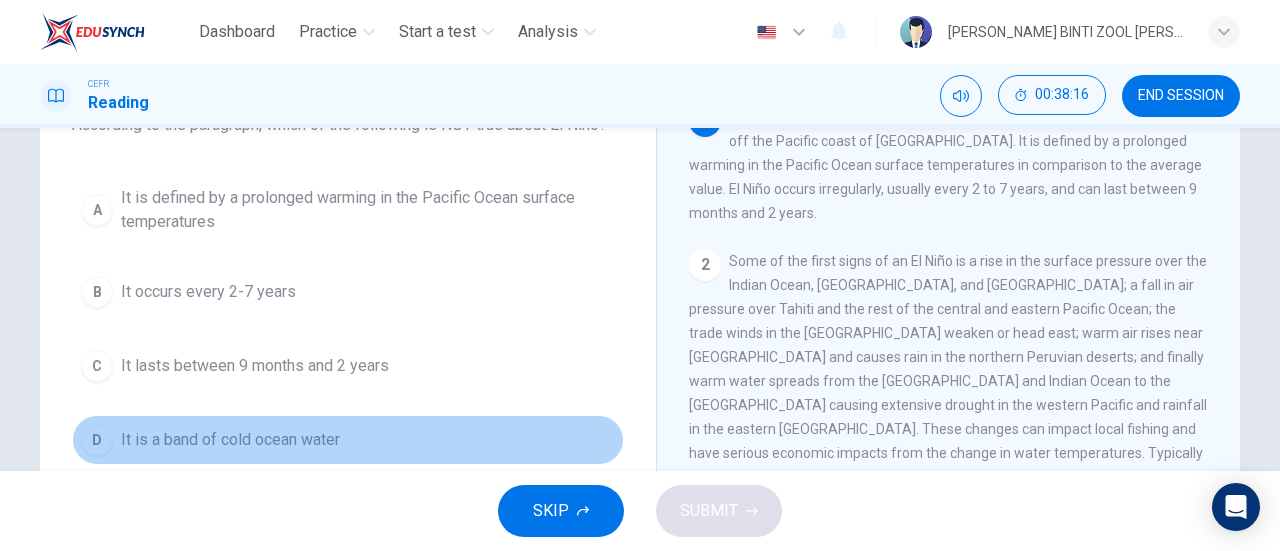 click on "D It is a band of cold ocean water" at bounding box center (348, 440) 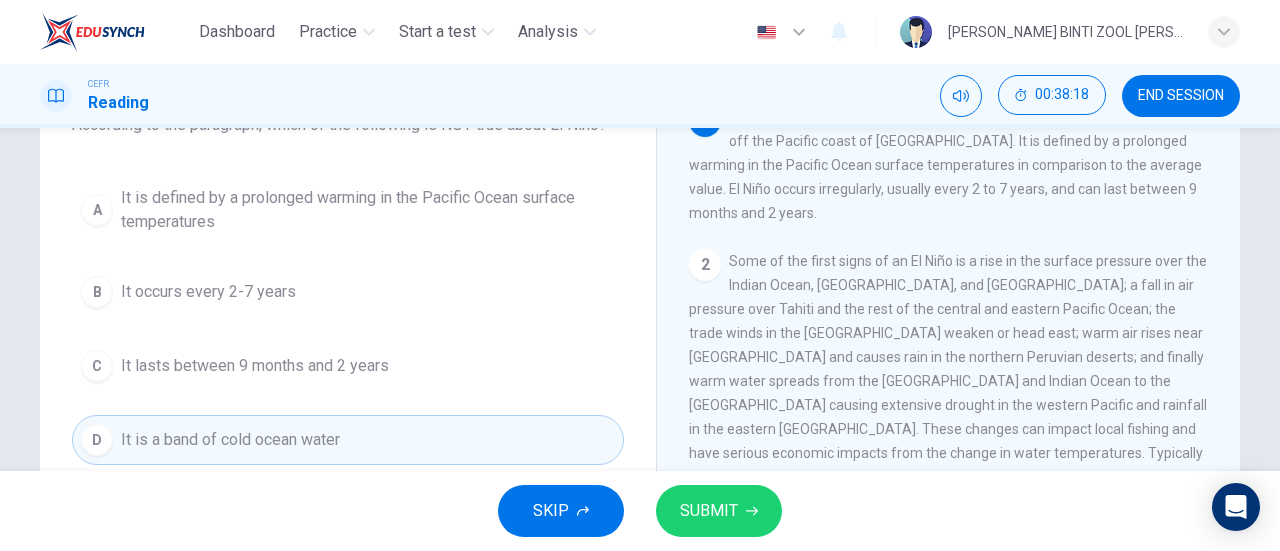 drag, startPoint x: 708, startPoint y: 480, endPoint x: 724, endPoint y: 503, distance: 28.01785 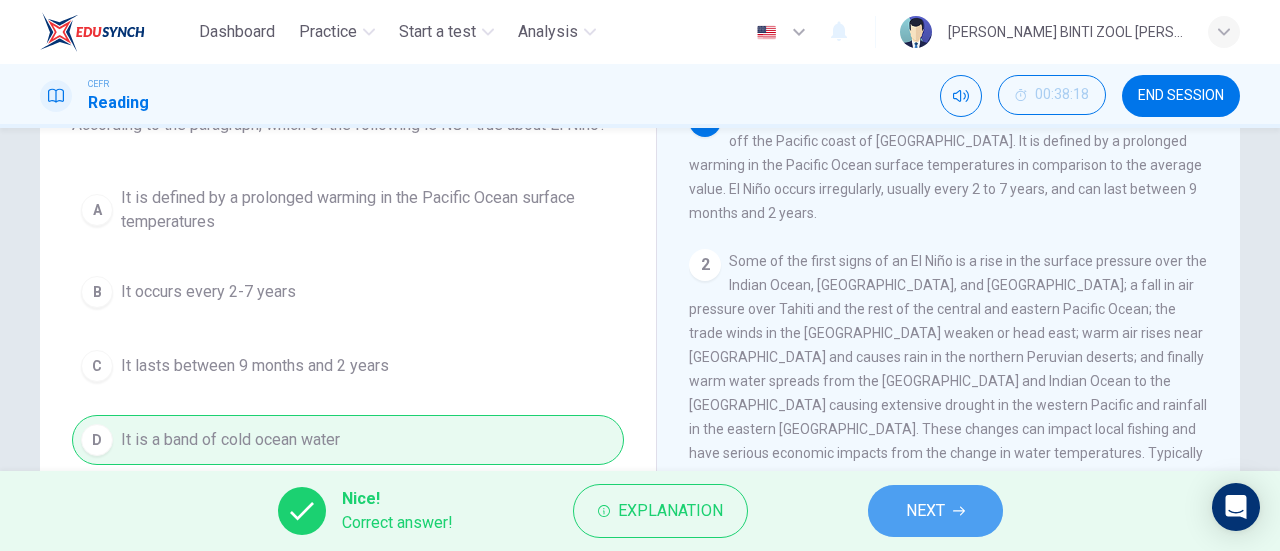 click on "NEXT" at bounding box center [925, 511] 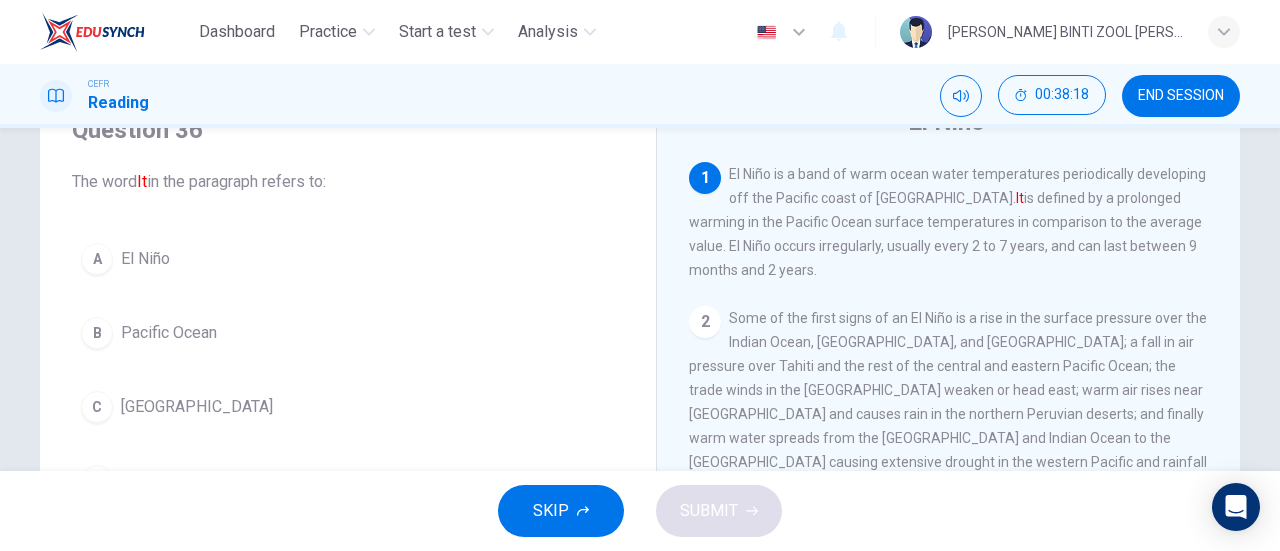 scroll, scrollTop: 91, scrollLeft: 0, axis: vertical 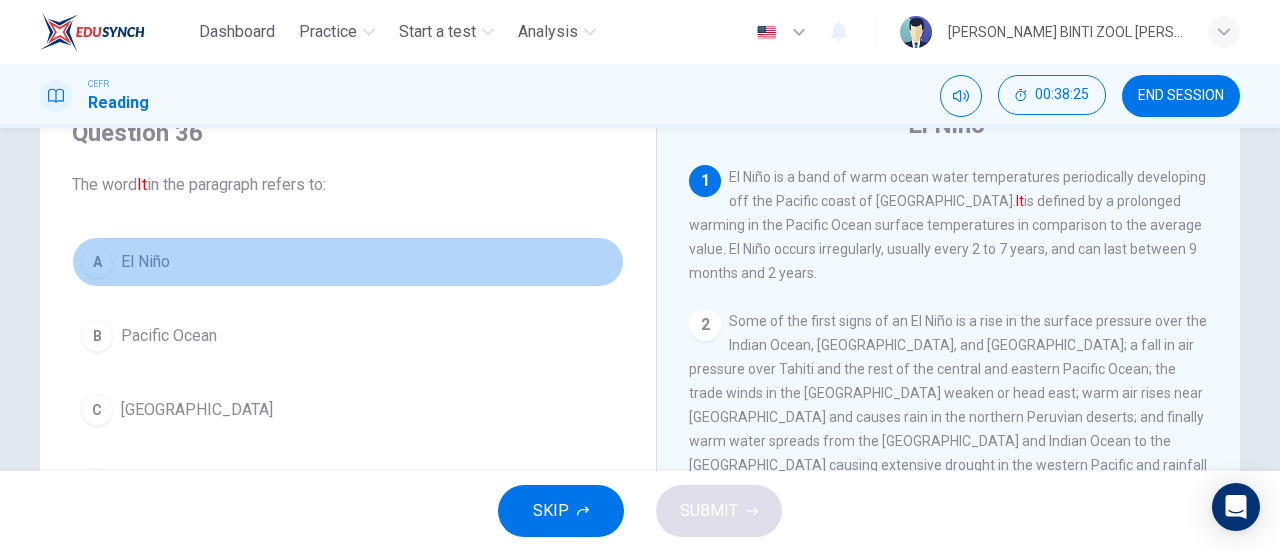 click on "A El Niño" at bounding box center (348, 262) 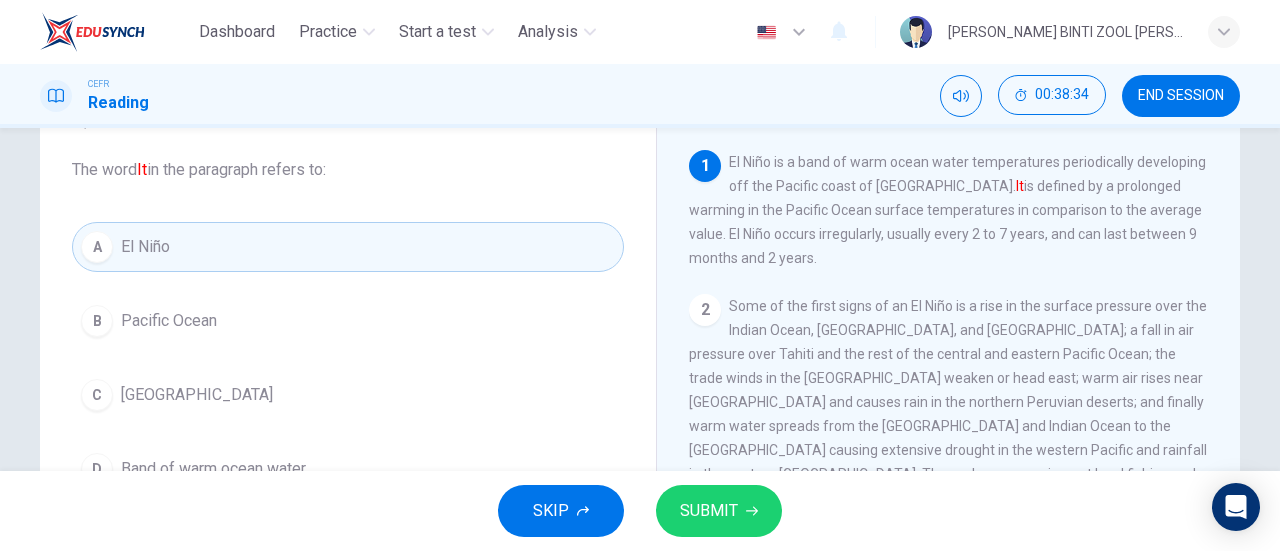 scroll, scrollTop: 192, scrollLeft: 0, axis: vertical 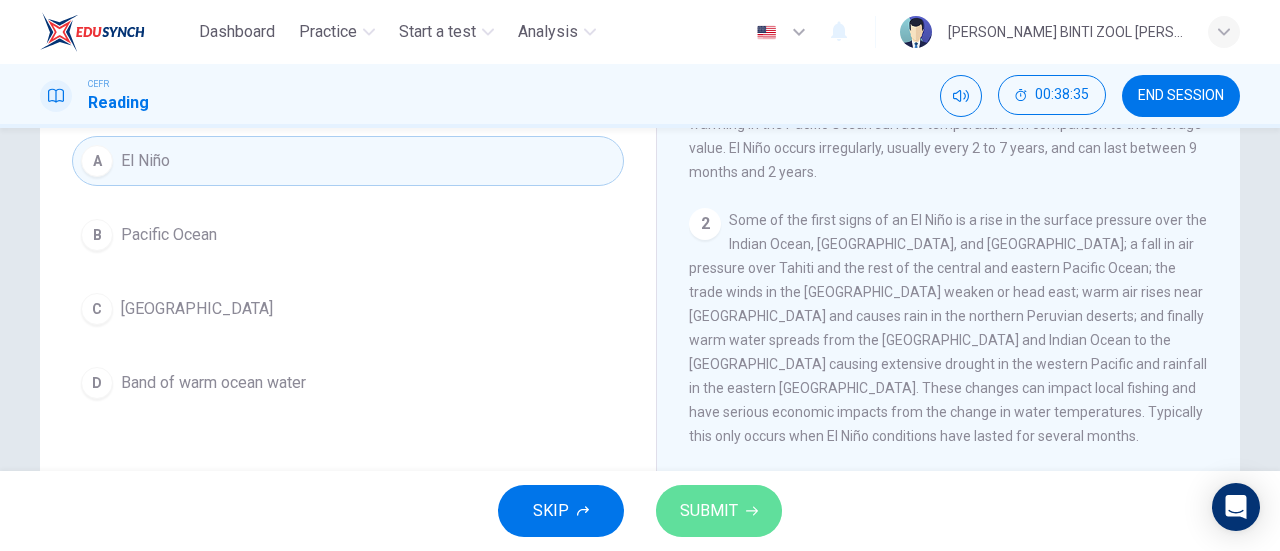 click 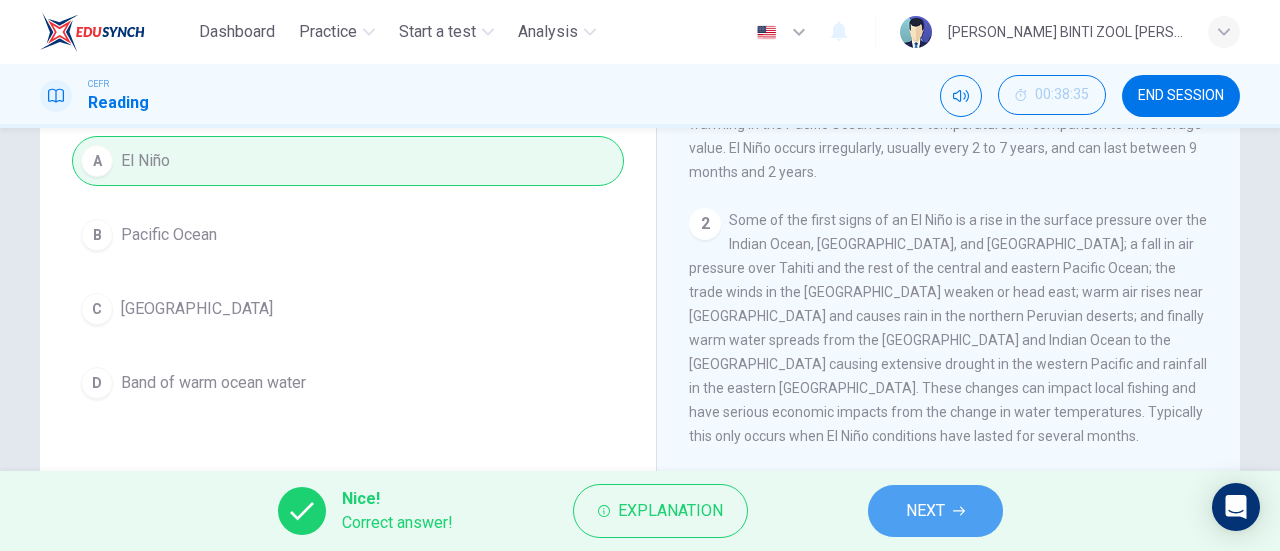 click on "NEXT" at bounding box center [935, 511] 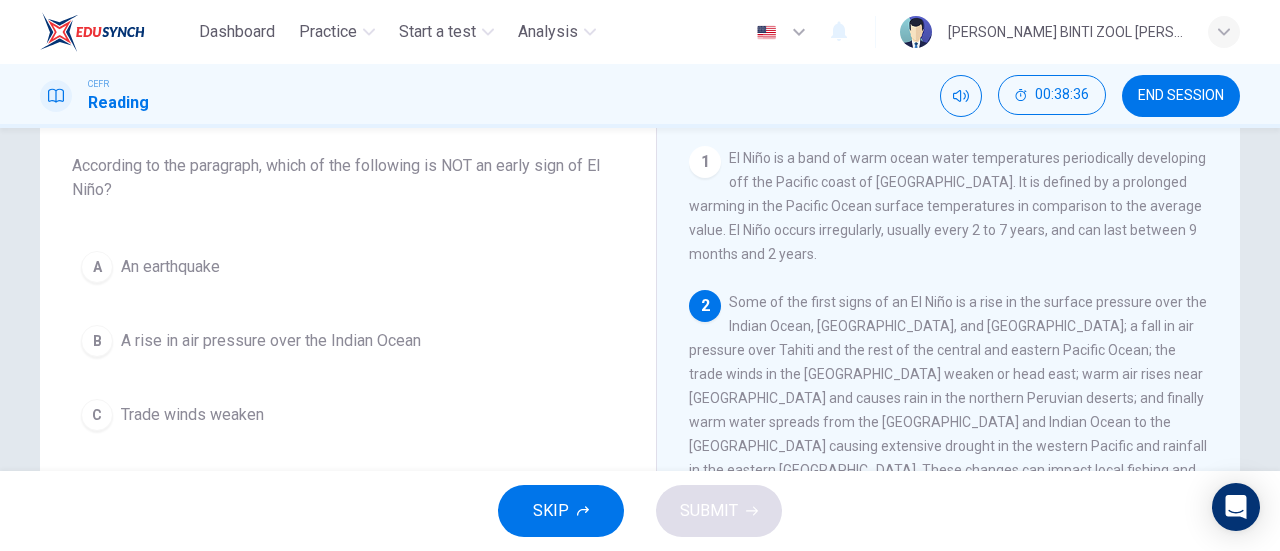 scroll, scrollTop: 111, scrollLeft: 0, axis: vertical 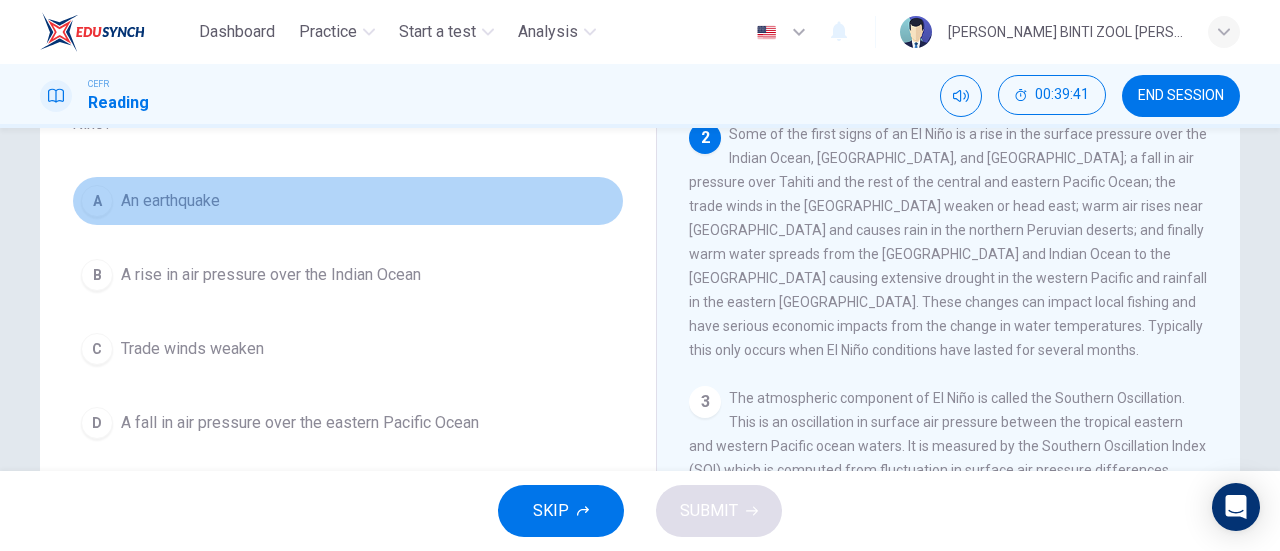 click on "A An earthquake" at bounding box center [348, 201] 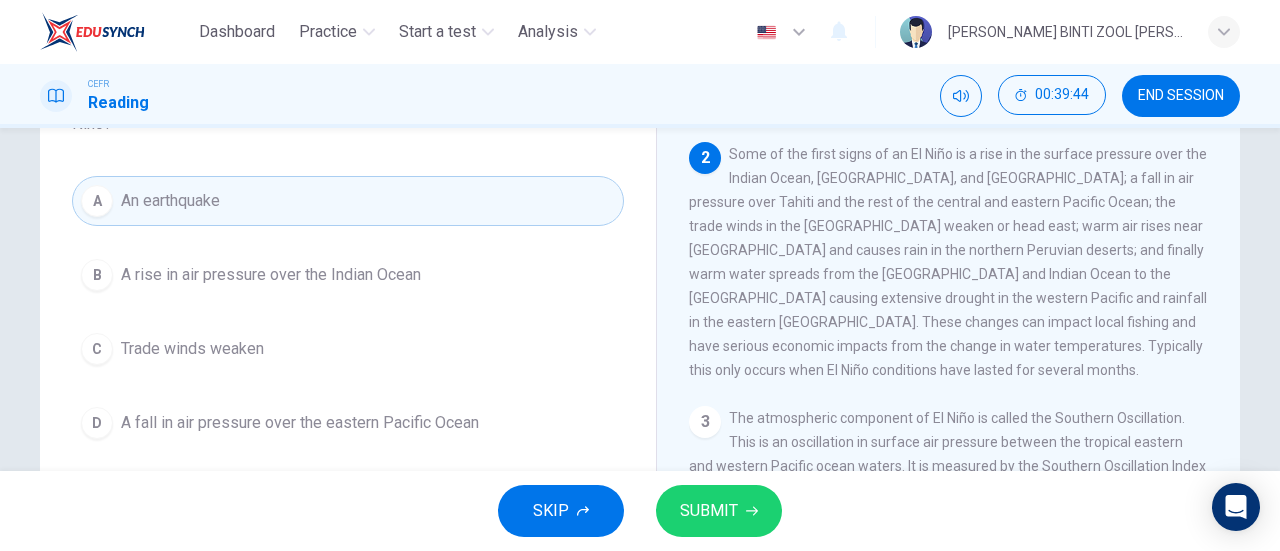 scroll, scrollTop: 84, scrollLeft: 0, axis: vertical 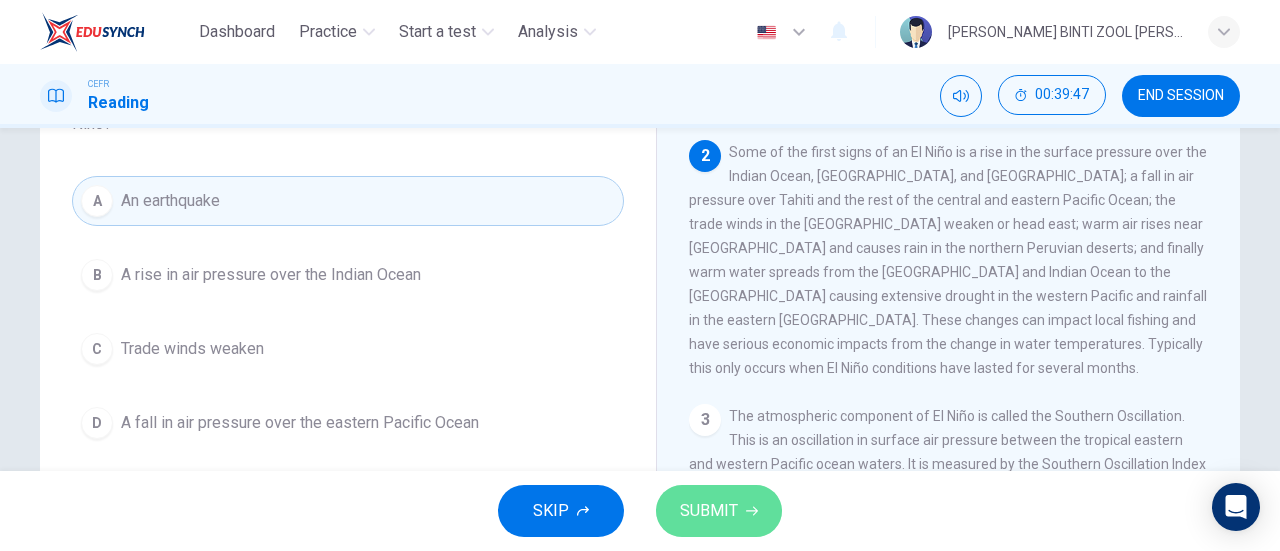 click on "SUBMIT" at bounding box center (719, 511) 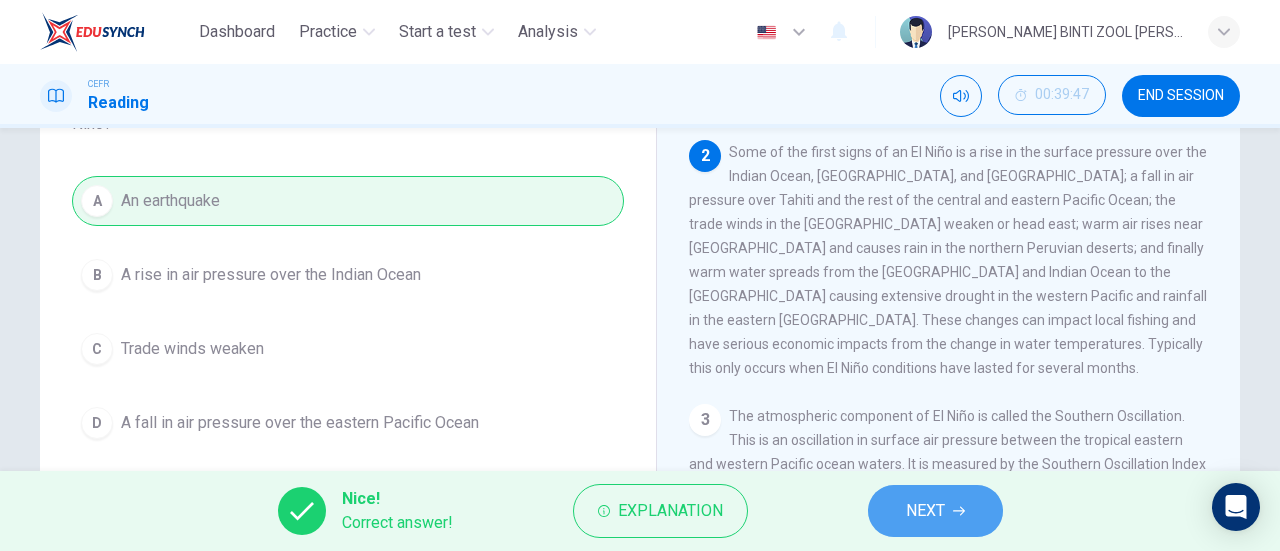 click on "NEXT" at bounding box center (925, 511) 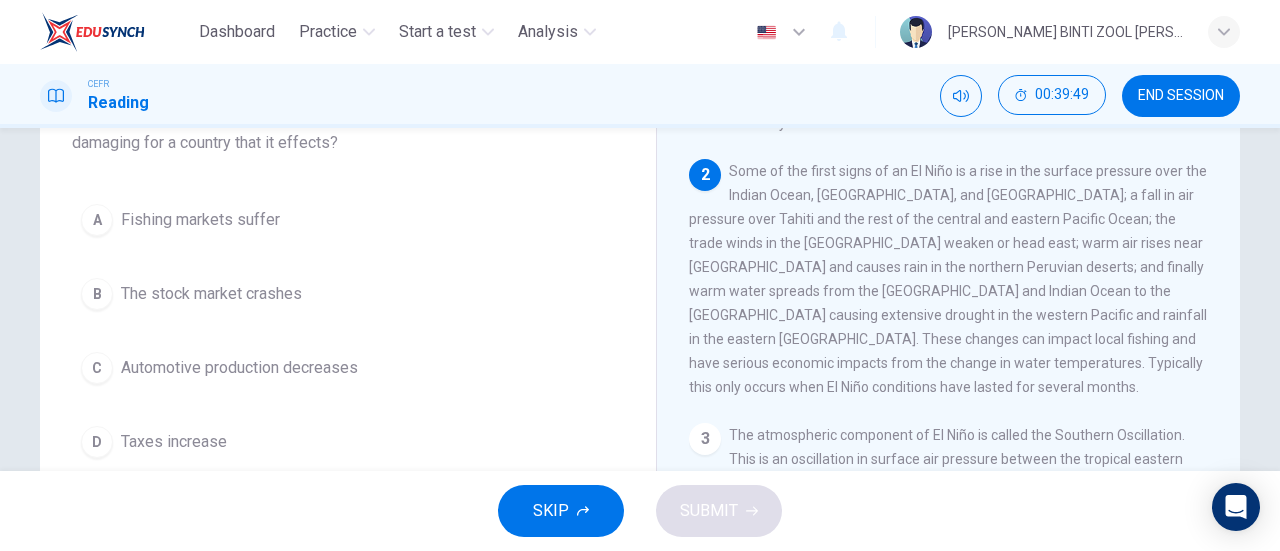 scroll, scrollTop: 158, scrollLeft: 0, axis: vertical 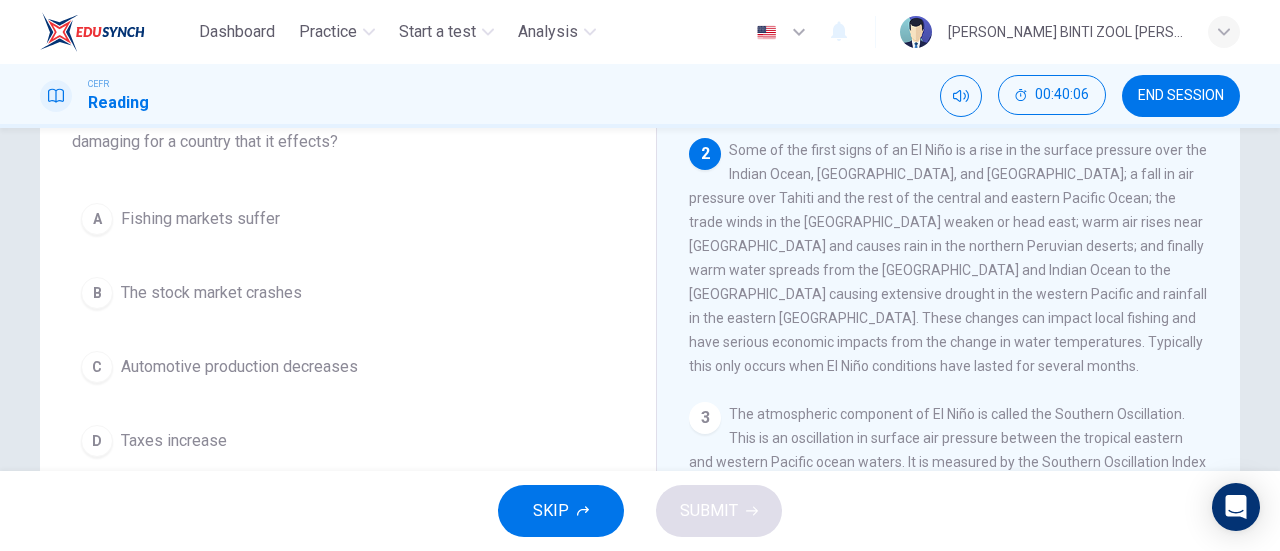 click on "A Fishing markets suffer B The stock market crashes C Automotive production decreases D Taxes increase" at bounding box center (348, 330) 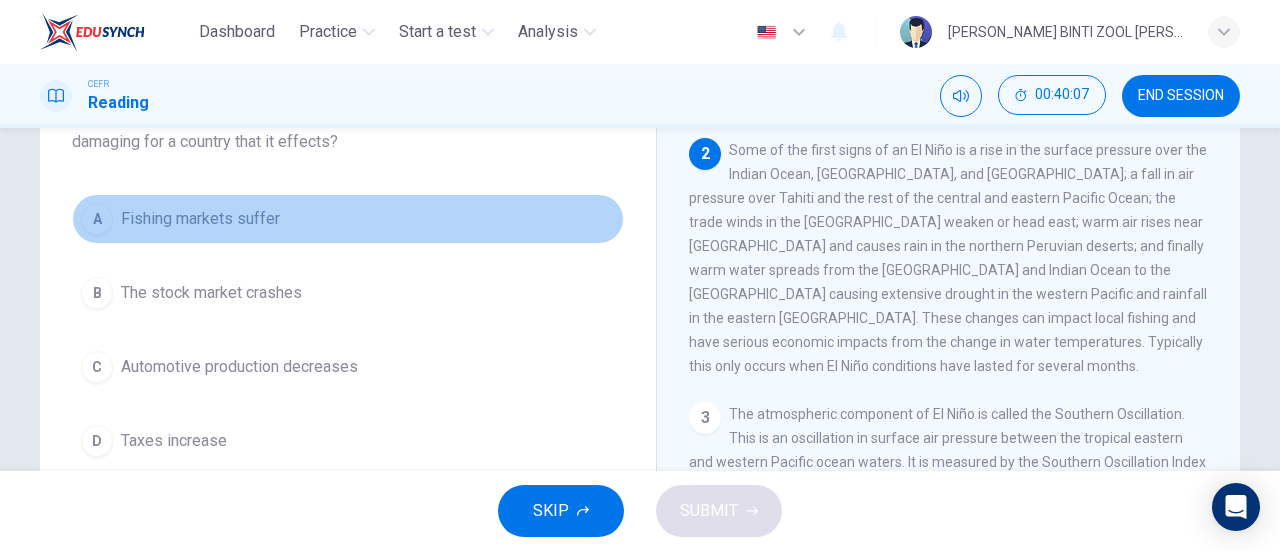 click on "A Fishing markets suffer" at bounding box center (348, 219) 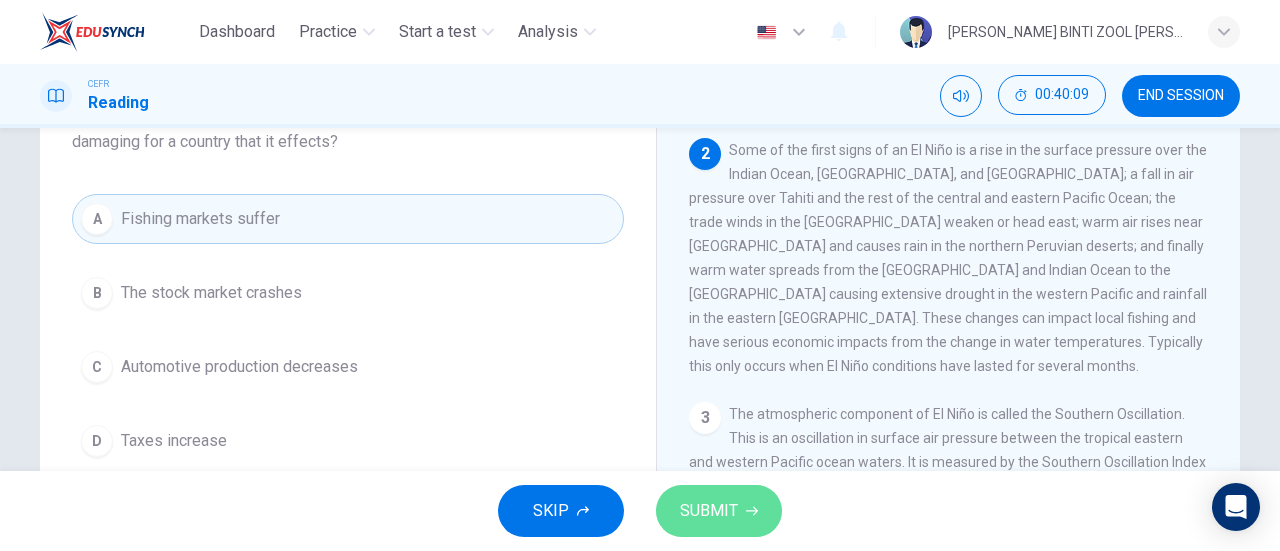 click on "SUBMIT" at bounding box center [719, 511] 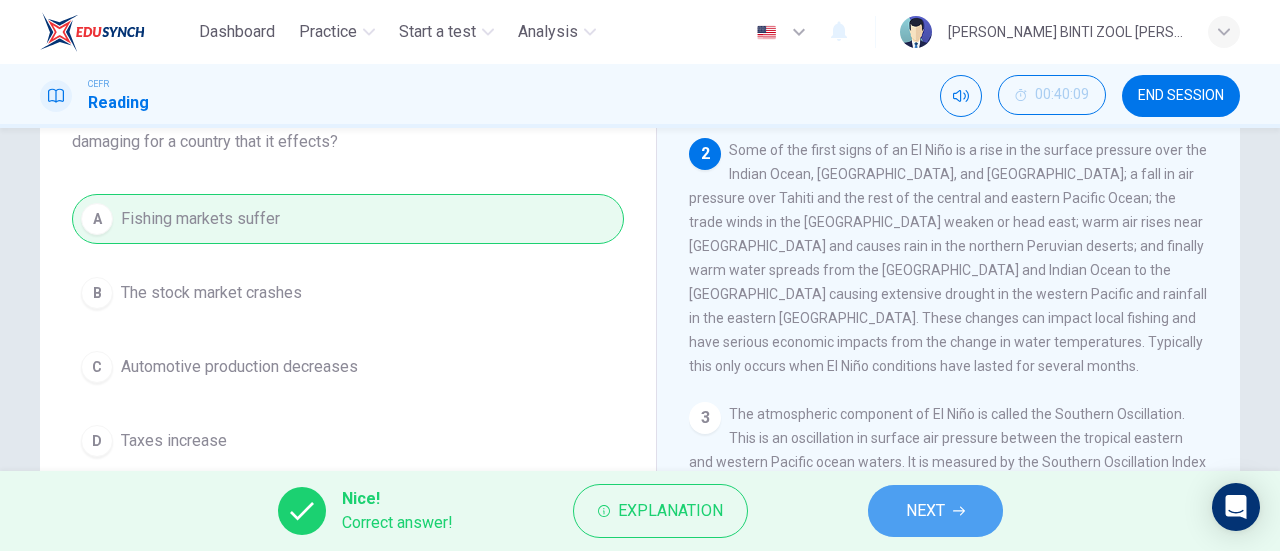 click on "NEXT" at bounding box center (935, 511) 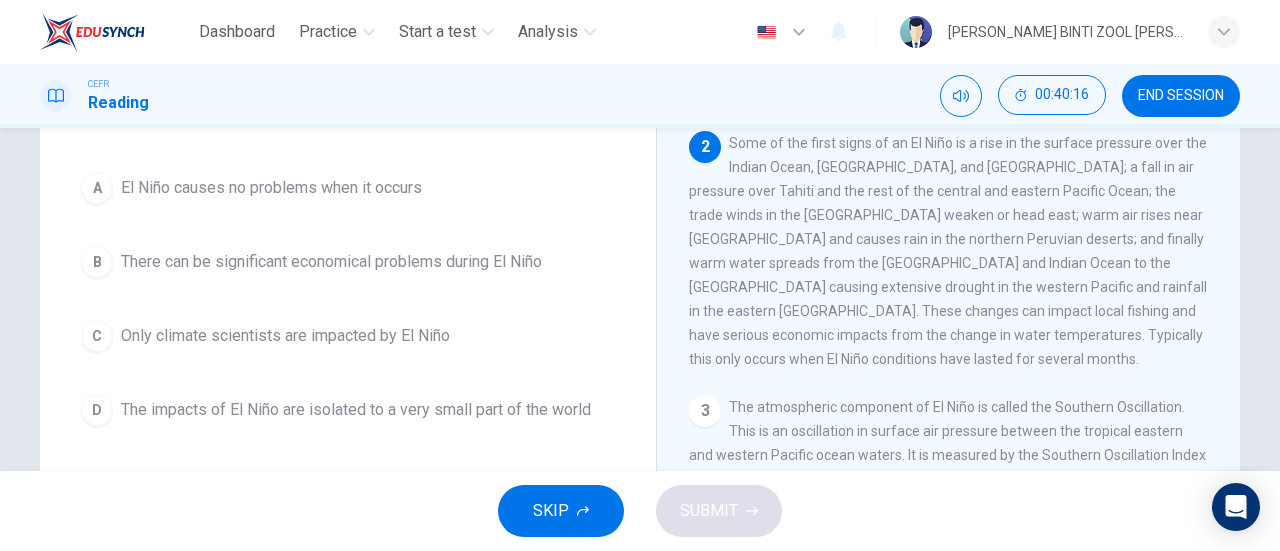 scroll, scrollTop: 166, scrollLeft: 0, axis: vertical 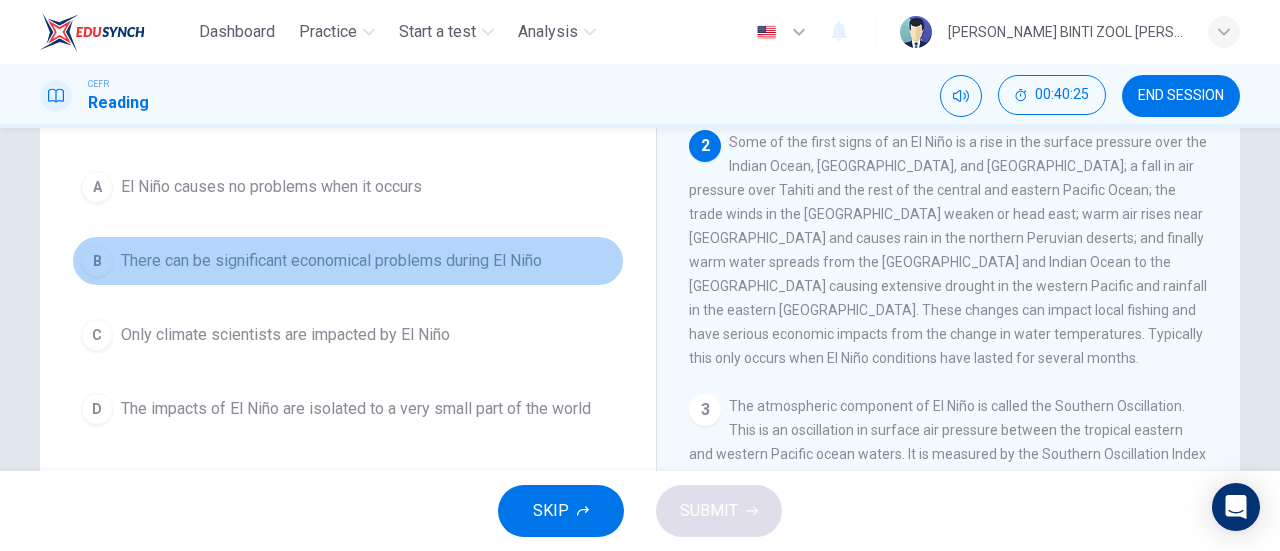 click on "There can be significant economical problems during El Niño" at bounding box center [331, 261] 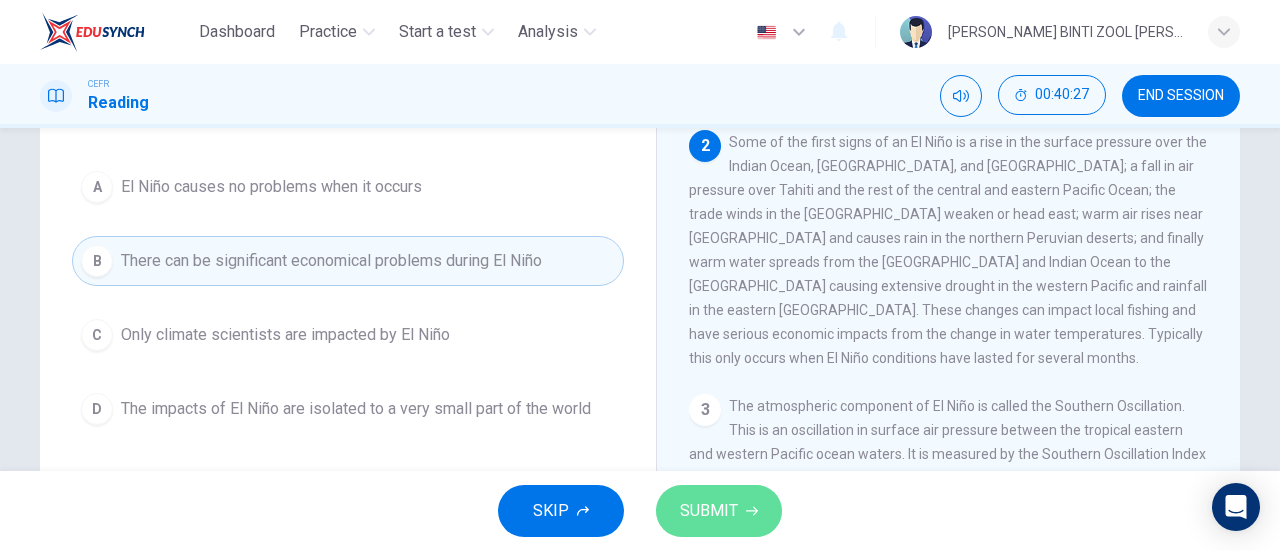 click on "SUBMIT" at bounding box center (709, 511) 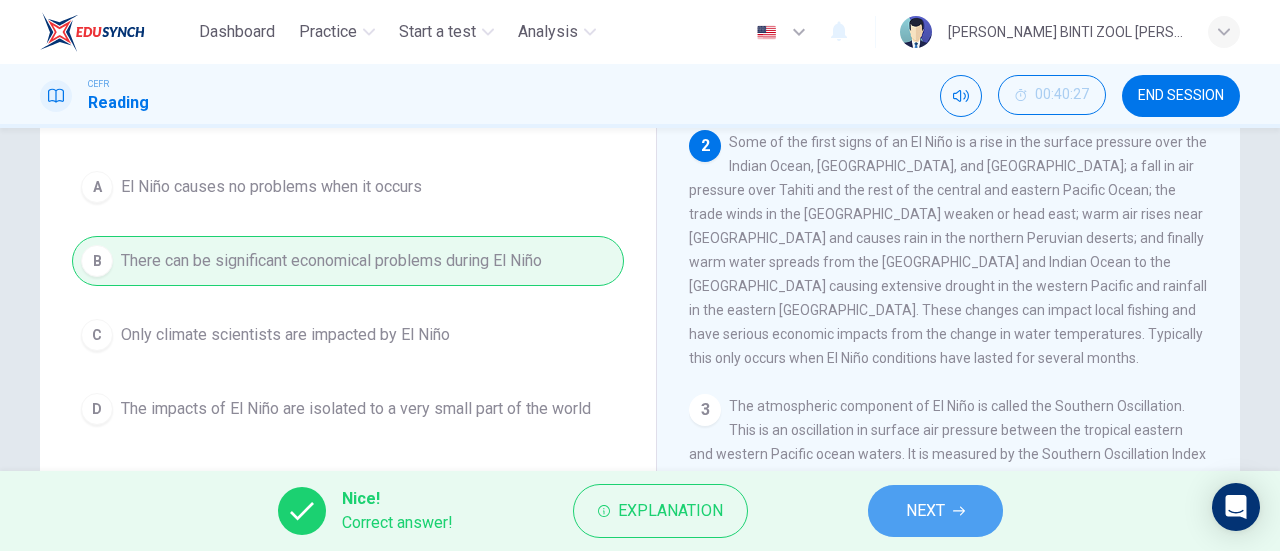 click on "NEXT" at bounding box center [935, 511] 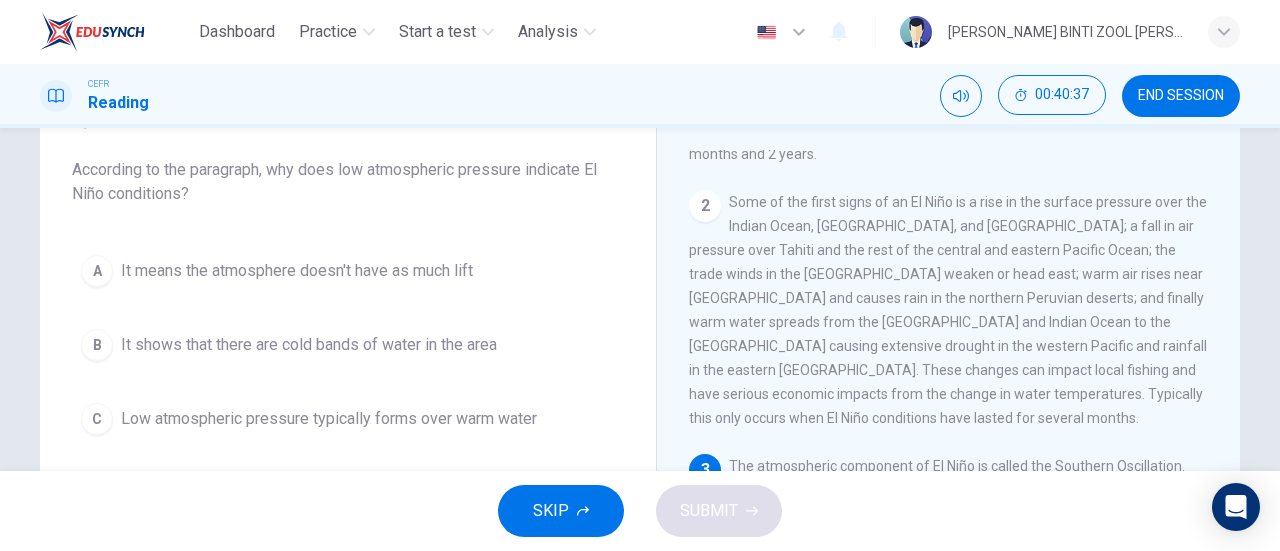 scroll, scrollTop: 216, scrollLeft: 0, axis: vertical 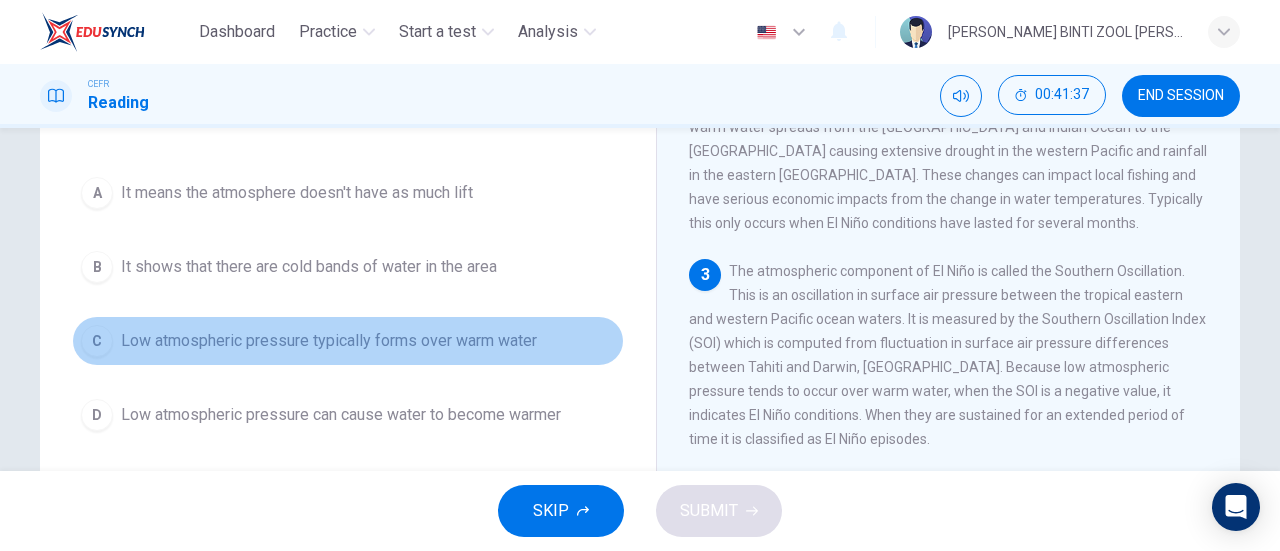 click on "Low atmospheric pressure typically forms over warm water" at bounding box center (329, 341) 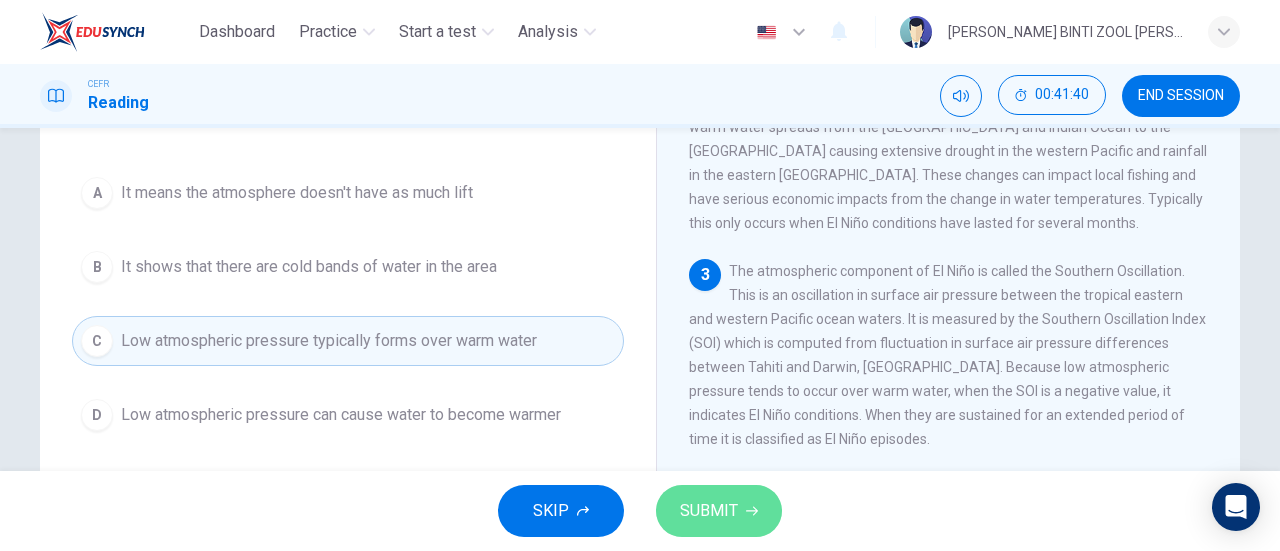 click on "SUBMIT" at bounding box center [709, 511] 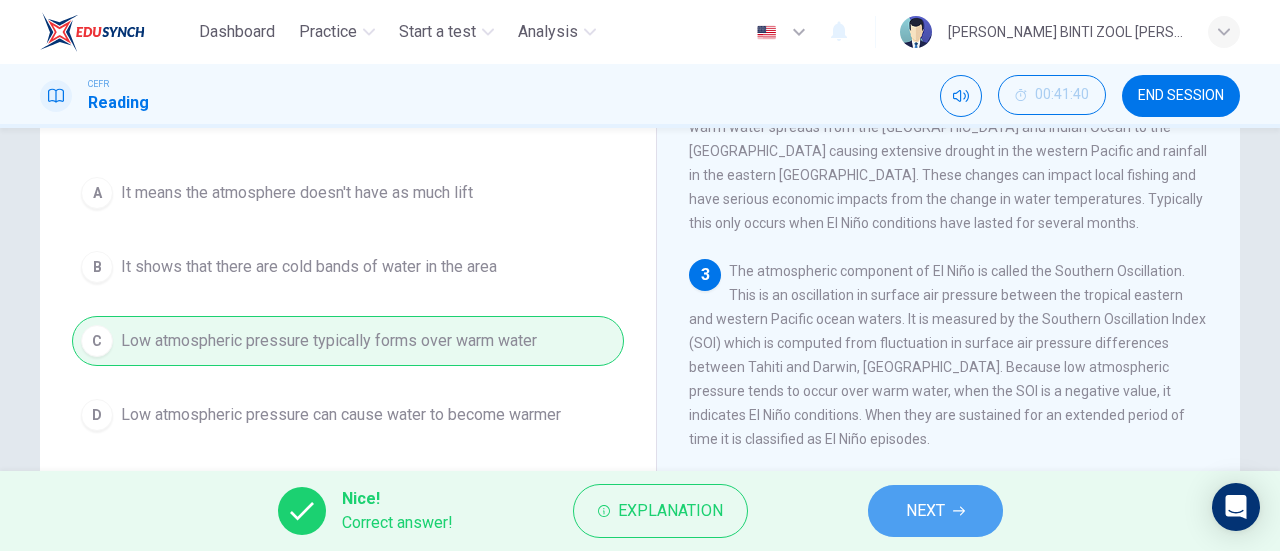 click on "NEXT" at bounding box center (925, 511) 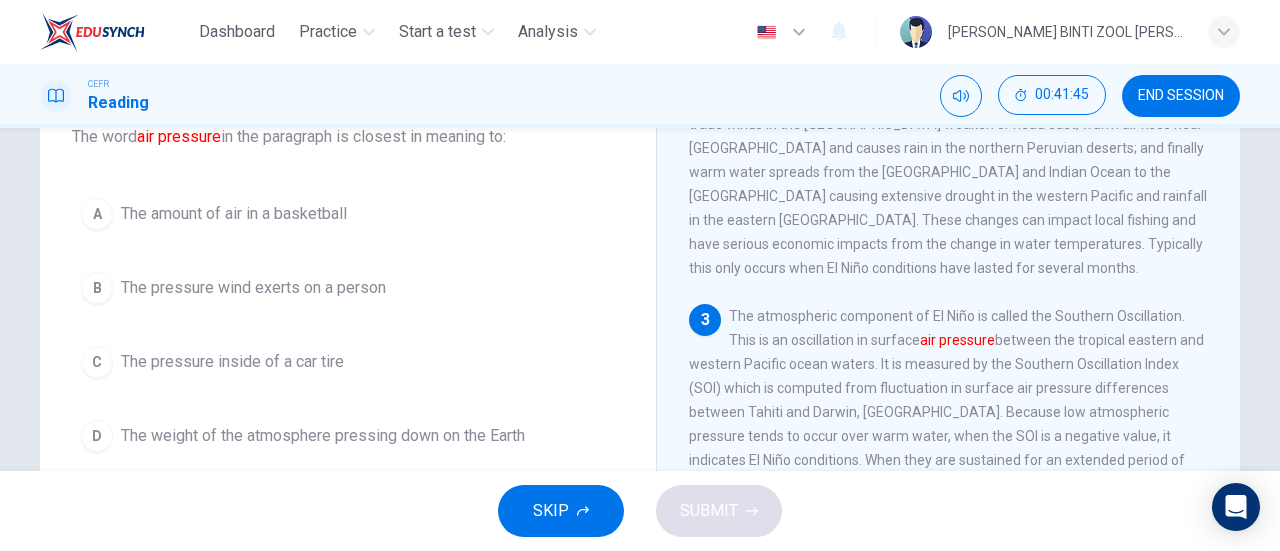 scroll, scrollTop: 140, scrollLeft: 0, axis: vertical 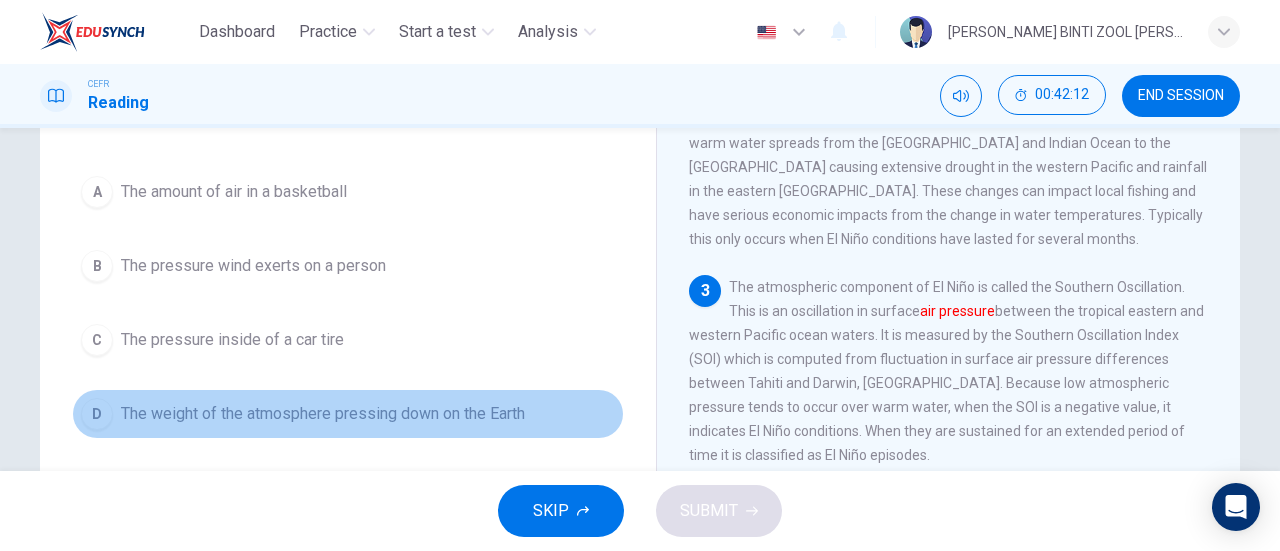 click on "The weight of the atmosphere pressing down on the Earth" at bounding box center (323, 414) 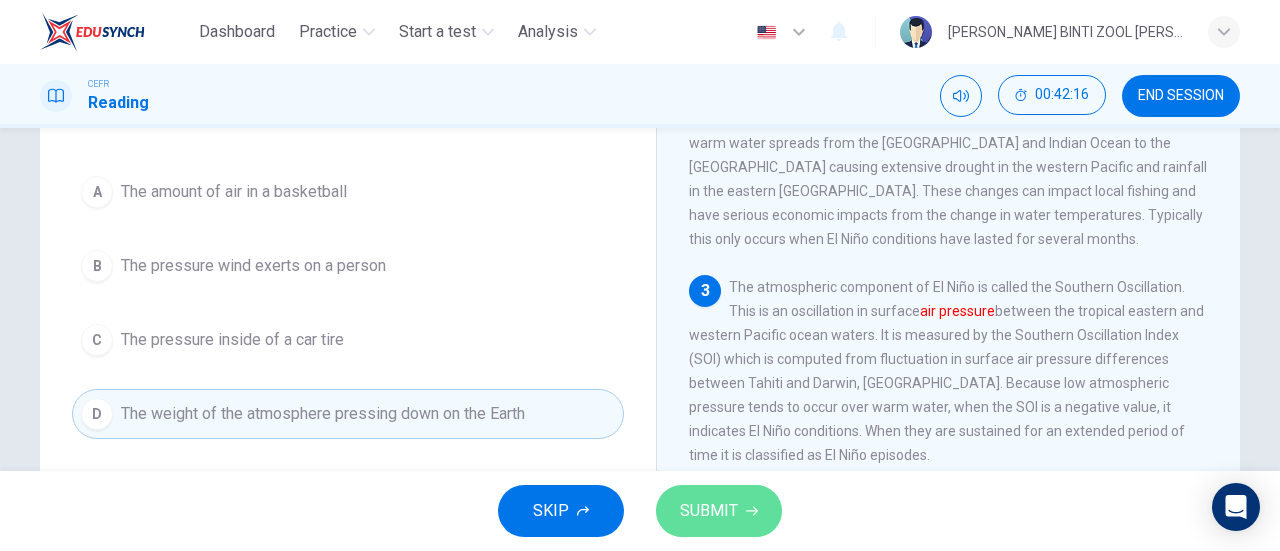 click on "SUBMIT" at bounding box center [709, 511] 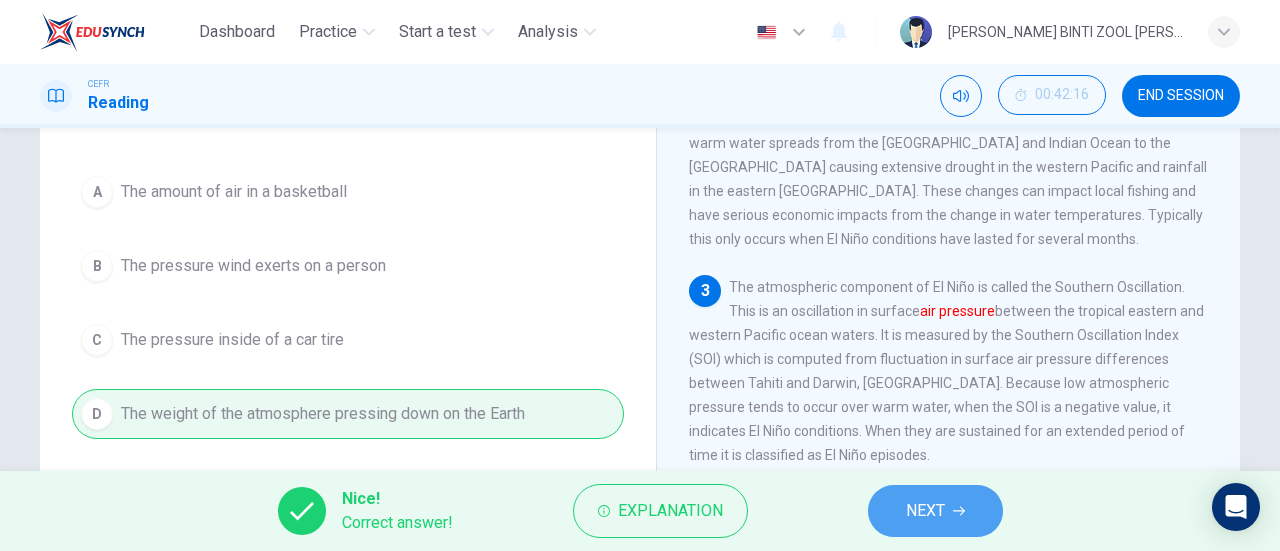 click on "NEXT" at bounding box center [925, 511] 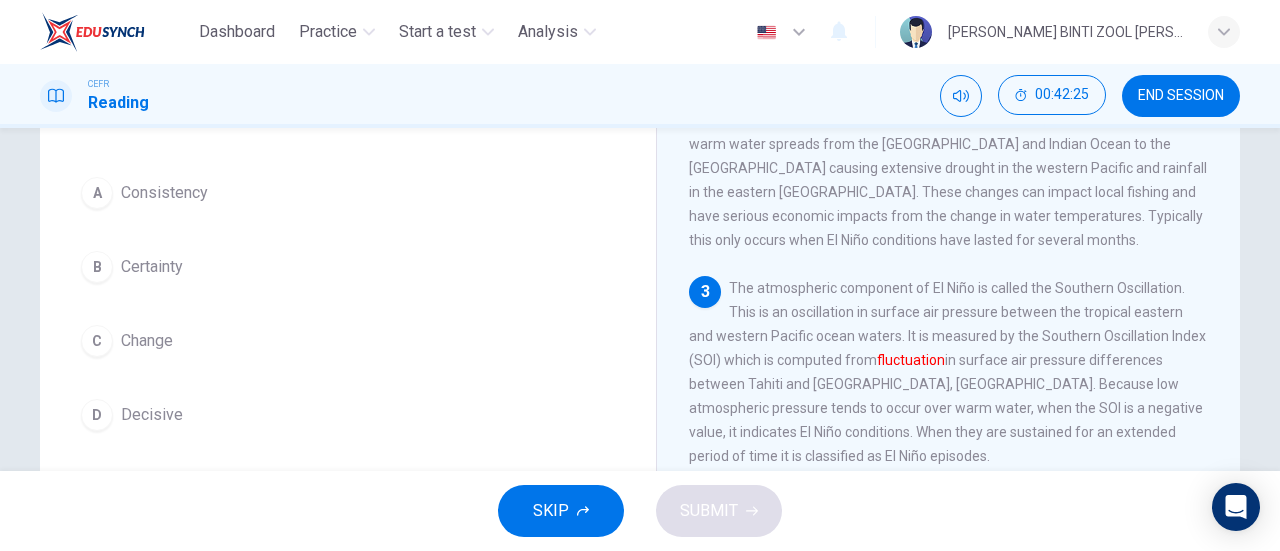 scroll, scrollTop: 168, scrollLeft: 0, axis: vertical 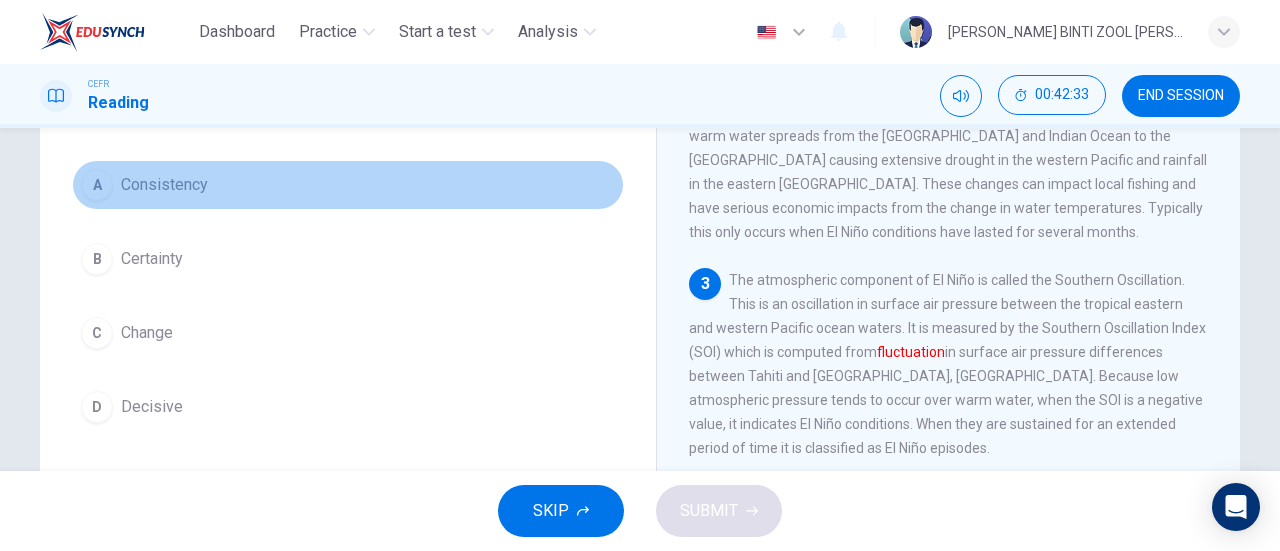 click on "A Consistency" at bounding box center [348, 185] 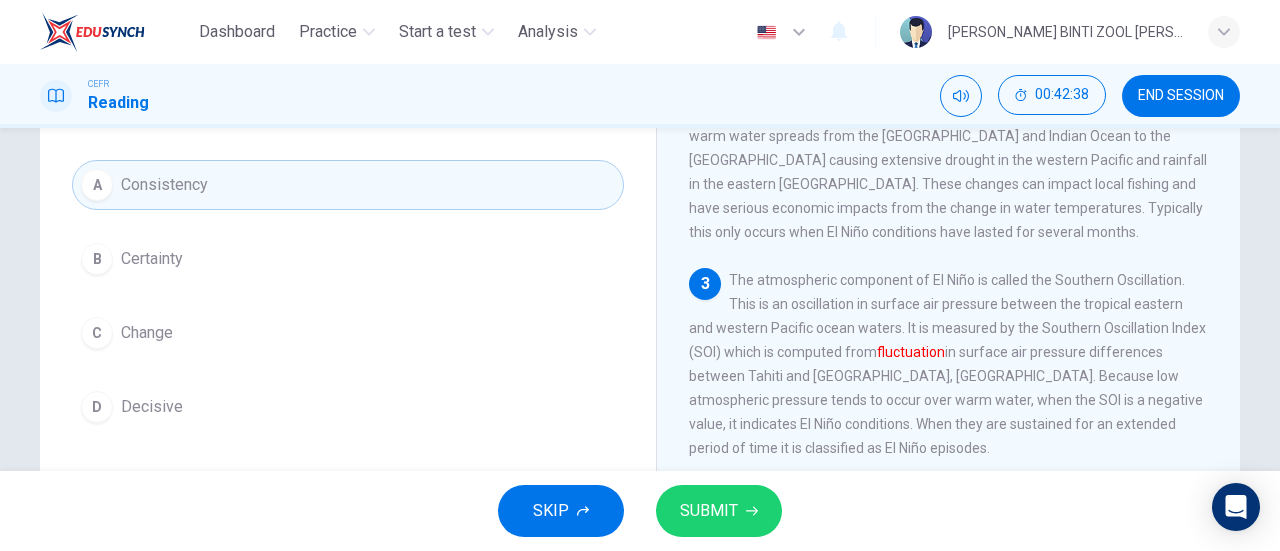 click on "SKIP SUBMIT" at bounding box center [640, 511] 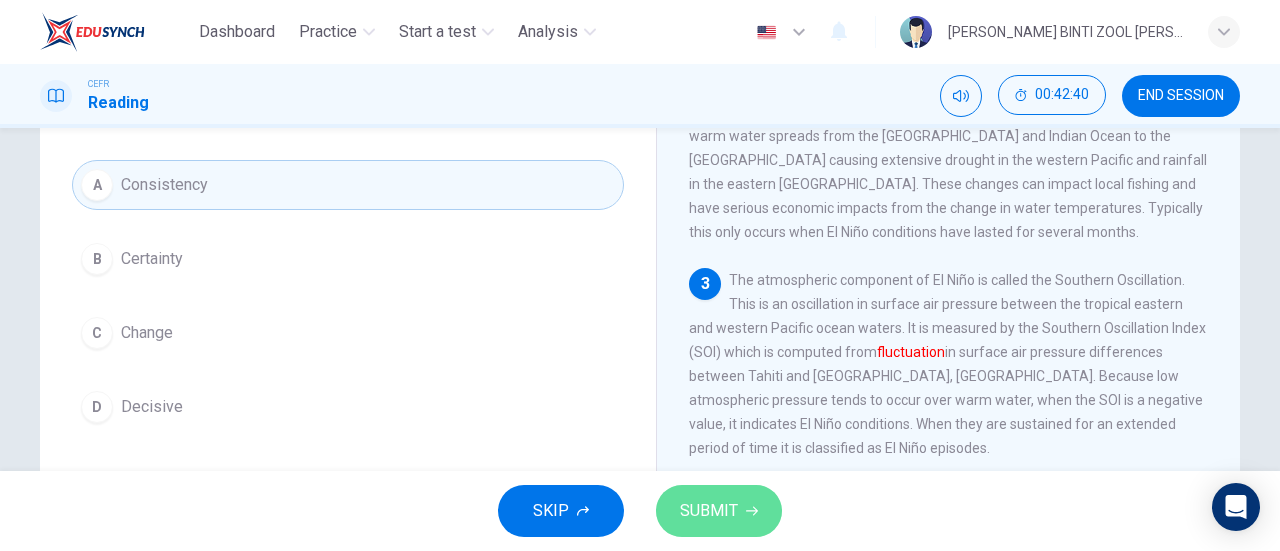 click on "SUBMIT" at bounding box center [709, 511] 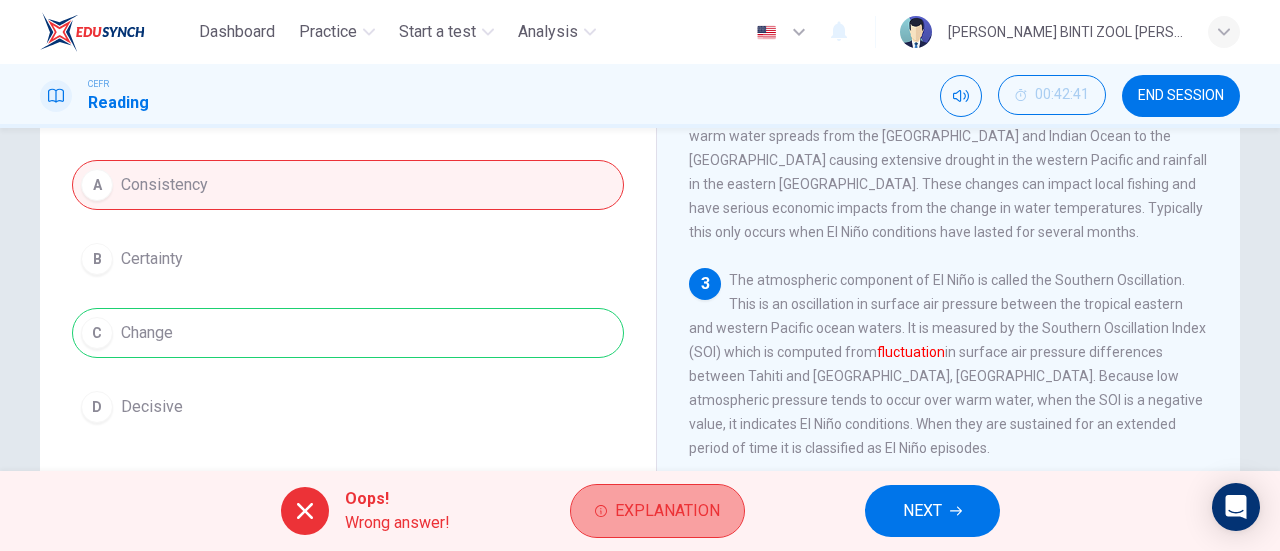 click on "Explanation" at bounding box center (667, 511) 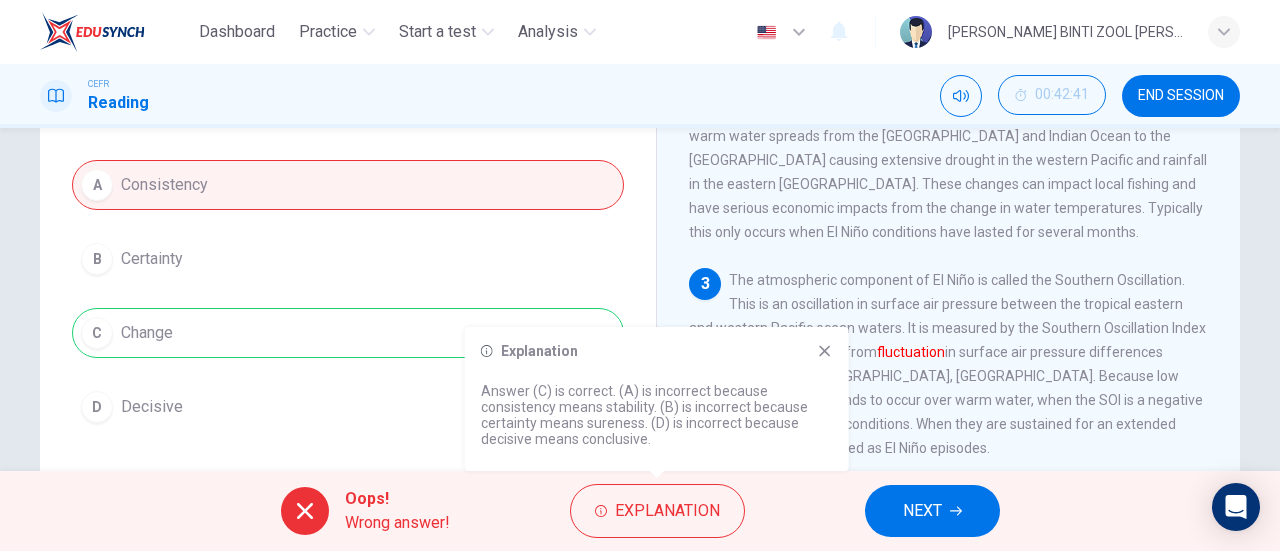 click 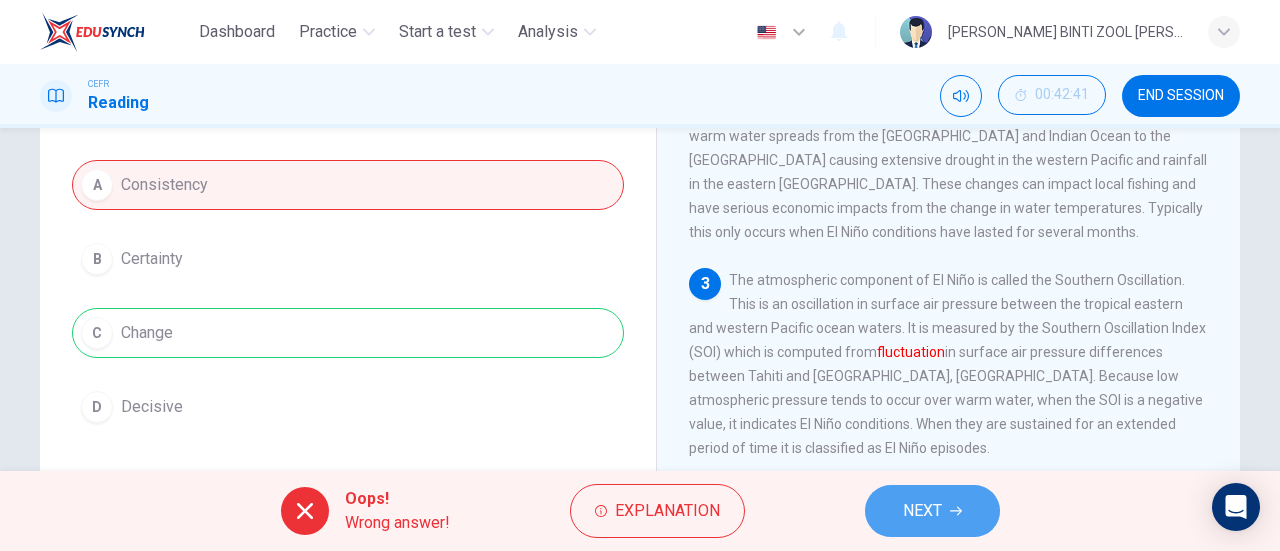 click on "NEXT" at bounding box center (932, 511) 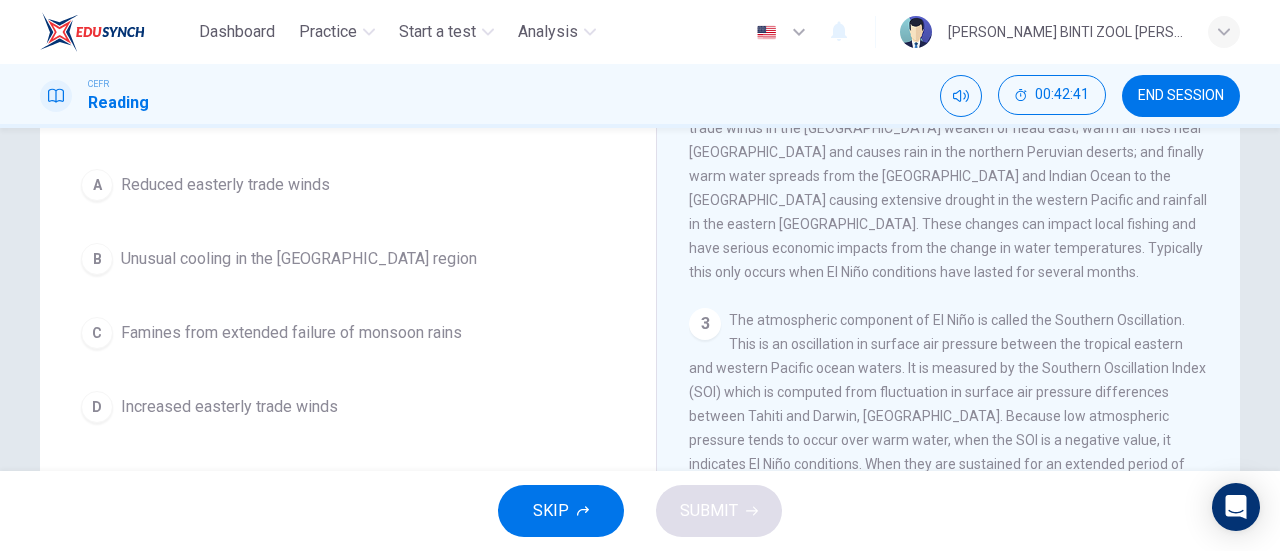 scroll, scrollTop: 188, scrollLeft: 0, axis: vertical 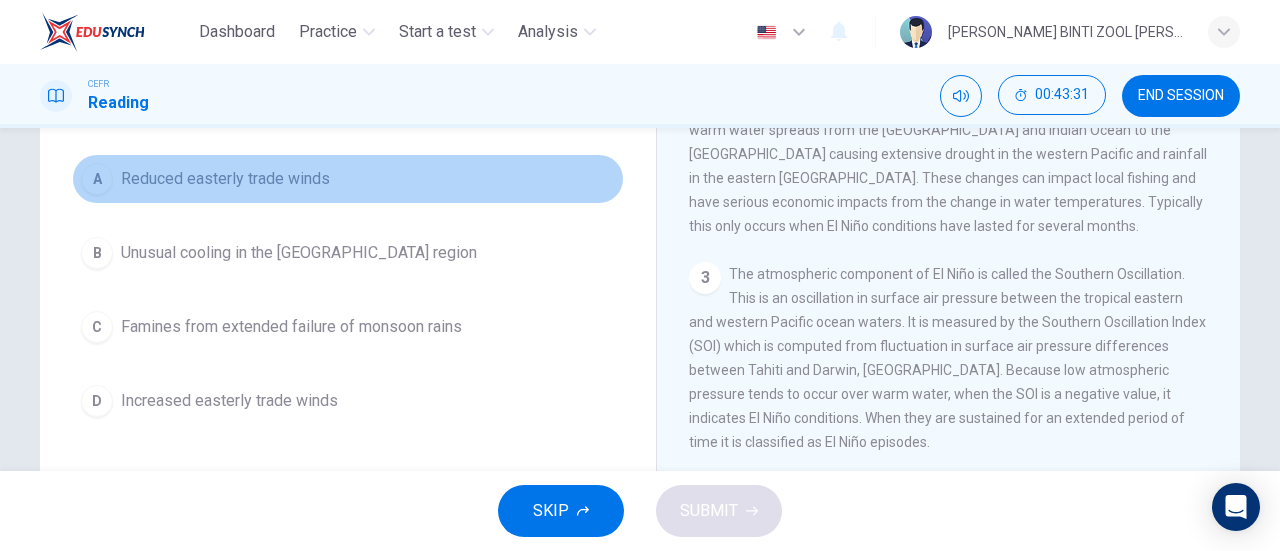 click on "A Reduced easterly trade winds" at bounding box center (348, 179) 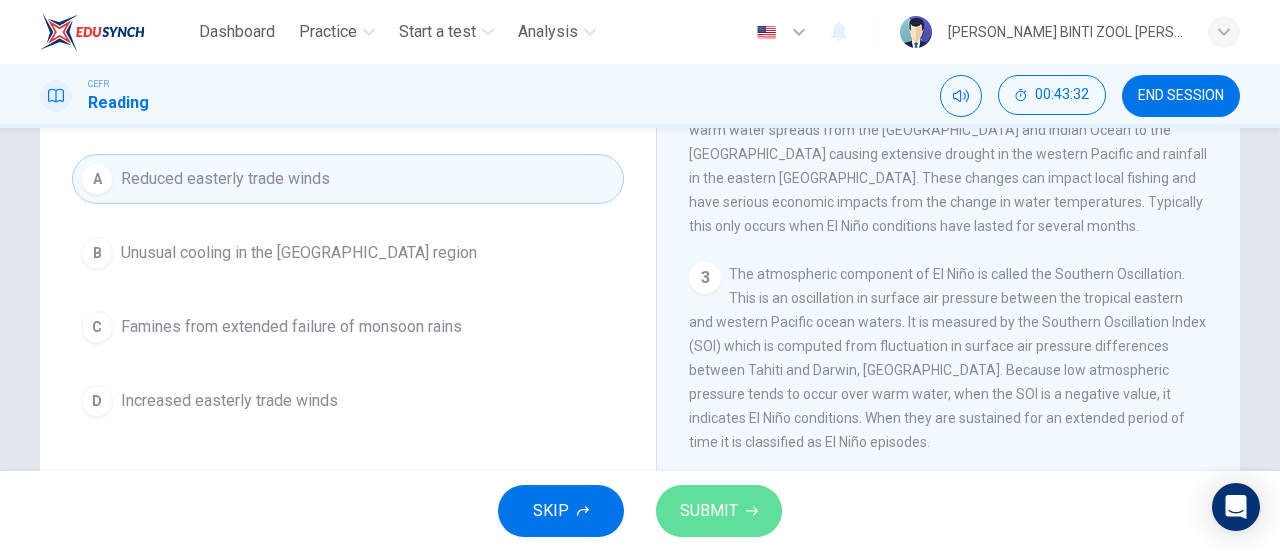 click on "SUBMIT" at bounding box center [719, 511] 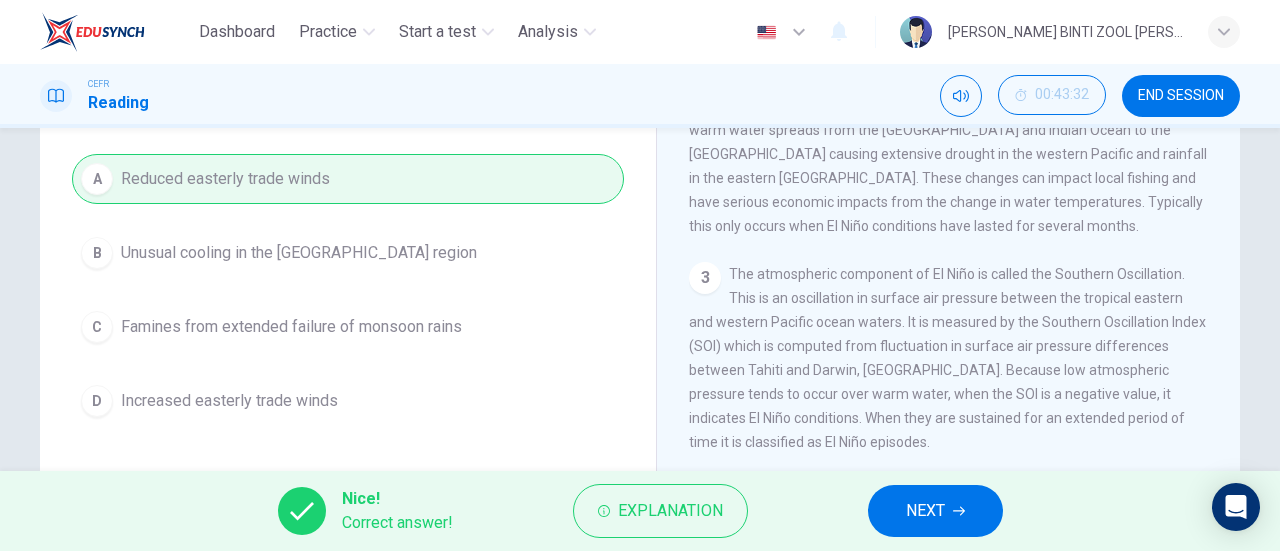 click on "NEXT" at bounding box center (925, 511) 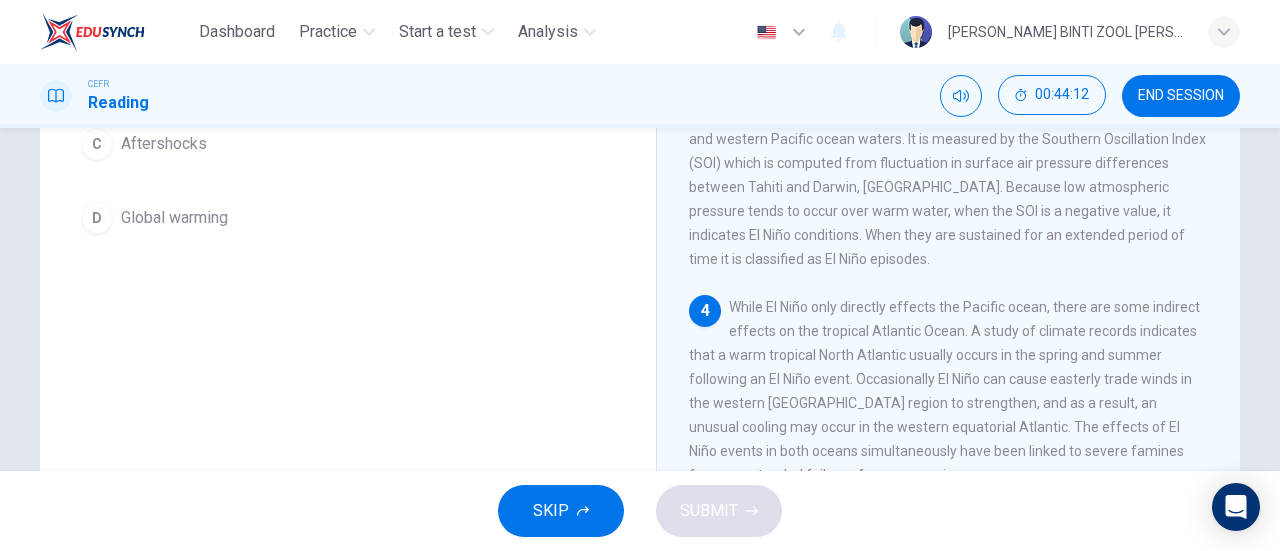 scroll, scrollTop: 263, scrollLeft: 0, axis: vertical 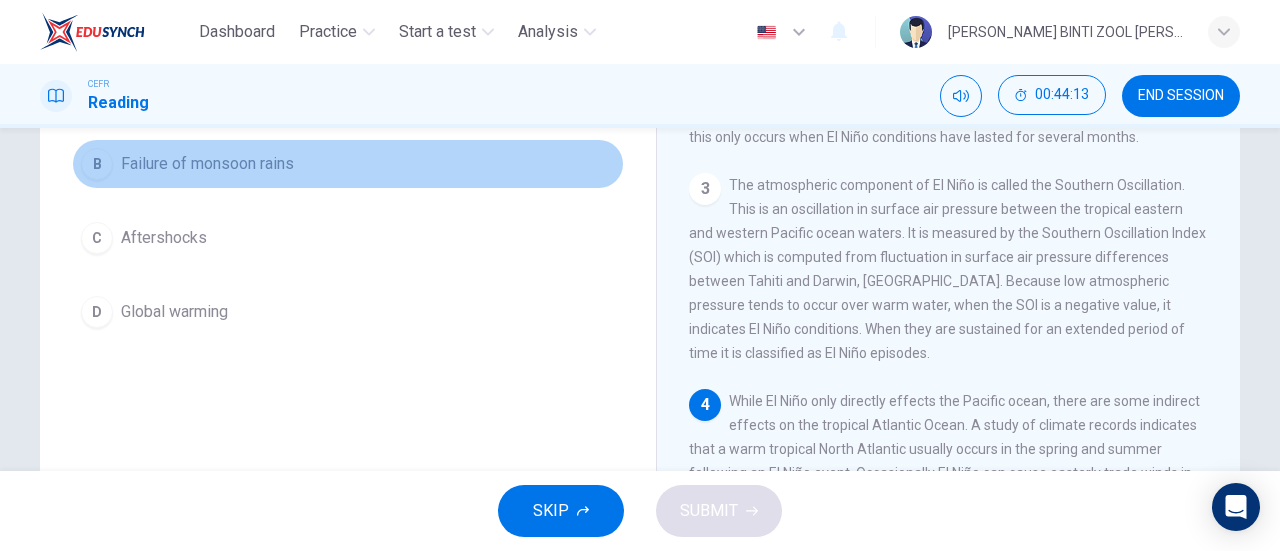 click on "B Failure of monsoon rains" at bounding box center [348, 164] 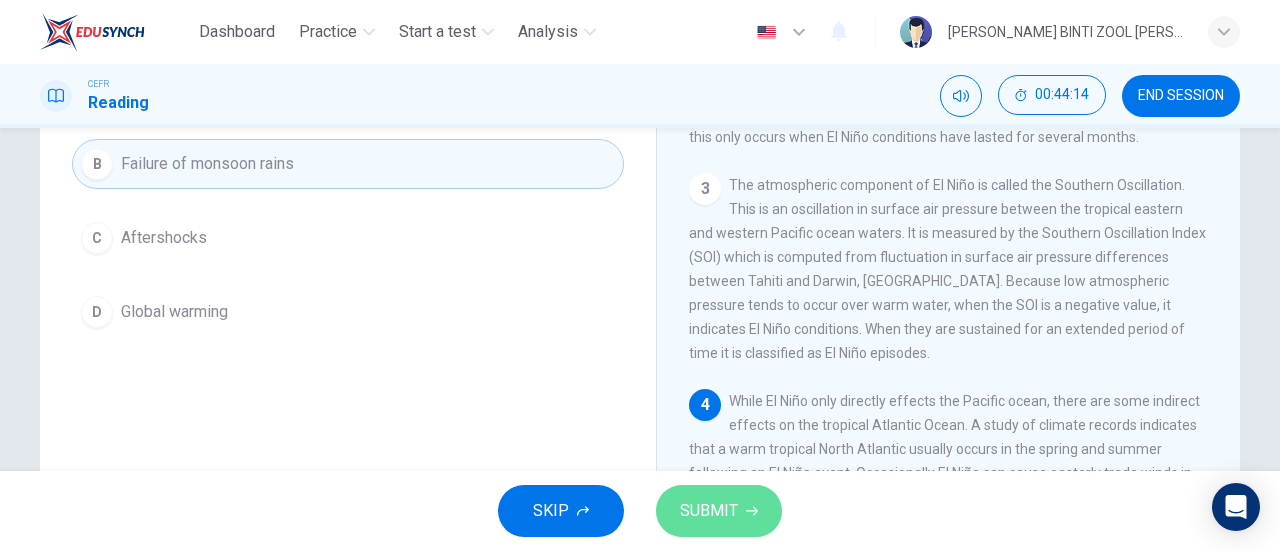 click on "SUBMIT" at bounding box center (719, 511) 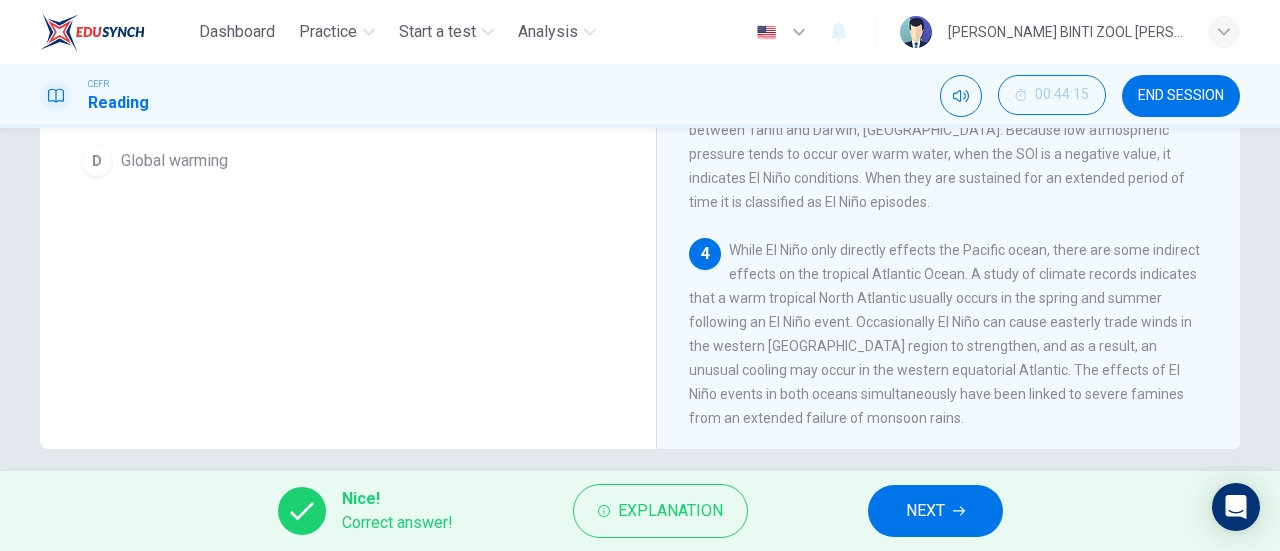 scroll, scrollTop: 415, scrollLeft: 0, axis: vertical 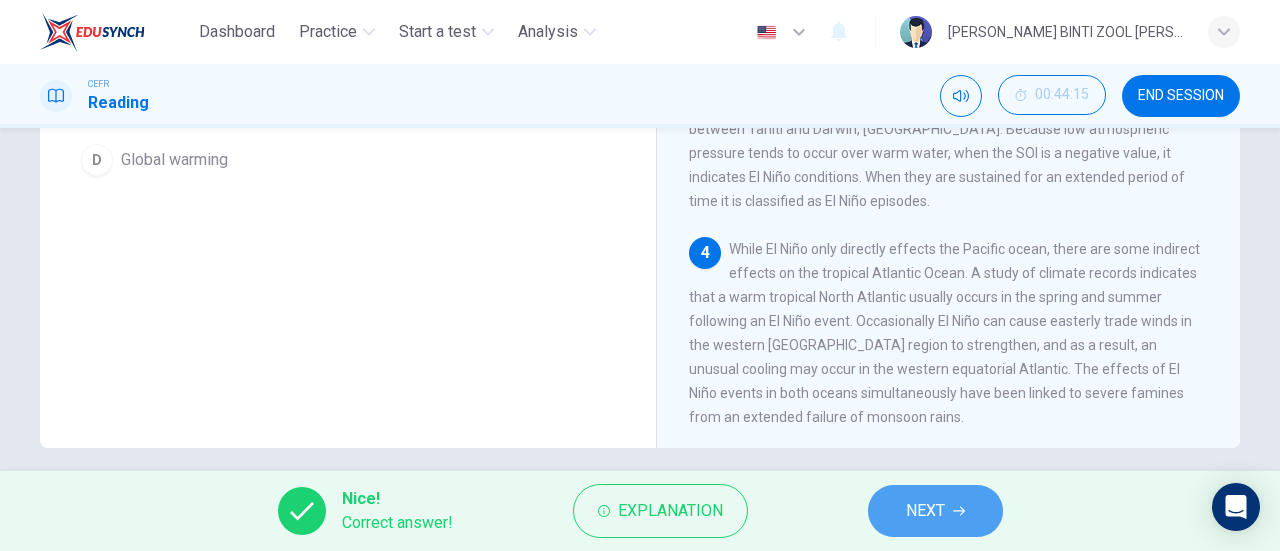 click on "NEXT" at bounding box center (925, 511) 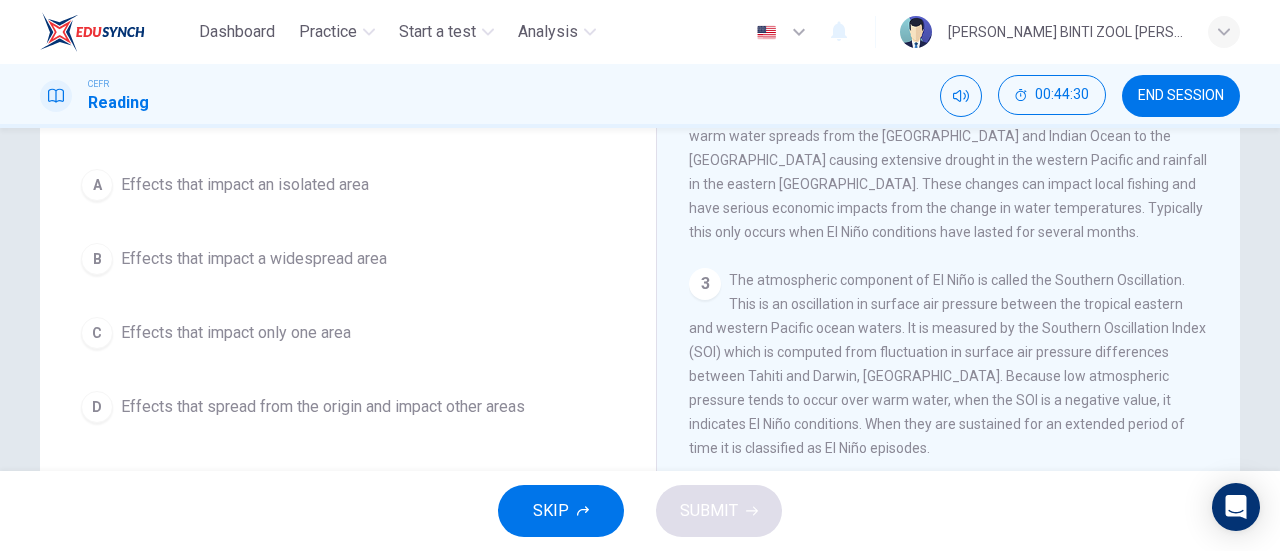 scroll, scrollTop: 197, scrollLeft: 0, axis: vertical 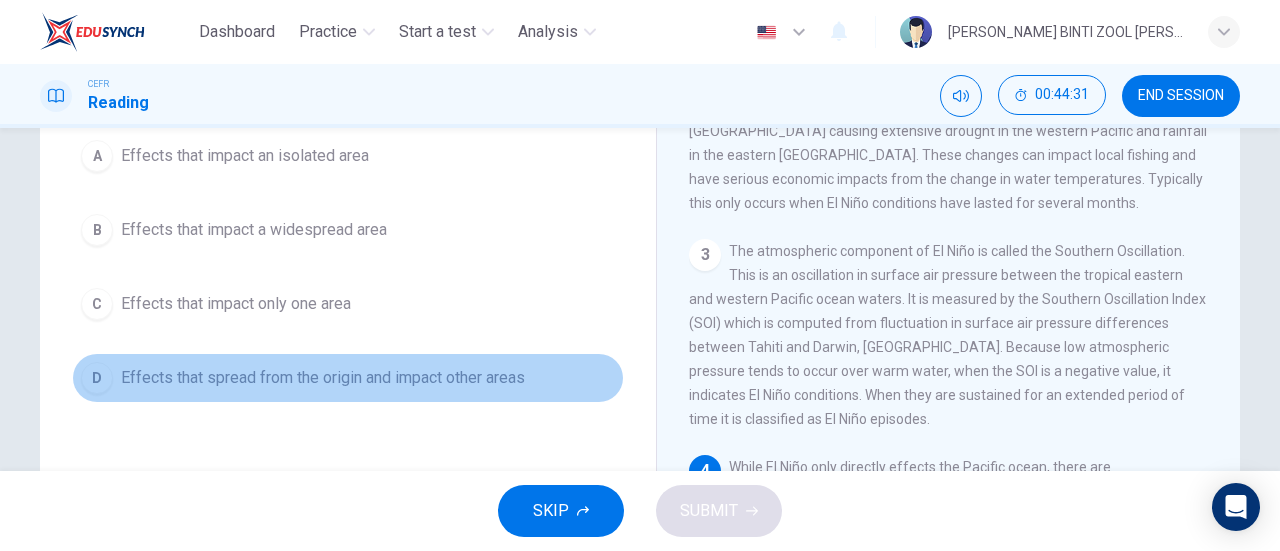 click on "Effects that spread from the origin and impact other areas" at bounding box center (323, 378) 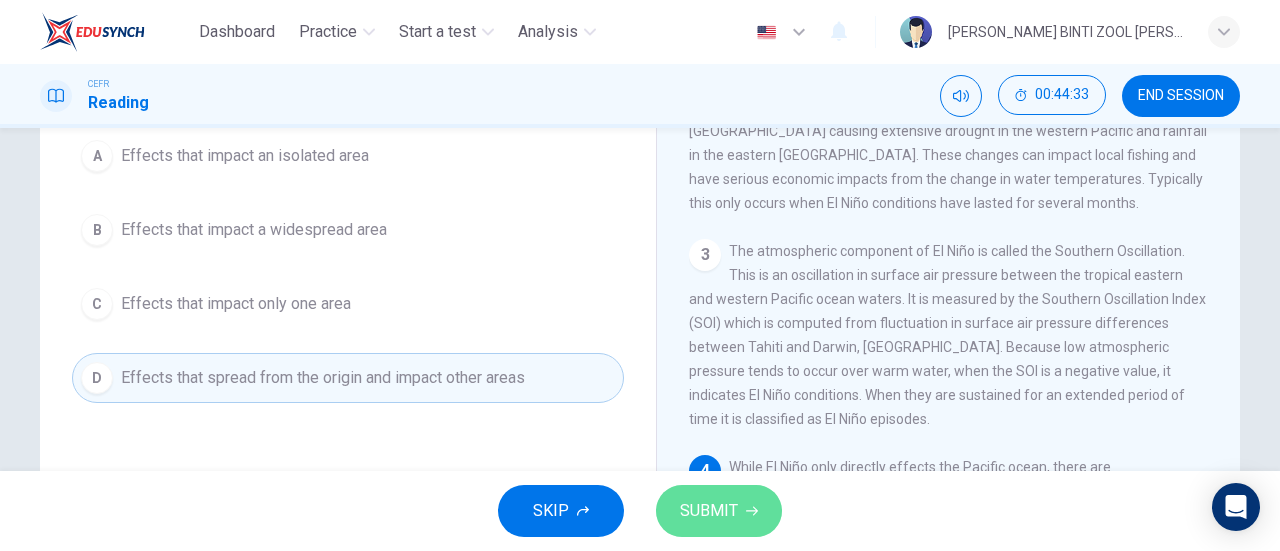 click on "SUBMIT" at bounding box center [709, 511] 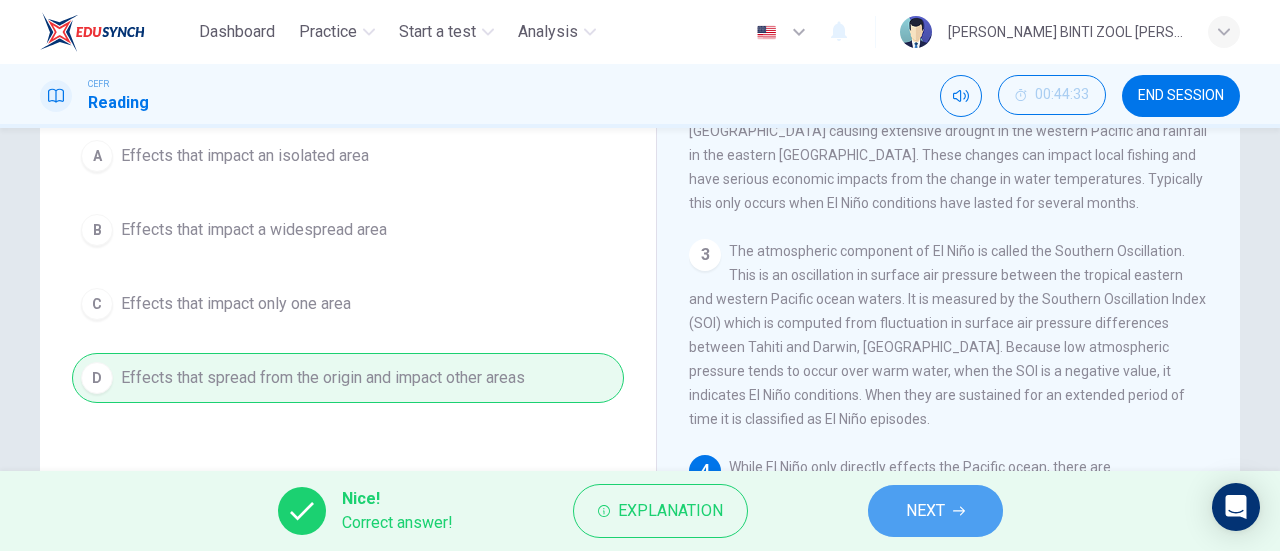 click on "NEXT" at bounding box center [935, 511] 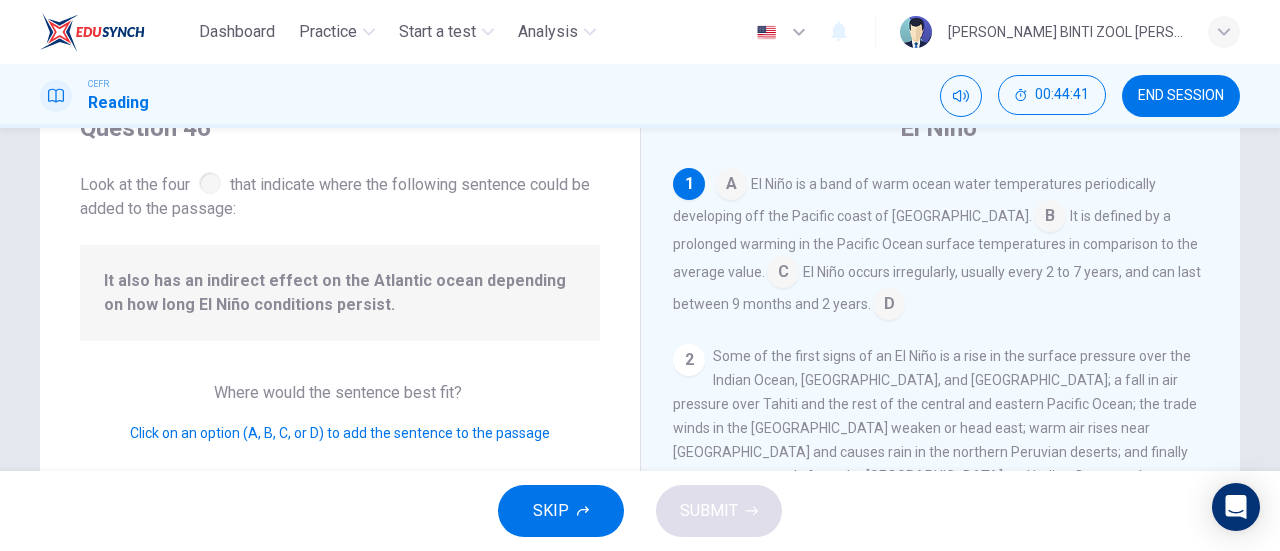 scroll, scrollTop: 87, scrollLeft: 0, axis: vertical 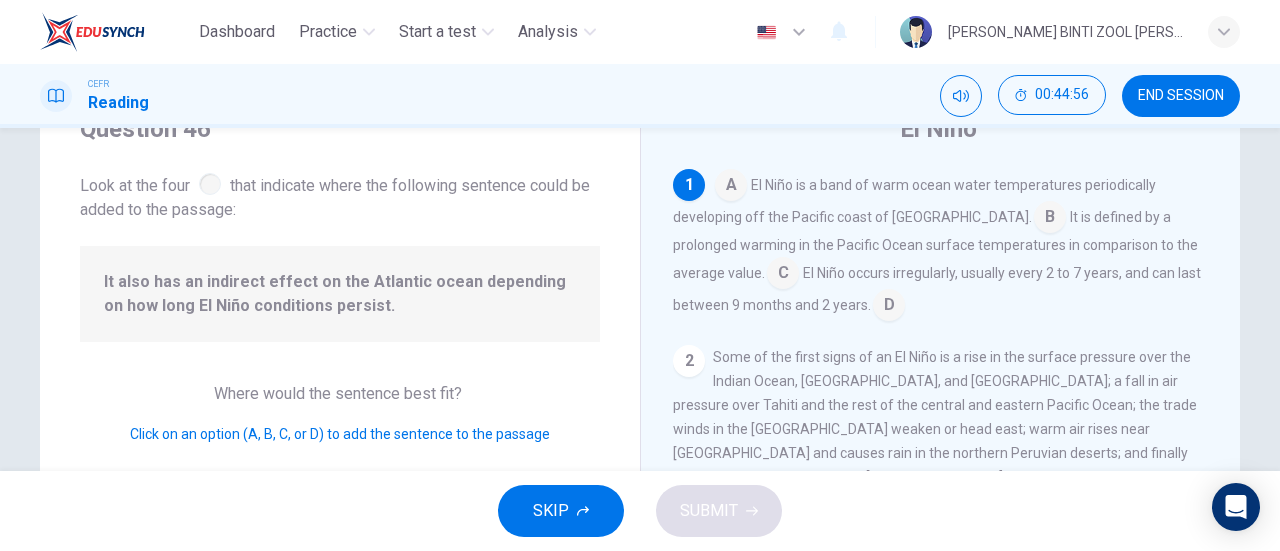 click at bounding box center (889, 307) 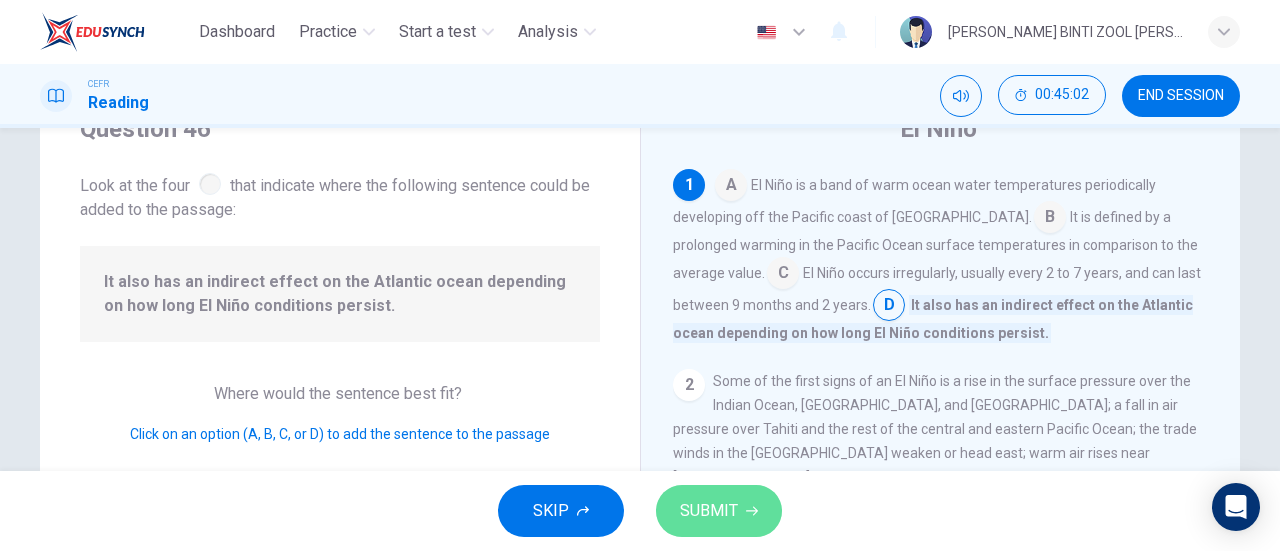 click on "SUBMIT" at bounding box center (719, 511) 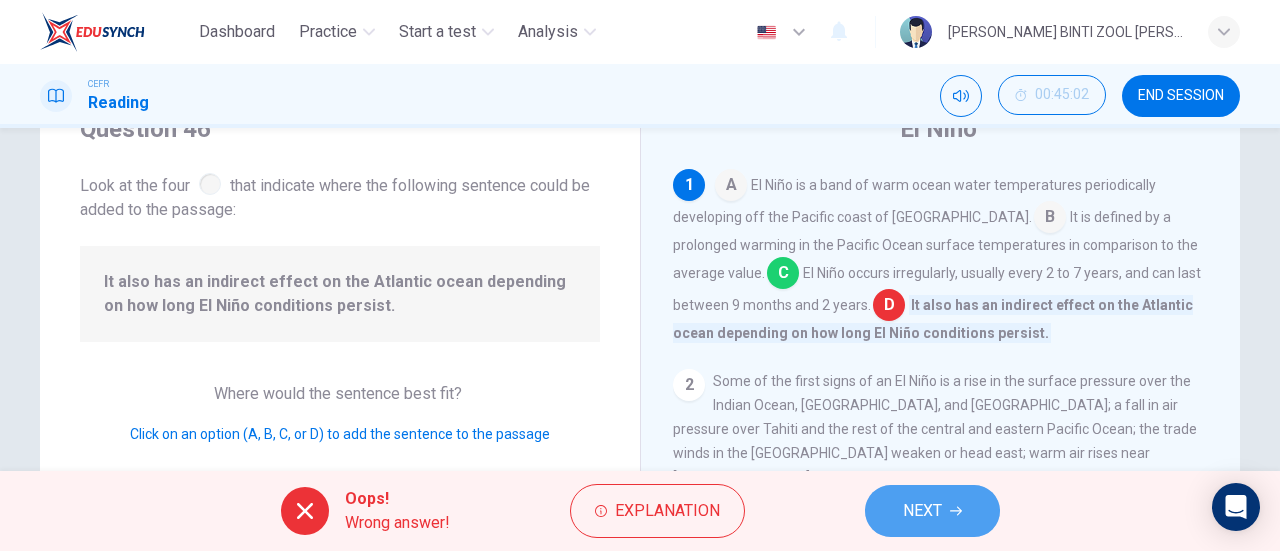 click on "NEXT" at bounding box center [932, 511] 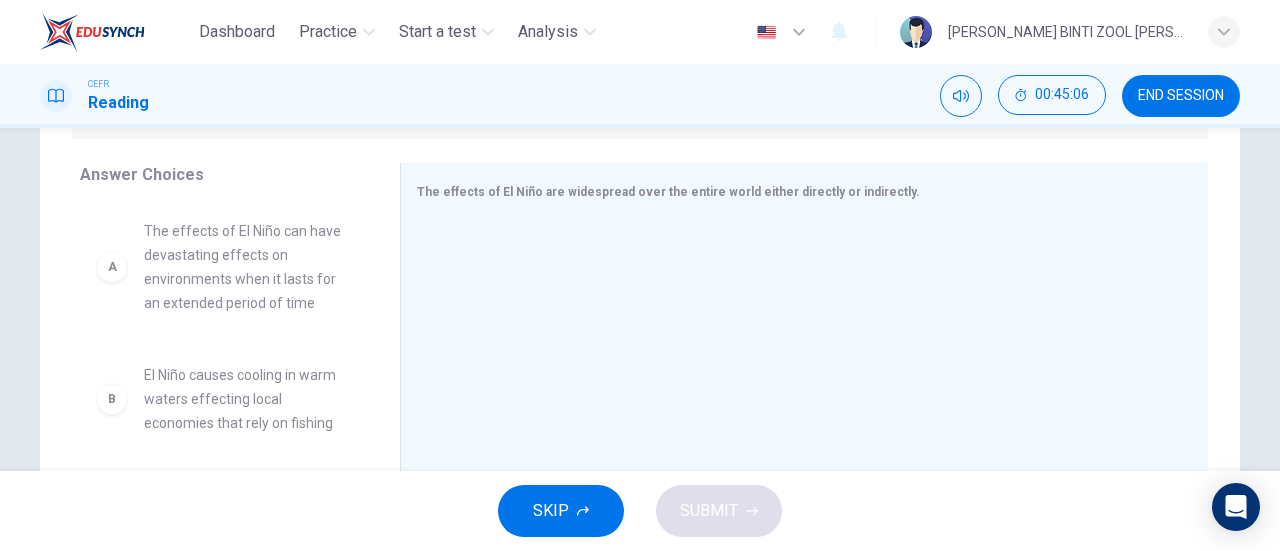 scroll, scrollTop: 311, scrollLeft: 0, axis: vertical 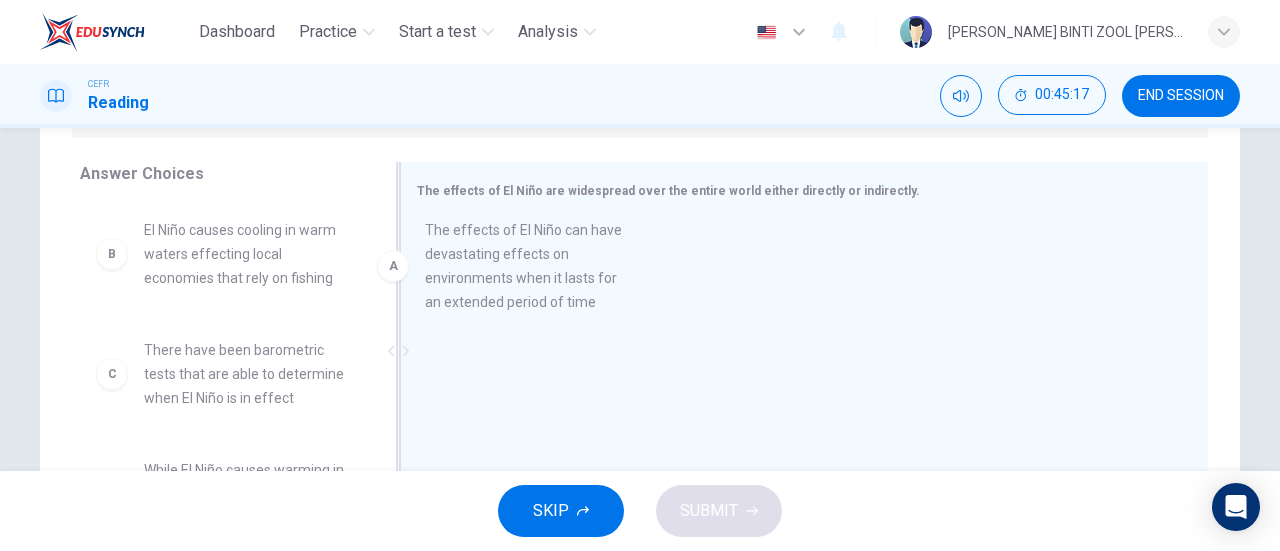 drag, startPoint x: 263, startPoint y: 285, endPoint x: 560, endPoint y: 286, distance: 297.00168 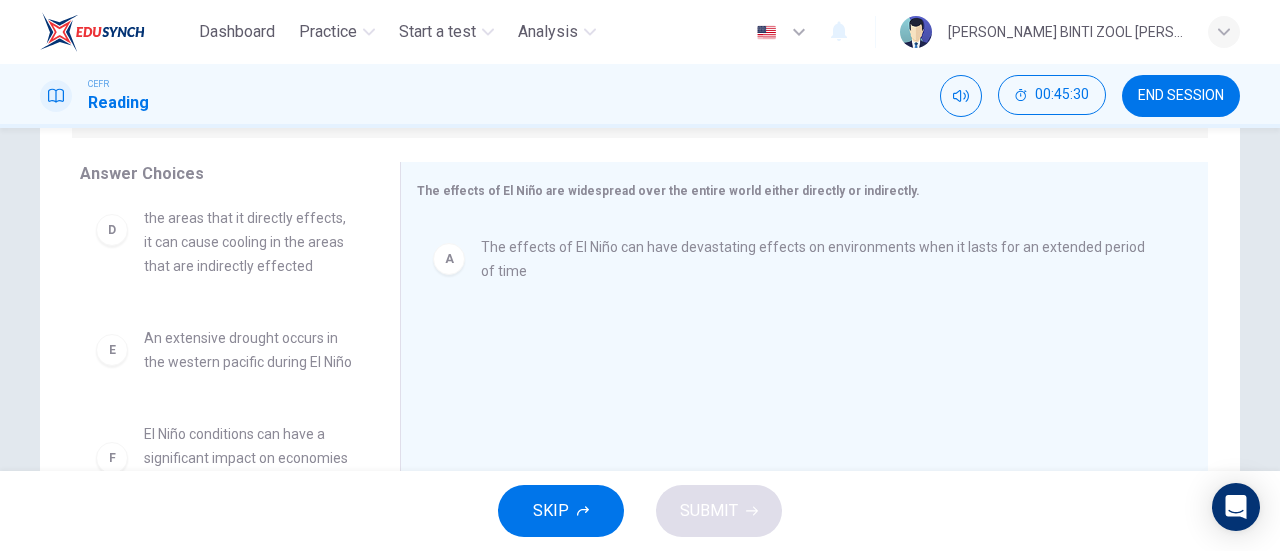 scroll, scrollTop: 348, scrollLeft: 0, axis: vertical 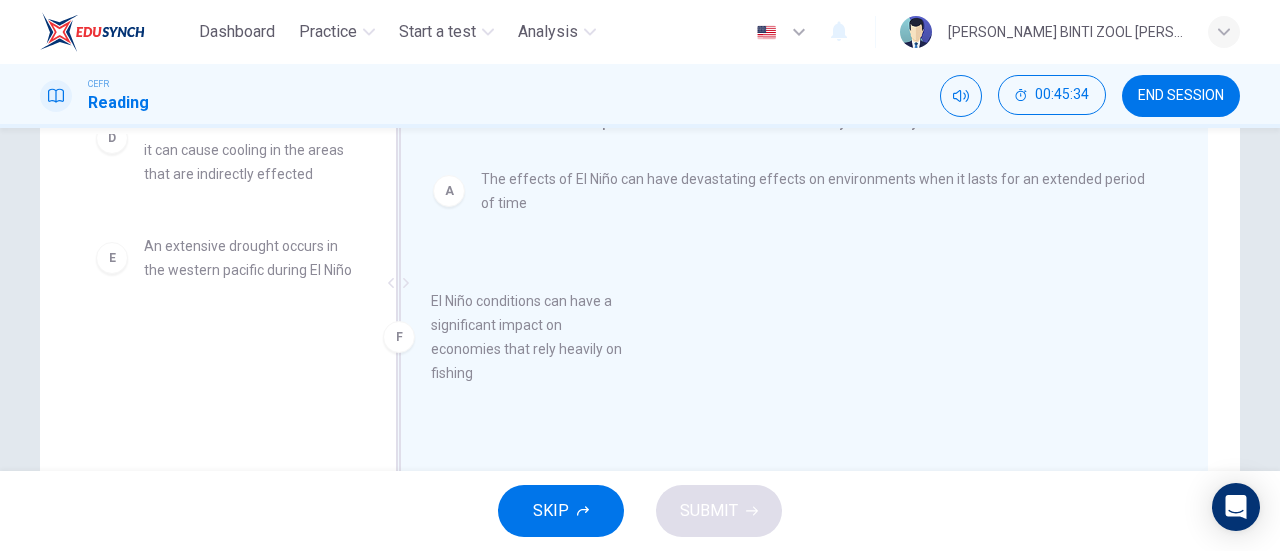 drag, startPoint x: 282, startPoint y: 394, endPoint x: 590, endPoint y: 352, distance: 310.85043 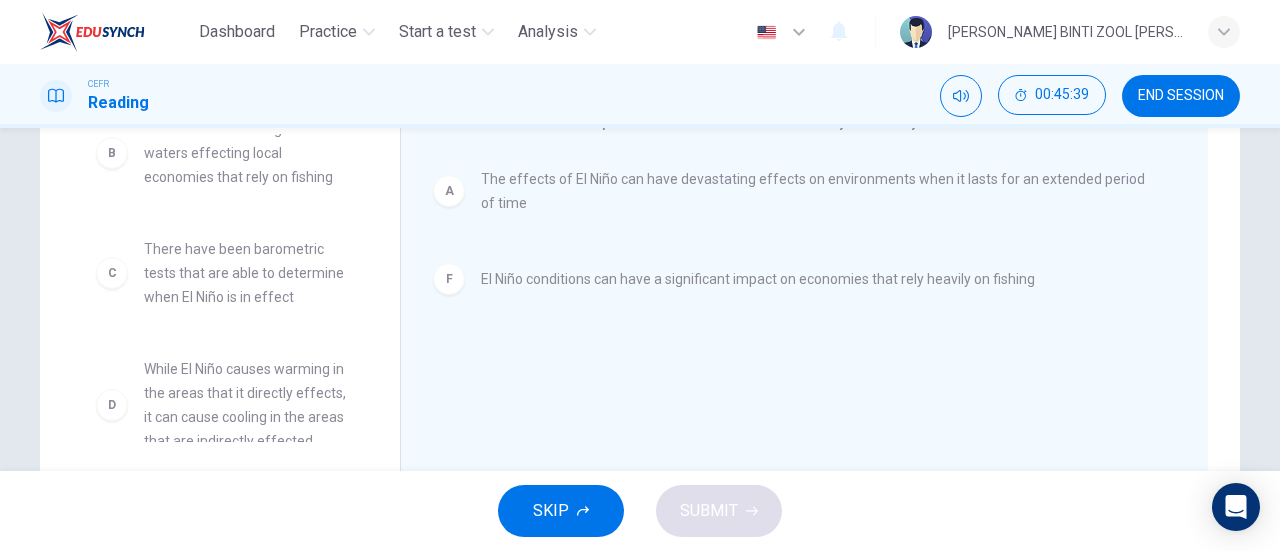 scroll, scrollTop: 0, scrollLeft: 0, axis: both 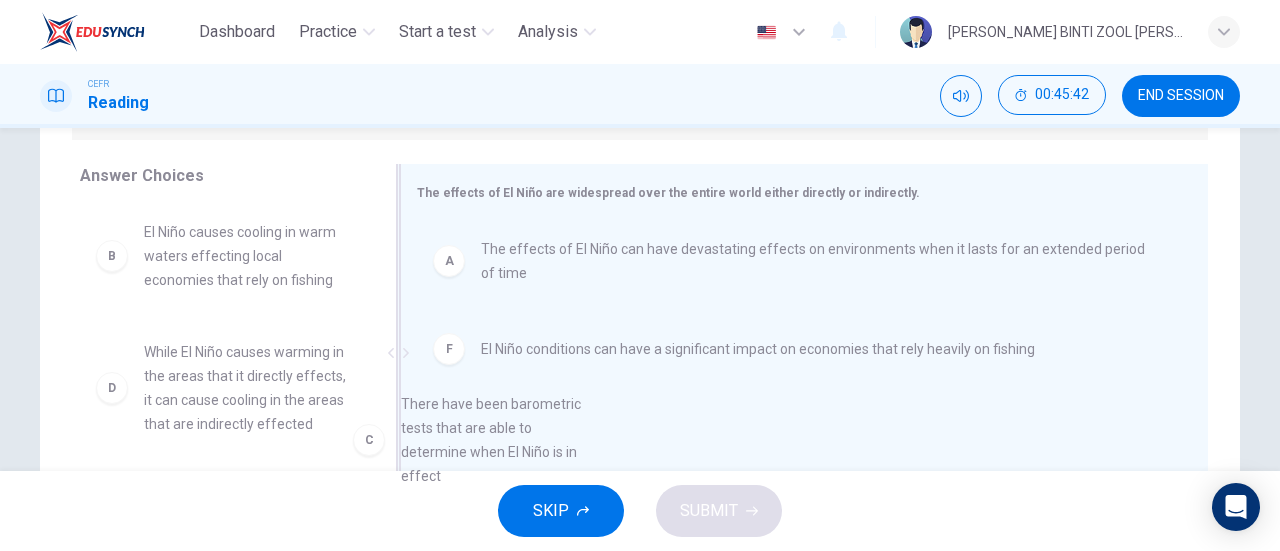 drag, startPoint x: 260, startPoint y: 382, endPoint x: 530, endPoint y: 435, distance: 275.15268 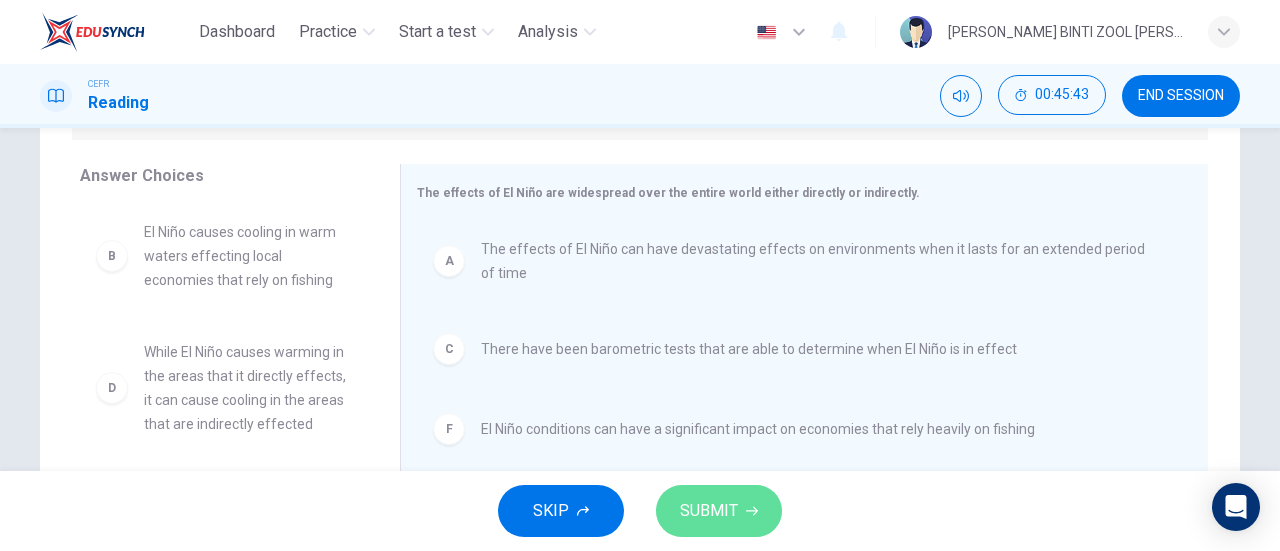 click on "SUBMIT" at bounding box center [709, 511] 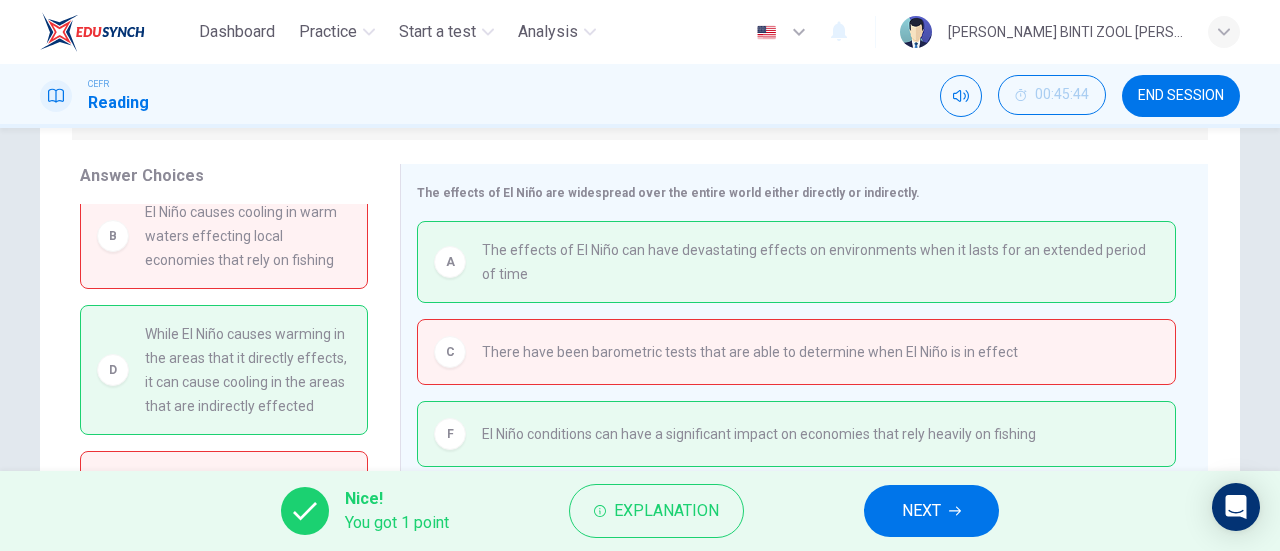 scroll, scrollTop: 20, scrollLeft: 0, axis: vertical 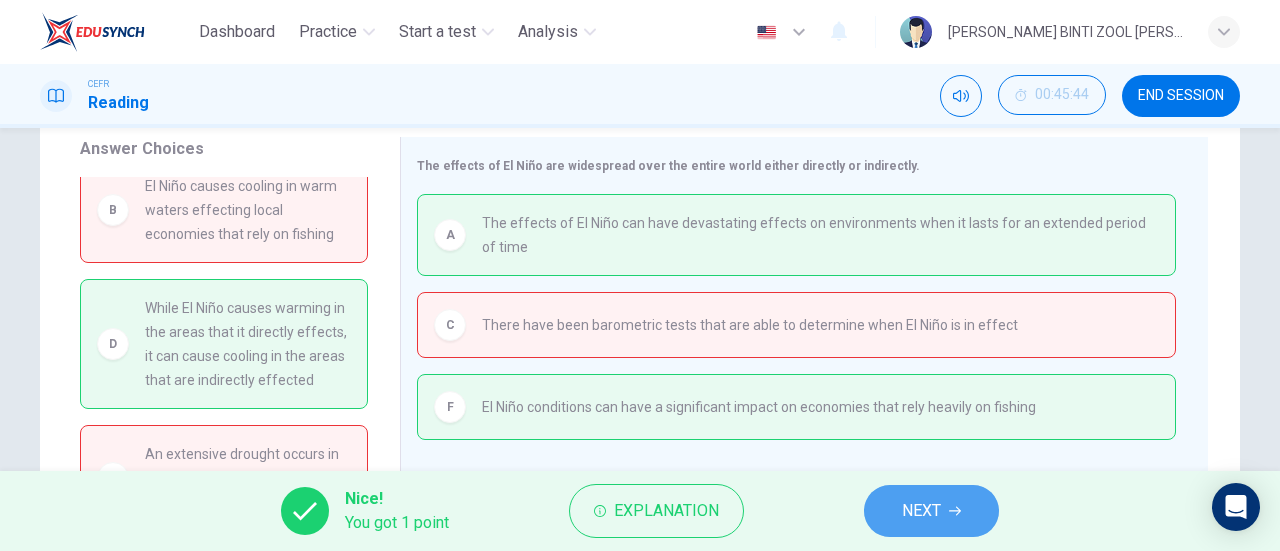 click on "NEXT" at bounding box center (931, 511) 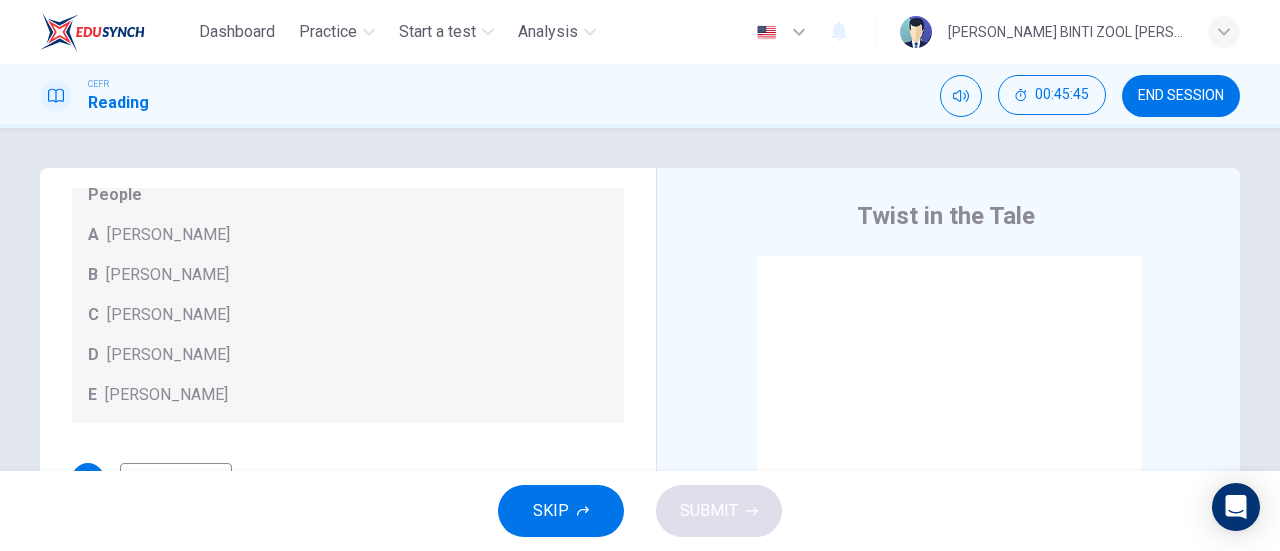 scroll, scrollTop: 192, scrollLeft: 0, axis: vertical 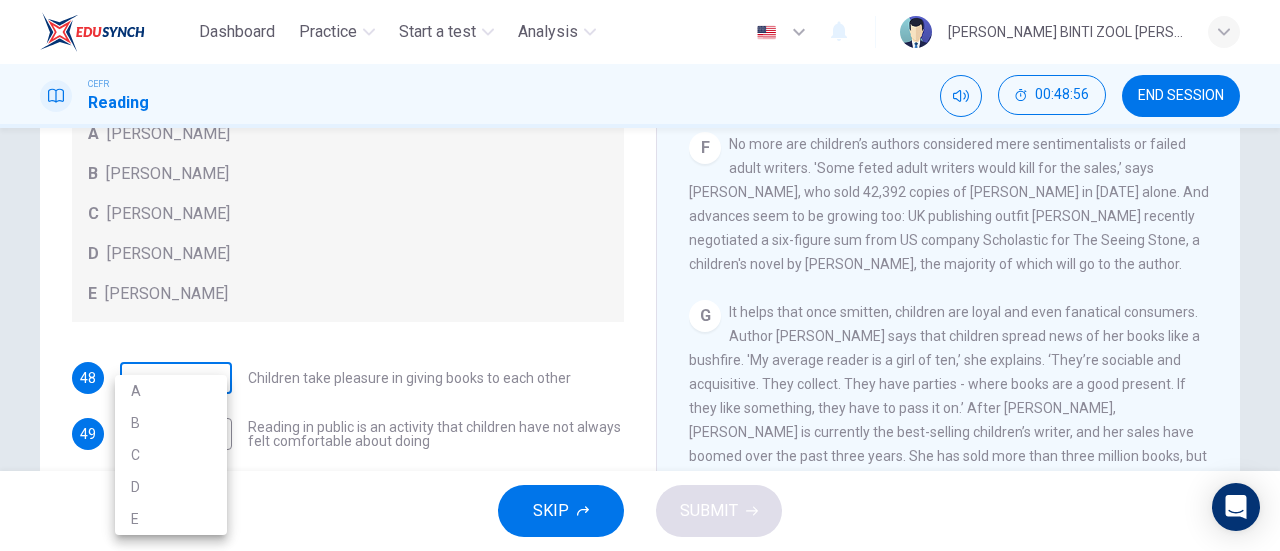 click on "Dashboard Practice Start a test Analysis English en ​ [PERSON_NAME] BINTI ZOOL [PERSON_NAME] Reading 00:48:56 END SESSION Questions 48 - 54 Look at the following list of people A-E and the list of statements. Match each statement with one of the people listed. People A [PERSON_NAME] B [PERSON_NAME] C [PERSON_NAME] D [PERSON_NAME] E [PERSON_NAME] 48 ​ ​ Children take pleasure in giving books to each other 49 ​ ​ Reading in public is an activity that children have not always felt comfortable about doing 50 ​ ​ Some well-known writers of adult literature regret that they earn less than popular children’s writers 51 ​ ​ Children are quick to decide whether they like or dislike a book 52 ​ ​ Children will read many books by an author that they like 53 ​ ​ The public do not realise how much children read [DATE] 54 ​ ​ We are experiencing a rise in the popularity of children’s literature Twist in the Tale CLICK TO ZOOM Click to Zoom A B C D E F G H I J SKIP SUBMIT
Dashboard A" at bounding box center (640, 275) 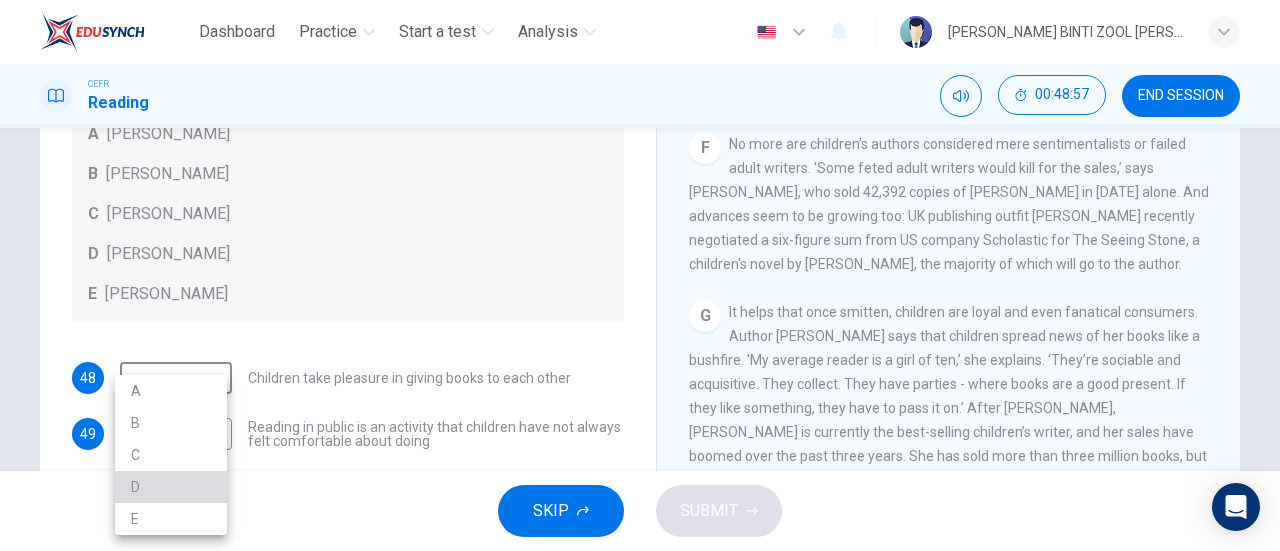 click on "D" at bounding box center (171, 487) 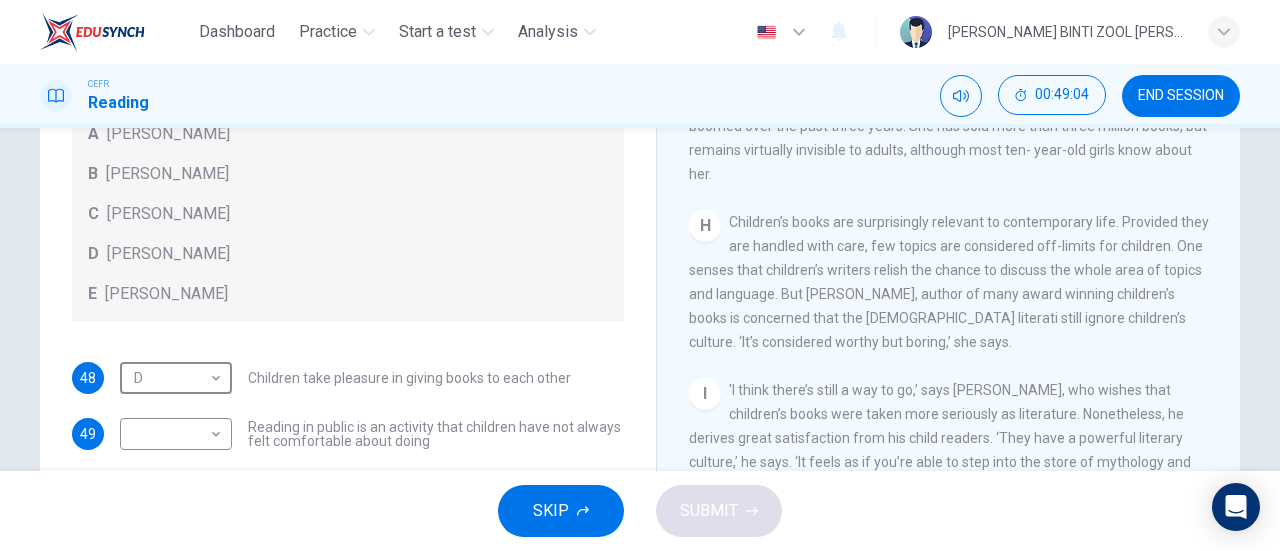 scroll, scrollTop: 1502, scrollLeft: 0, axis: vertical 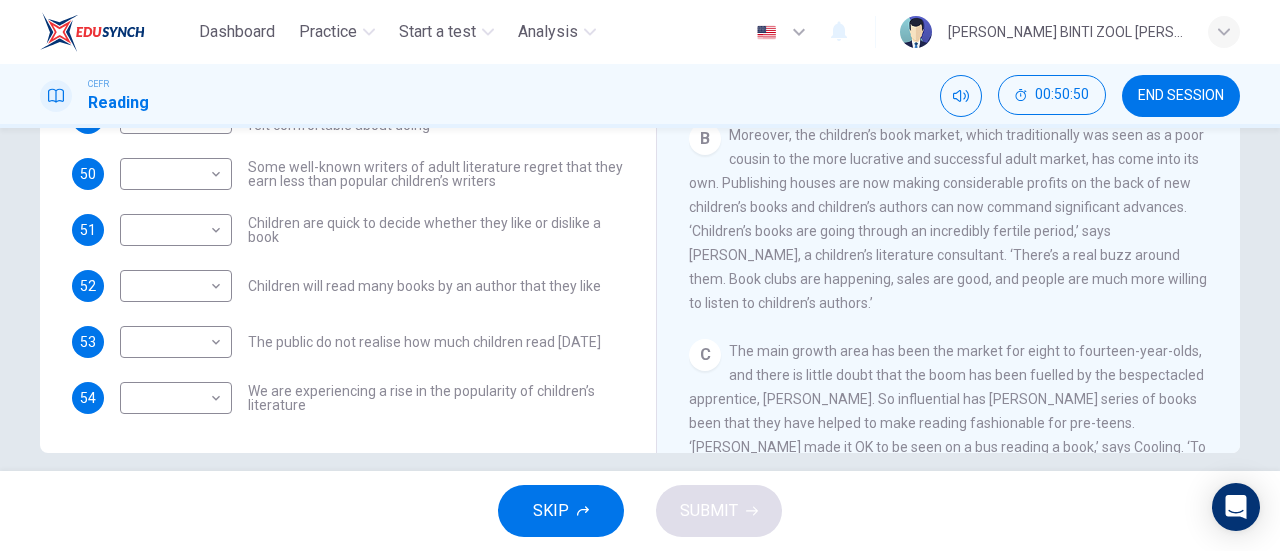 click on "​ ​ We are experiencing a rise in the popularity of children’s literature" at bounding box center (372, 398) 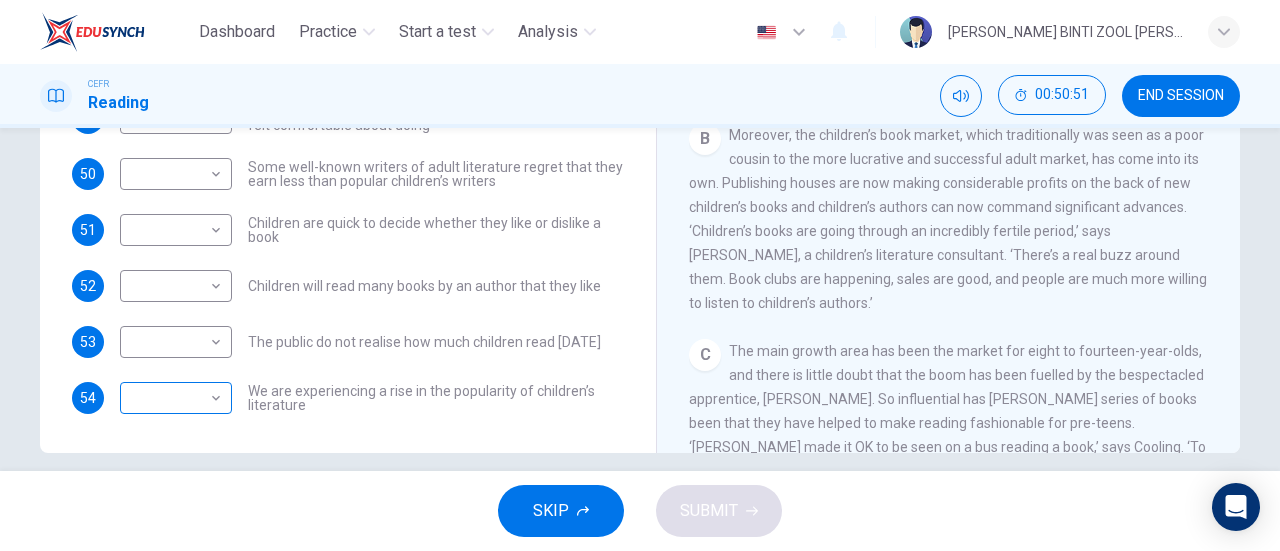 click on "​ ​" at bounding box center (176, 398) 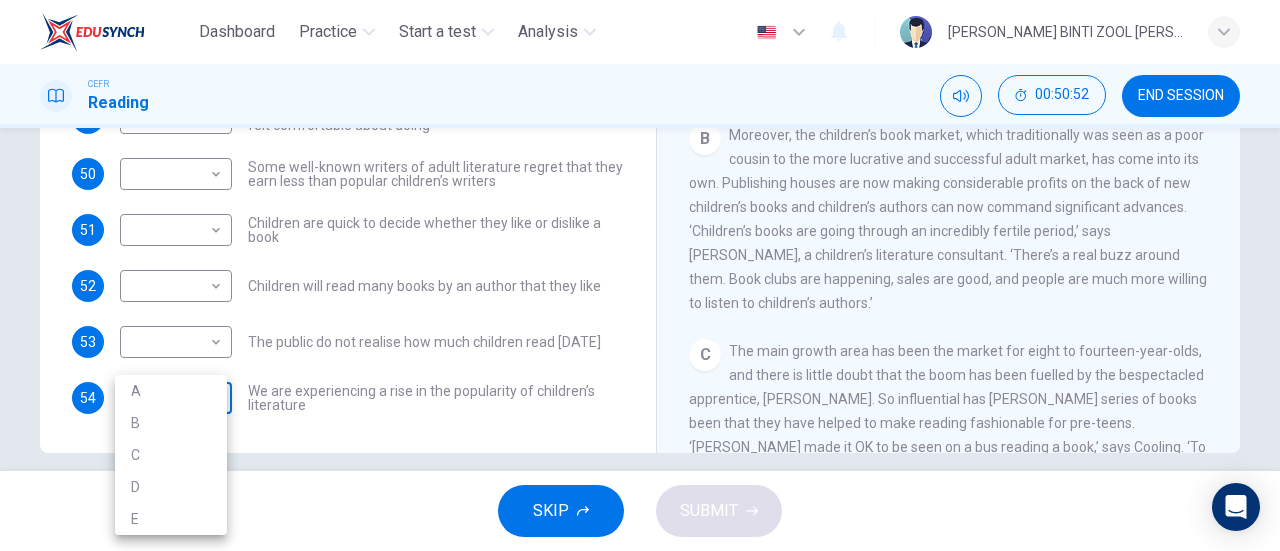 click on "Dashboard Practice Start a test Analysis English en ​ [PERSON_NAME] [PERSON_NAME] Reading 00:50:52 END SESSION Questions 48 - 54 Look at the following list of people A-E and the list of statements. Match each statement with one of the people listed. People A [PERSON_NAME] B [PERSON_NAME] C [PERSON_NAME] D [PERSON_NAME] E [PERSON_NAME] 48 D D ​ Children take pleasure in giving books to each other 49 ​ ​ Reading in public is an activity that children have not always felt comfortable about doing 50 ​ ​ Some well-known writers of adult literature regret that they earn less than popular children’s writers 51 ​ ​ Children are quick to decide whether they like or dislike a book 52 ​ ​ Children will read many books by an author that they like 53 ​ ​ The public do not realise how much children read [DATE] 54 ​ ​ We are experiencing a rise in the popularity of children’s literature Twist in the Tale CLICK TO ZOOM Click to Zoom A B C D E F G H I J SKIP SUBMIT
Dashboard A" at bounding box center [640, 275] 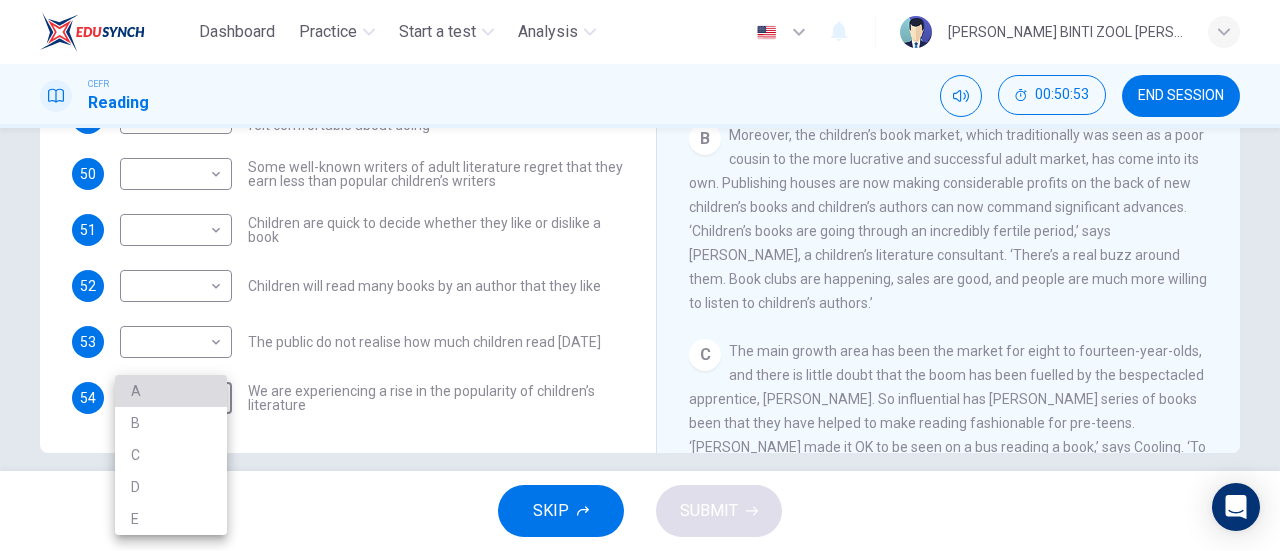 click on "A" at bounding box center [171, 391] 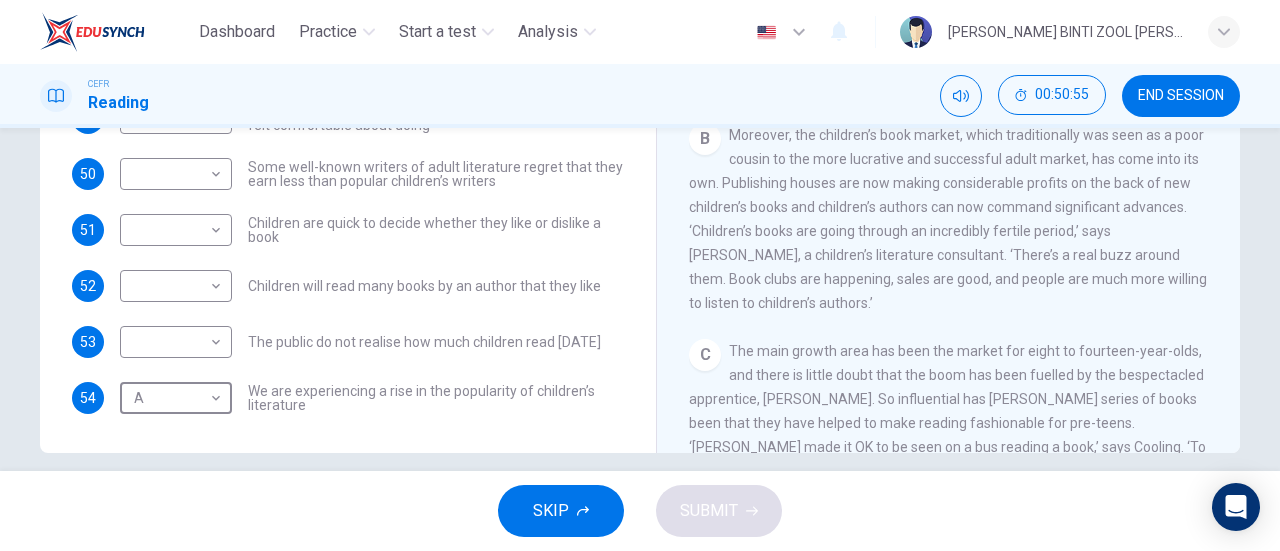 scroll, scrollTop: 0, scrollLeft: 0, axis: both 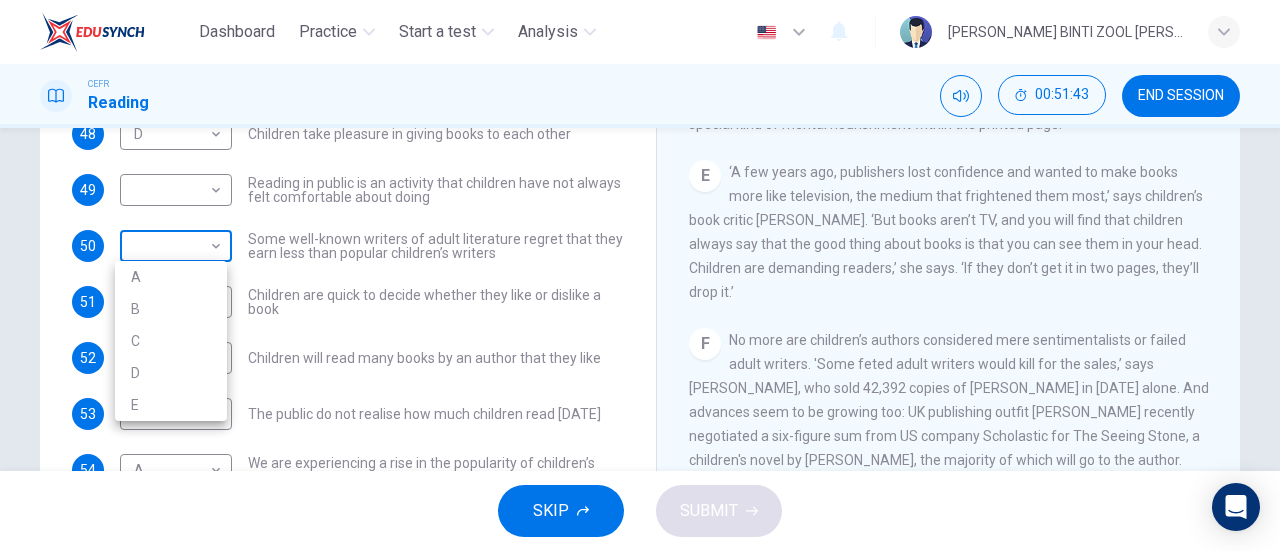click on "Dashboard Practice Start a test Analysis English en ​ [PERSON_NAME] BINTI ZOOL [PERSON_NAME] Reading 00:51:43 END SESSION Questions 48 - 54 Look at the following list of people A-E and the list of statements. Match each statement with one of the people listed. People A [PERSON_NAME] B [PERSON_NAME] C [PERSON_NAME] D [PERSON_NAME] E [PERSON_NAME] 48 D D ​ Children take pleasure in giving books to each other 49 ​ ​ Reading in public is an activity that children have not always felt comfortable about doing 50 ​ ​ Some well-known writers of adult literature regret that they earn less than popular children’s writers 51 ​ ​ Children are quick to decide whether they like or dislike a book 52 ​ ​ Children will read many books by an author that they like 53 ​ ​ The public do not realise how much children read [DATE] 54 A A ​ We are experiencing a rise in the popularity of children’s literature Twist in the Tale CLICK TO ZOOM Click to Zoom A B C D E F G H I J SKIP SUBMIT
Dashboard A" at bounding box center (640, 275) 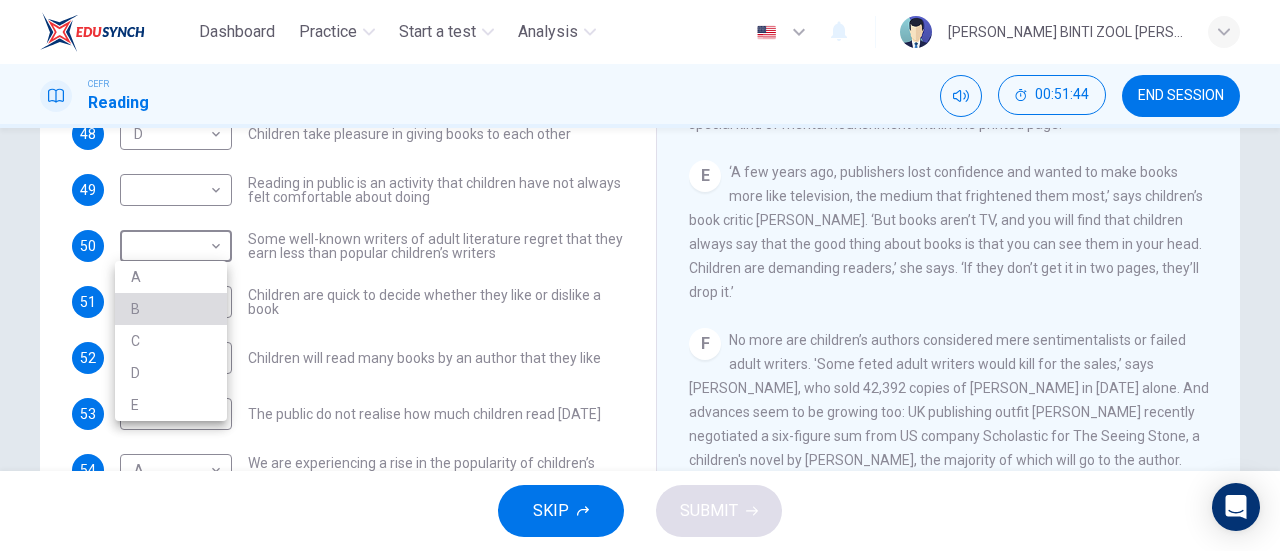 click on "B" at bounding box center (171, 309) 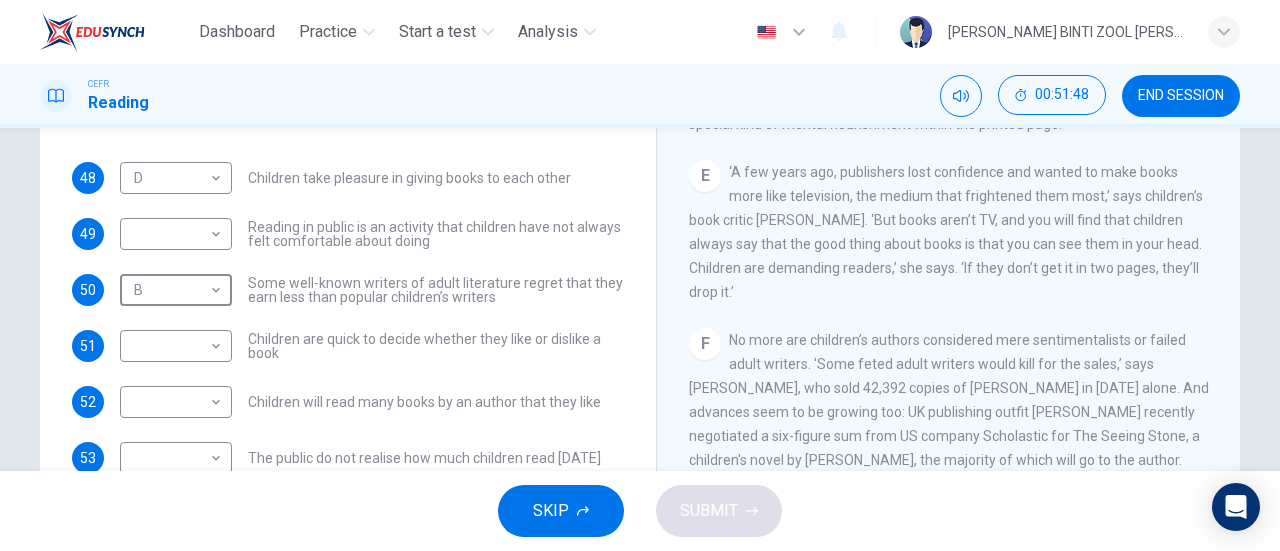scroll, scrollTop: 136, scrollLeft: 0, axis: vertical 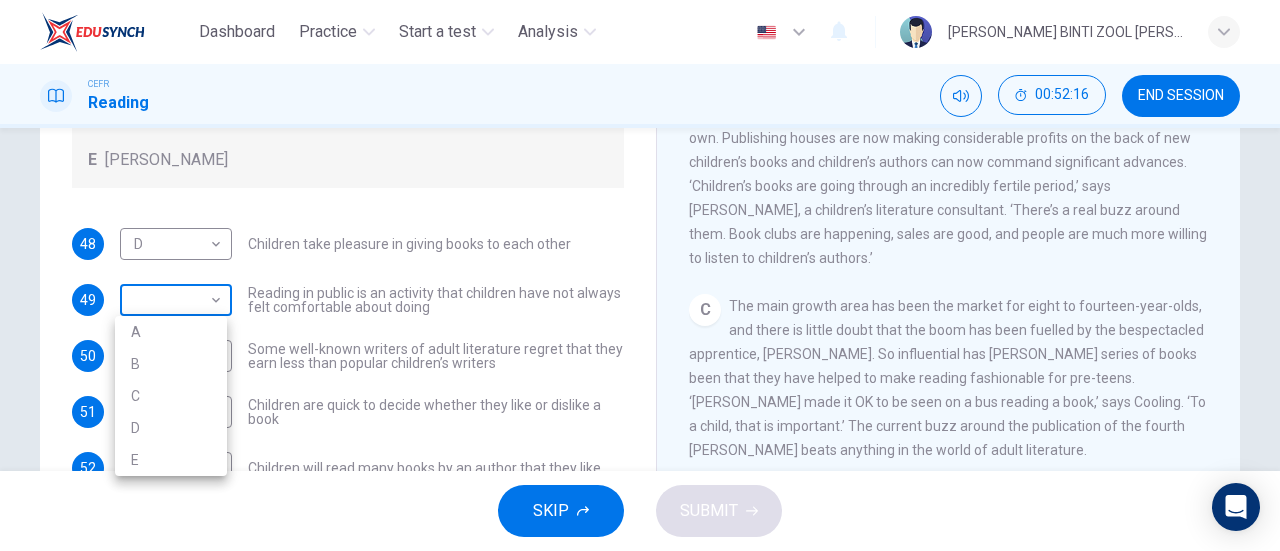 click on "Dashboard Practice Start a test Analysis English en ​ [PERSON_NAME] BINTI ZOOL [PERSON_NAME] Reading 00:52:16 END SESSION Questions 48 - 54 Look at the following list of people A-E and the list of statements. Match each statement with one of the people listed. People A [PERSON_NAME] B [PERSON_NAME] C [PERSON_NAME] D [PERSON_NAME] E [PERSON_NAME] 48 D D ​ Children take pleasure in giving books to each other 49 ​ ​ Reading in public is an activity that children have not always felt comfortable about doing 50 B B ​ Some well-known writers of adult literature regret that they earn less than popular children’s writers 51 ​ ​ Children are quick to decide whether they like or dislike a book 52 ​ ​ Children will read many books by an author that they like 53 ​ ​ The public do not realise how much children read [DATE] 54 A A ​ We are experiencing a rise in the popularity of children’s literature Twist in the Tale CLICK TO ZOOM Click to Zoom A B C D E F G H I J SKIP SUBMIT
Dashboard A" at bounding box center [640, 275] 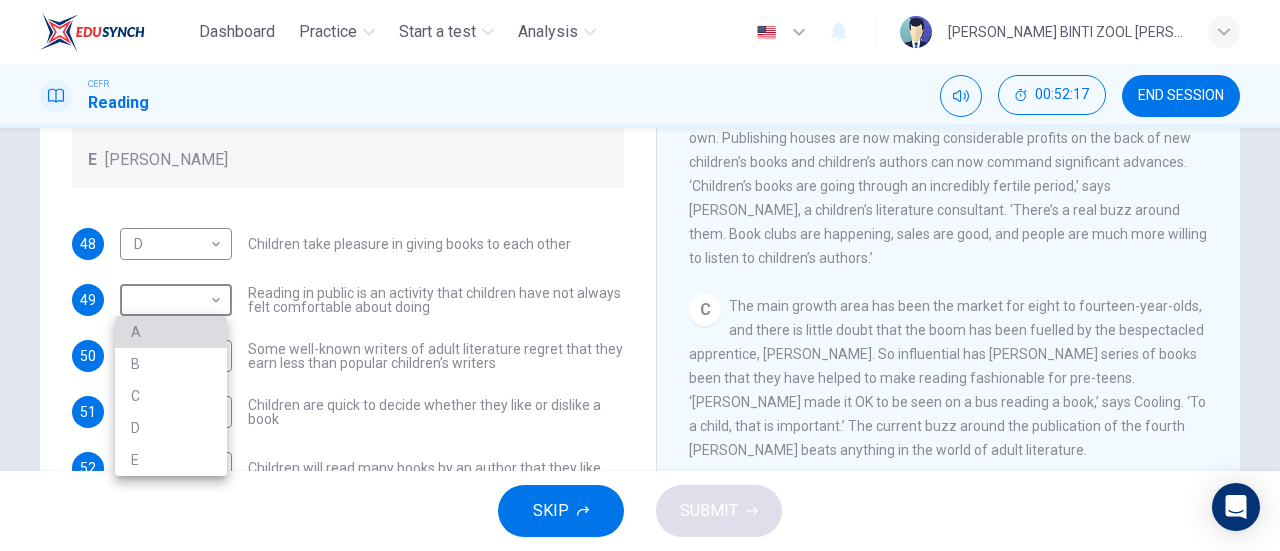 click on "A" at bounding box center [171, 332] 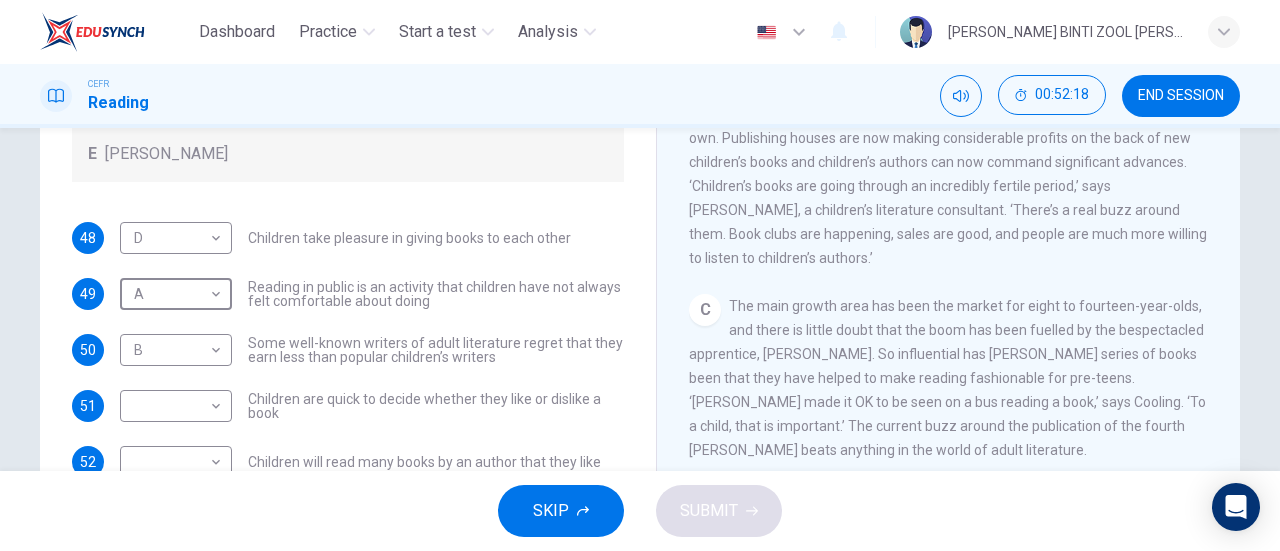 scroll, scrollTop: 192, scrollLeft: 0, axis: vertical 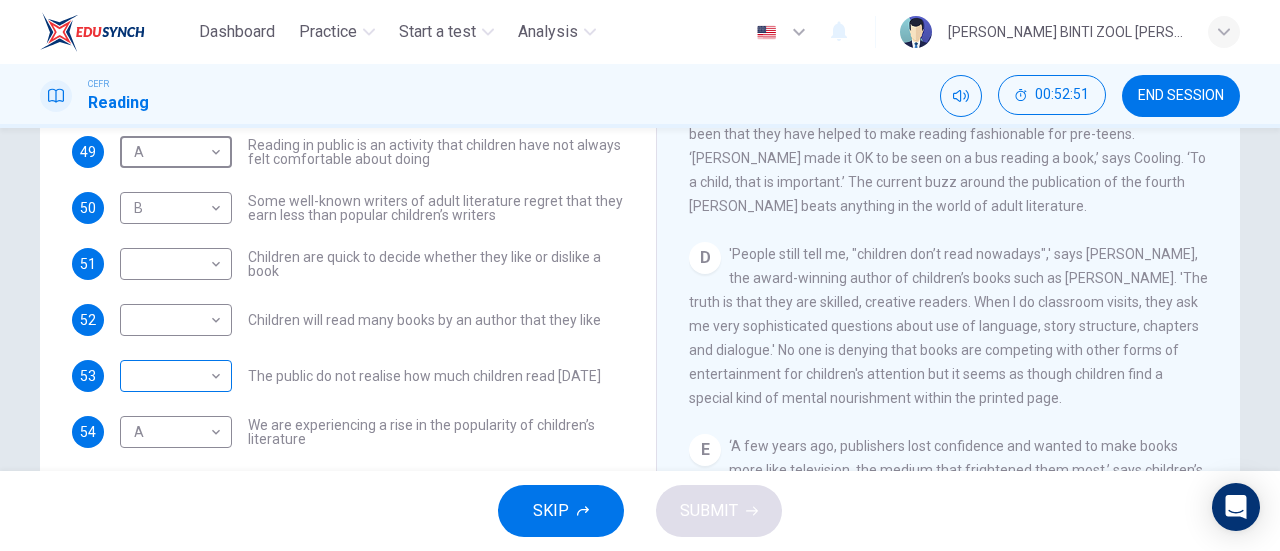 click on "Dashboard Practice Start a test Analysis English en ​ [PERSON_NAME] [PERSON_NAME] Reading 00:52:51 END SESSION Questions 48 - 54 Look at the following list of people A-E and the list of statements. Match each statement with one of the people listed. People A [PERSON_NAME] B [PERSON_NAME] C [PERSON_NAME] D [PERSON_NAME] E [PERSON_NAME] 48 D D ​ Children take pleasure in giving books to each other 49 A A ​ Reading in public is an activity that children have not always felt comfortable about doing 50 B B ​ Some well-known writers of adult literature regret that they earn less than popular children’s writers 51 ​ ​ Children are quick to decide whether they like or dislike a book 52 ​ ​ Children will read many books by an author that they like 53 ​ ​ The public do not realise how much children read [DATE] 54 A A ​ We are experiencing a rise in the popularity of children’s literature Twist in the Tale CLICK TO ZOOM Click to Zoom A B C D E F G H I J SKIP SUBMIT
Dashboard" at bounding box center [640, 275] 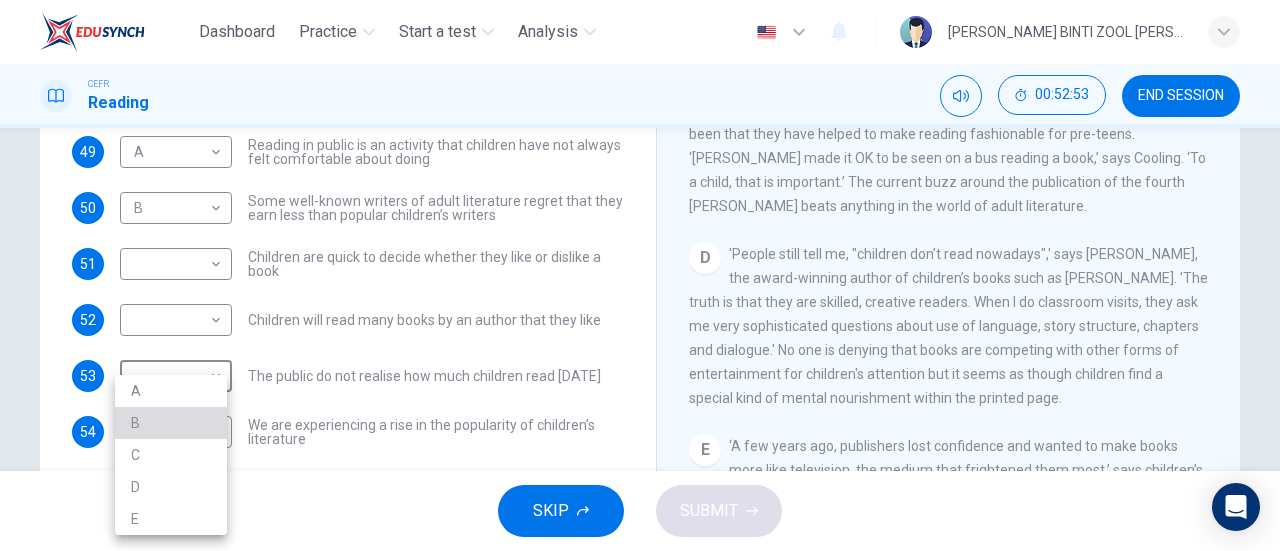 click on "B" at bounding box center (171, 423) 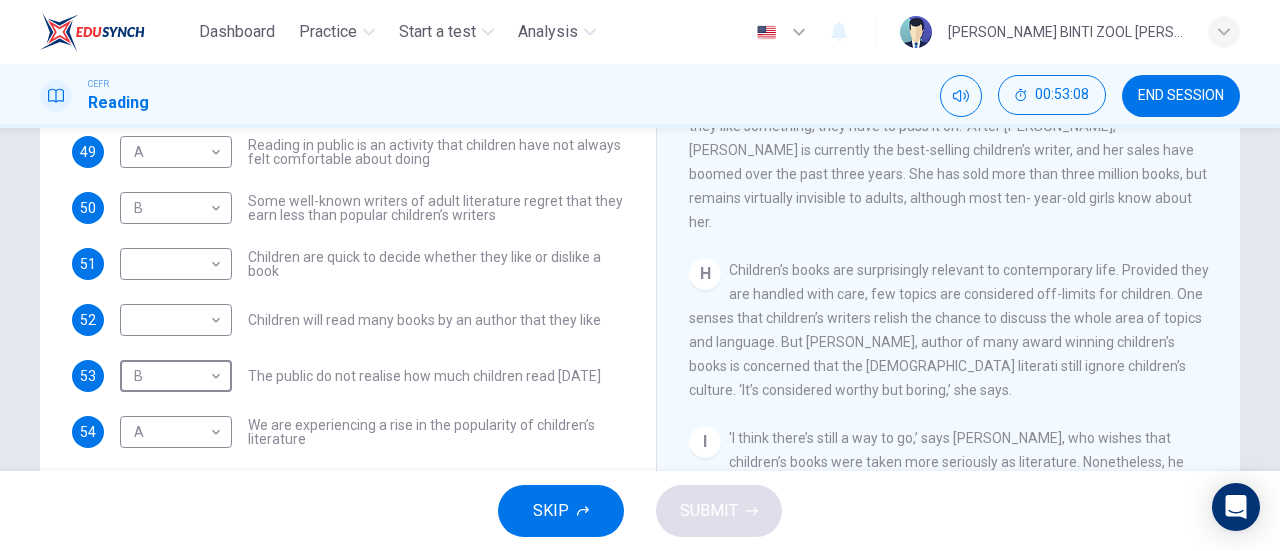 scroll, scrollTop: 1365, scrollLeft: 0, axis: vertical 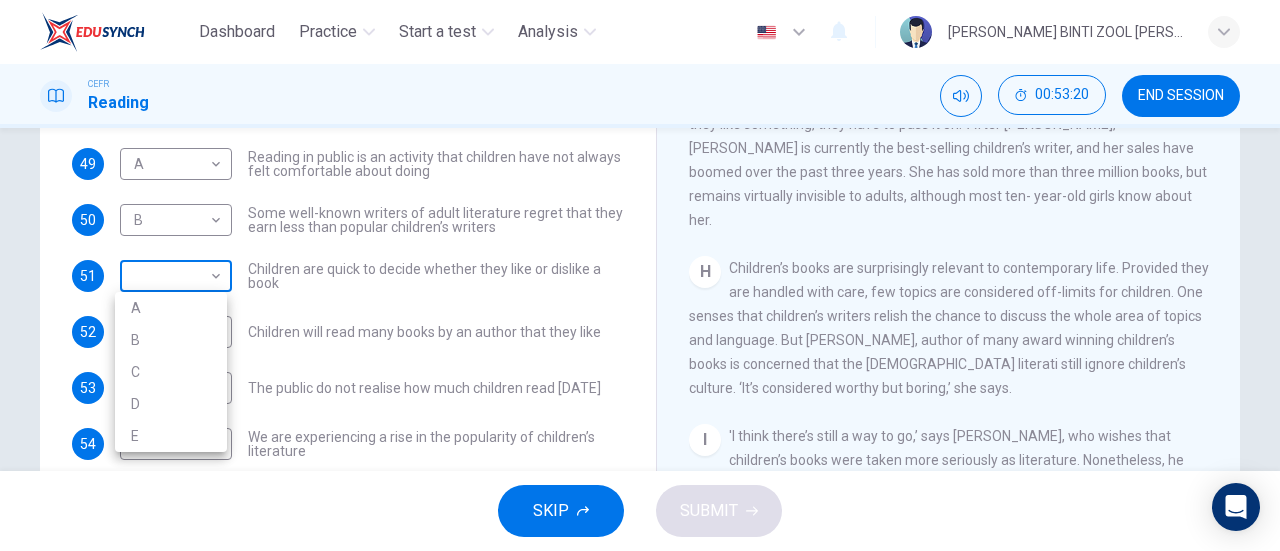 click on "Dashboard Practice Start a test Analysis English en ​ [PERSON_NAME] [PERSON_NAME] Reading 00:53:20 END SESSION Questions 48 - 54 Look at the following list of people A-E and the list of statements. Match each statement with one of the people listed. People A [PERSON_NAME] B [PERSON_NAME] C [PERSON_NAME] D [PERSON_NAME] E [PERSON_NAME] 48 D D ​ Children take pleasure in giving books to each other 49 A A ​ Reading in public is an activity that children have not always felt comfortable about doing 50 B B ​ Some well-known writers of adult literature regret that they earn less than popular children’s writers 51 ​ ​ Children are quick to decide whether they like or dislike a book 52 ​ ​ Children will read many books by an author that they like 53 B B ​ The public do not realise how much children read [DATE] 54 A A ​ We are experiencing a rise in the popularity of children’s literature Twist in the Tale CLICK TO ZOOM Click to Zoom A B C D E F G H I J SKIP SUBMIT
Dashboard A" at bounding box center [640, 275] 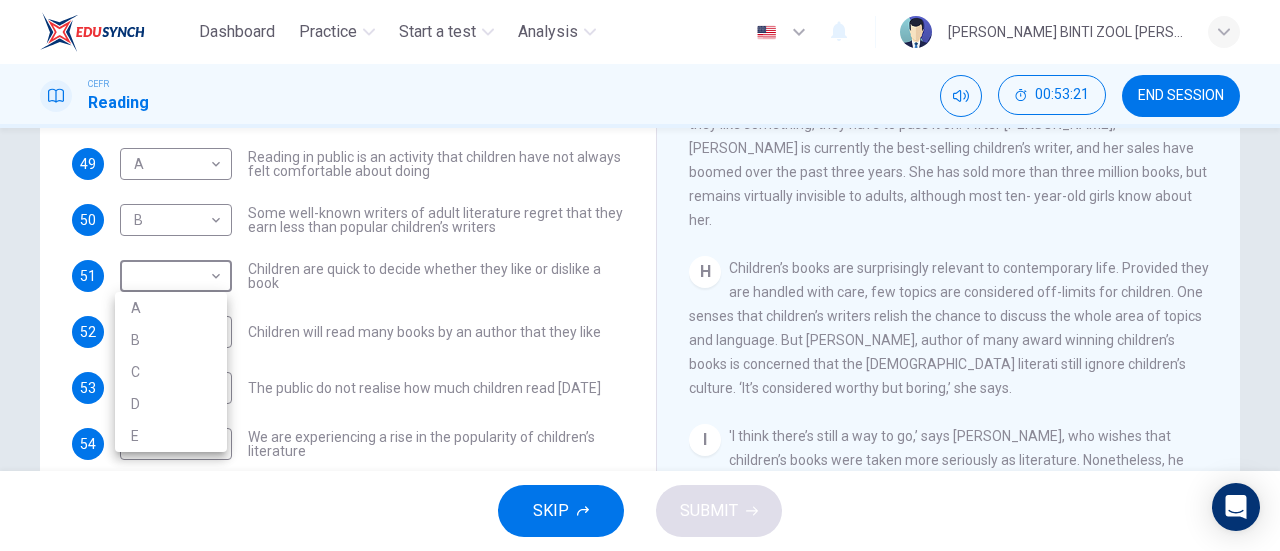 click at bounding box center (640, 275) 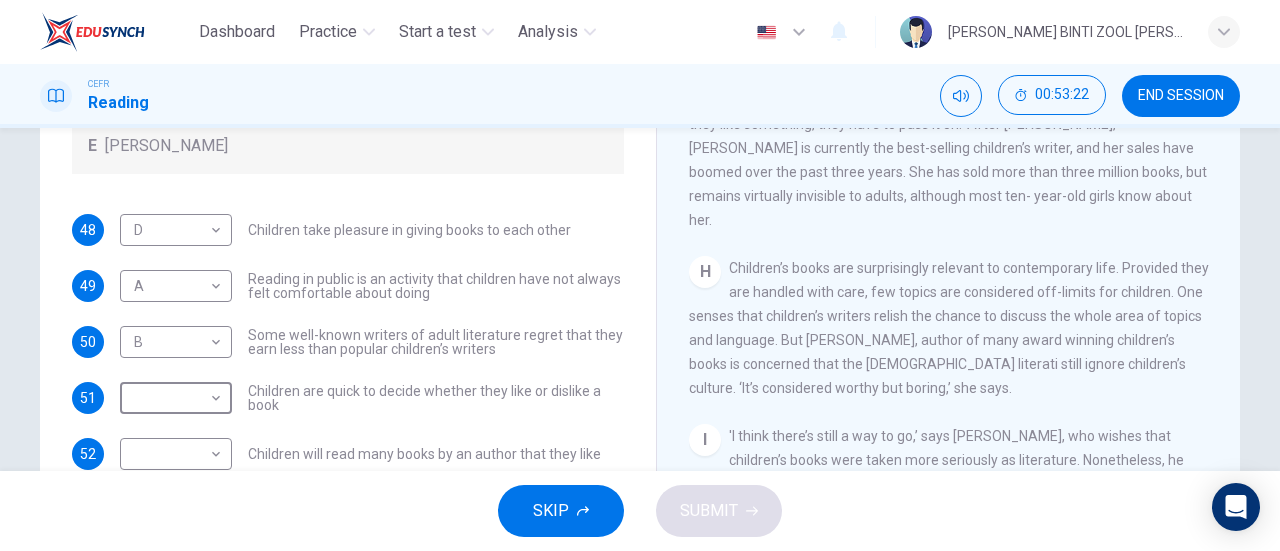 scroll, scrollTop: 0, scrollLeft: 0, axis: both 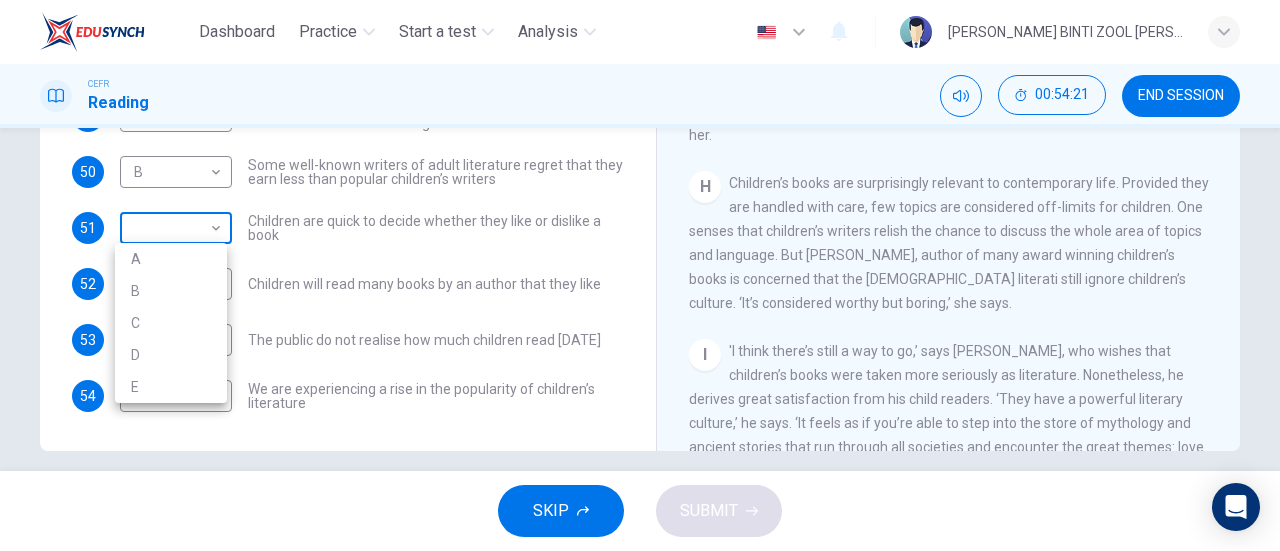 click on "Dashboard Practice Start a test Analysis English en ​ [PERSON_NAME] BINTI ZOOL [PERSON_NAME] Reading 00:54:21 END SESSION Questions 48 - 54 Look at the following list of people A-E and the list of statements. Match each statement with one of the people listed. People A [PERSON_NAME] B [PERSON_NAME] C [PERSON_NAME] D [PERSON_NAME] E [PERSON_NAME] 48 D D ​ Children take pleasure in giving books to each other 49 A A ​ Reading in public is an activity that children have not always felt comfortable about doing 50 B B ​ Some well-known writers of adult literature regret that they earn less than popular children’s writers 51 ​ ​ Children are quick to decide whether they like or dislike a book 52 ​ ​ Children will read many books by an author that they like 53 B B ​ The public do not realise how much children read [DATE] 54 A A ​ We are experiencing a rise in the popularity of children’s literature Twist in the Tale CLICK TO ZOOM Click to Zoom A B C D E F G H I J SKIP SUBMIT
Dashboard A" at bounding box center [640, 275] 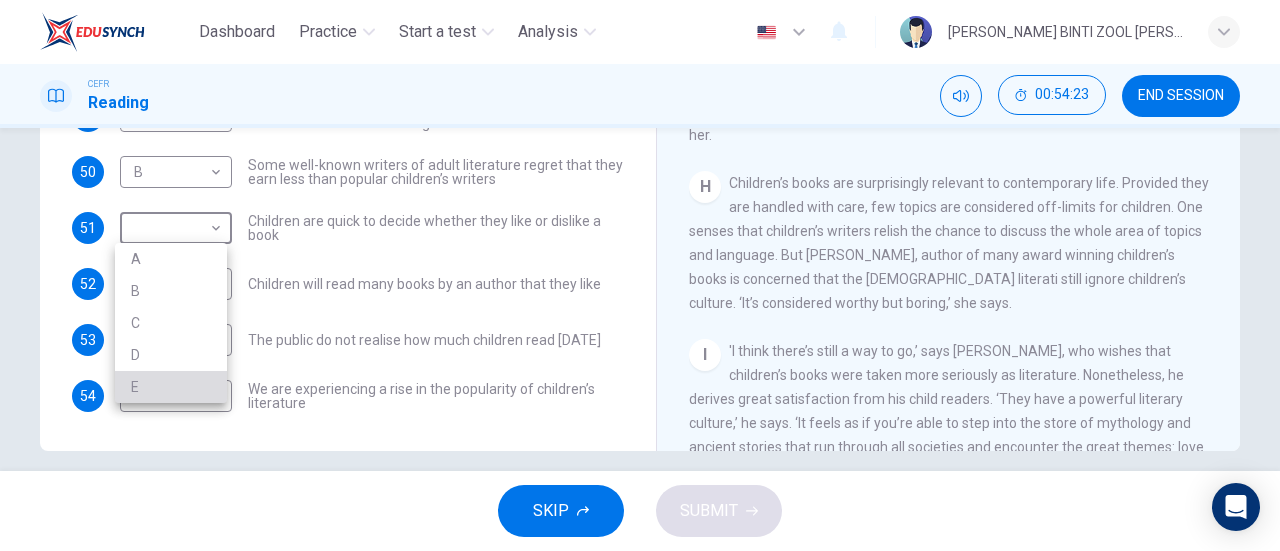 click on "E" at bounding box center (171, 387) 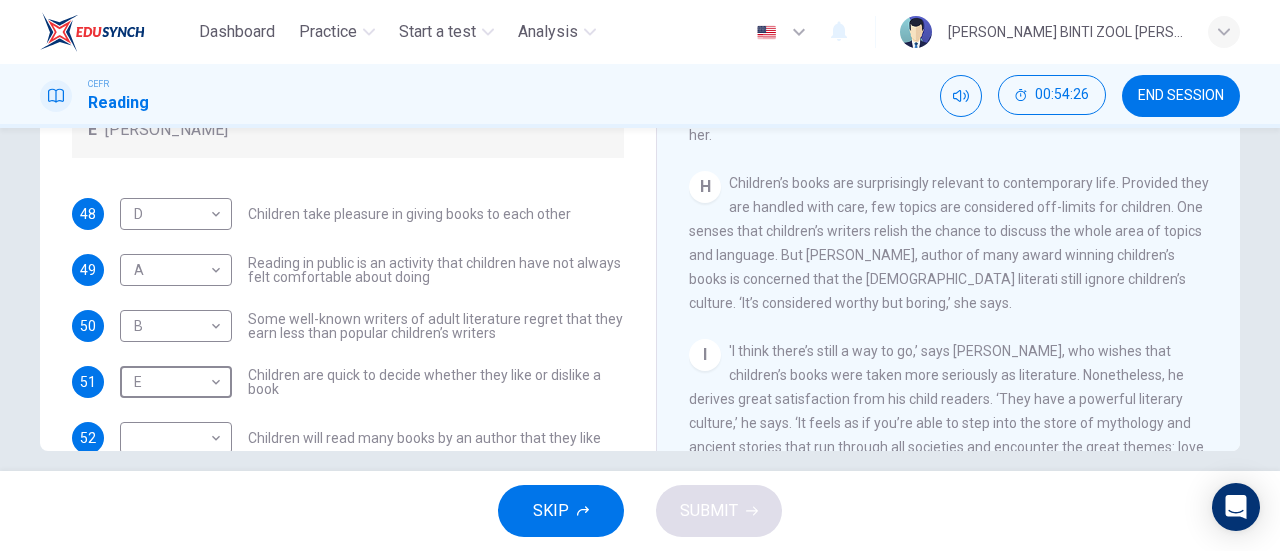 scroll, scrollTop: 192, scrollLeft: 0, axis: vertical 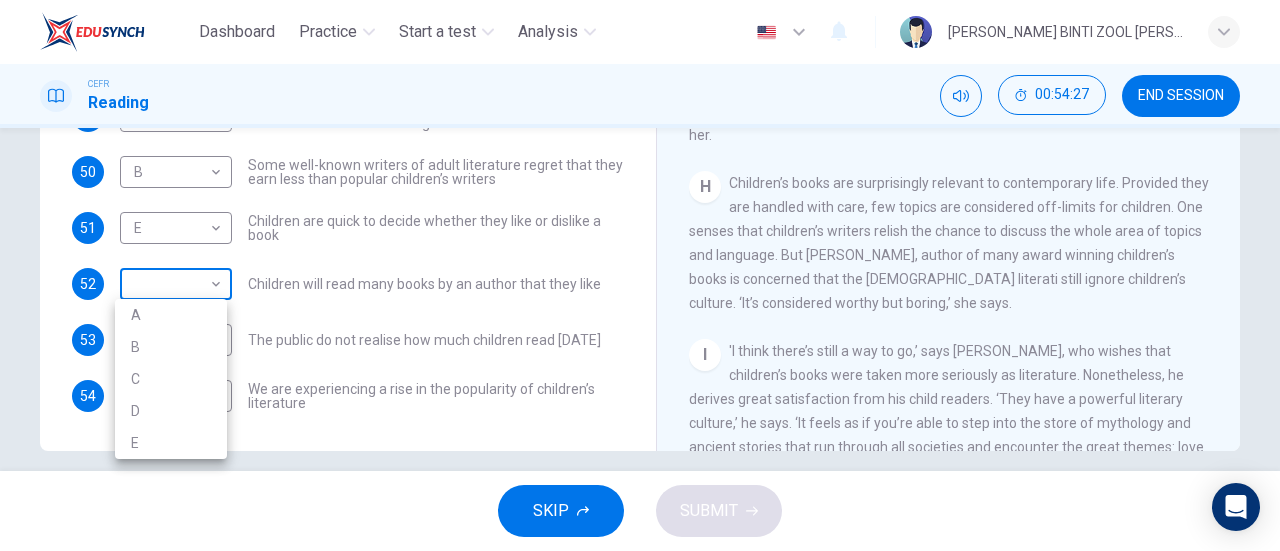 click on "Dashboard Practice Start a test Analysis English en ​ [PERSON_NAME] BINTI ZOOL [PERSON_NAME] Reading 00:54:27 END SESSION Questions 48 - 54 Look at the following list of people A-E and the list of statements. Match each statement with one of the people listed. People A [PERSON_NAME] B [PERSON_NAME] C [PERSON_NAME] D [PERSON_NAME] E [PERSON_NAME] 48 D D ​ Children take pleasure in giving books to each other 49 A A ​ Reading in public is an activity that children have not always felt comfortable about doing 50 B B ​ Some well-known writers of adult literature regret that they earn less than popular children’s writers 51 E E ​ Children are quick to decide whether they like or dislike a book 52 ​ ​ Children will read many books by an author that they like 53 B B ​ The public do not realise how much children read [DATE] 54 A A ​ We are experiencing a rise in the popularity of children’s literature Twist in the Tale CLICK TO ZOOM Click to Zoom A B C D E F G H I J SKIP SUBMIT
Dashboard A" at bounding box center [640, 275] 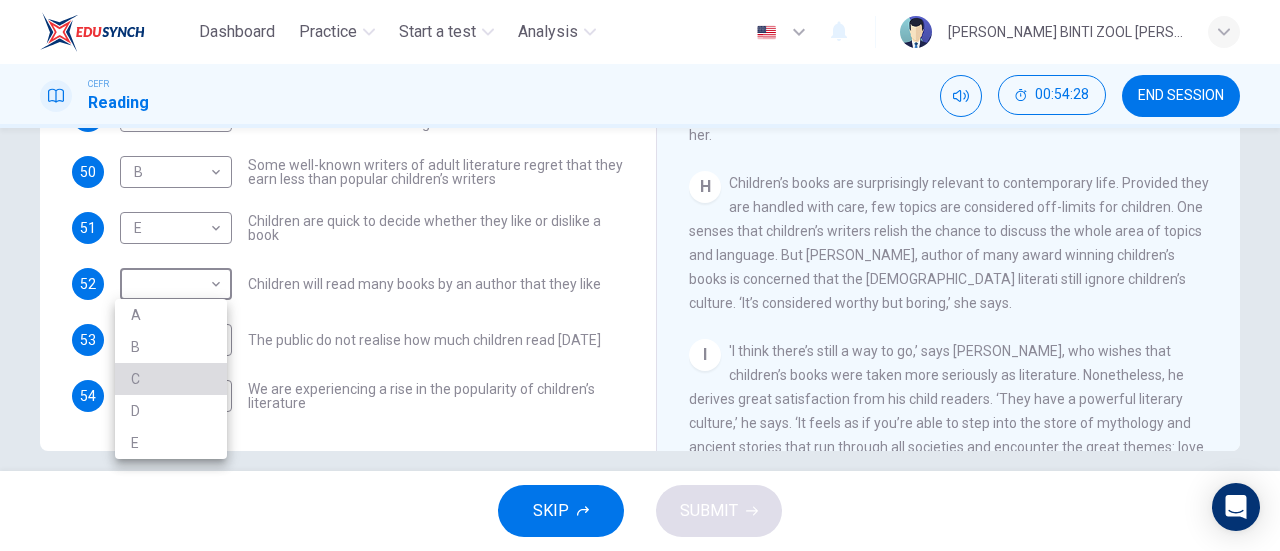 click on "C" at bounding box center [171, 379] 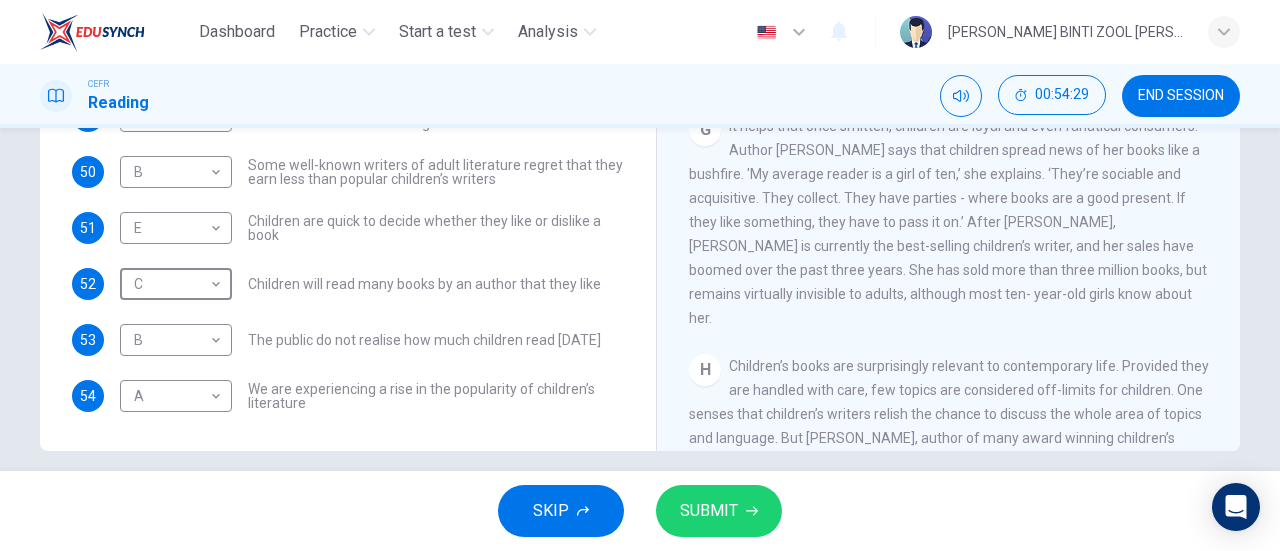 scroll, scrollTop: 1207, scrollLeft: 0, axis: vertical 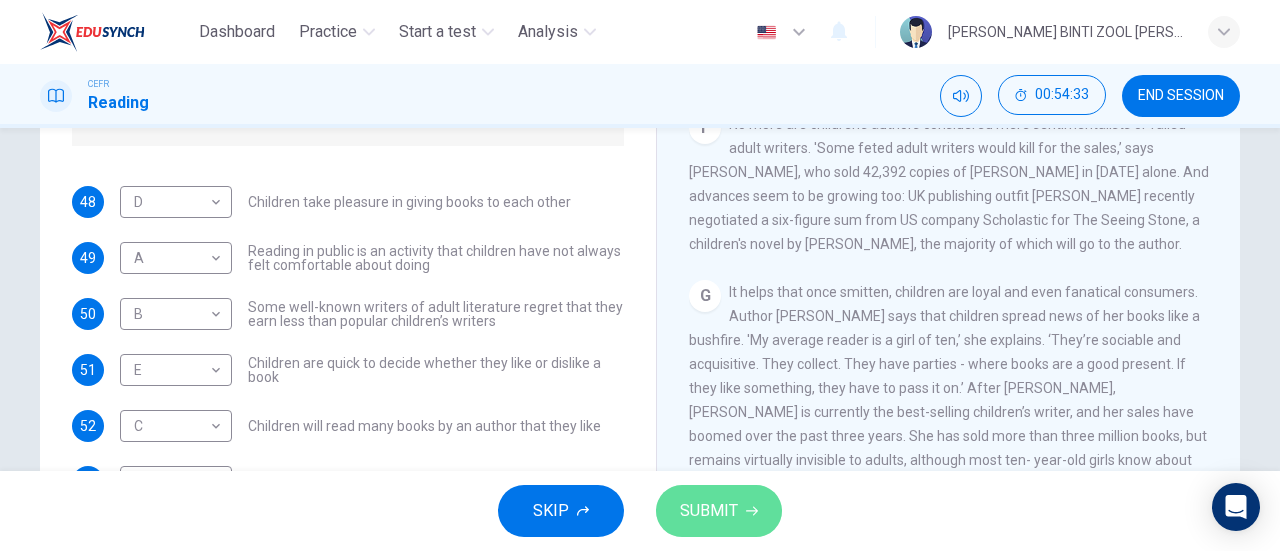 click on "SUBMIT" at bounding box center (709, 511) 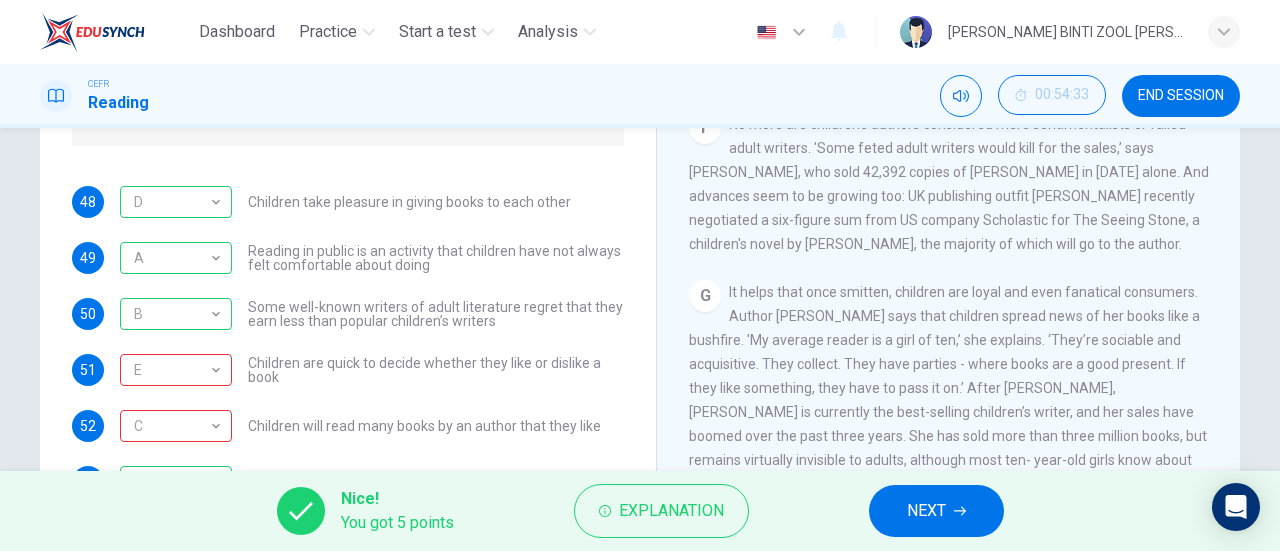 scroll, scrollTop: 192, scrollLeft: 0, axis: vertical 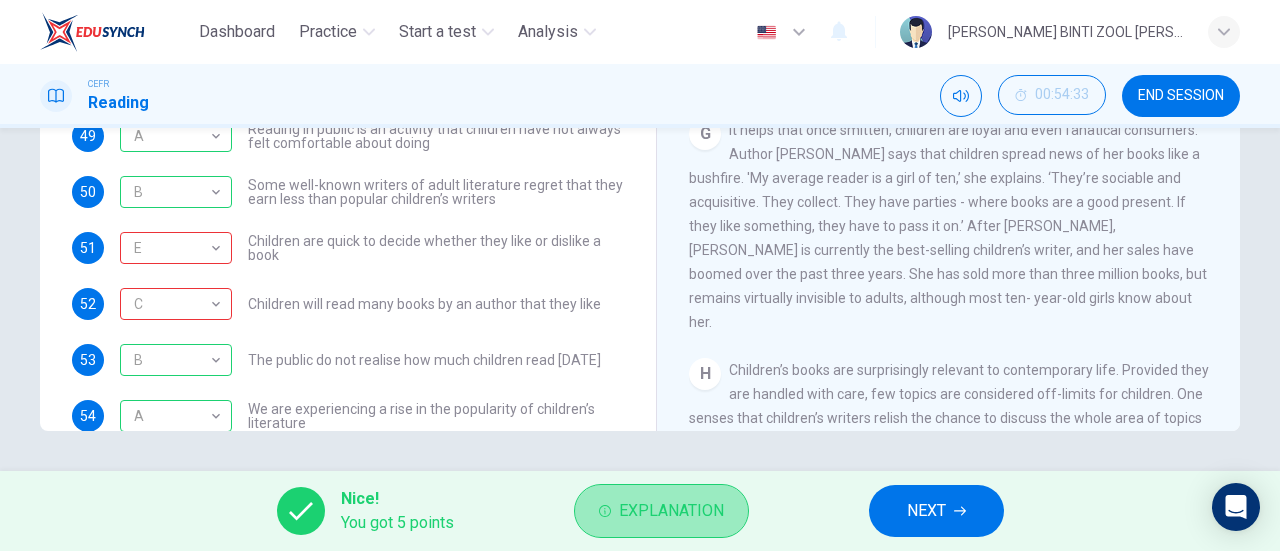 click on "Explanation" at bounding box center [661, 511] 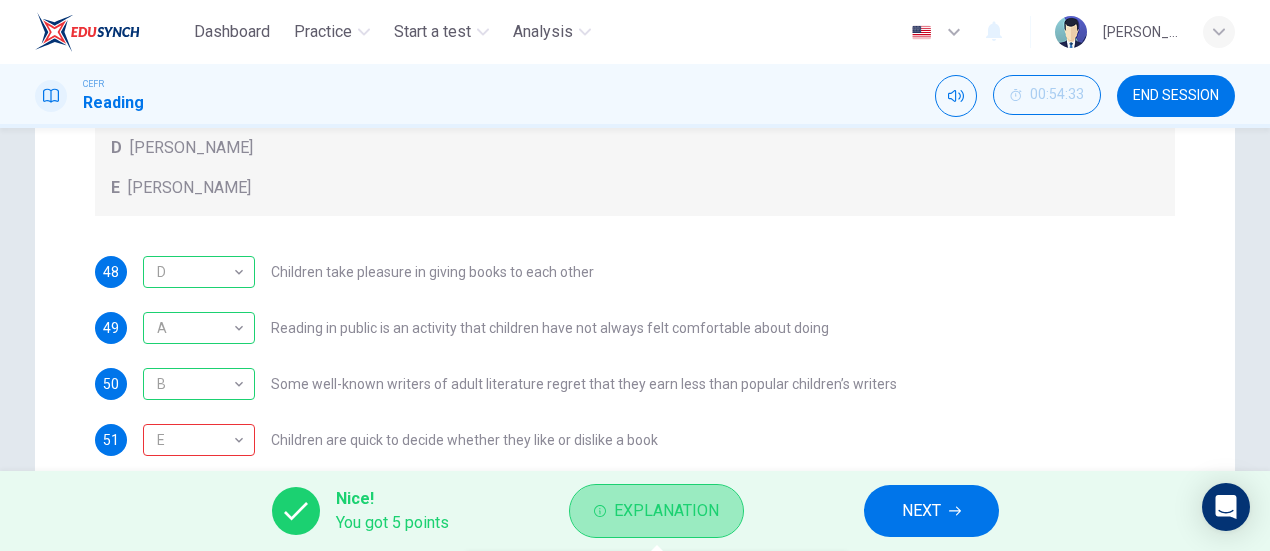 click on "Explanation" at bounding box center [656, 511] 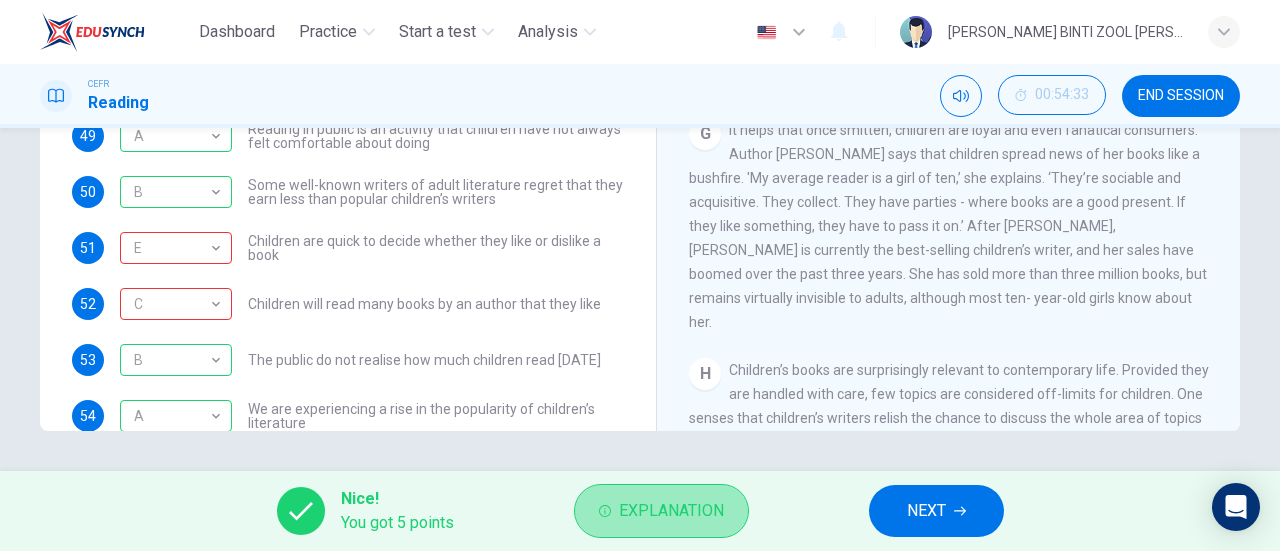 click on "Explanation" at bounding box center [661, 511] 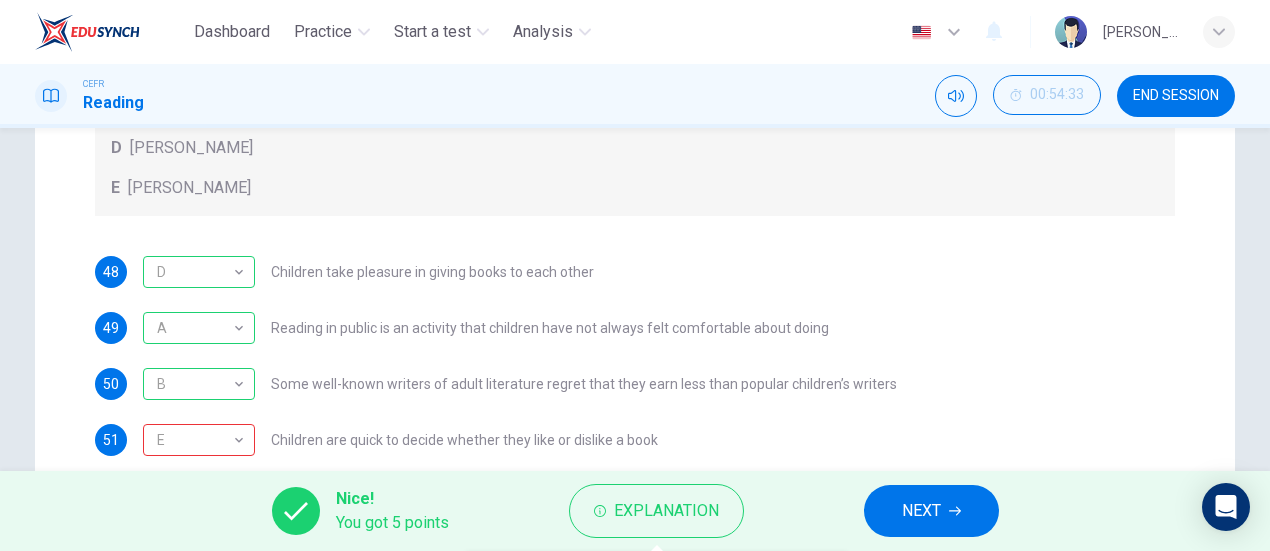 click on "Nice! You got 5
points Explanation NEXT" at bounding box center [635, 511] 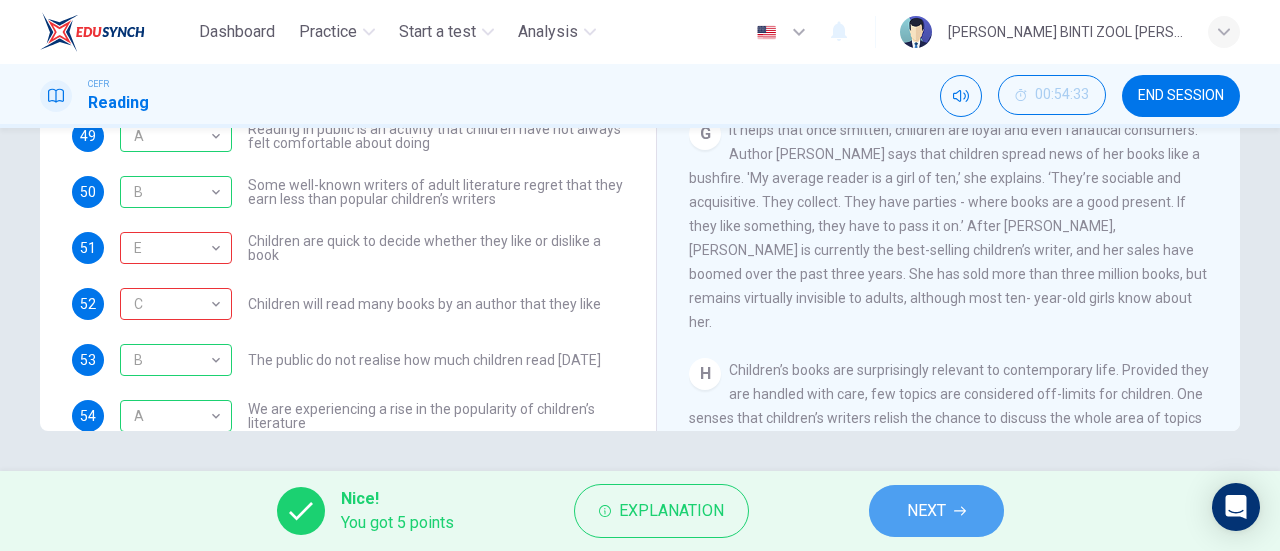 click on "NEXT" at bounding box center (936, 511) 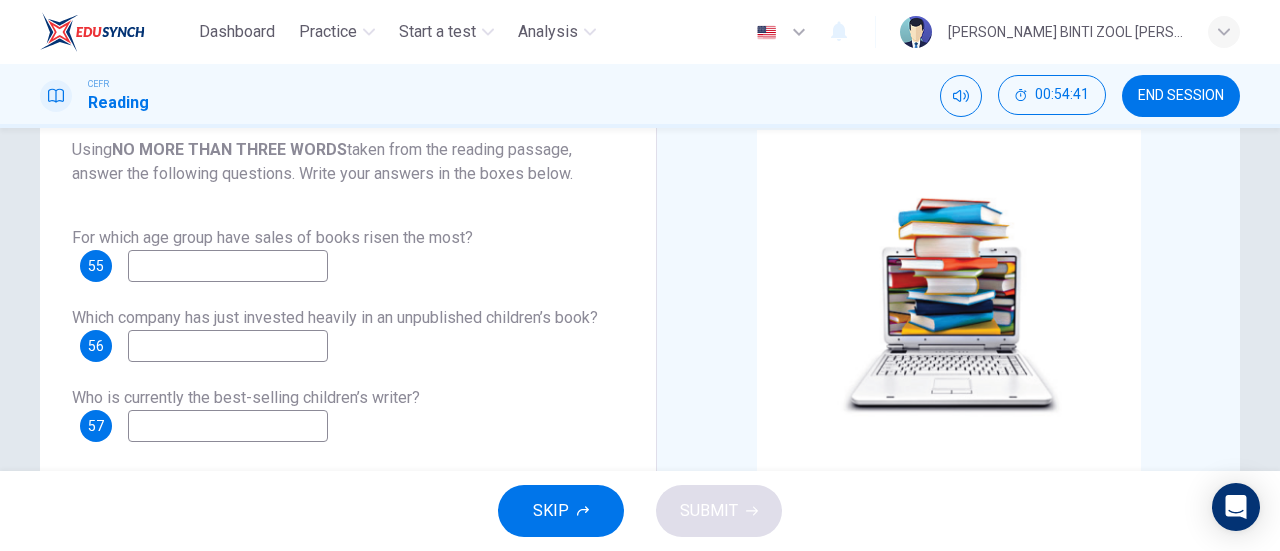 scroll, scrollTop: 142, scrollLeft: 0, axis: vertical 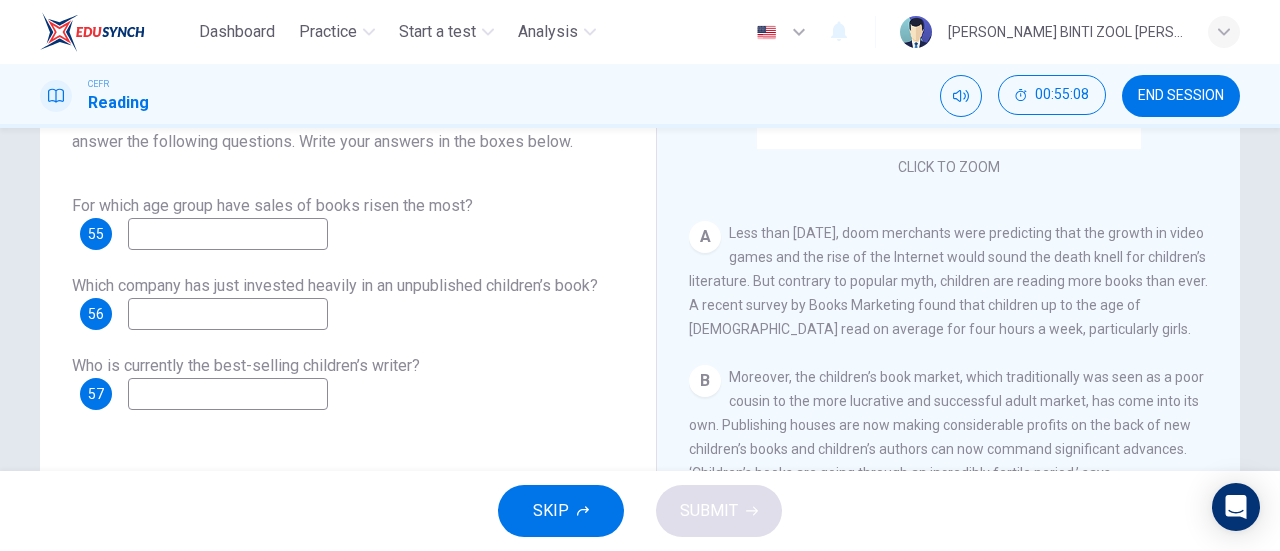 click at bounding box center (228, 234) 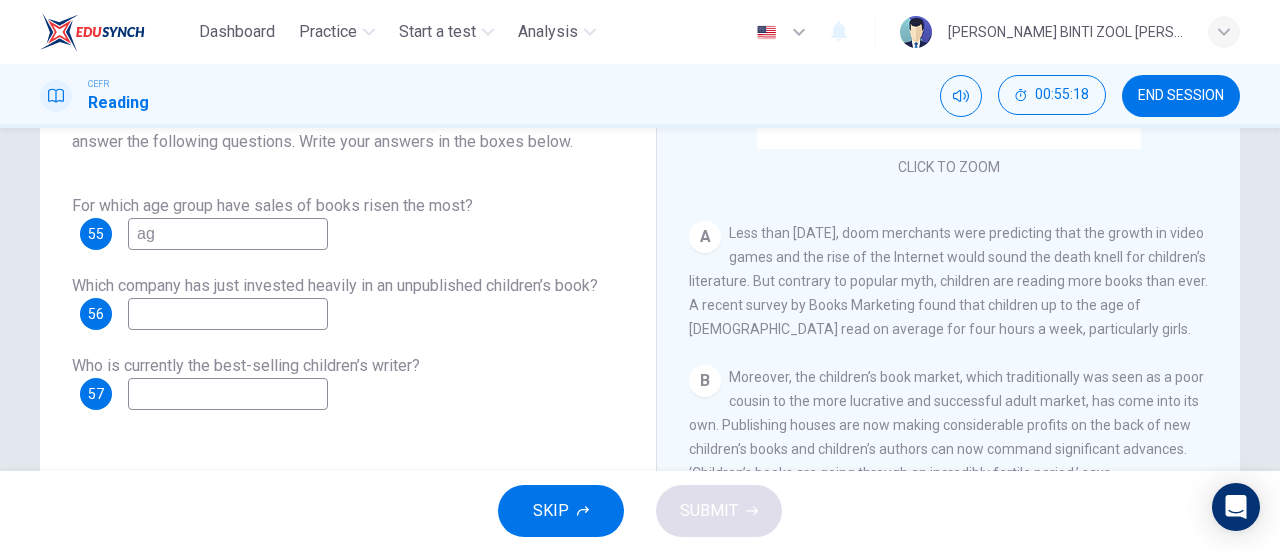type on "a" 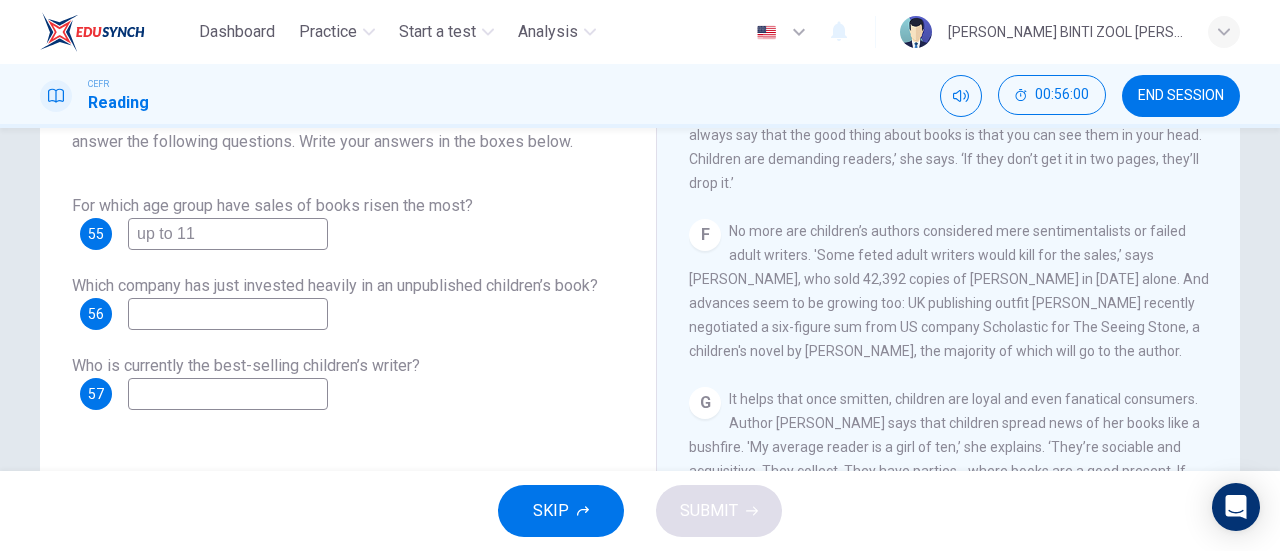 scroll, scrollTop: 1214, scrollLeft: 0, axis: vertical 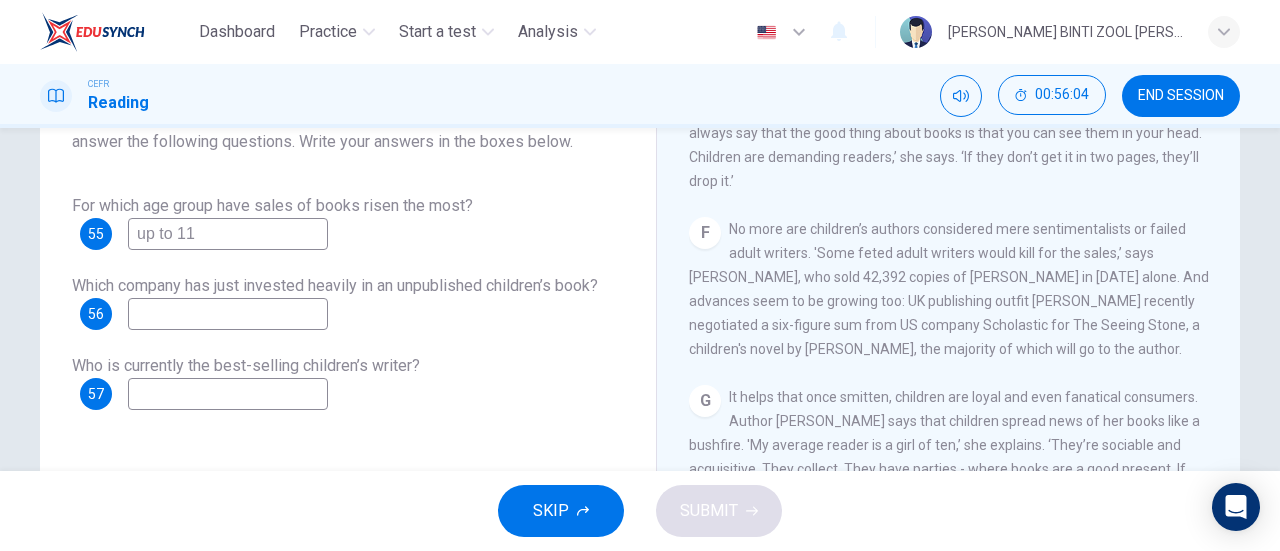 type on "up to 11" 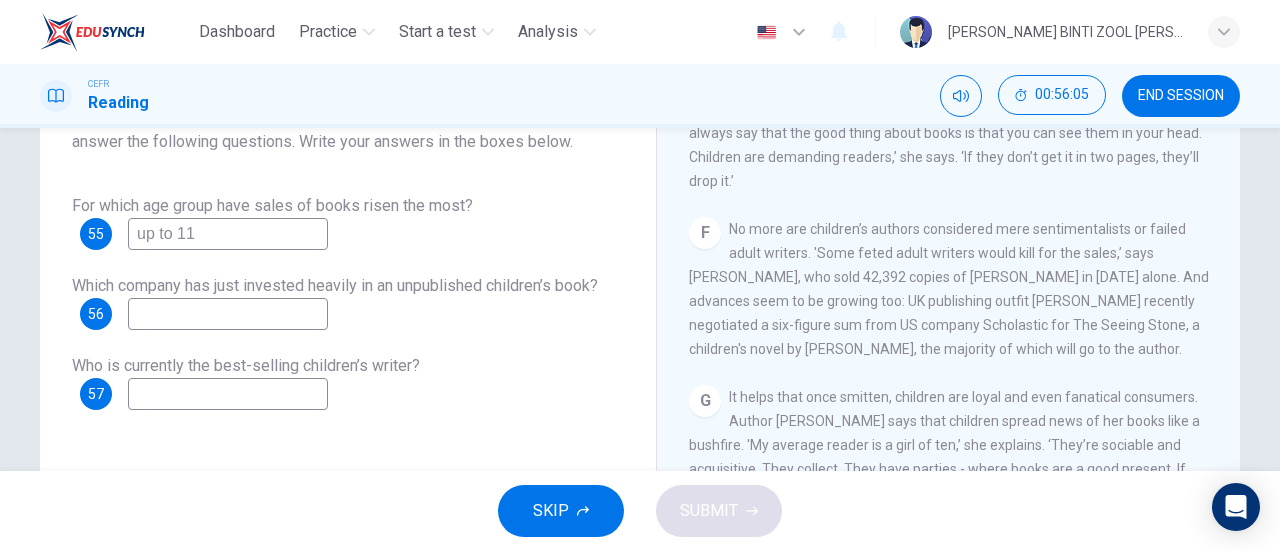 click at bounding box center (228, 314) 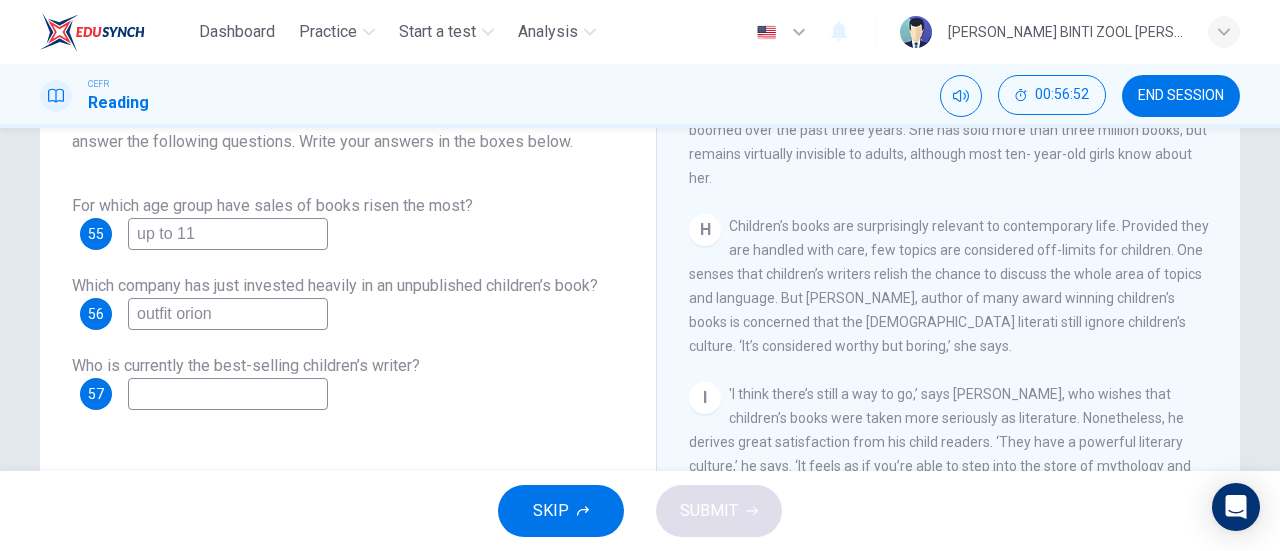 scroll, scrollTop: 1657, scrollLeft: 0, axis: vertical 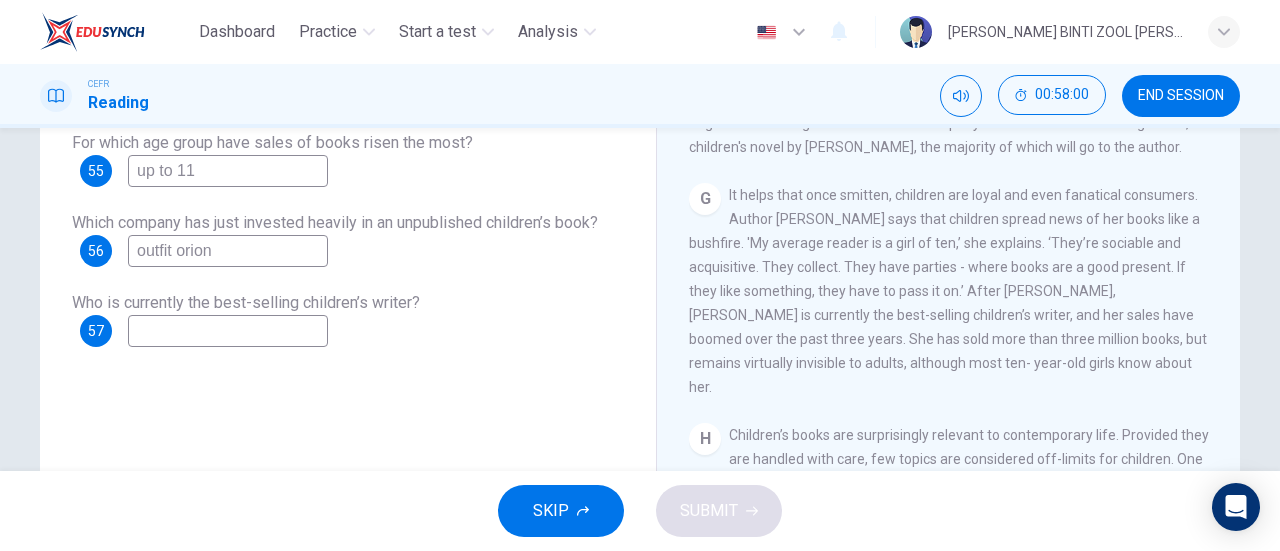 type on "outfit orion" 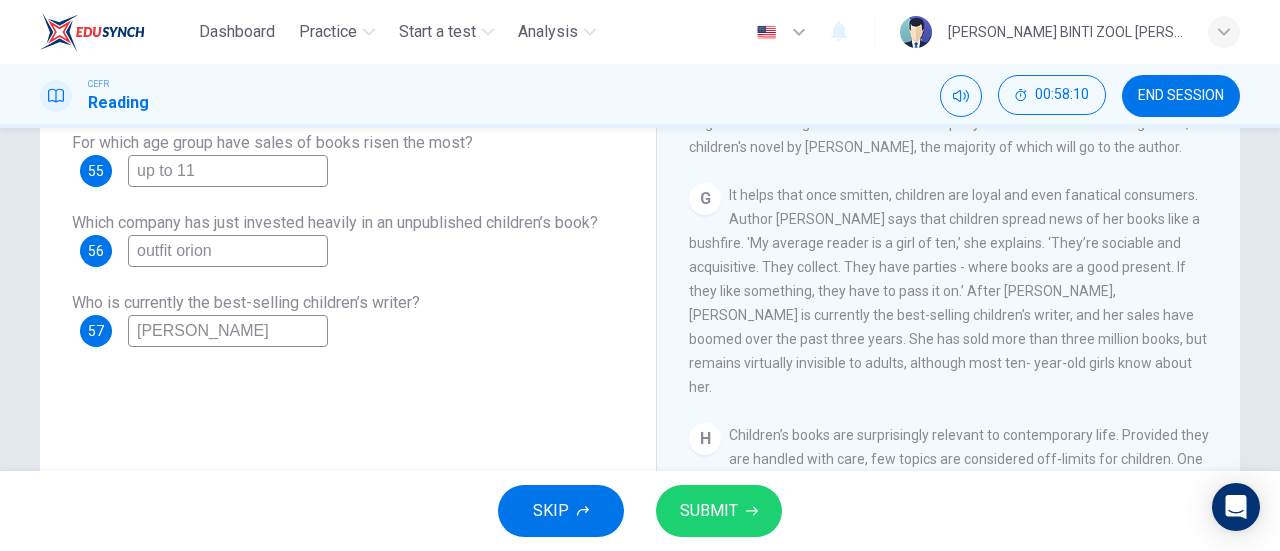 type on "[PERSON_NAME]" 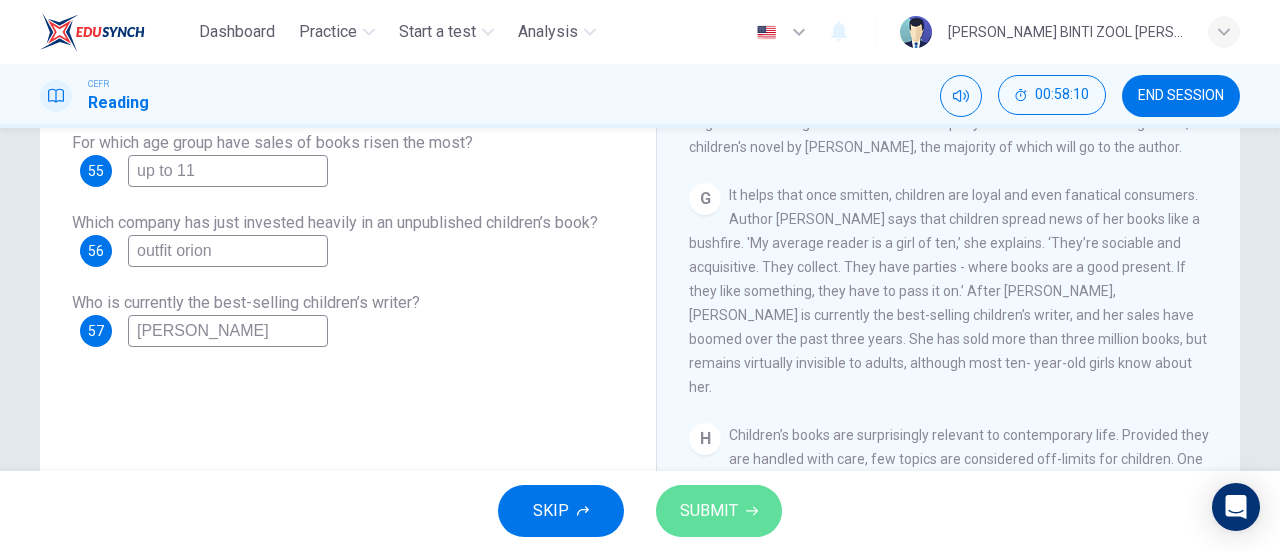 click on "SUBMIT" at bounding box center [709, 511] 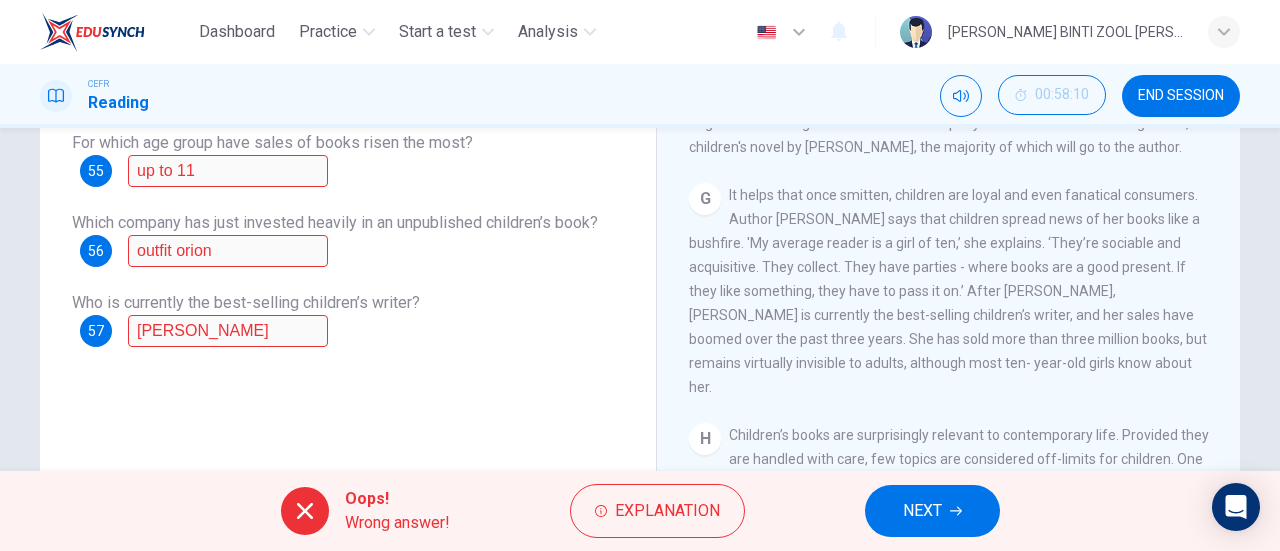 scroll, scrollTop: 192, scrollLeft: 0, axis: vertical 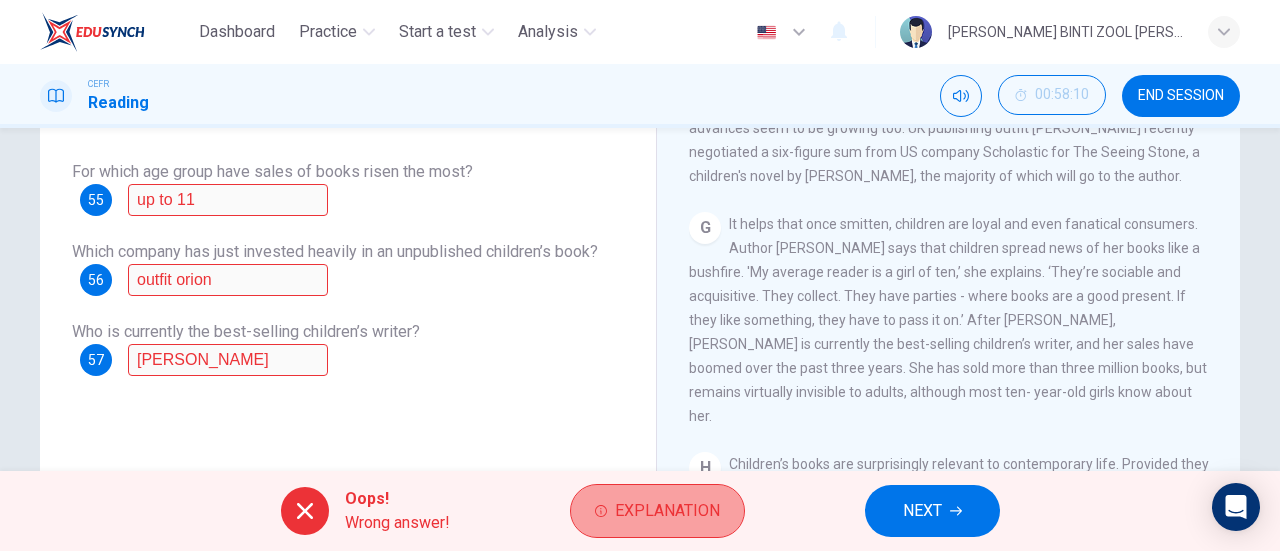 click on "Explanation" at bounding box center (667, 511) 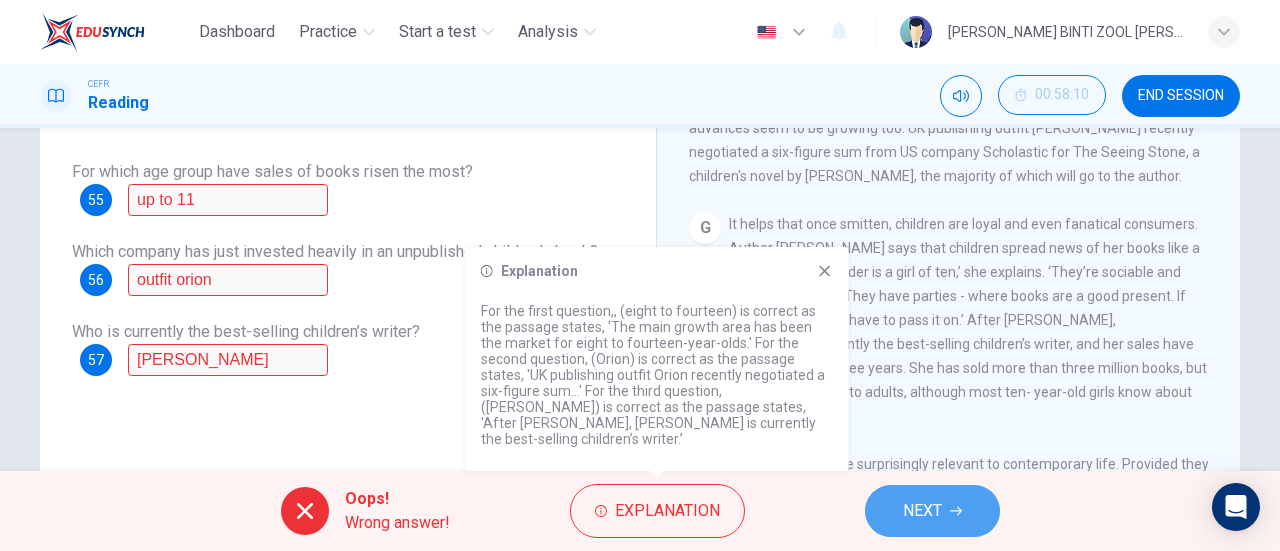 click on "NEXT" at bounding box center (922, 511) 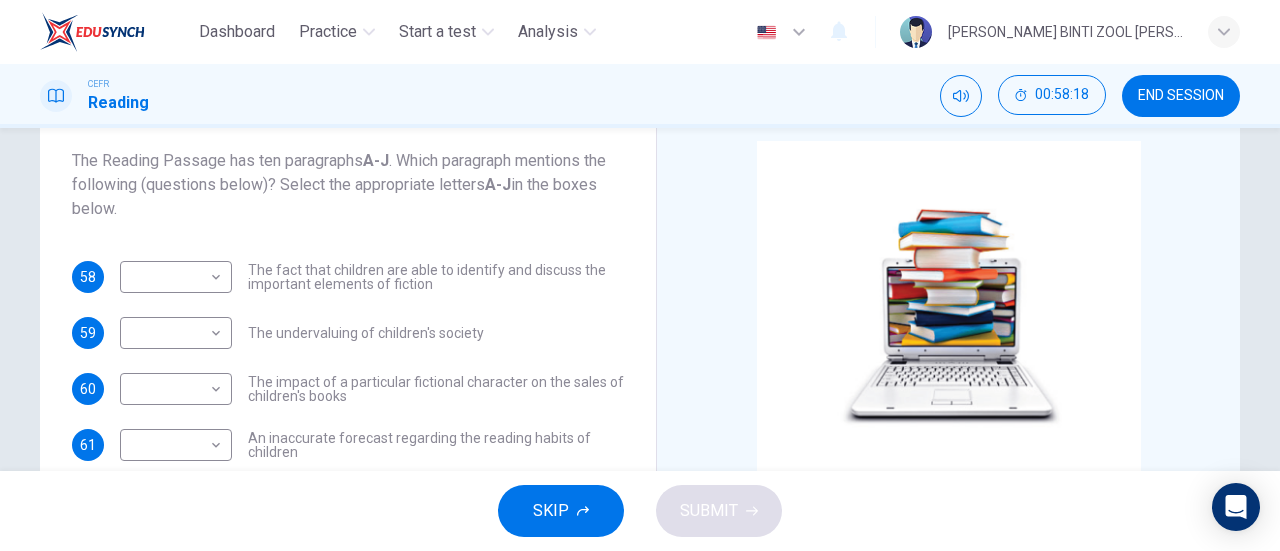 scroll, scrollTop: 118, scrollLeft: 0, axis: vertical 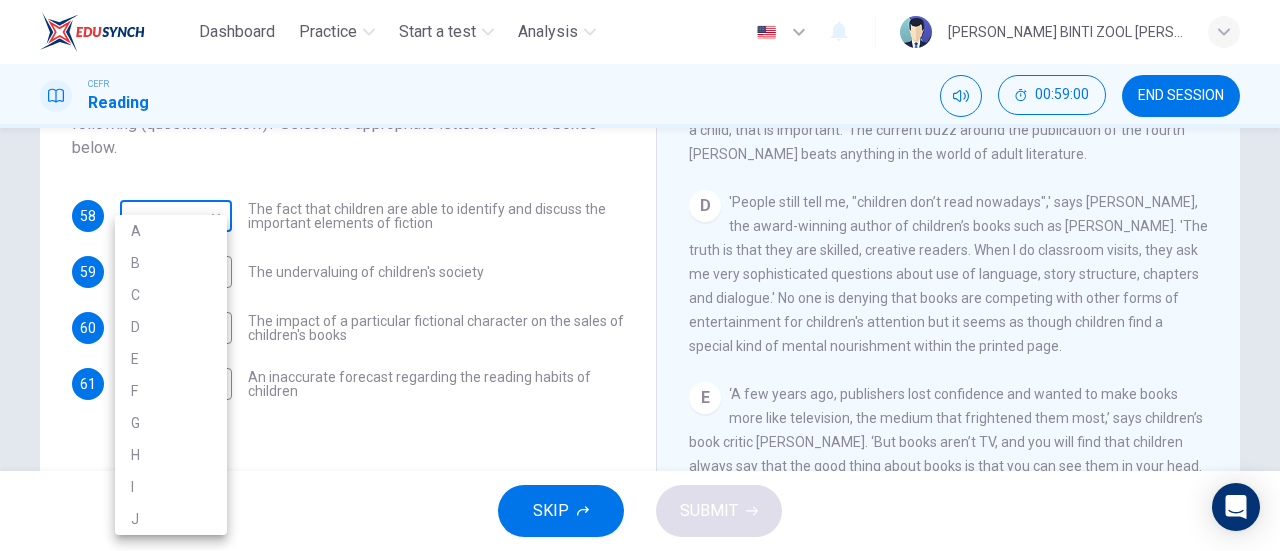 click on "Dashboard Practice Start a test Analysis English en ​ [PERSON_NAME] BINTI ZOOL [PERSON_NAME] Reading 00:59:00 END SESSION Questions 58 - 61 The Reading Passage has ten paragraphs  A-J .
Which paragraph mentions the following (questions below)?
Select the appropriate letters  A-J  in the boxes below. 58 ​ ​ The fact that children are able to identify and discuss the important elements of fiction 59 ​ ​ The undervaluing of children's society 60 ​ ​ The impact of a particular fictional character on the sales of children's books 61 ​ ​ An inaccurate forecast regarding the reading habits of children Twist in the Tale CLICK TO ZOOM Click to Zoom A B C D E F G H I J SKIP SUBMIT EduSynch - Online Language Proficiency Testing
Dashboard Practice Start a test Analysis Notifications © Copyright  2025 A B C D E F G H I J" at bounding box center [640, 275] 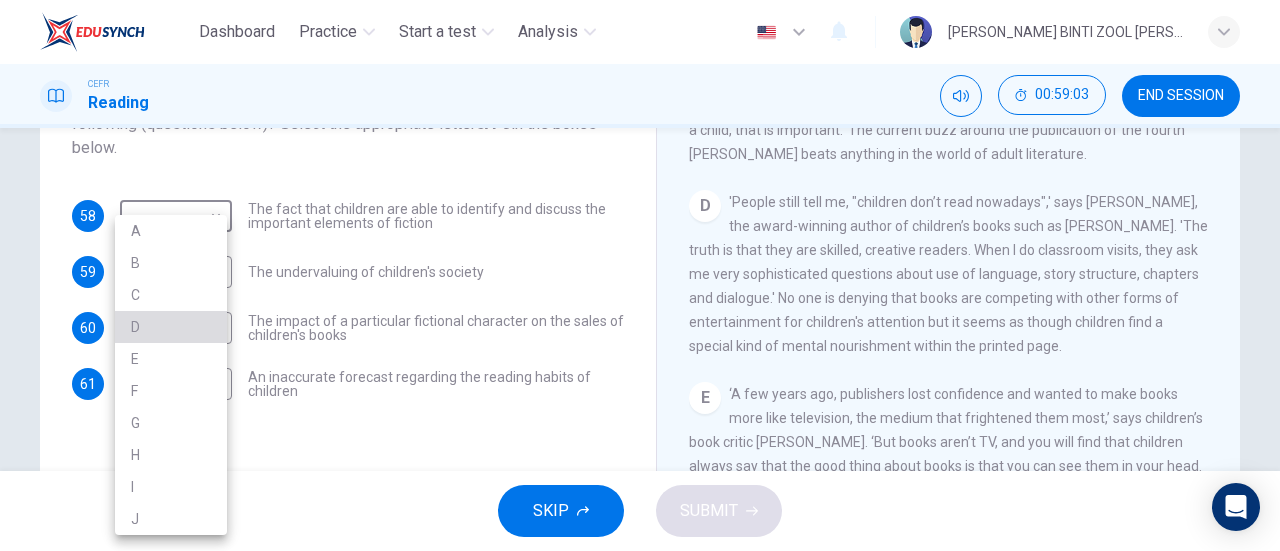 click on "D" at bounding box center (171, 327) 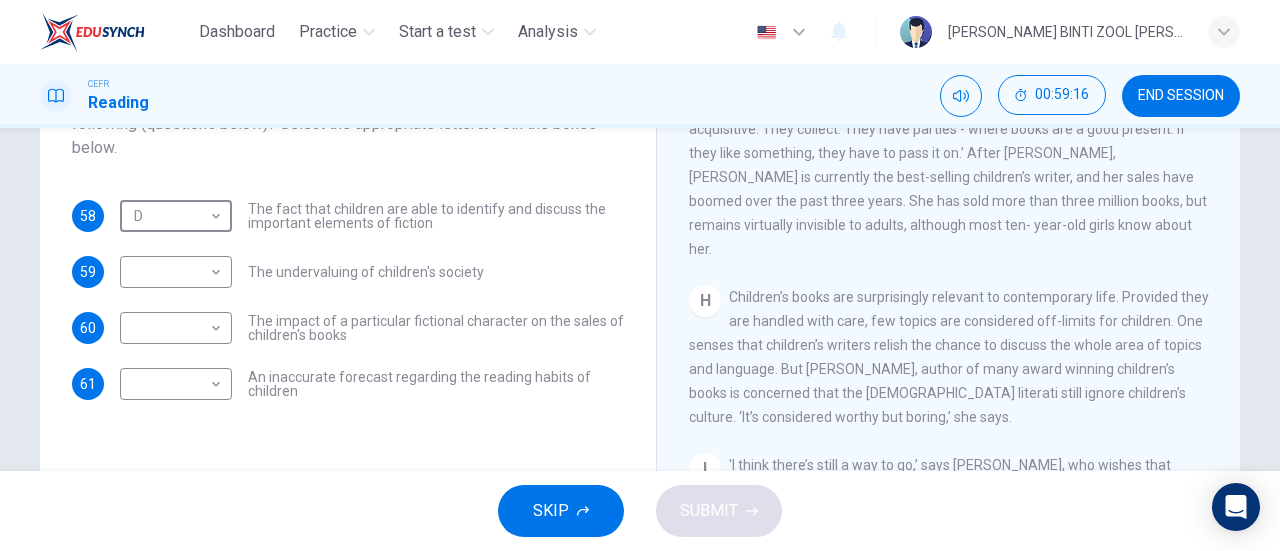 scroll, scrollTop: 1539, scrollLeft: 0, axis: vertical 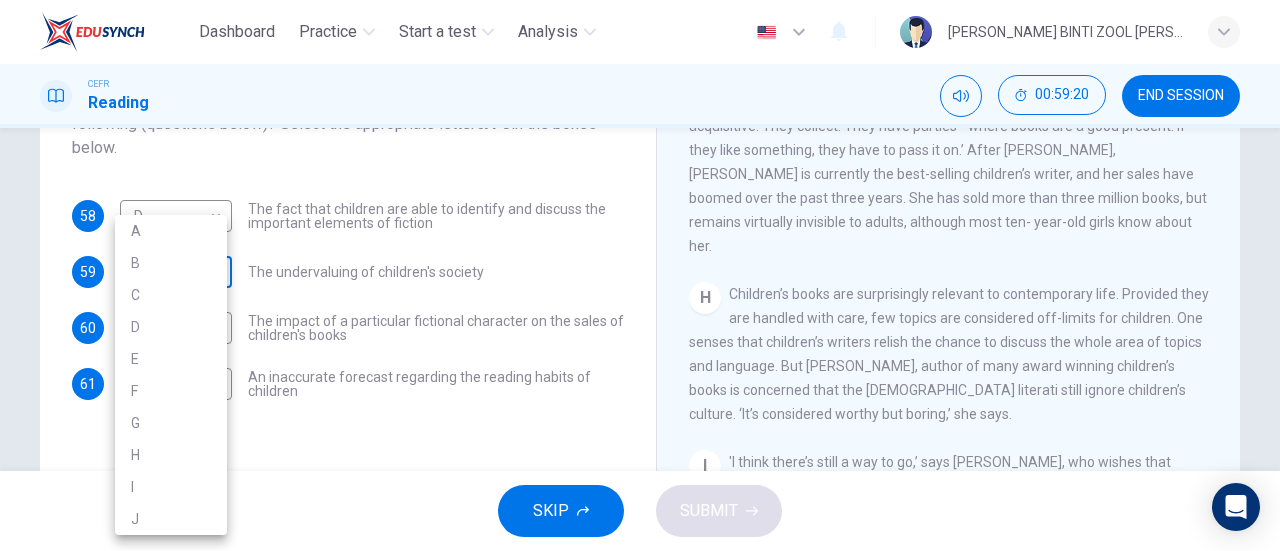 click on "Dashboard Practice Start a test Analysis English en ​ [PERSON_NAME] BINTI ZOOL [PERSON_NAME] Reading 00:59:20 END SESSION Questions 58 - 61 The Reading Passage has ten paragraphs  A-J .
Which paragraph mentions the following (questions below)?
Select the appropriate letters  A-J  in the boxes below. 58 D D ​ The fact that children are able to identify and discuss the important elements of fiction 59 ​ ​ The undervaluing of children's society 60 ​ ​ The impact of a particular fictional character on the sales of children's books 61 ​ ​ An inaccurate forecast regarding the reading habits of children Twist in the Tale CLICK TO ZOOM Click to Zoom A B C D E F G H I J SKIP SUBMIT EduSynch - Online Language Proficiency Testing
Dashboard Practice Start a test Analysis Notifications © Copyright  2025 A B C D E F G H I J" at bounding box center [640, 275] 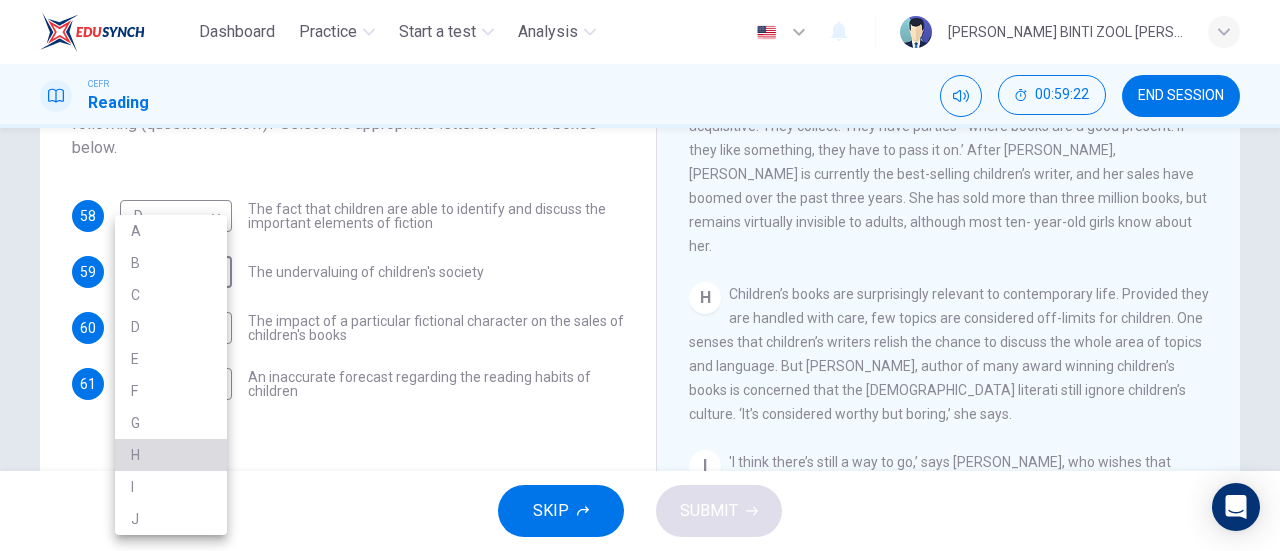 click on "H" at bounding box center (171, 455) 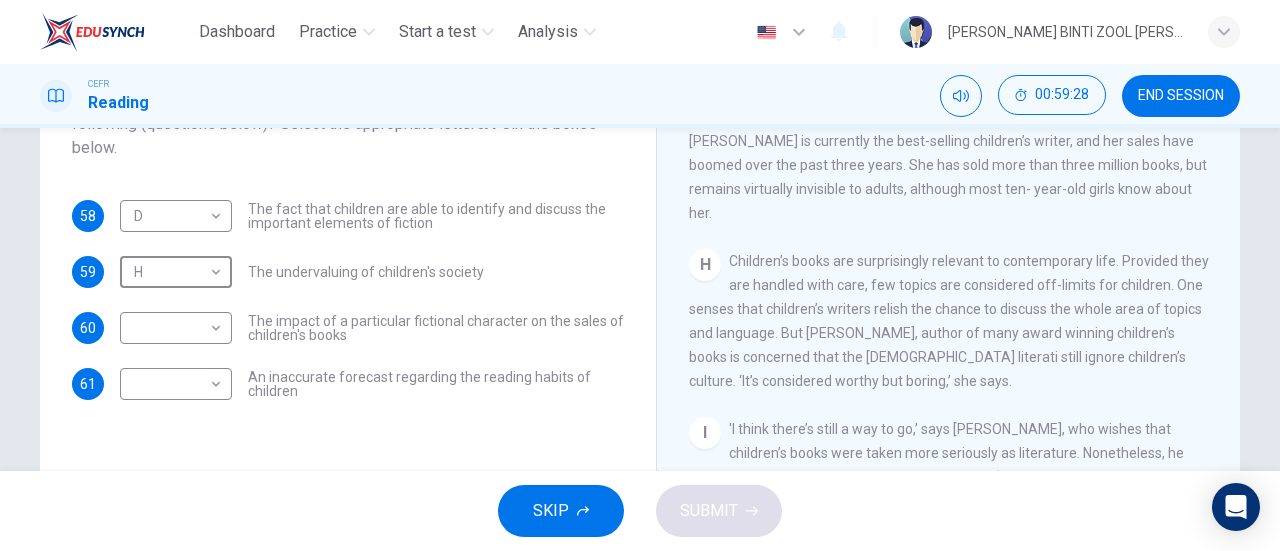 scroll, scrollTop: 1657, scrollLeft: 0, axis: vertical 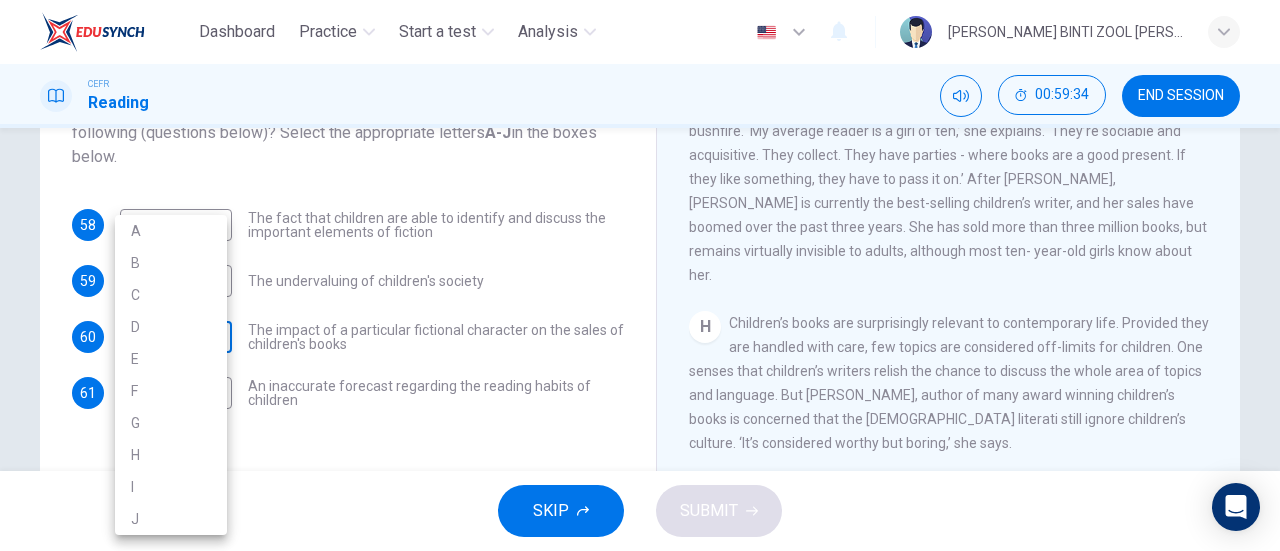click on "Dashboard Practice Start a test Analysis English en ​ [PERSON_NAME] BINTI ZOOL [PERSON_NAME] Reading 00:59:34 END SESSION Questions 58 - 61 The Reading Passage has ten paragraphs  A-J .
Which paragraph mentions the following (questions below)?
Select the appropriate letters  A-J  in the boxes below. 58 D D ​ The fact that children are able to identify and discuss the important elements of fiction 59 H H ​ The undervaluing of children's society 60 ​ ​ The impact of a particular fictional character on the sales of children's books 61 ​ ​ An inaccurate forecast regarding the reading habits of children Twist in the Tale CLICK TO ZOOM Click to Zoom A B C D E F G H I J SKIP SUBMIT EduSynch - Online Language Proficiency Testing
Dashboard Practice Start a test Analysis Notifications © Copyright  2025 A B C D E F G H I J" at bounding box center (640, 275) 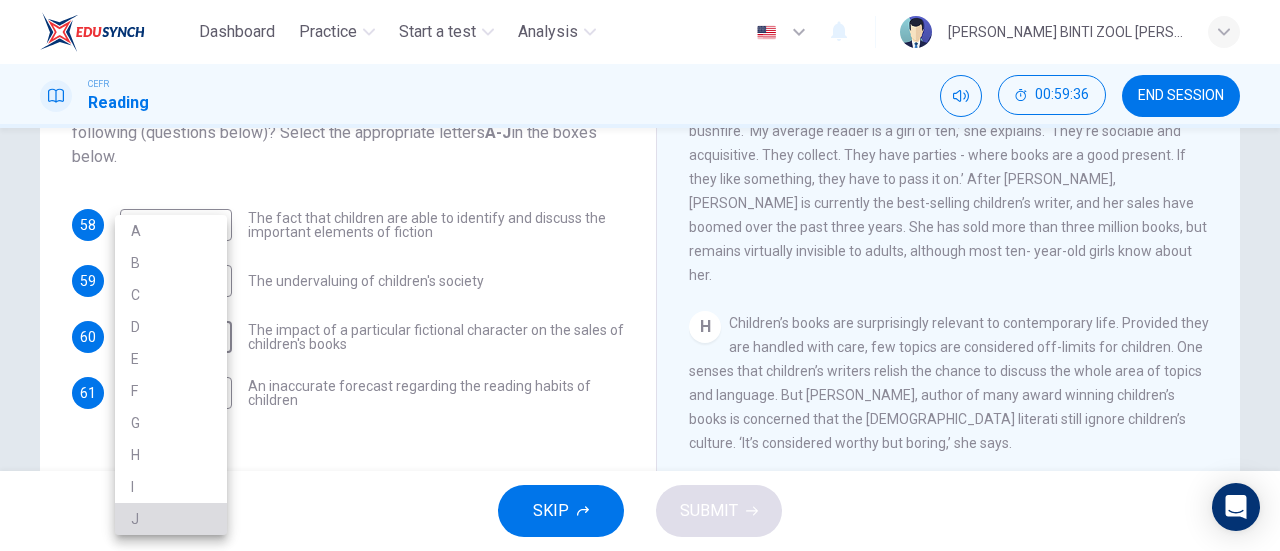 click on "J" at bounding box center [171, 519] 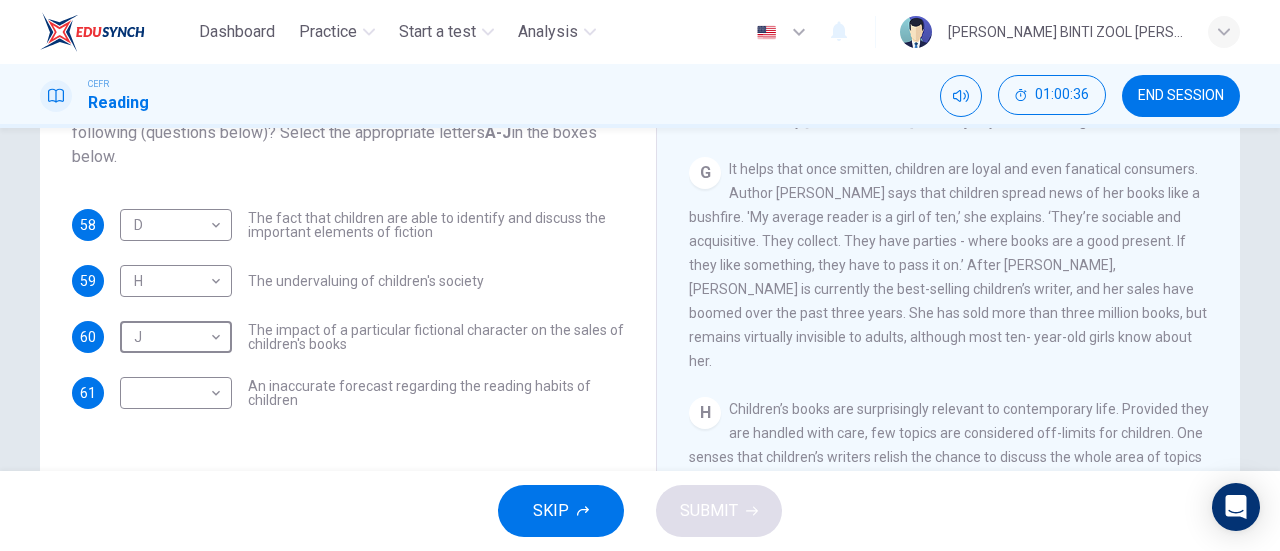 scroll, scrollTop: 1432, scrollLeft: 0, axis: vertical 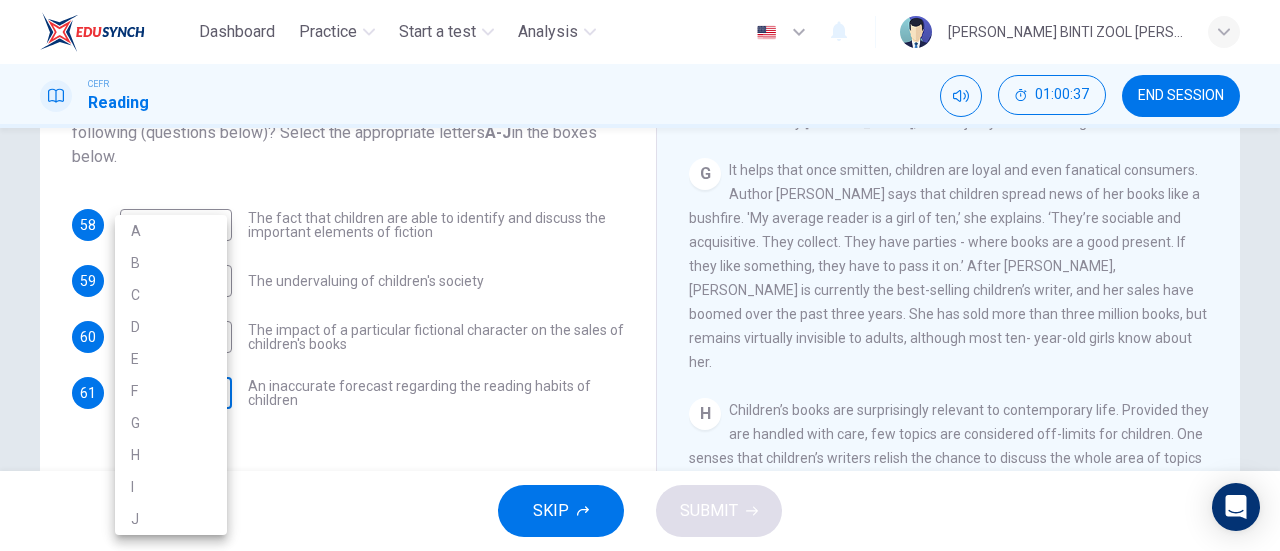click on "Dashboard Practice Start a test Analysis English en ​ [PERSON_NAME] BINTI ZOOL [PERSON_NAME] Reading 01:00:37 END SESSION Questions 58 - 61 The Reading Passage has ten paragraphs  A-J .
Which paragraph mentions the following (questions below)?
Select the appropriate letters  A-J  in the boxes below. 58 D D ​ The fact that children are able to identify and discuss the important elements of fiction 59 H H ​ The undervaluing of children's society 60 J J ​ The impact of a particular fictional character on the sales of children's books 61 ​ ​ An inaccurate forecast regarding the reading habits of children Twist in the Tale CLICK TO ZOOM Click to Zoom A B C D E F G H I J SKIP SUBMIT EduSynch - Online Language Proficiency Testing
Dashboard Practice Start a test Analysis Notifications © Copyright  2025 A B C D E F G H I J" at bounding box center (640, 275) 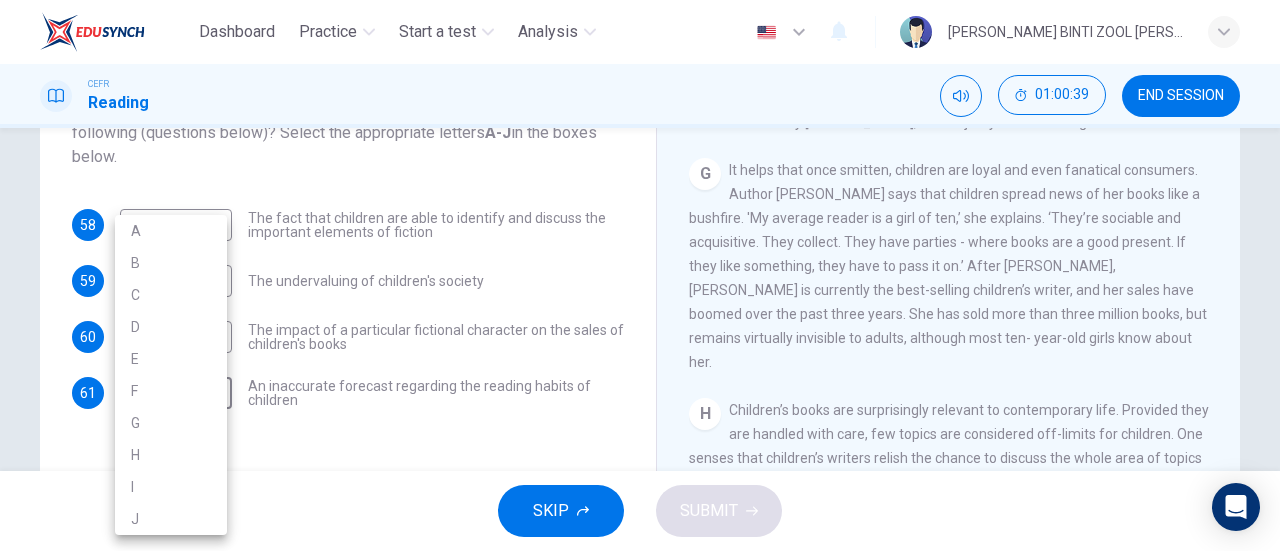 click on "G" at bounding box center (171, 423) 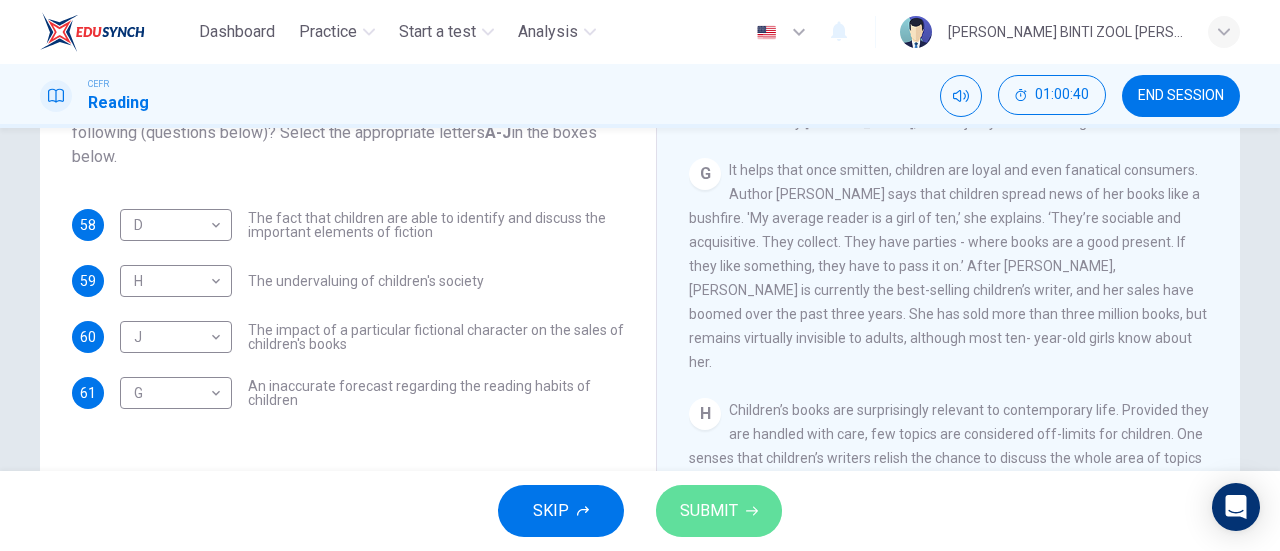 click on "SUBMIT" at bounding box center (709, 511) 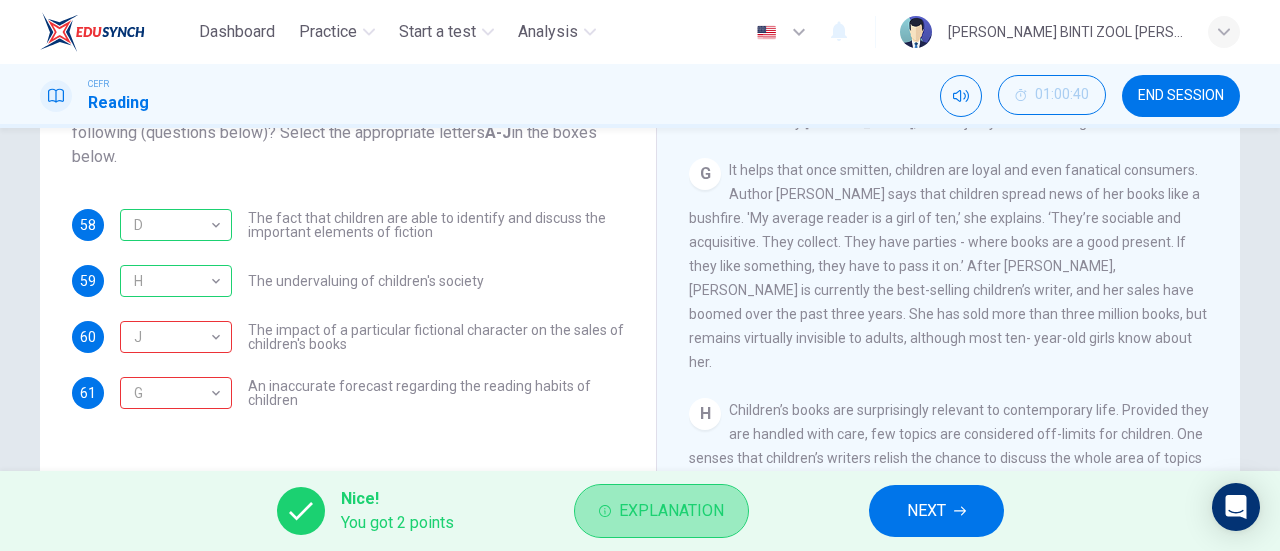 click on "Explanation" at bounding box center (661, 511) 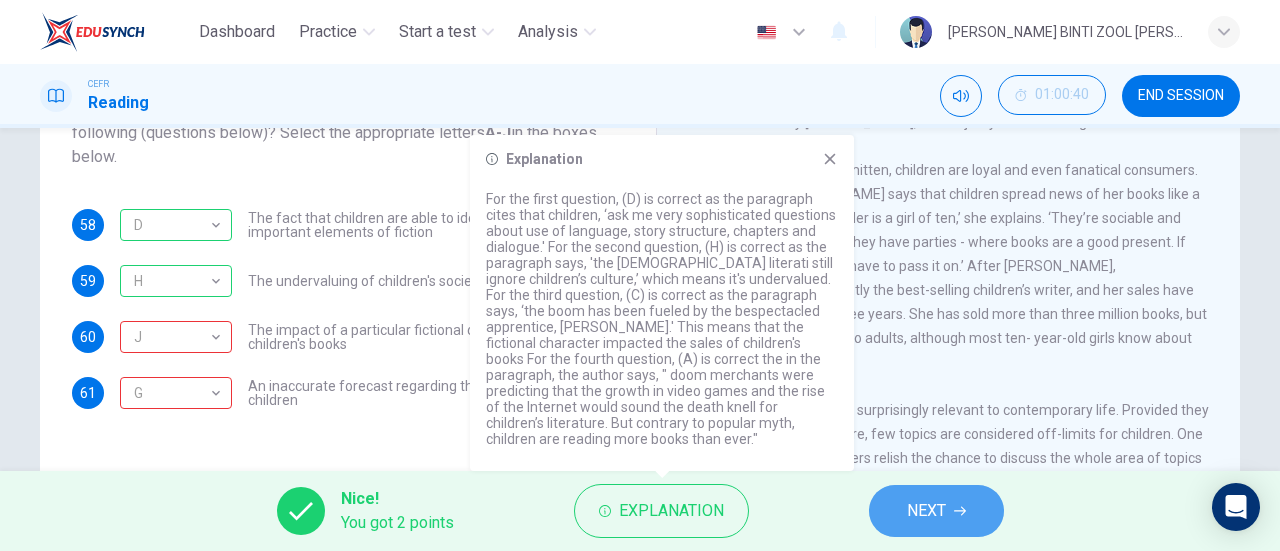 click on "NEXT" at bounding box center (936, 511) 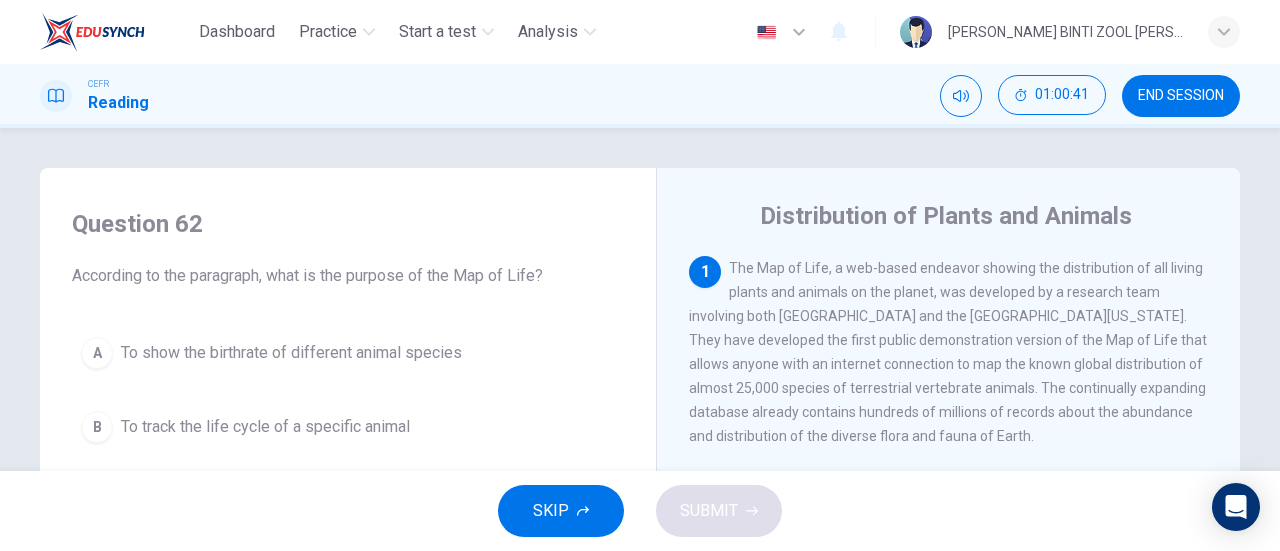 scroll, scrollTop: 39, scrollLeft: 0, axis: vertical 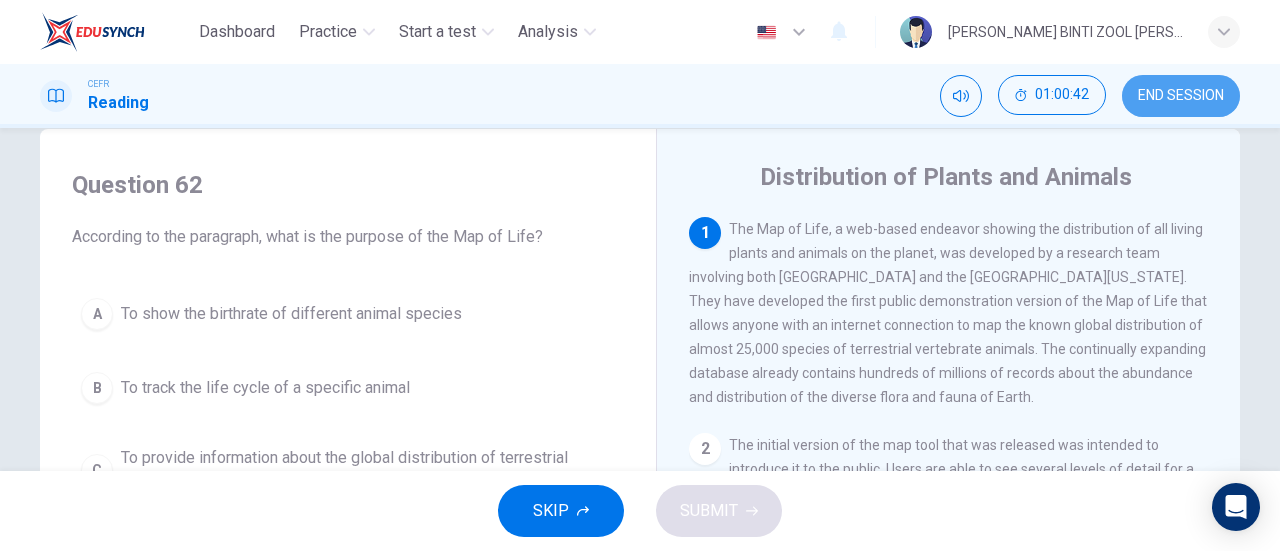 click on "END SESSION" at bounding box center [1181, 96] 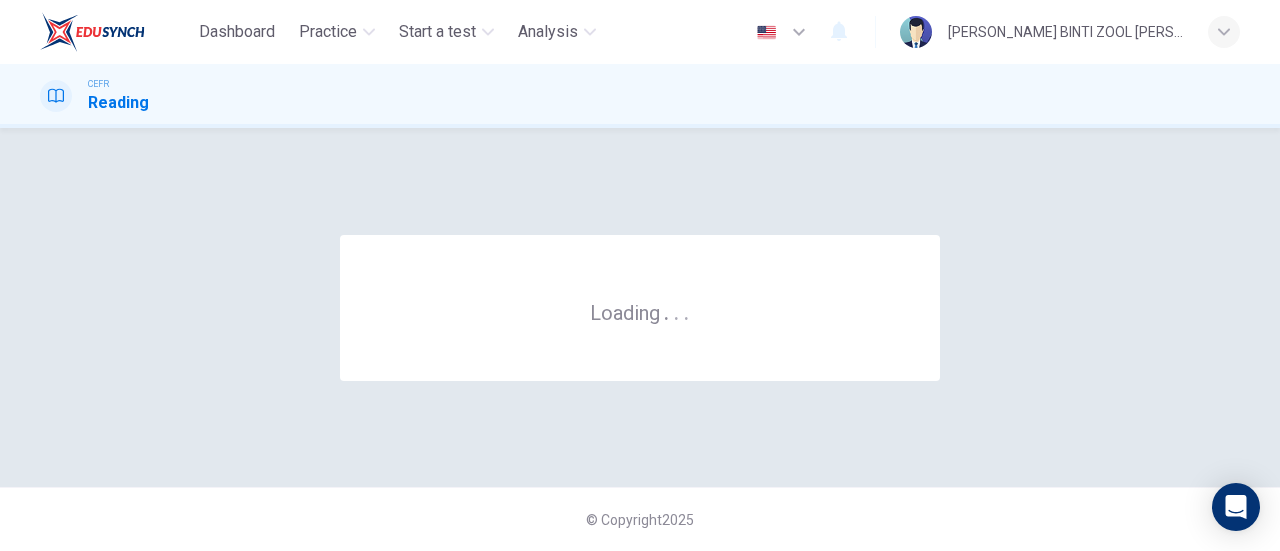 scroll, scrollTop: 0, scrollLeft: 0, axis: both 